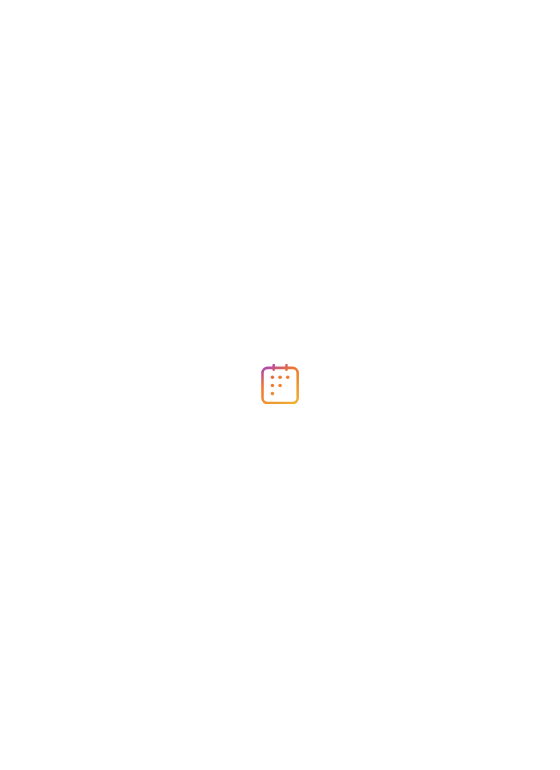 scroll, scrollTop: 0, scrollLeft: 0, axis: both 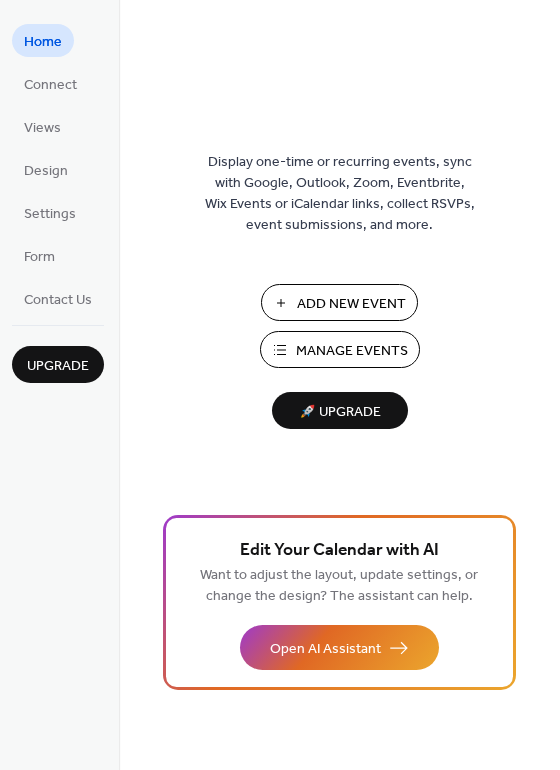 click on "Manage Events" at bounding box center [352, 351] 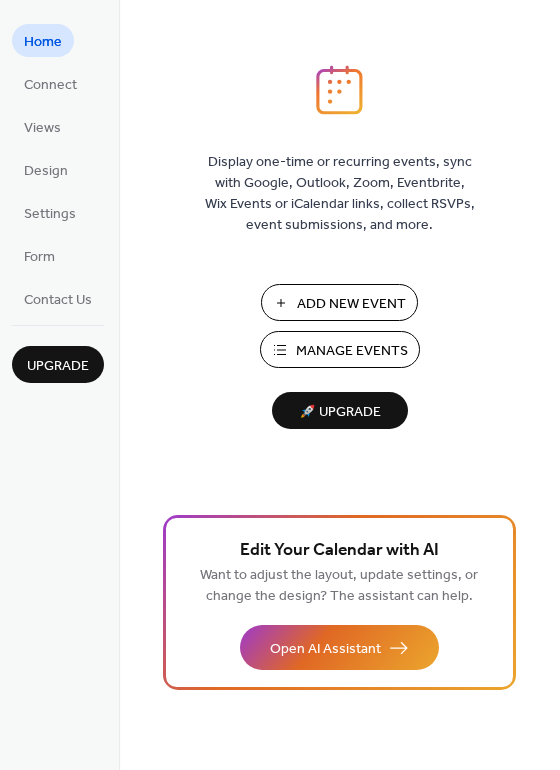 click on "Manage Events" at bounding box center (352, 351) 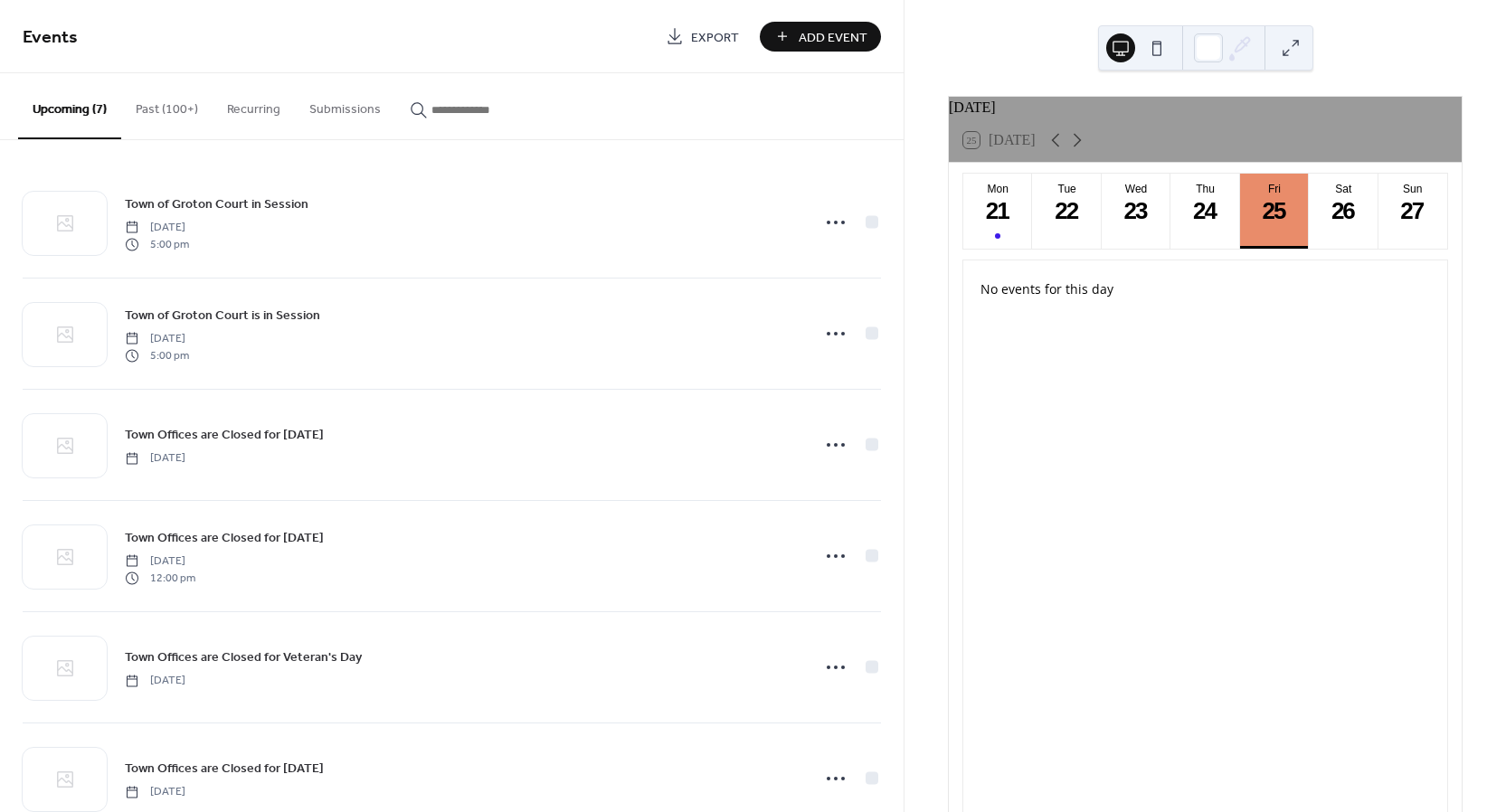 scroll, scrollTop: 0, scrollLeft: 0, axis: both 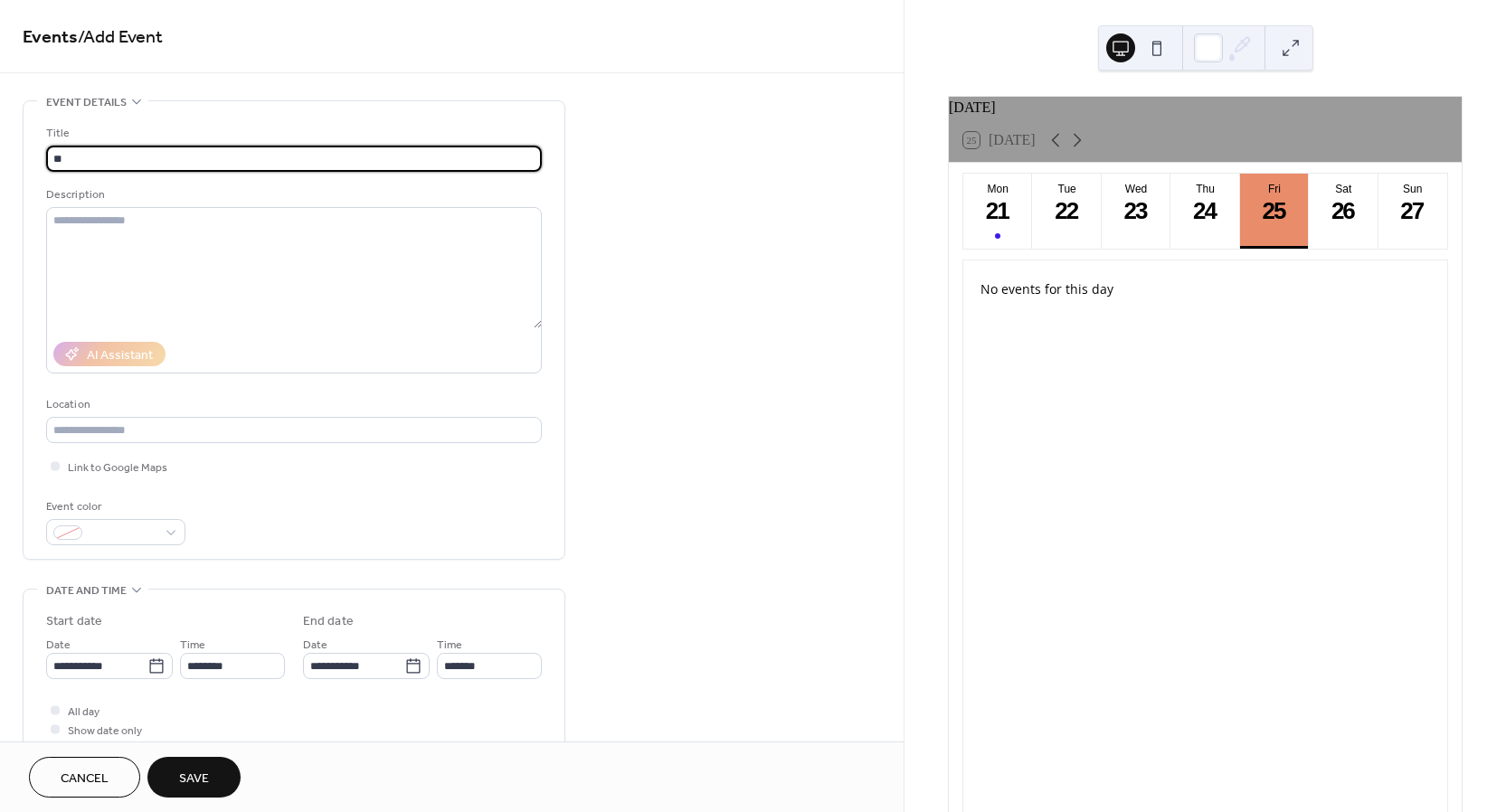 type on "*" 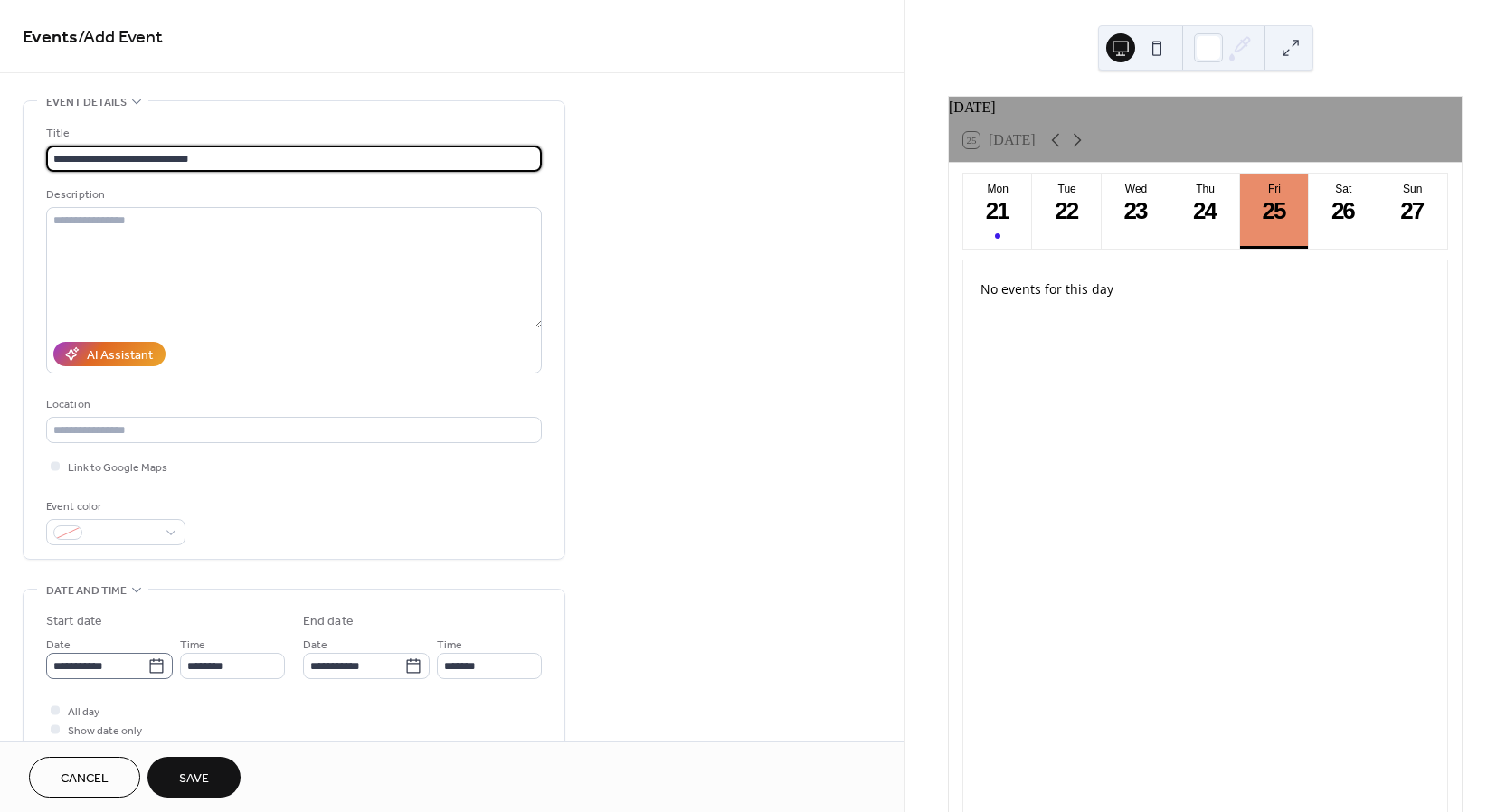 type on "**********" 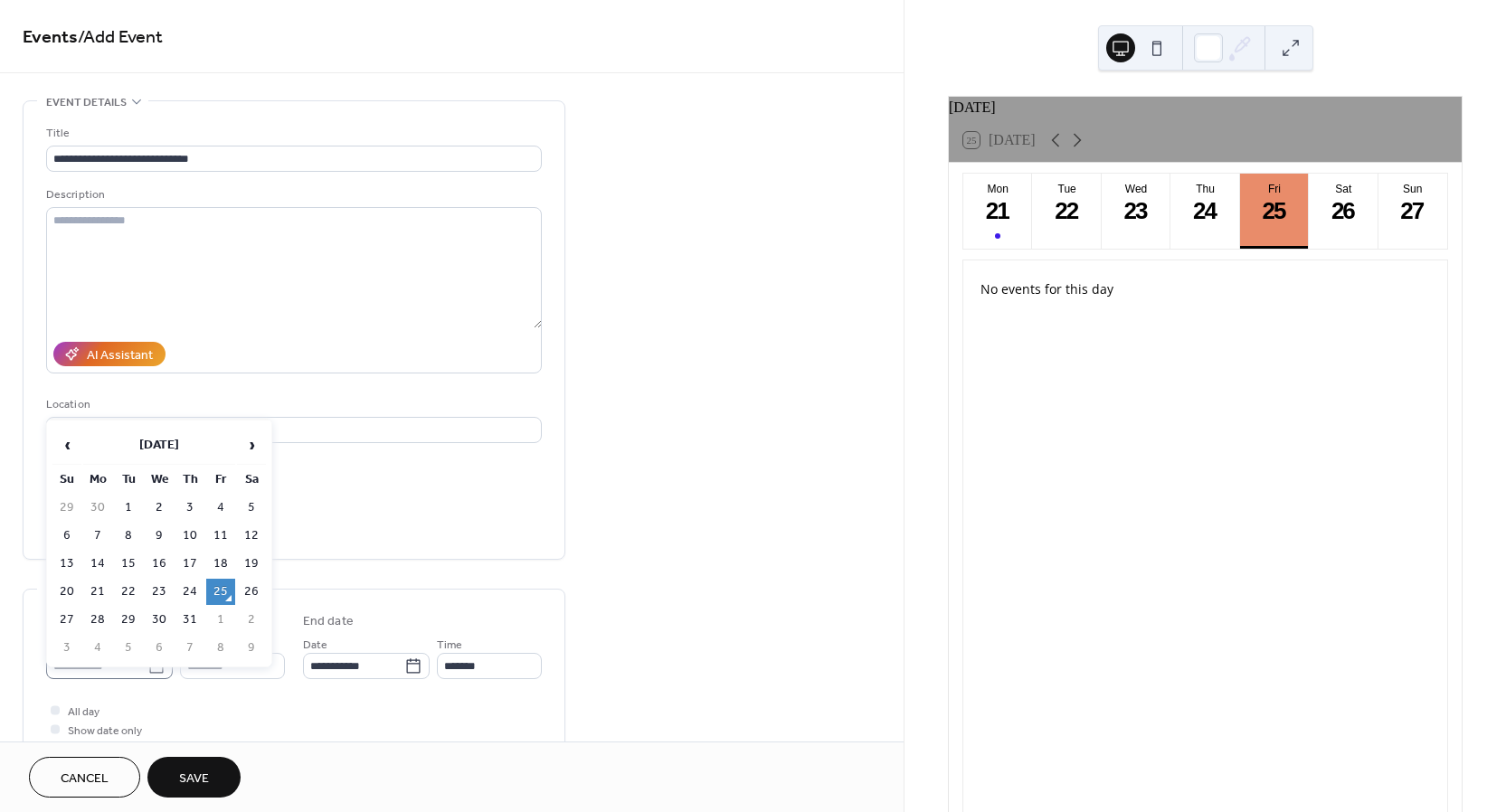 click 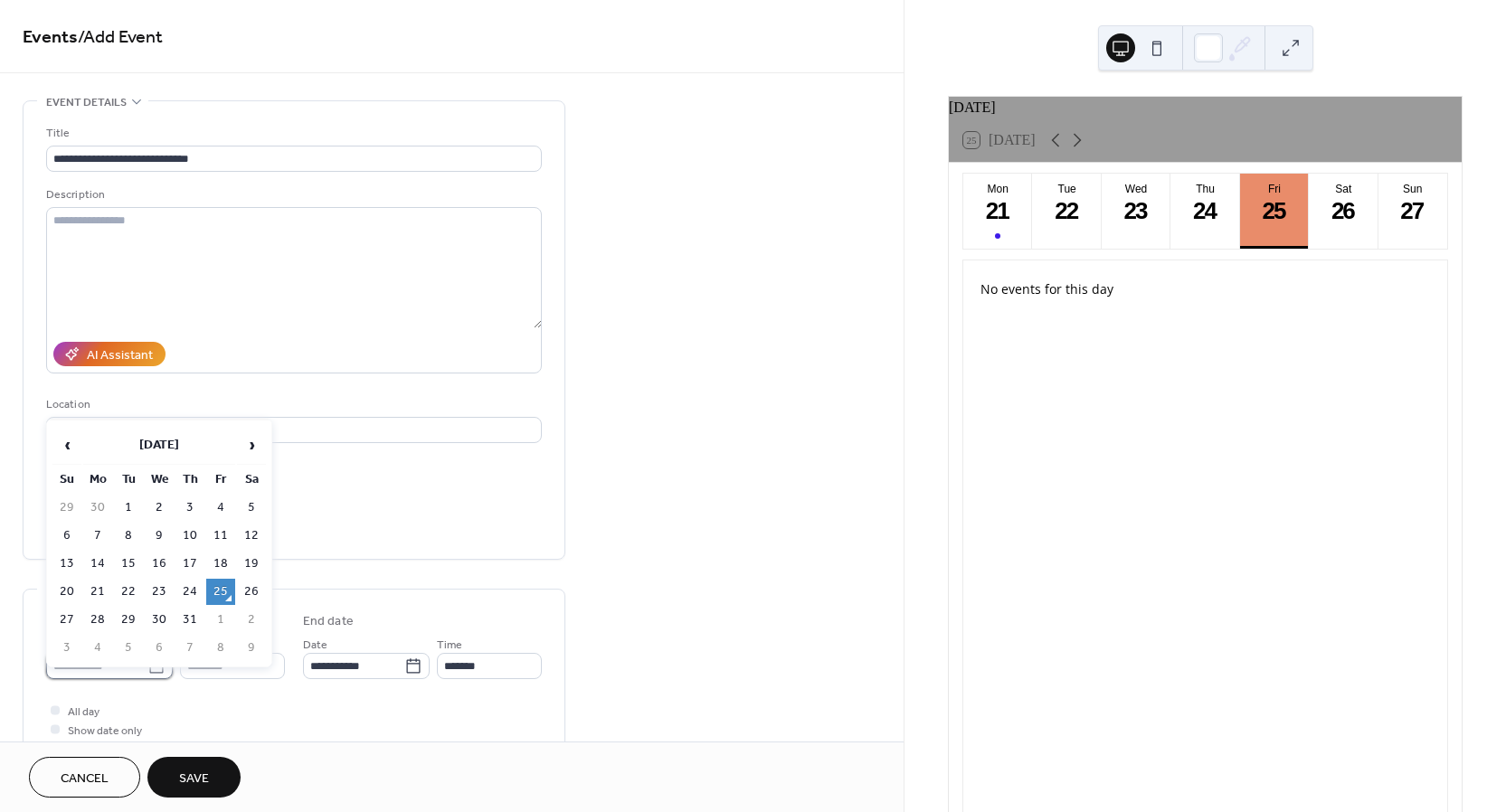 click on "**********" at bounding box center [97, 666] 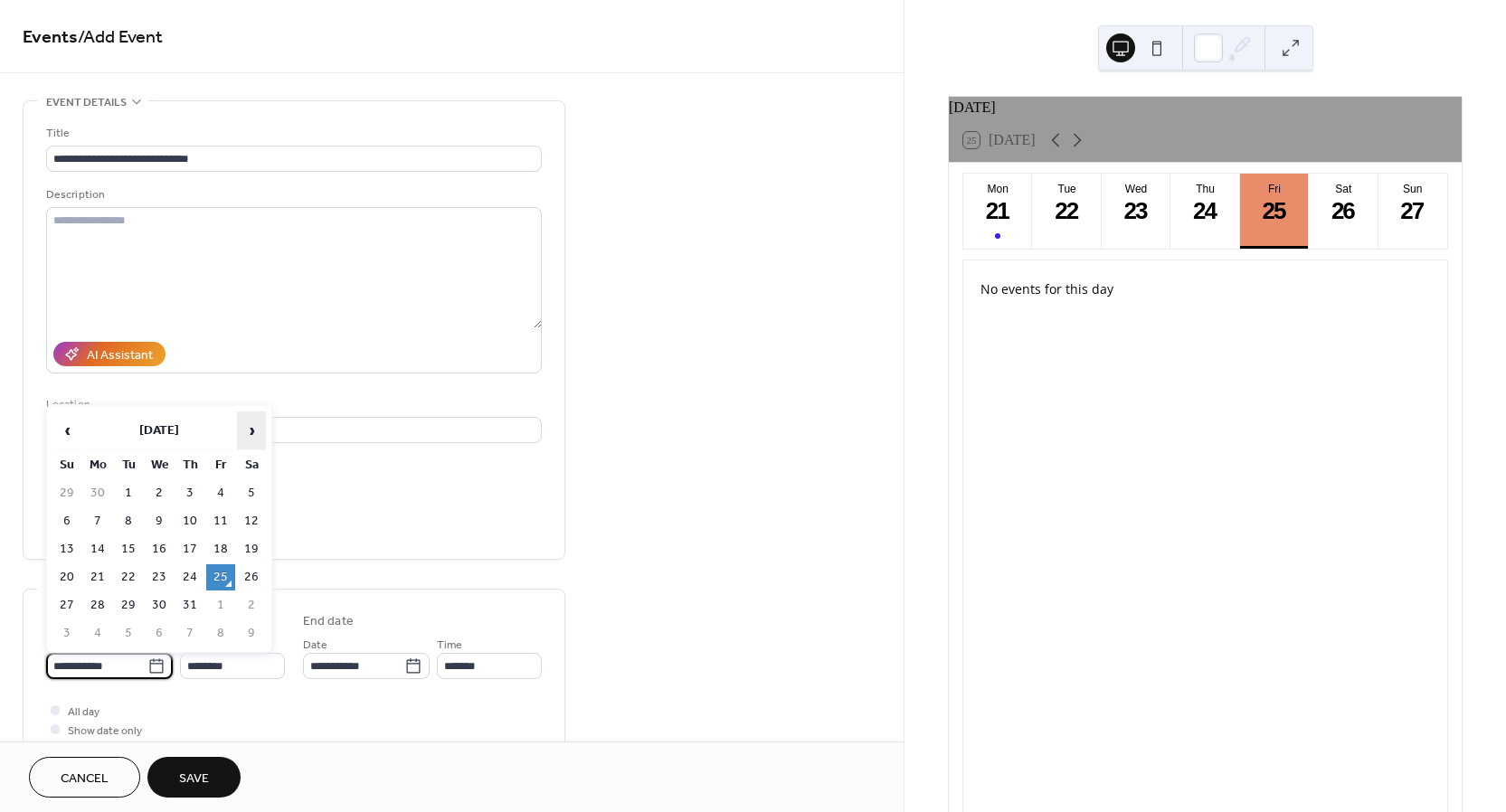 click on "›" at bounding box center [251, 430] 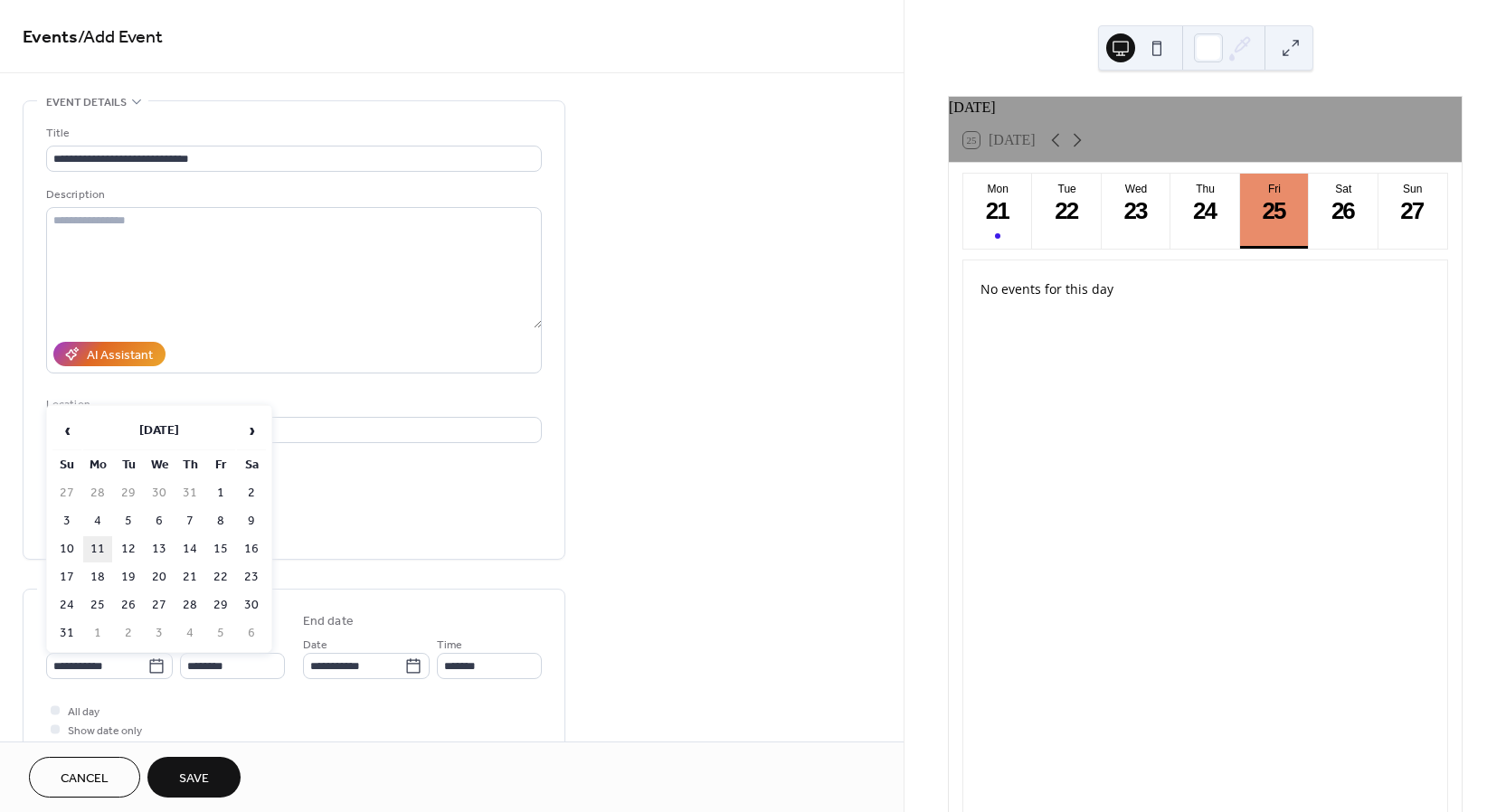 click on "11" at bounding box center (98, 549) 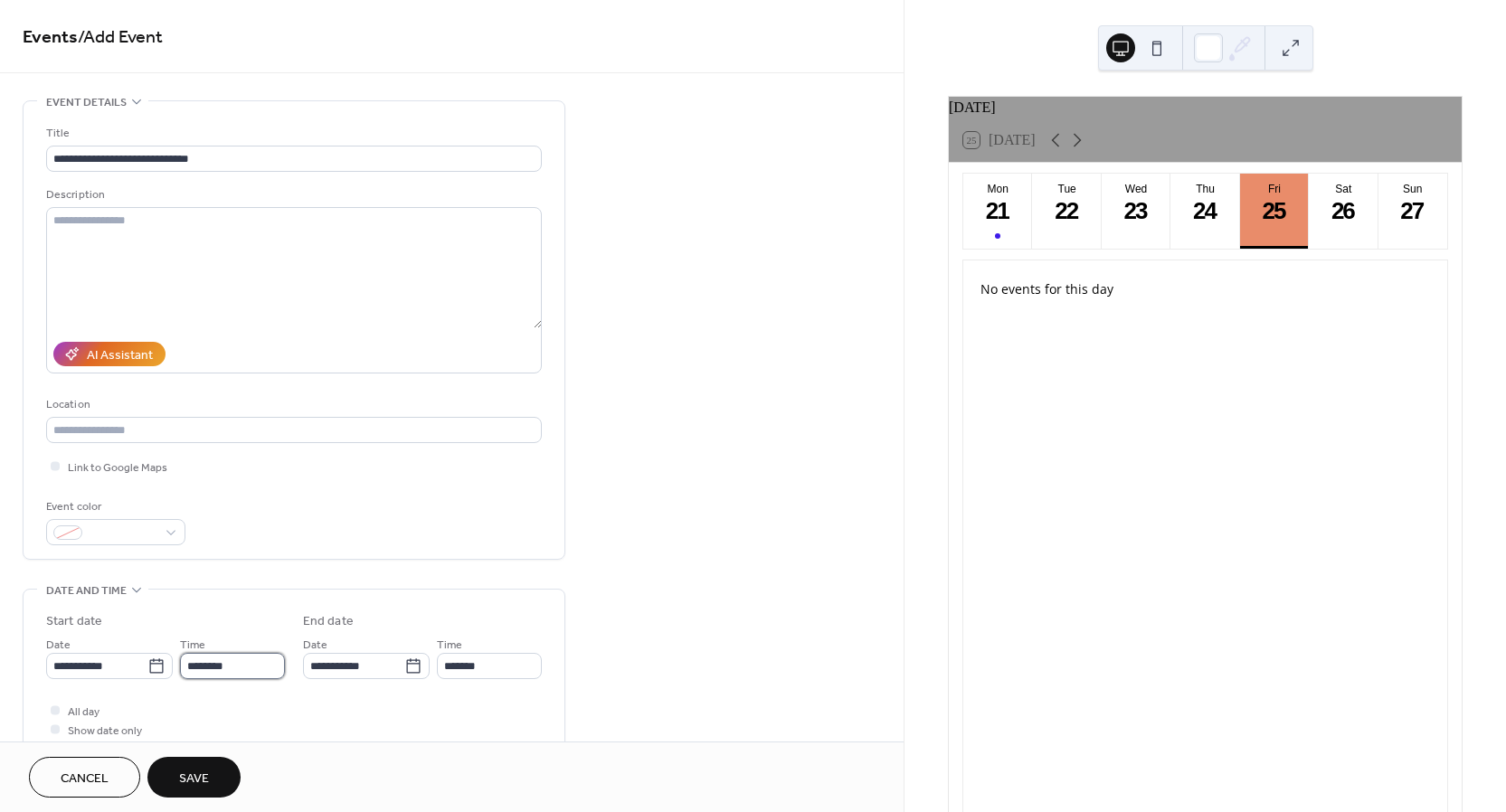 click on "********" at bounding box center (232, 666) 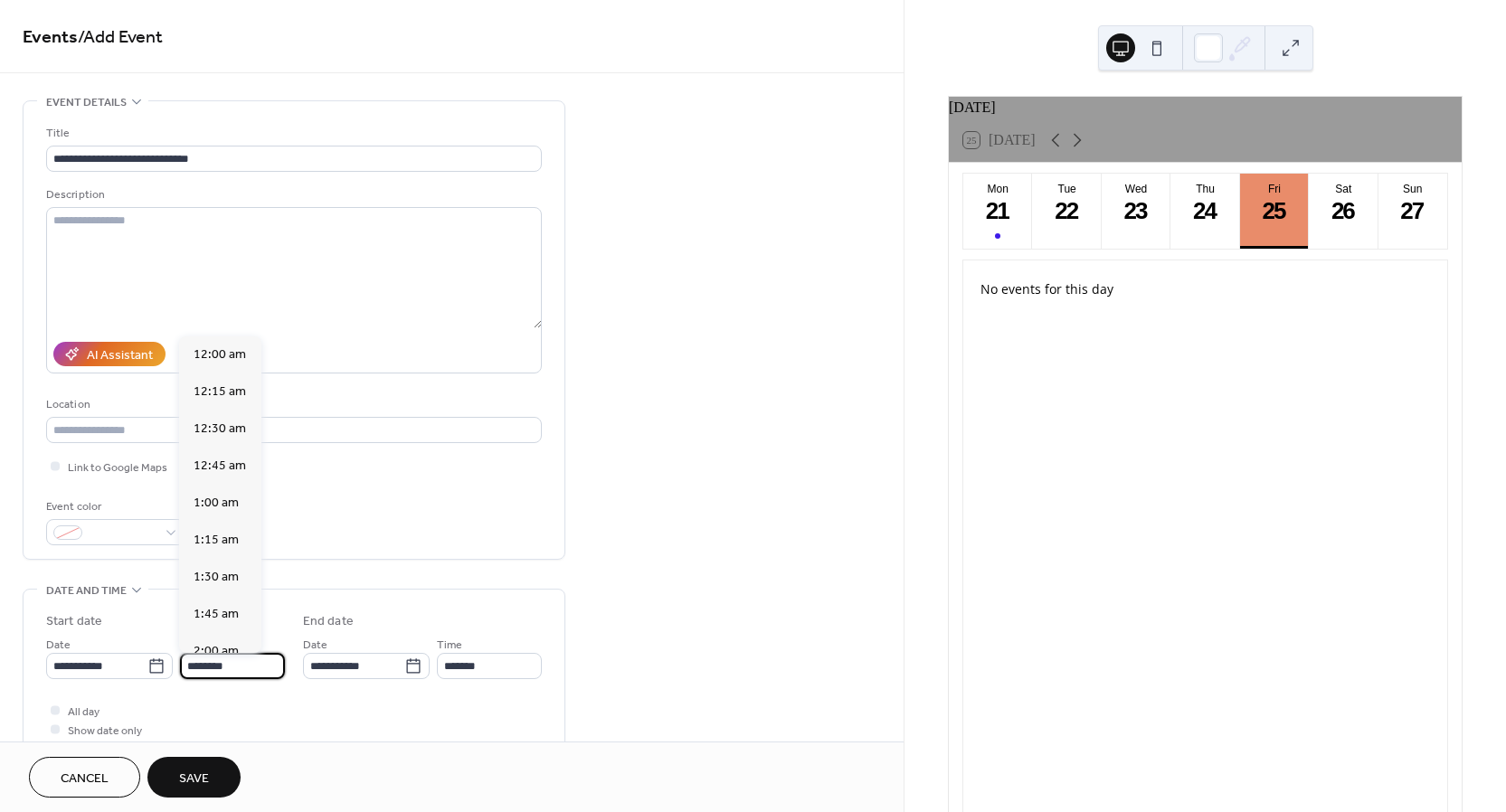 scroll, scrollTop: 1780, scrollLeft: 0, axis: vertical 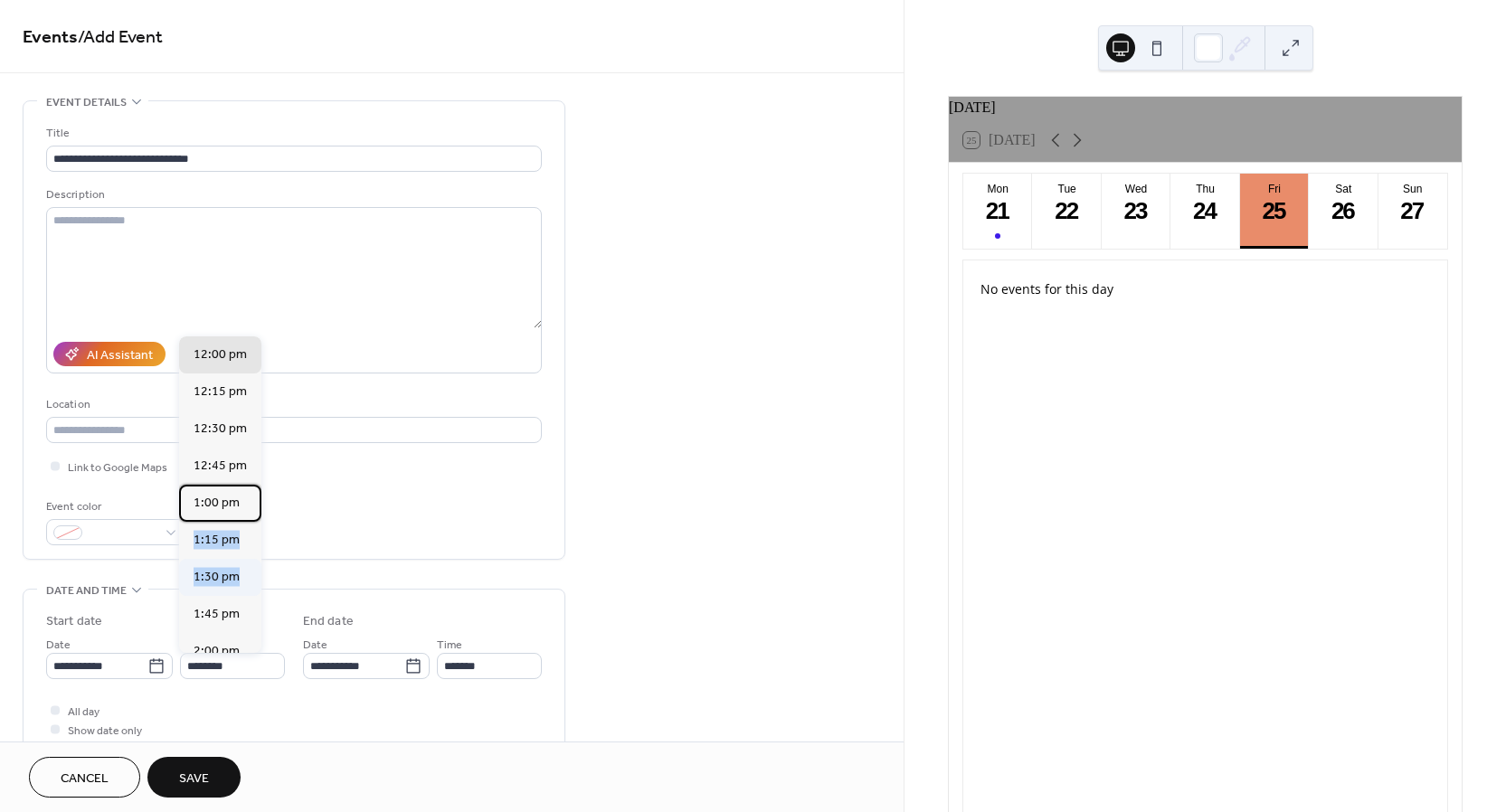 drag, startPoint x: 257, startPoint y: 507, endPoint x: 256, endPoint y: 563, distance: 56.008928 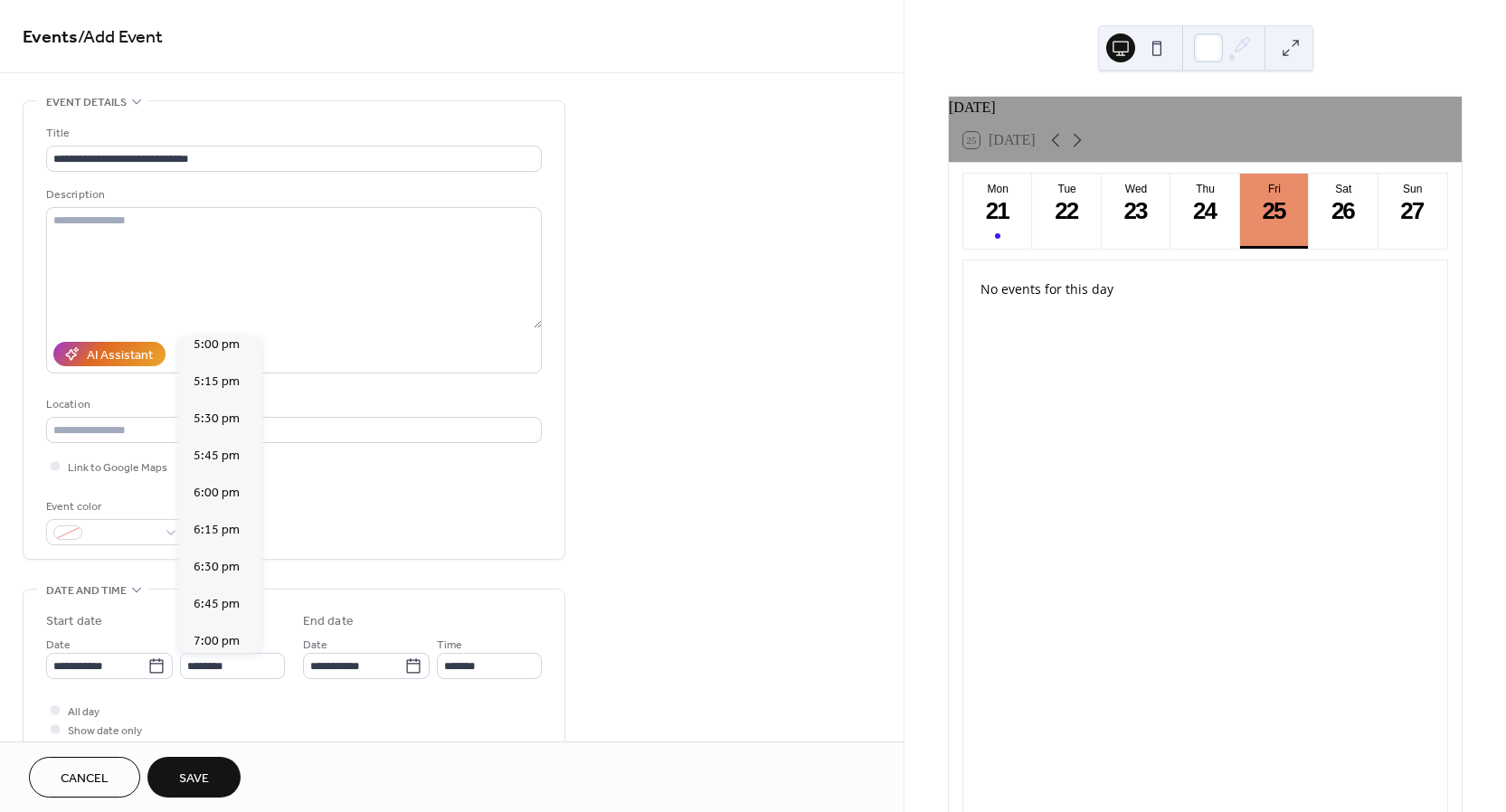 scroll, scrollTop: 2450, scrollLeft: 0, axis: vertical 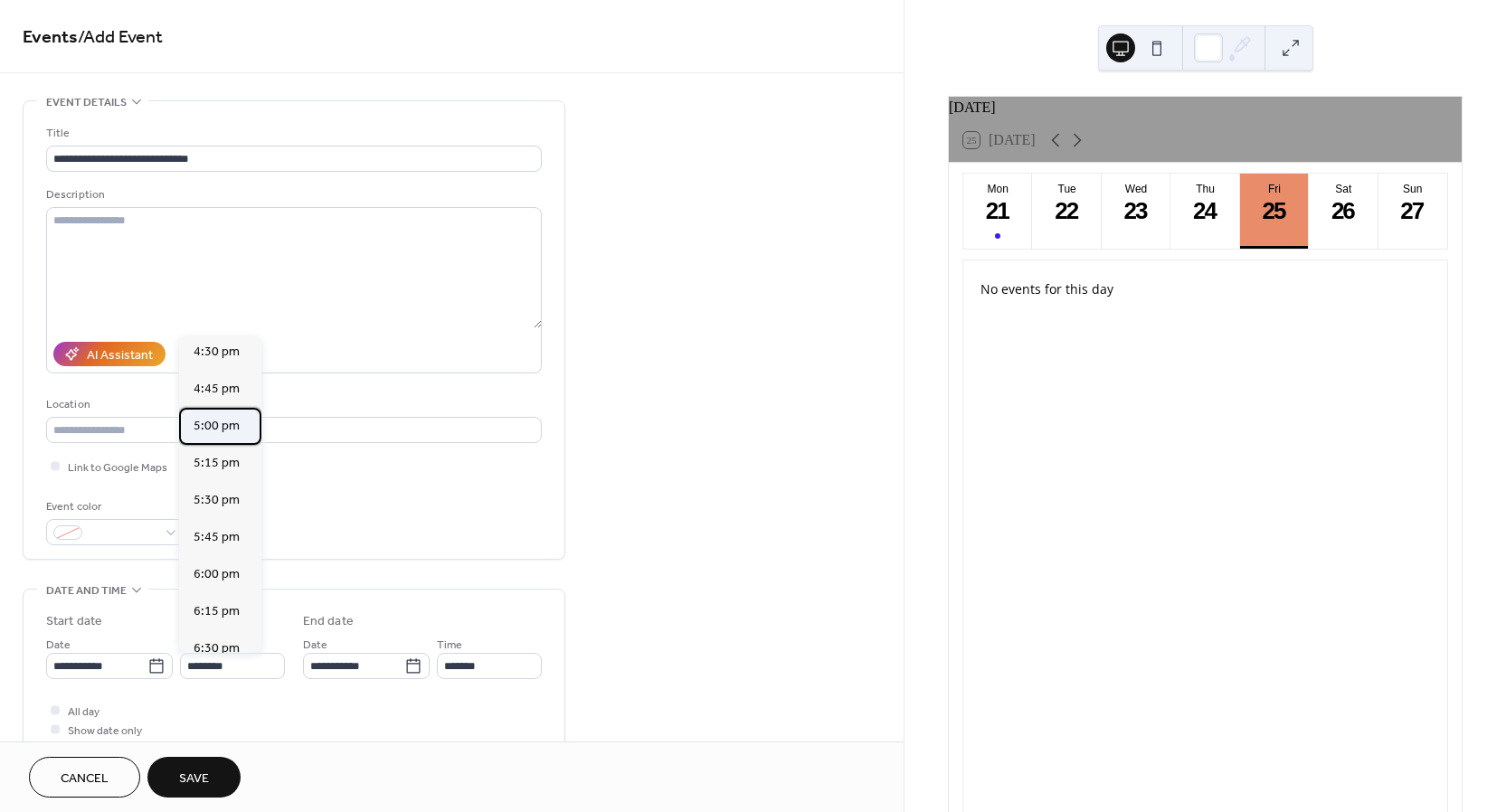 click on "5:00 pm" at bounding box center [216, 426] 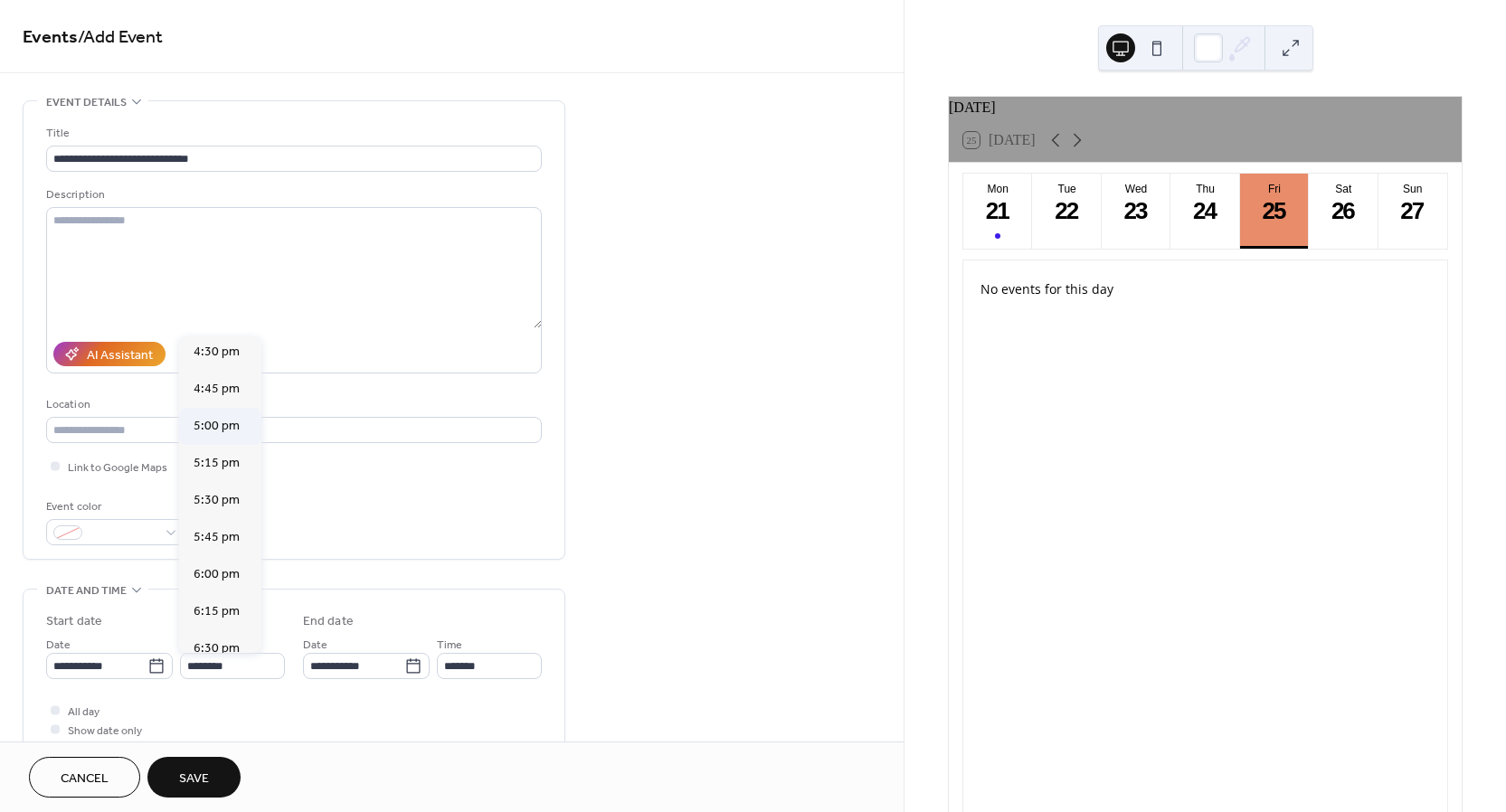 type on "*******" 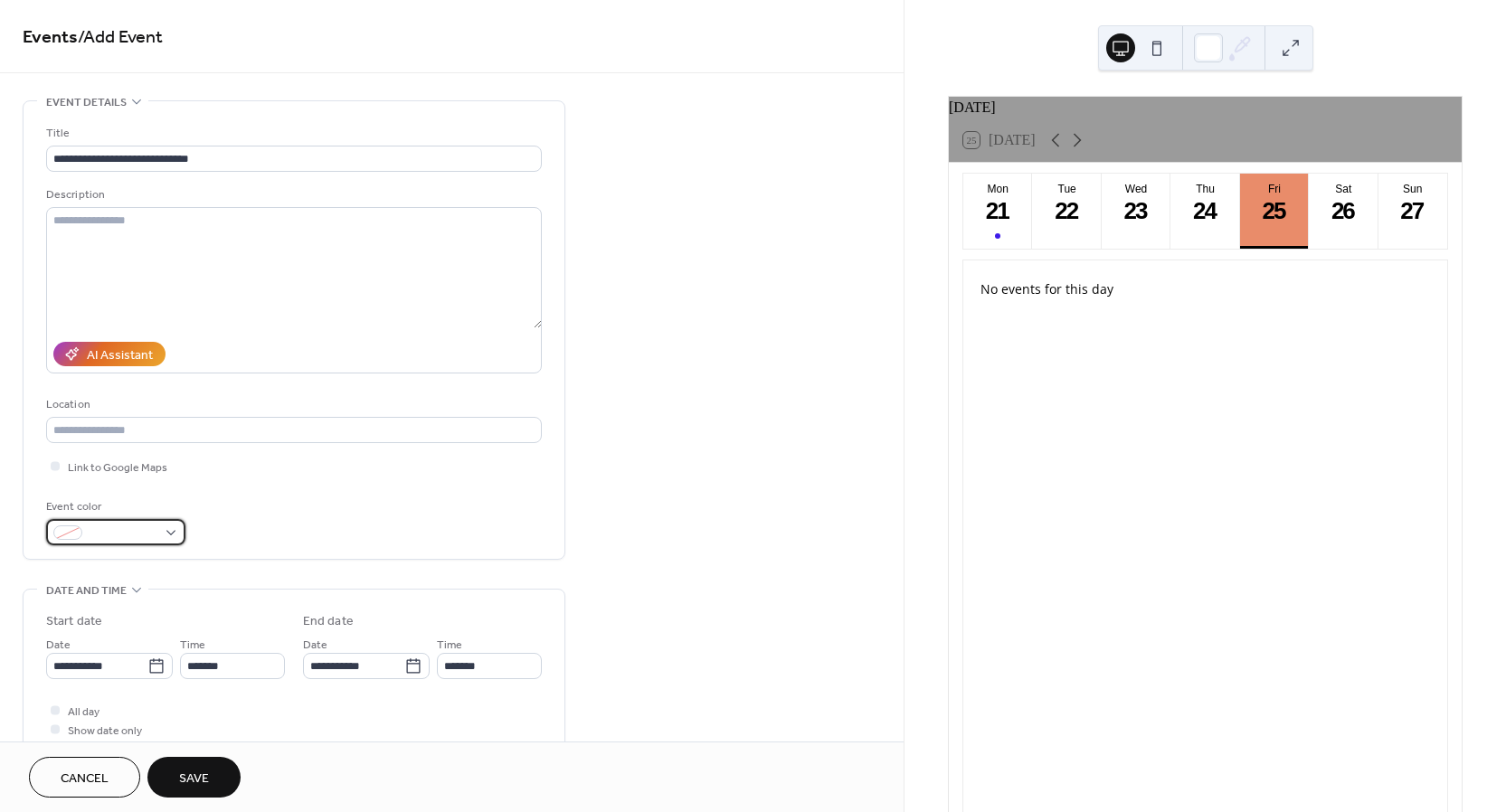 click at bounding box center [116, 532] 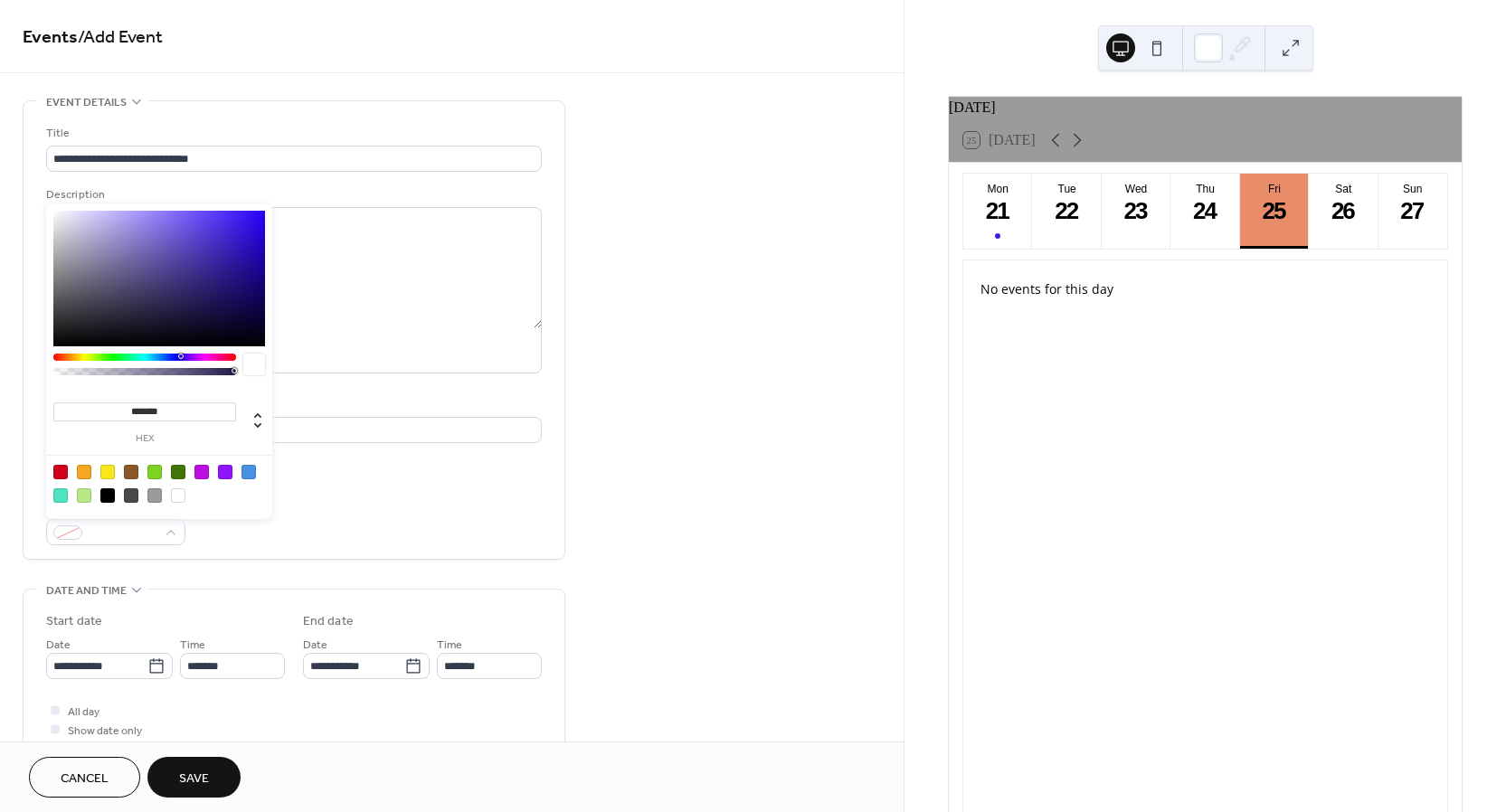 type on "*******" 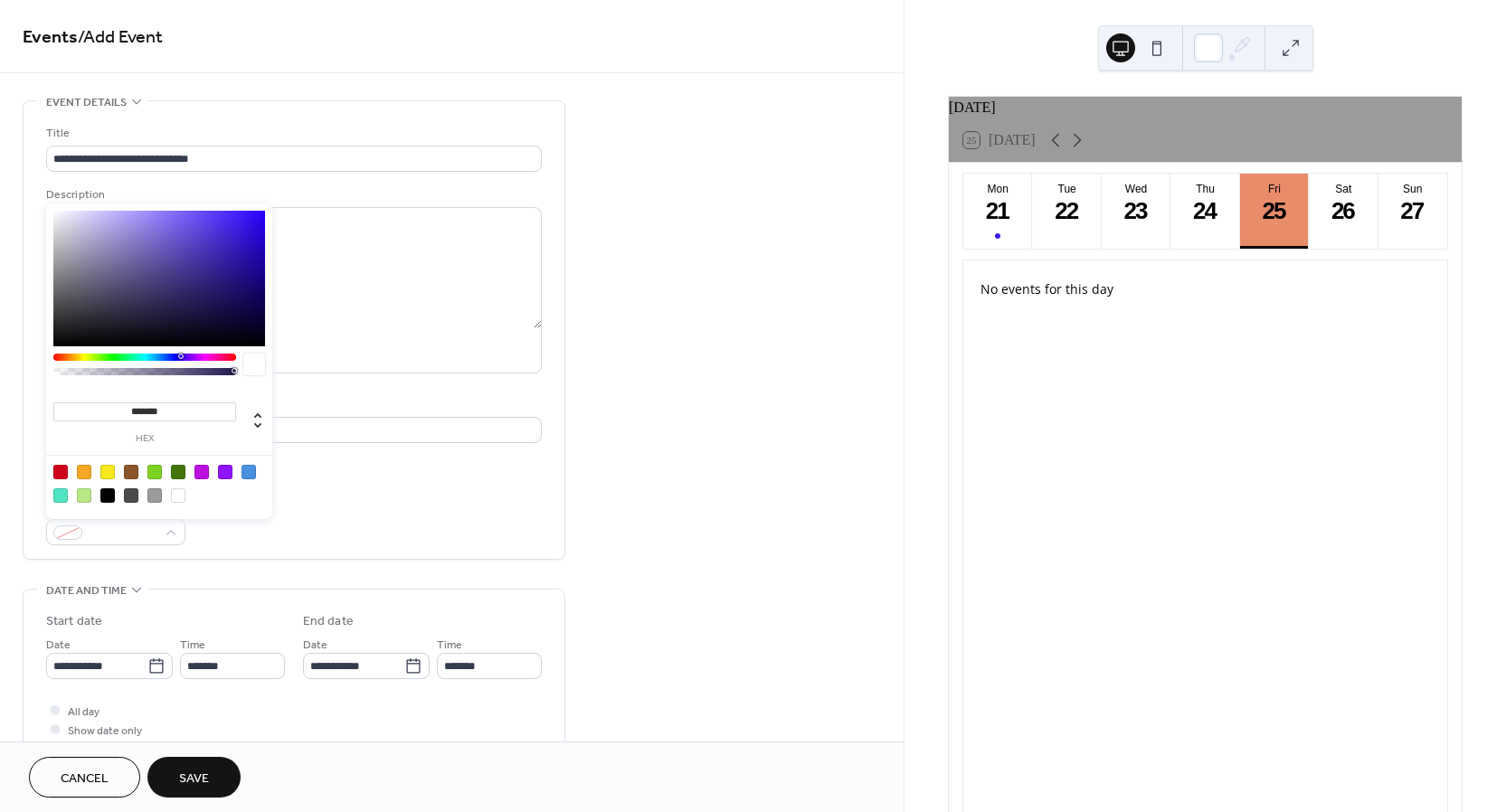 click at bounding box center [159, 279] 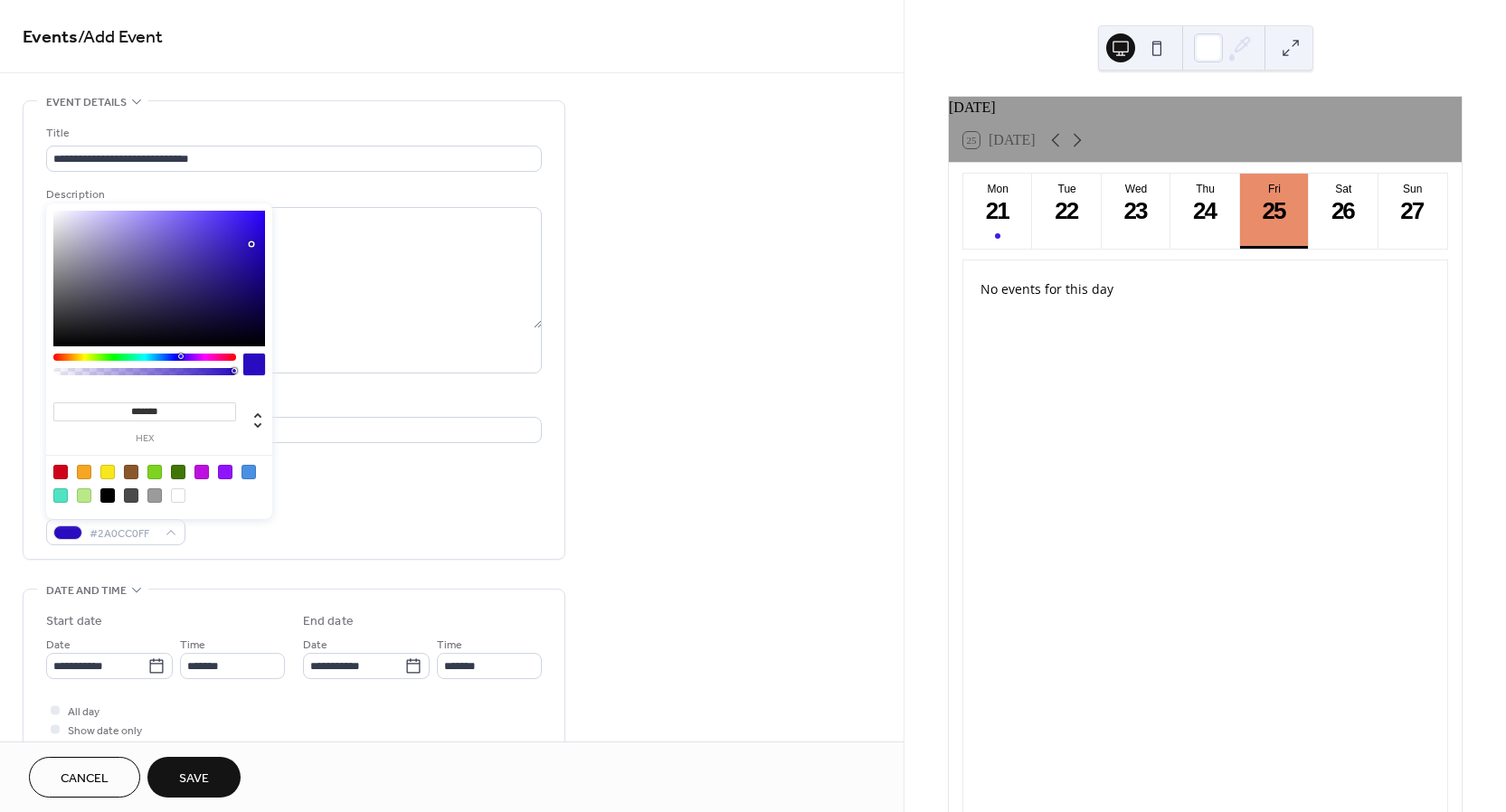 click on "Save" at bounding box center (194, 777) 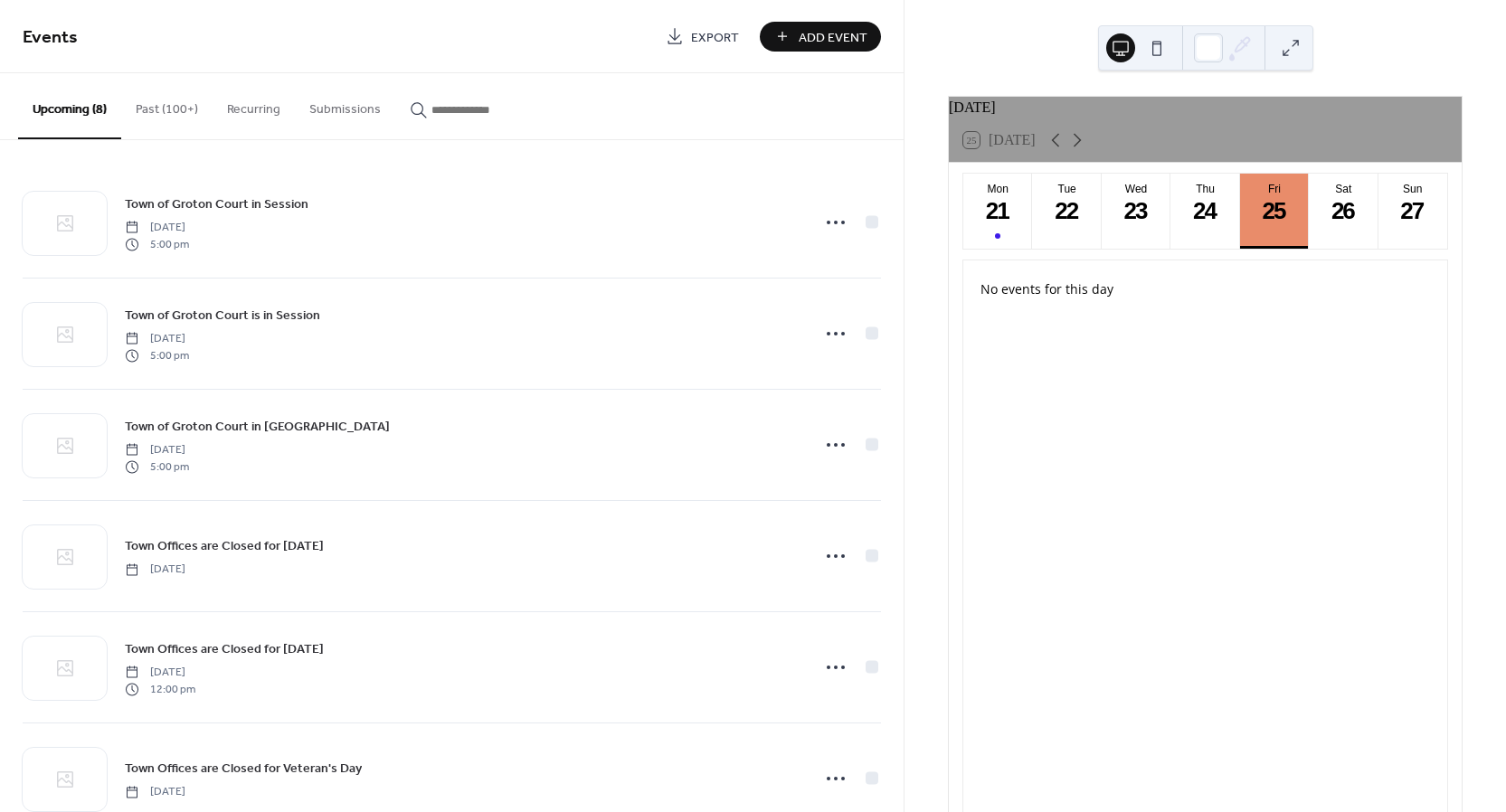 click on "Add Event" at bounding box center [833, 37] 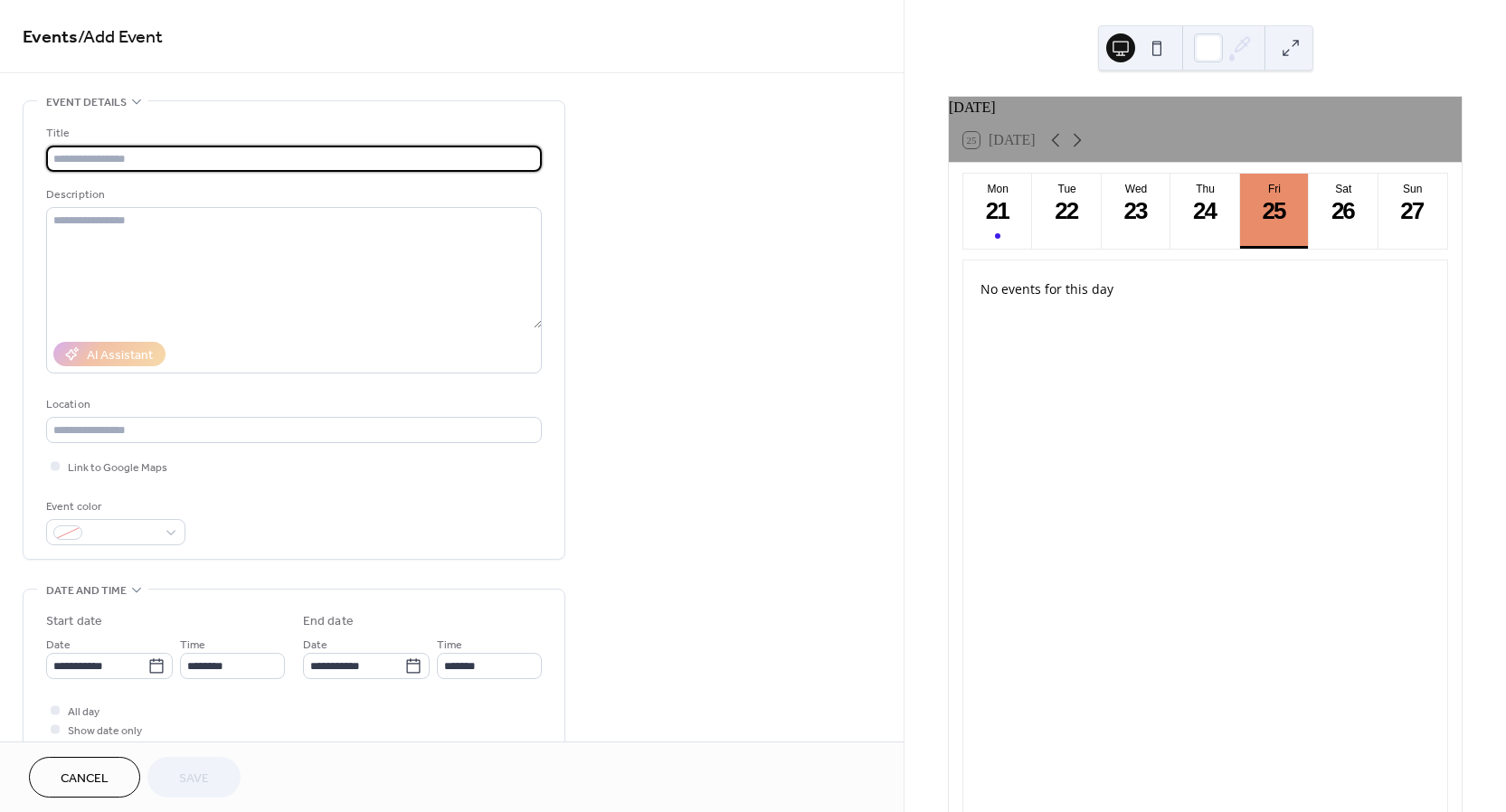 type on "*" 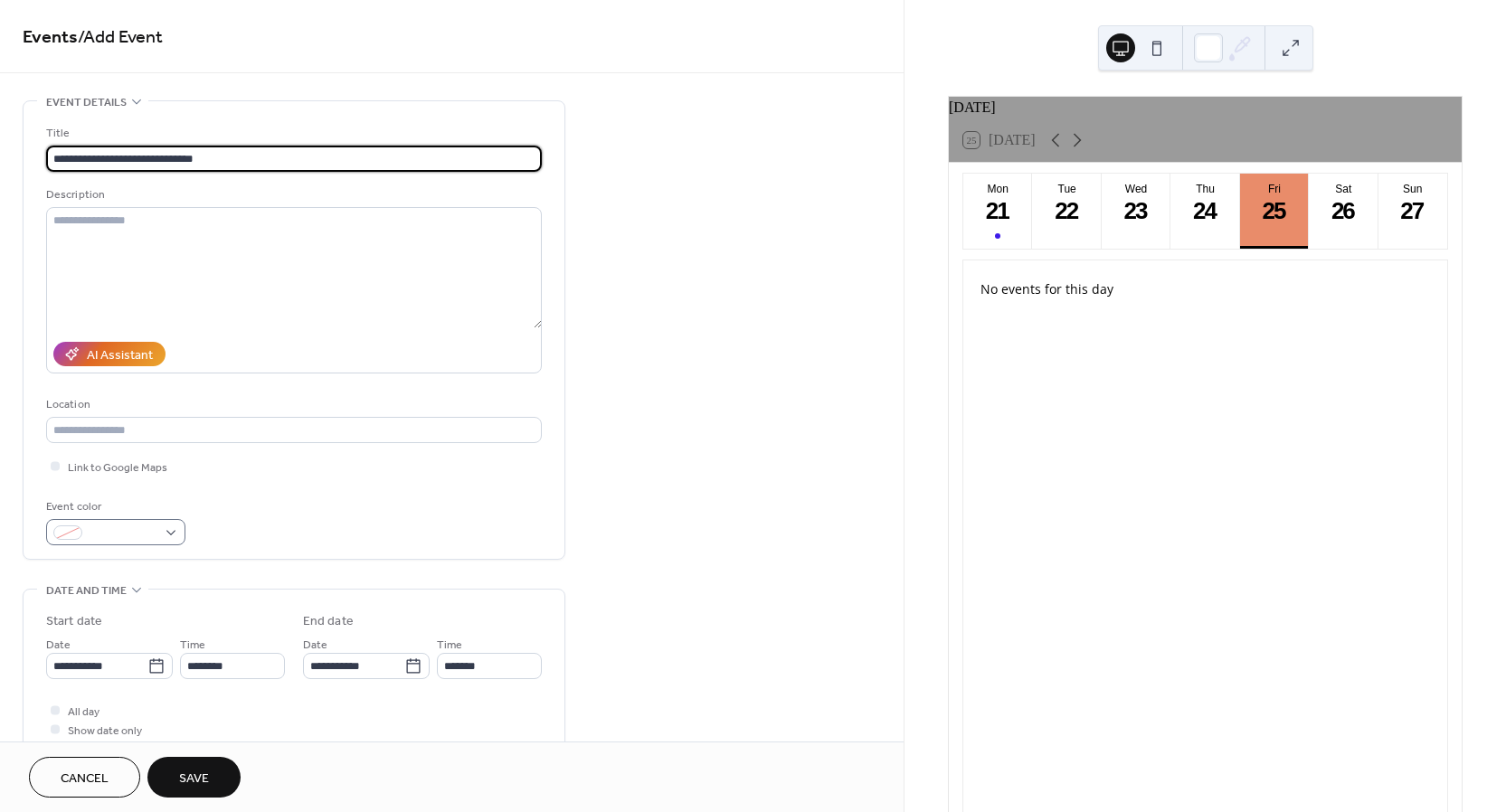type on "**********" 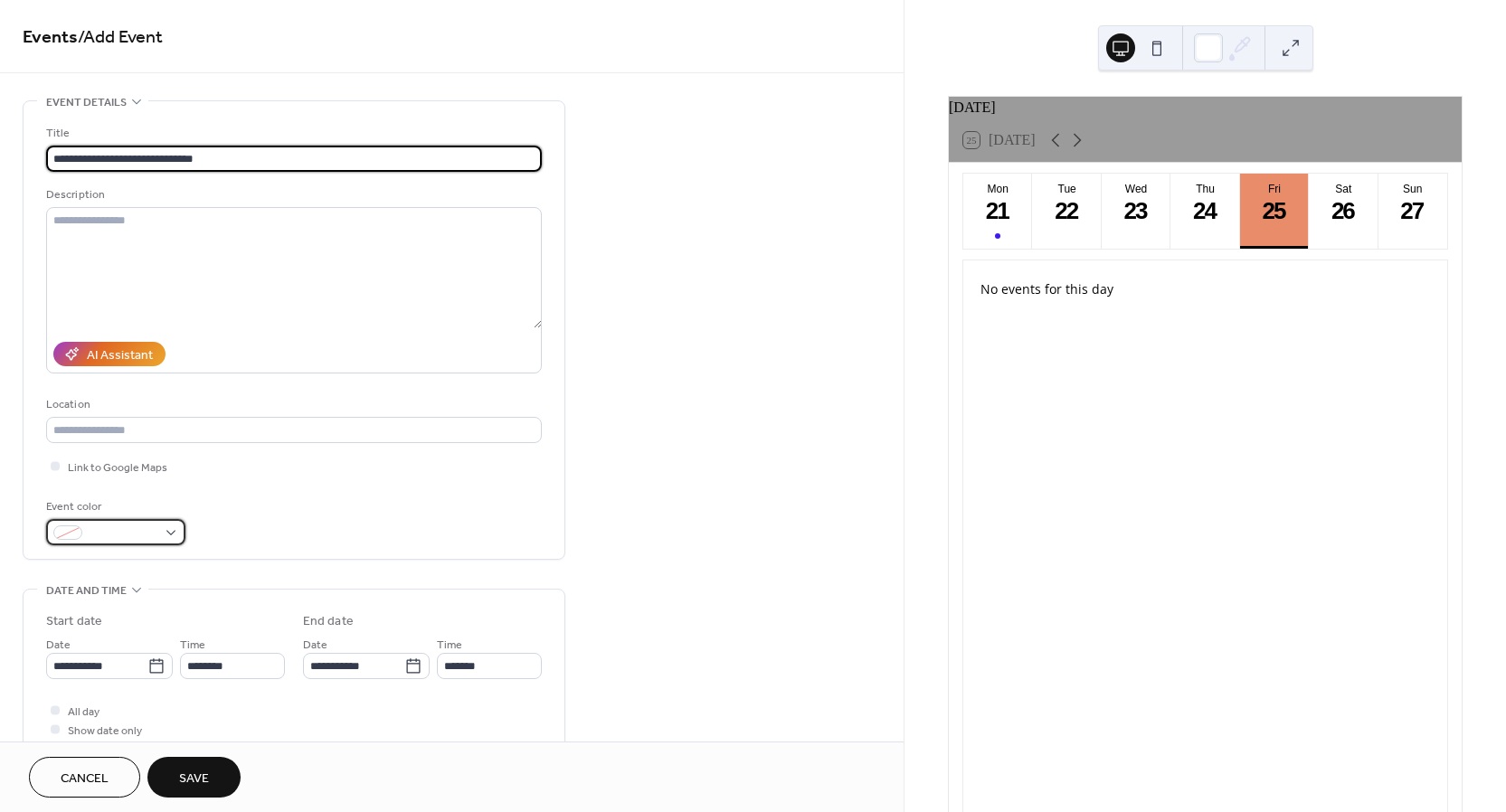 click at bounding box center [116, 532] 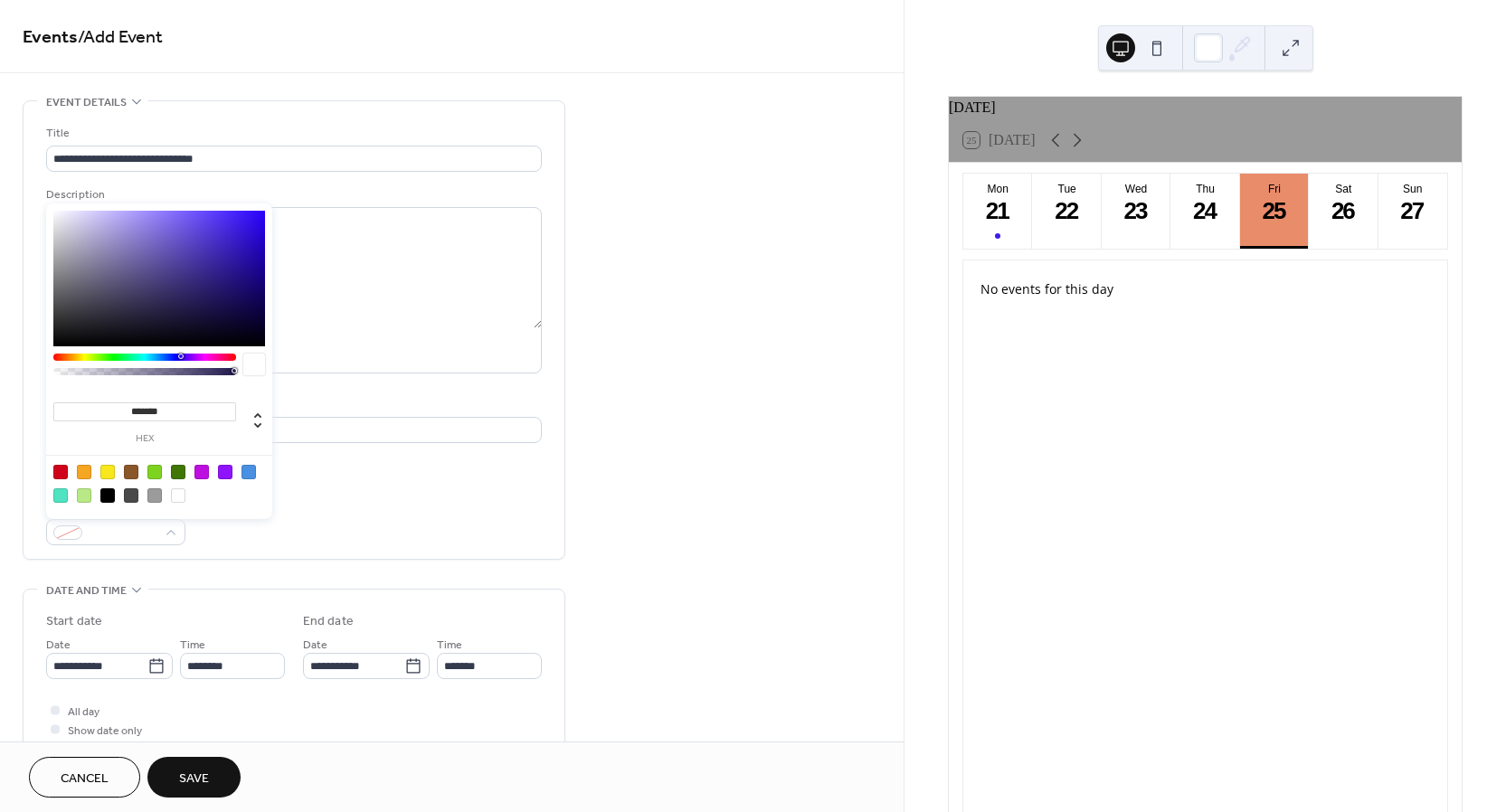 type on "*******" 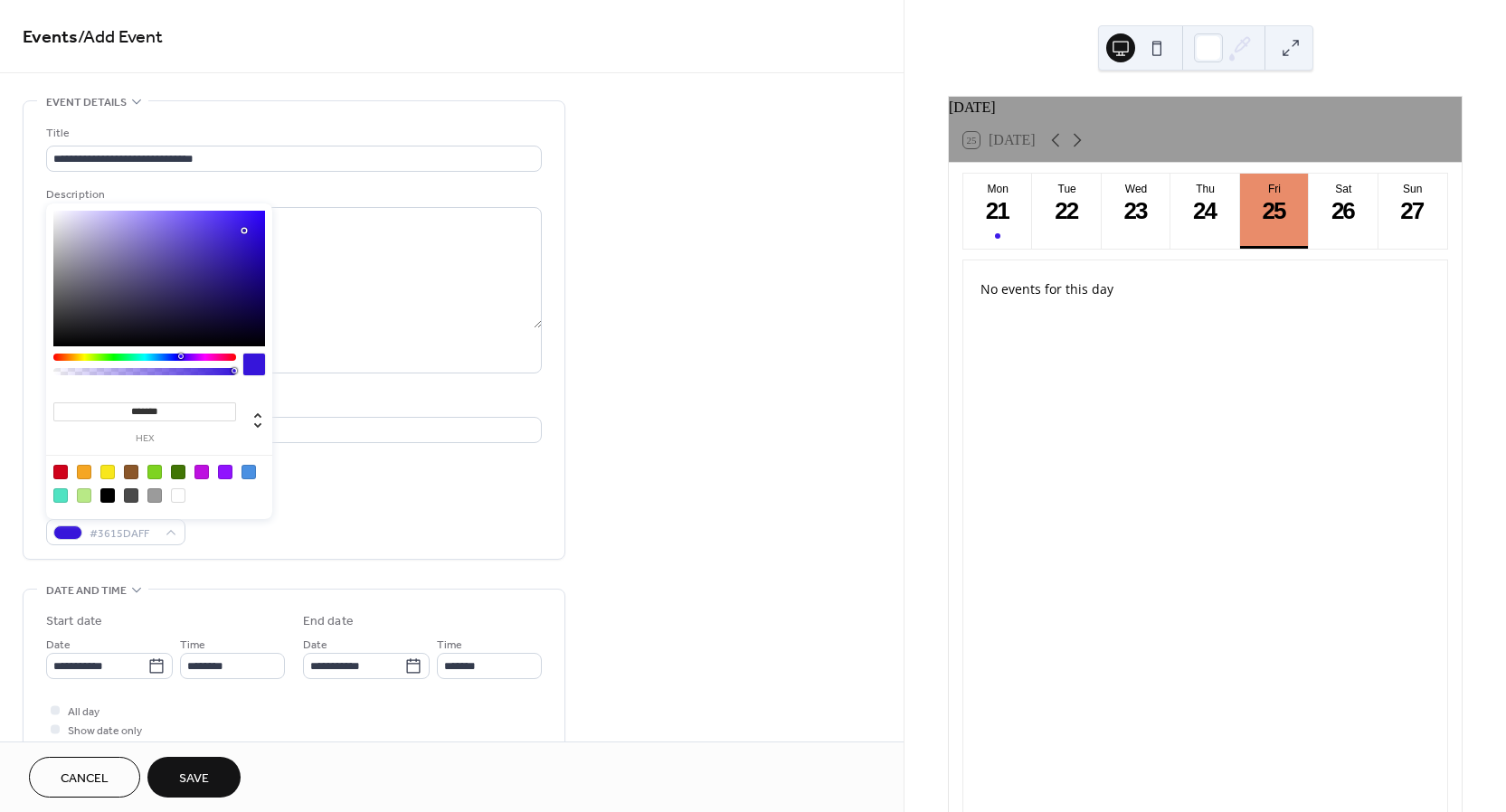 click at bounding box center (159, 279) 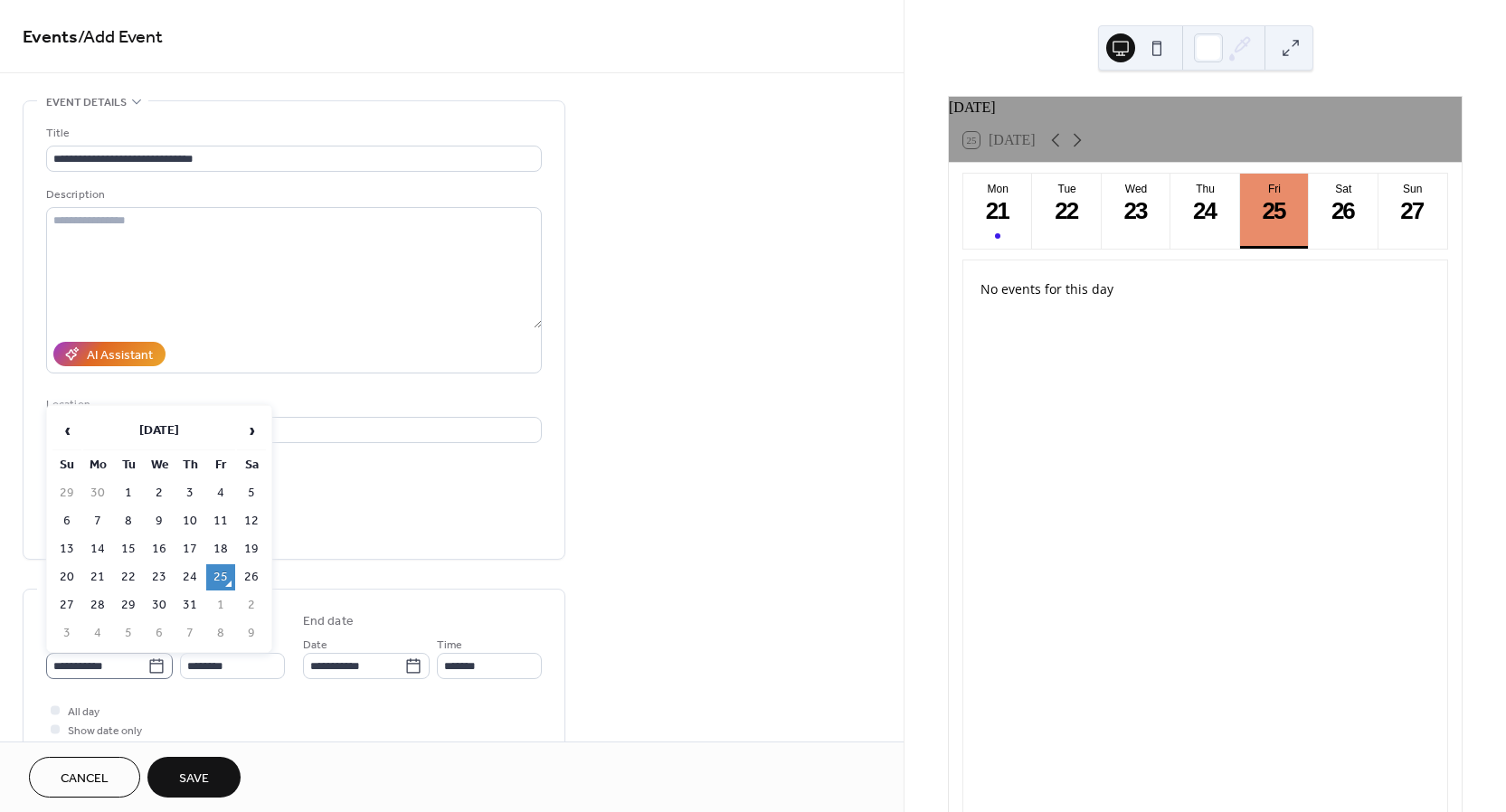 click on "**********" at bounding box center [109, 666] 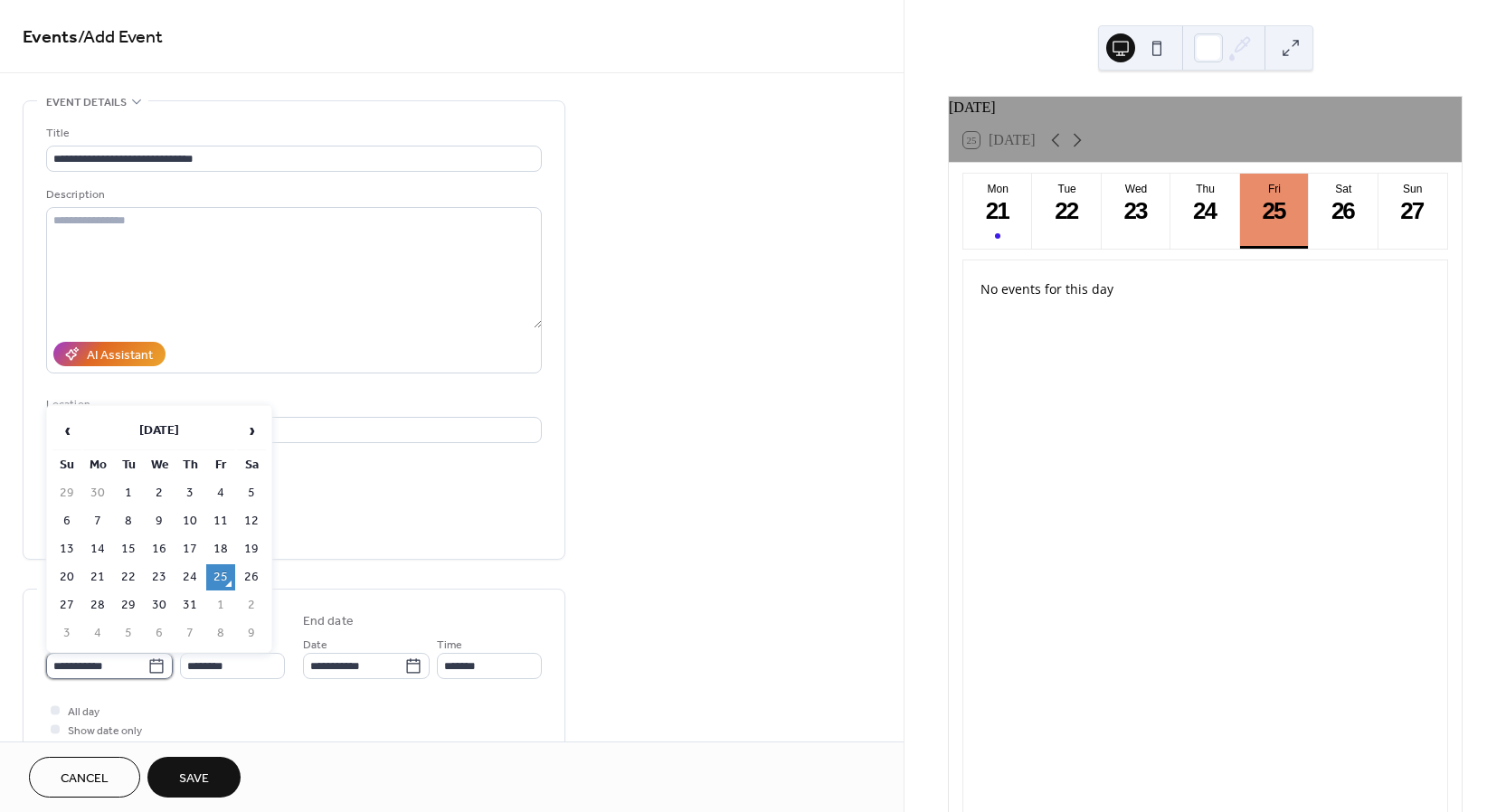 click on "**********" at bounding box center (97, 666) 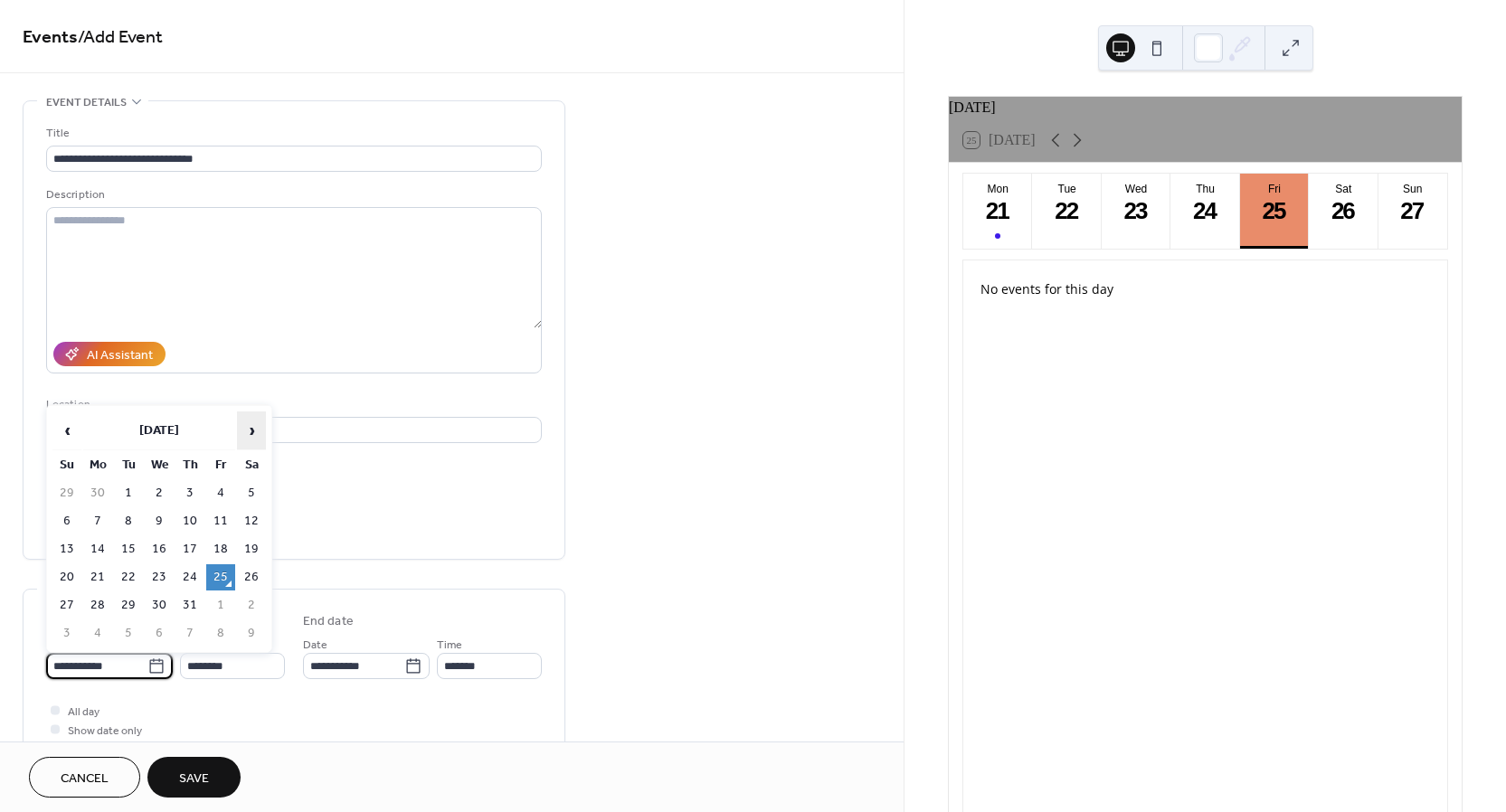 click on "›" at bounding box center (251, 430) 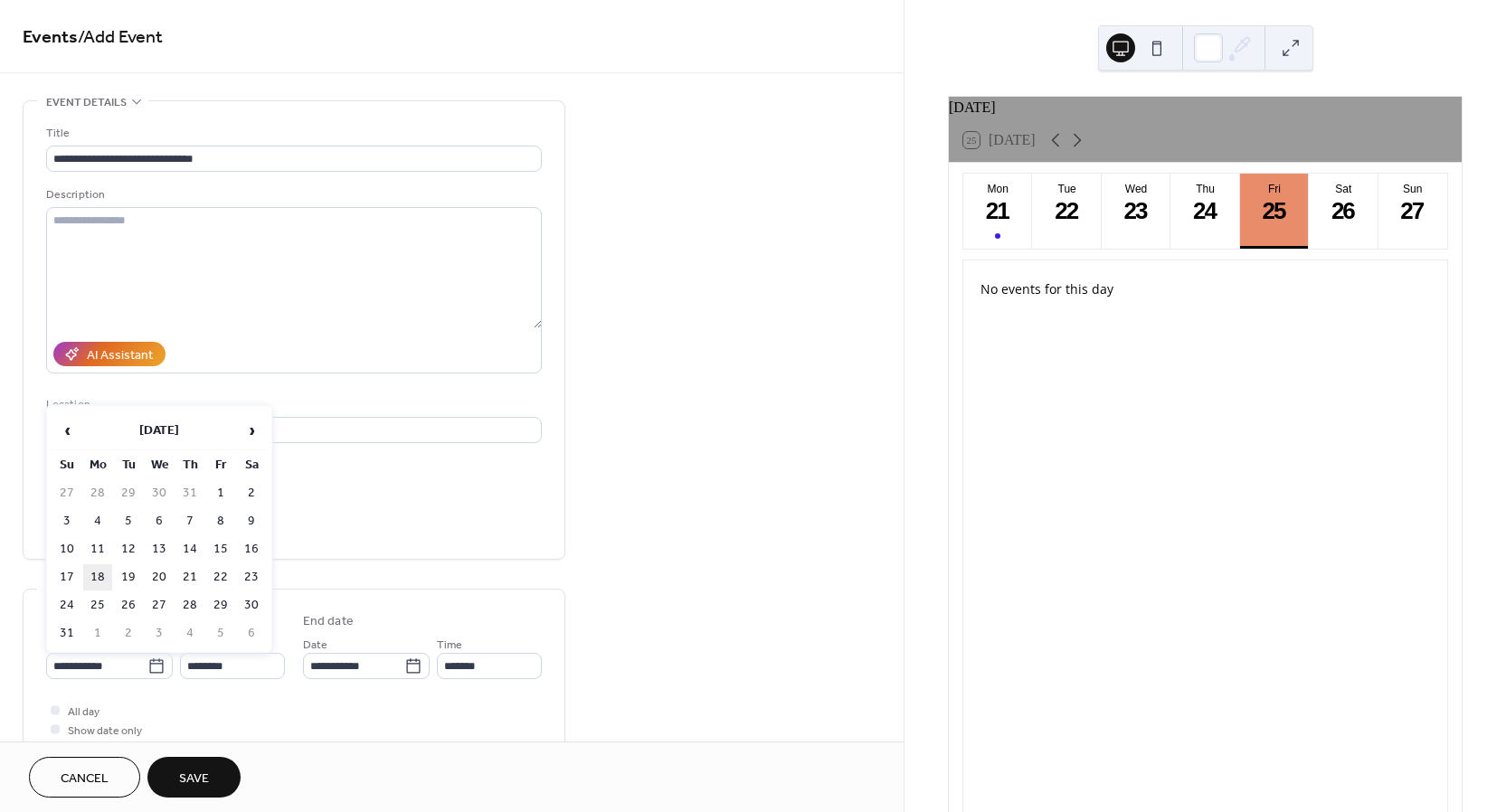 click on "18" at bounding box center [98, 577] 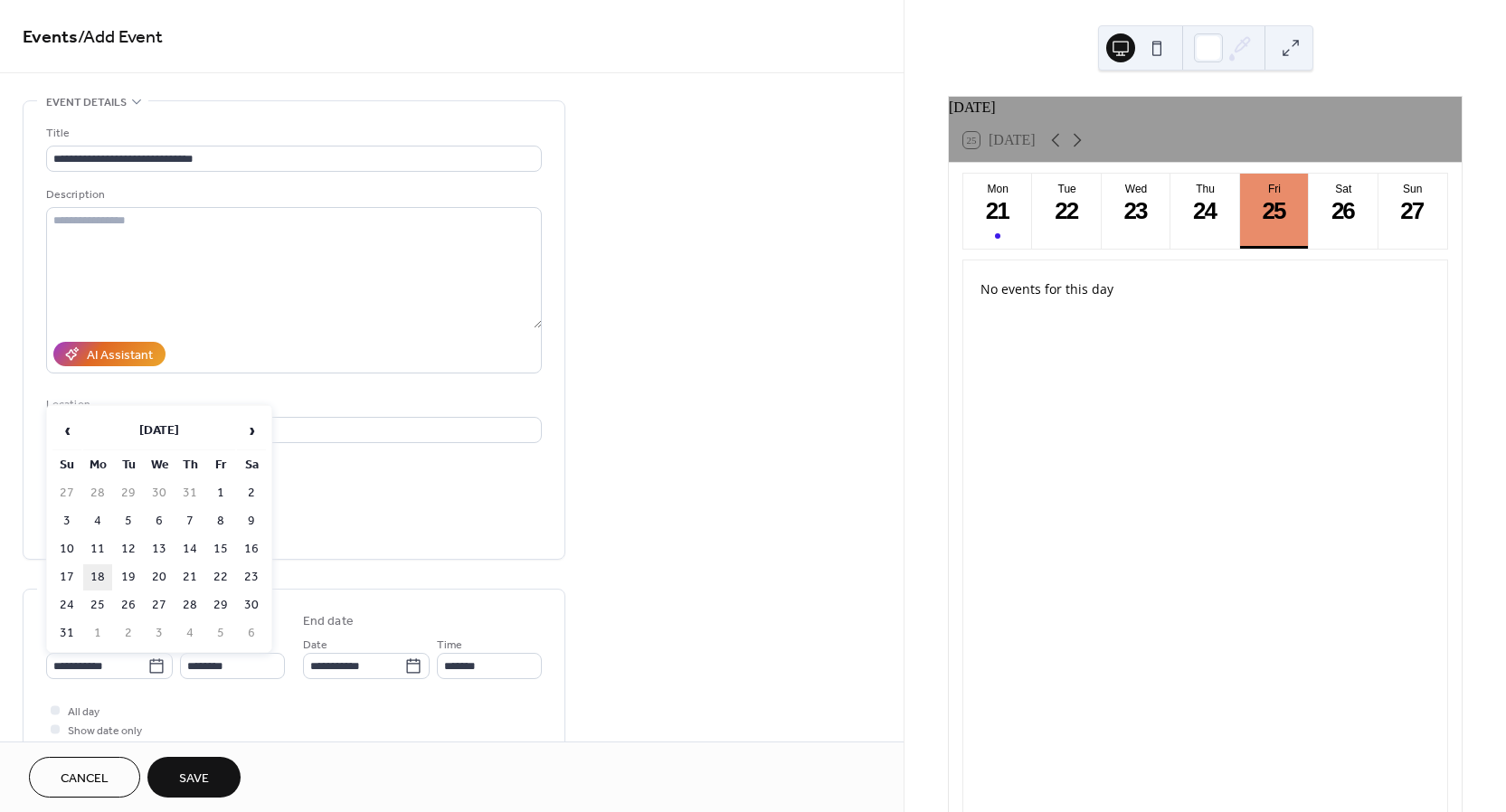 type on "**********" 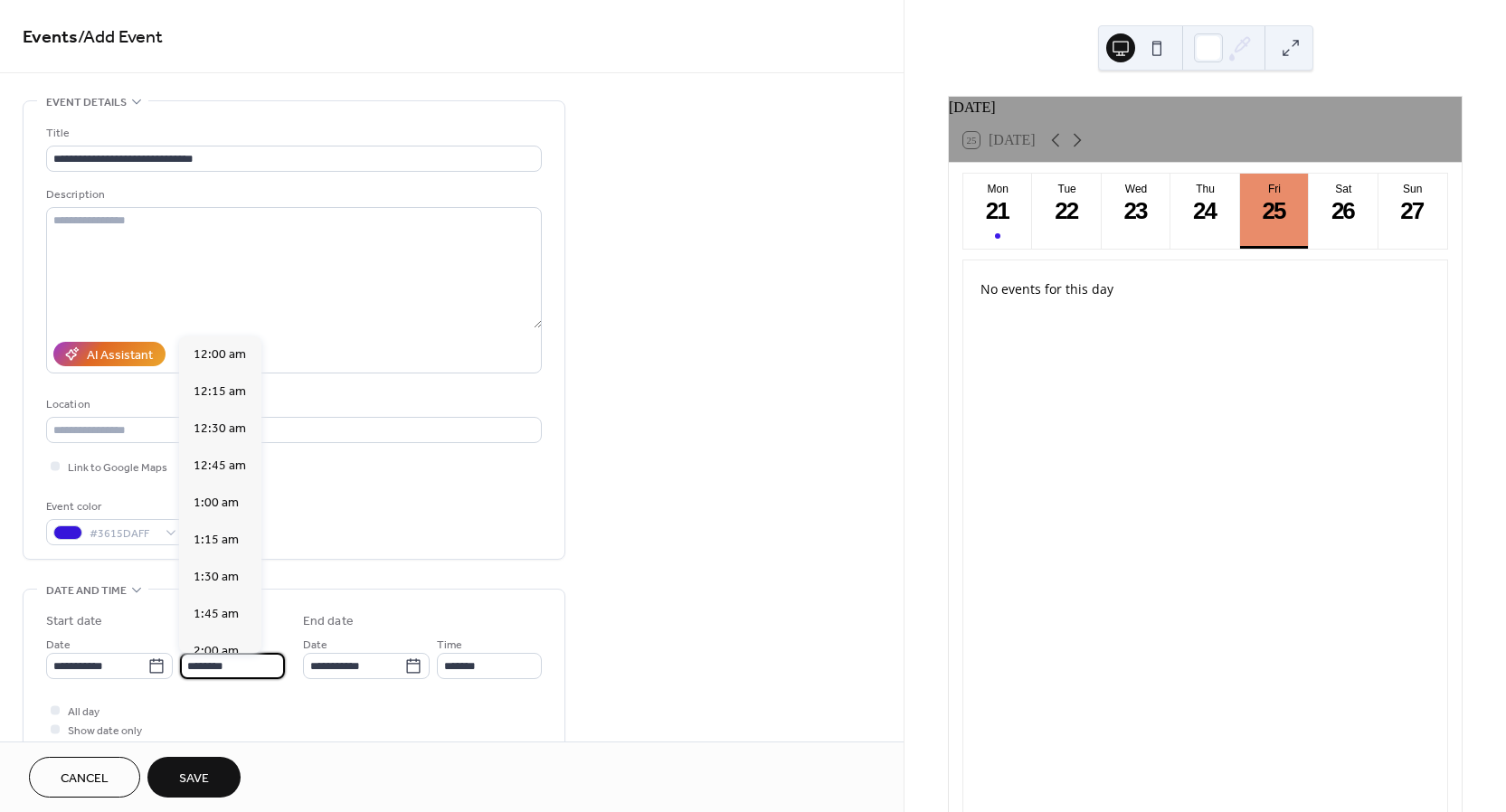 click on "********" at bounding box center (232, 666) 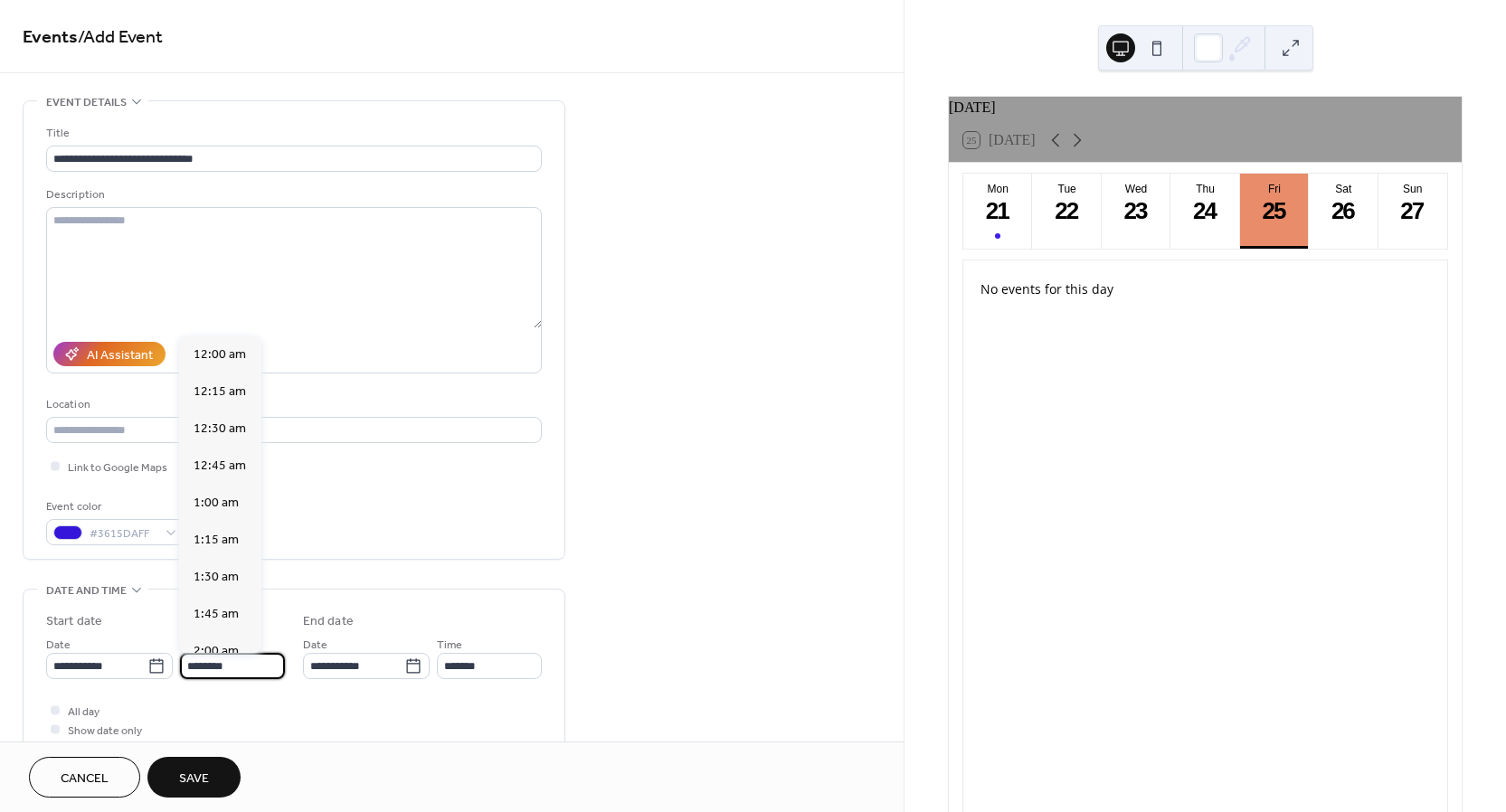 scroll, scrollTop: 1780, scrollLeft: 0, axis: vertical 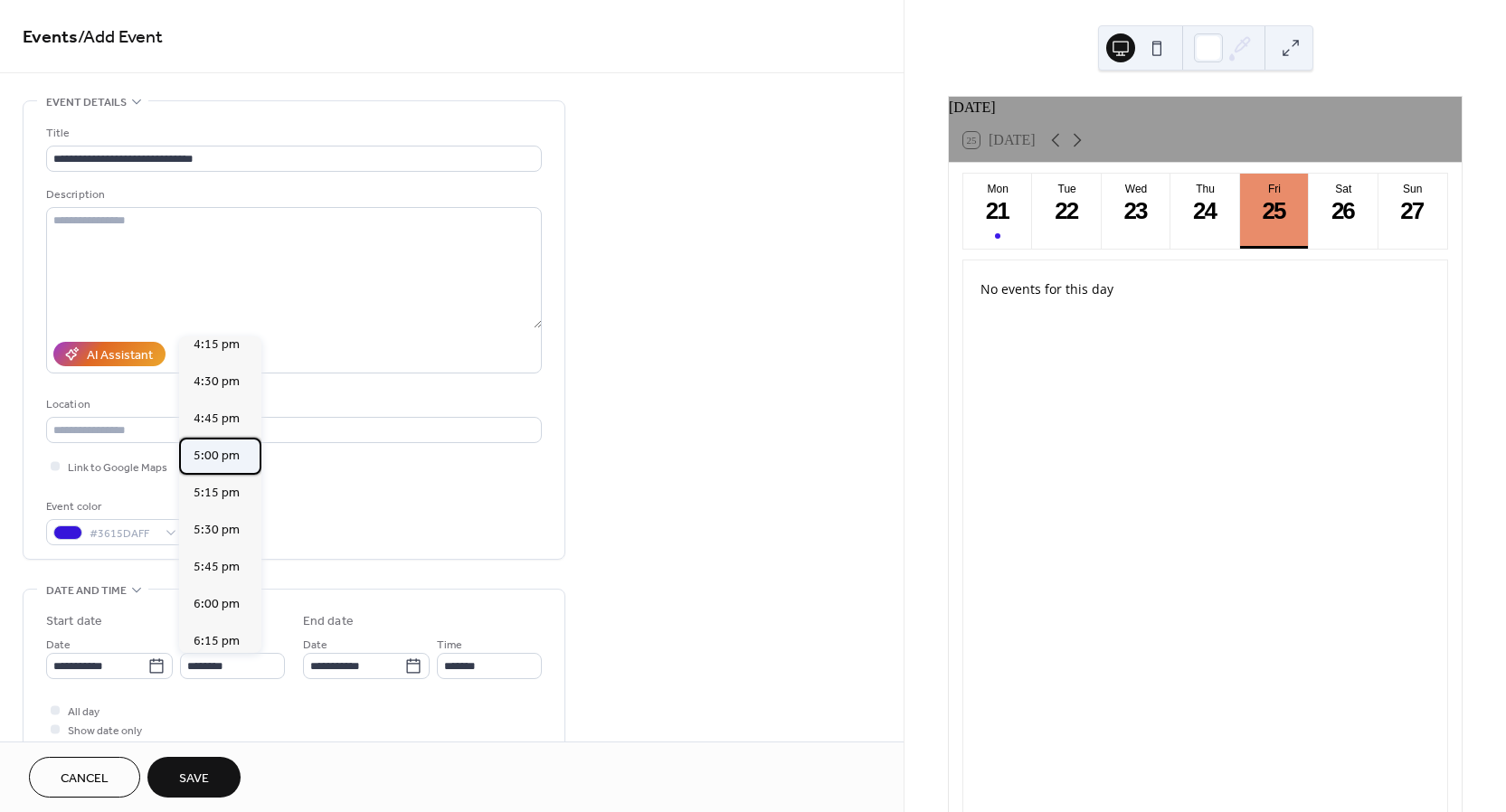 click on "5:00 pm" at bounding box center (216, 456) 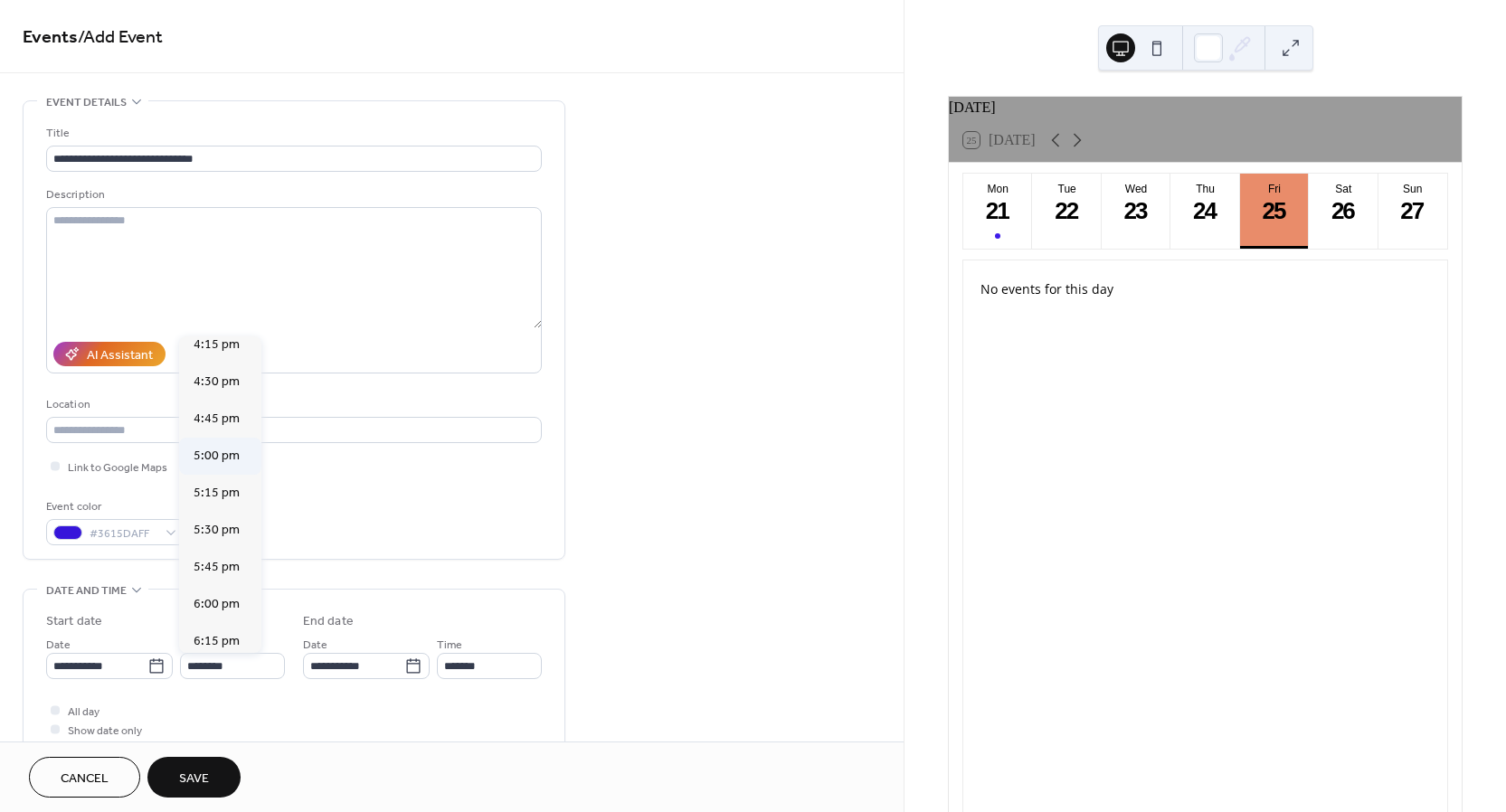 type on "*******" 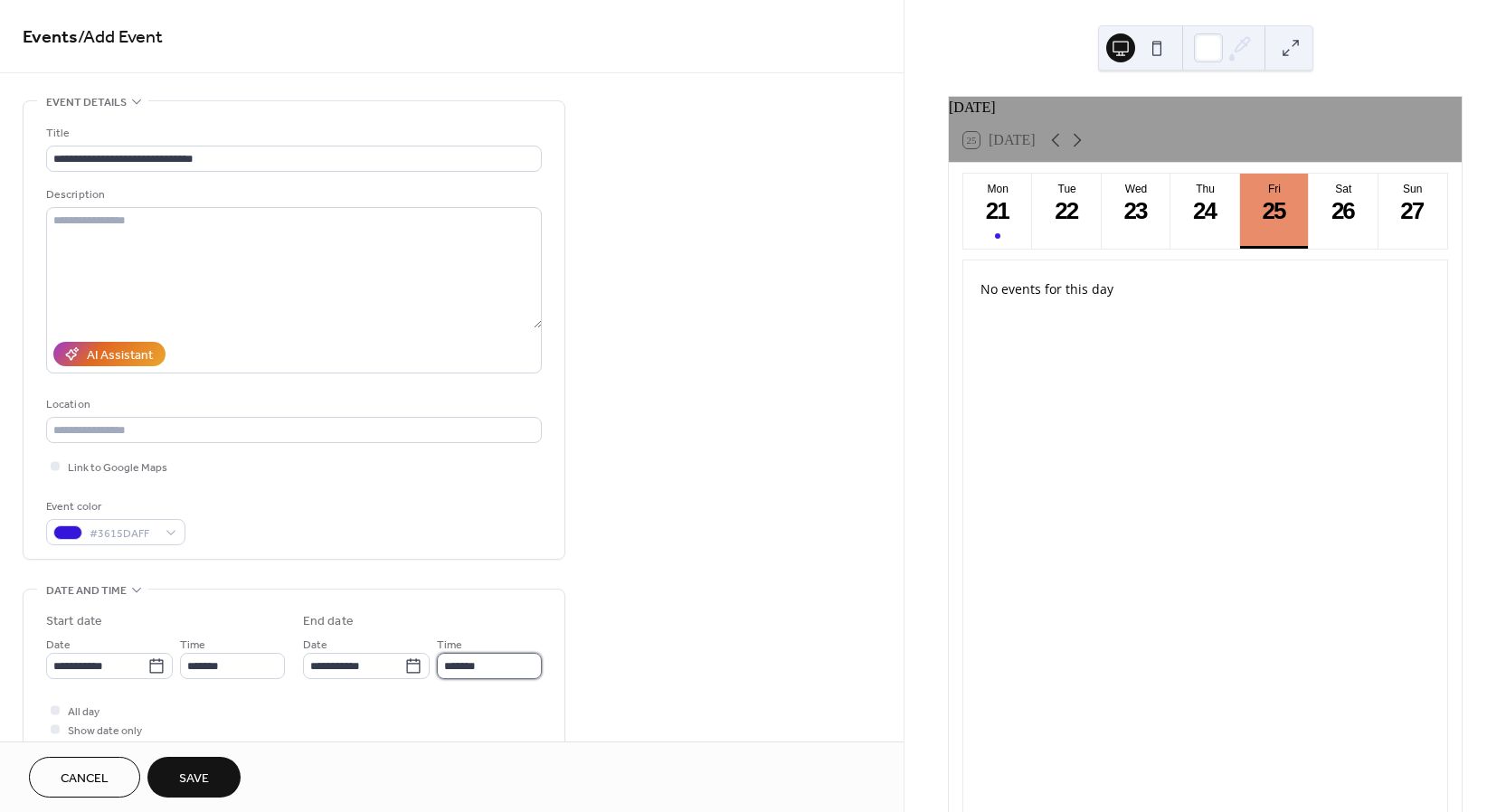 click on "*******" at bounding box center [489, 666] 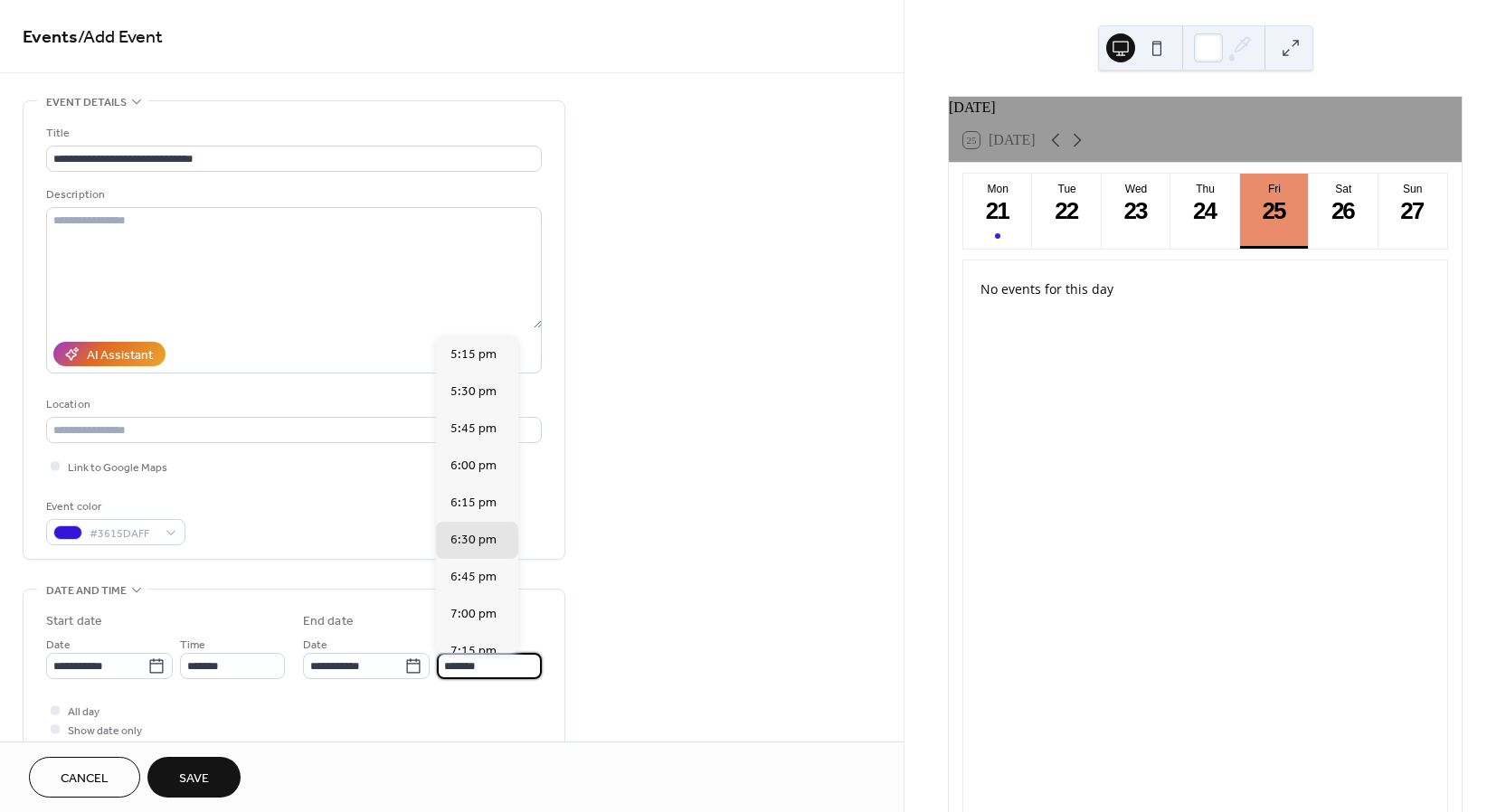 type on "*******" 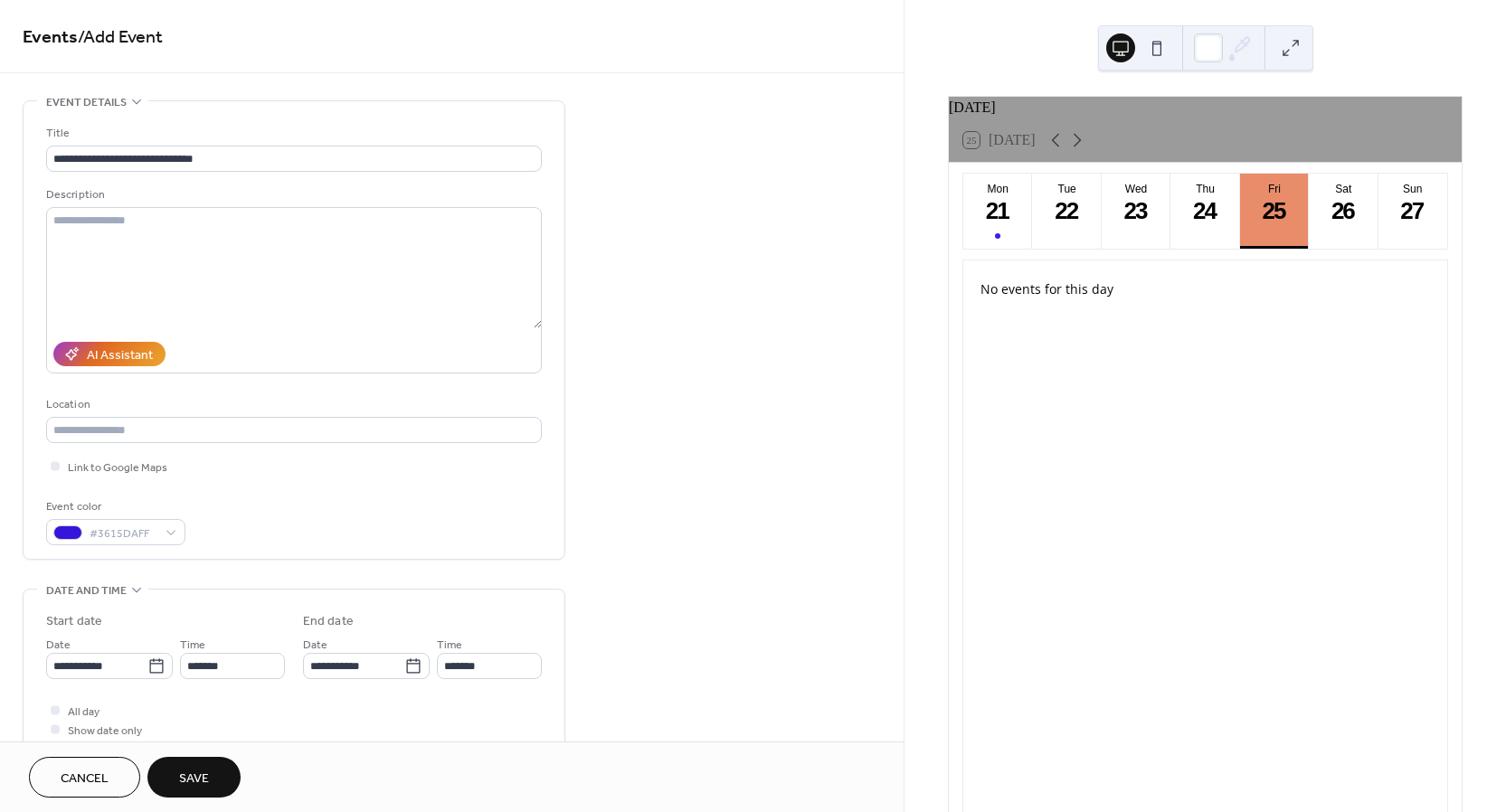click on "Save" at bounding box center [194, 779] 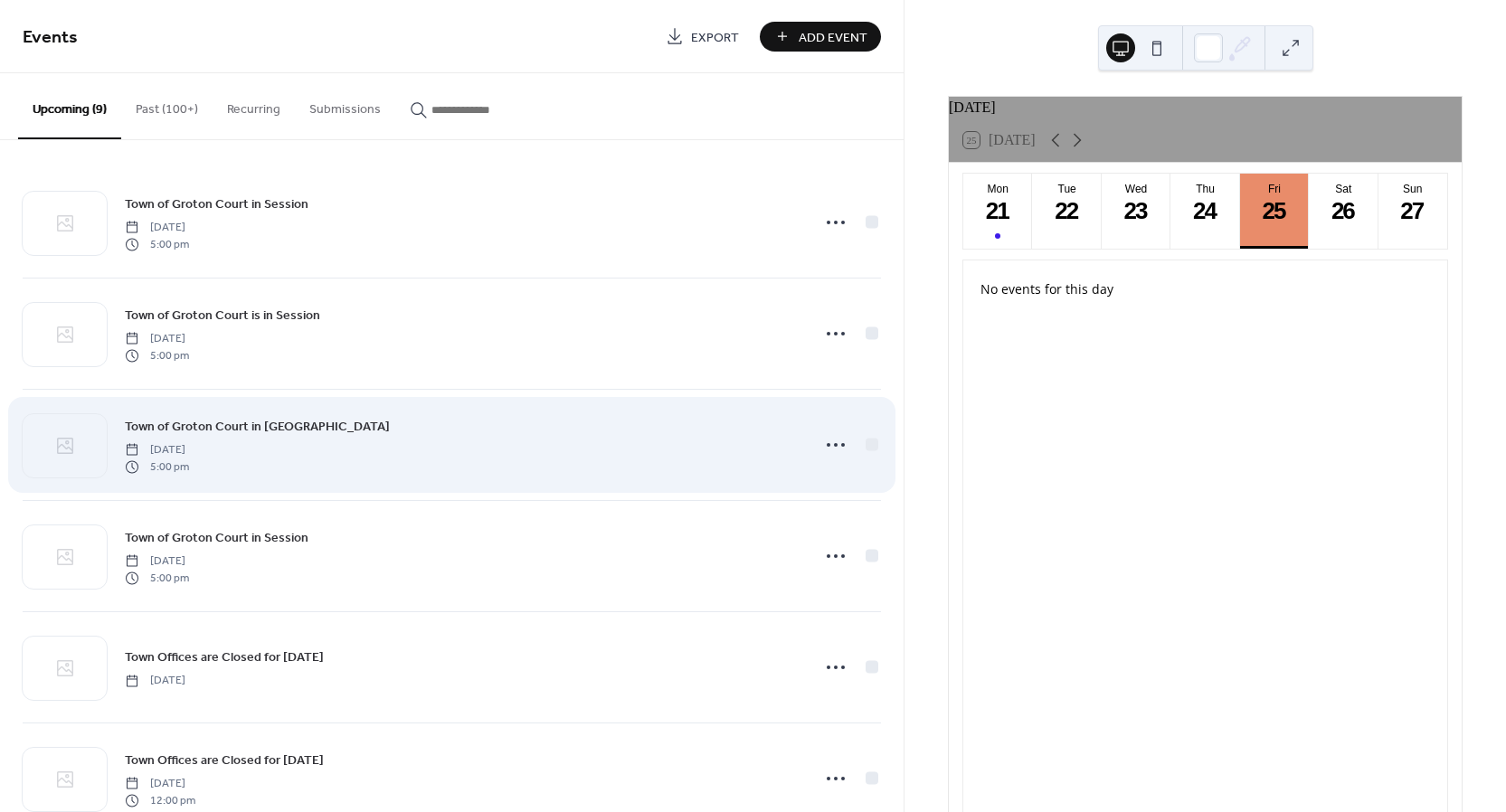 click on "Town of Groton Court in [GEOGRAPHIC_DATA] [DATE] 5:00 pm" at bounding box center (462, 445) 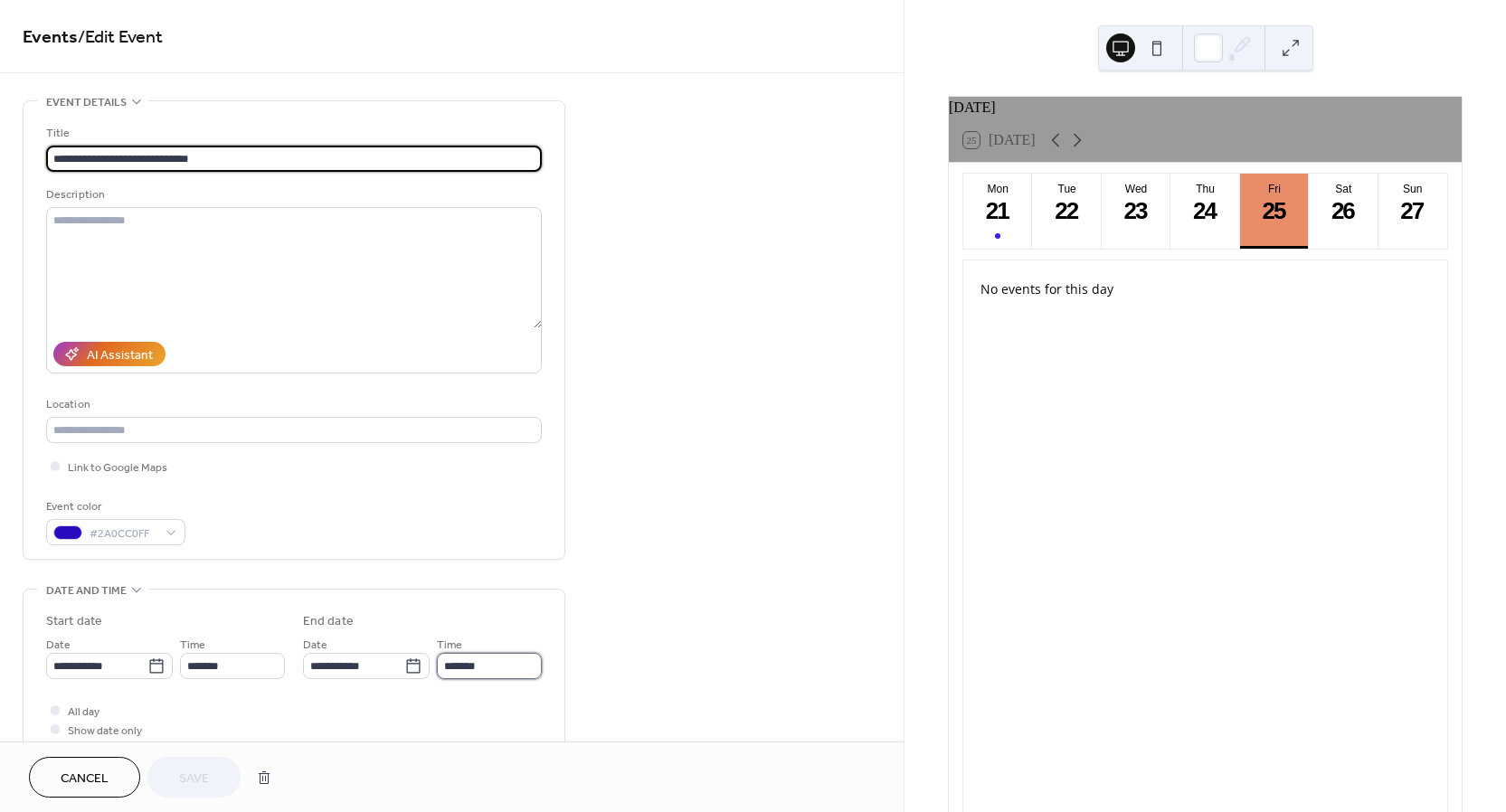 click on "*******" at bounding box center [489, 666] 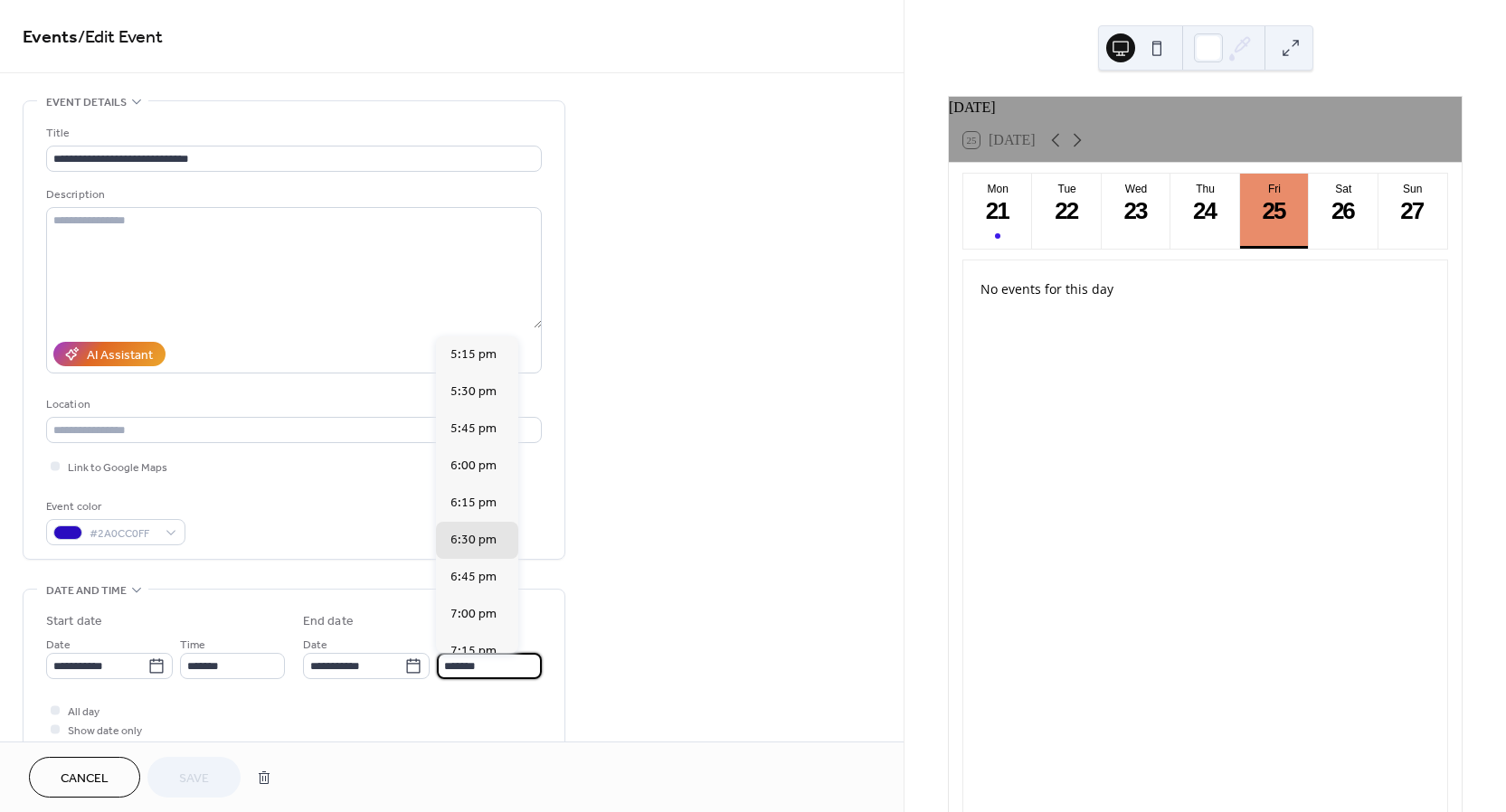 type on "*******" 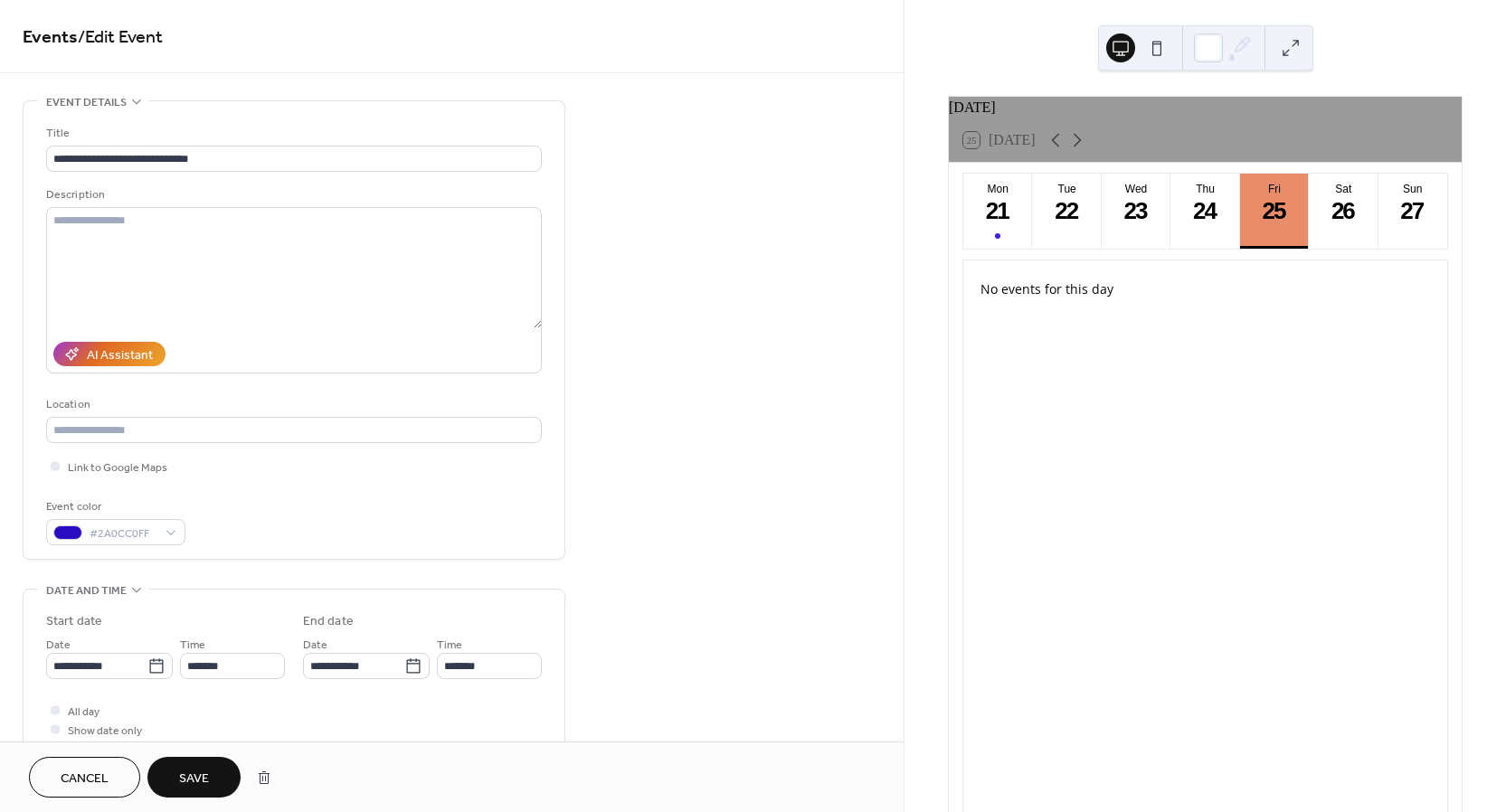click on "**********" at bounding box center [451, 722] 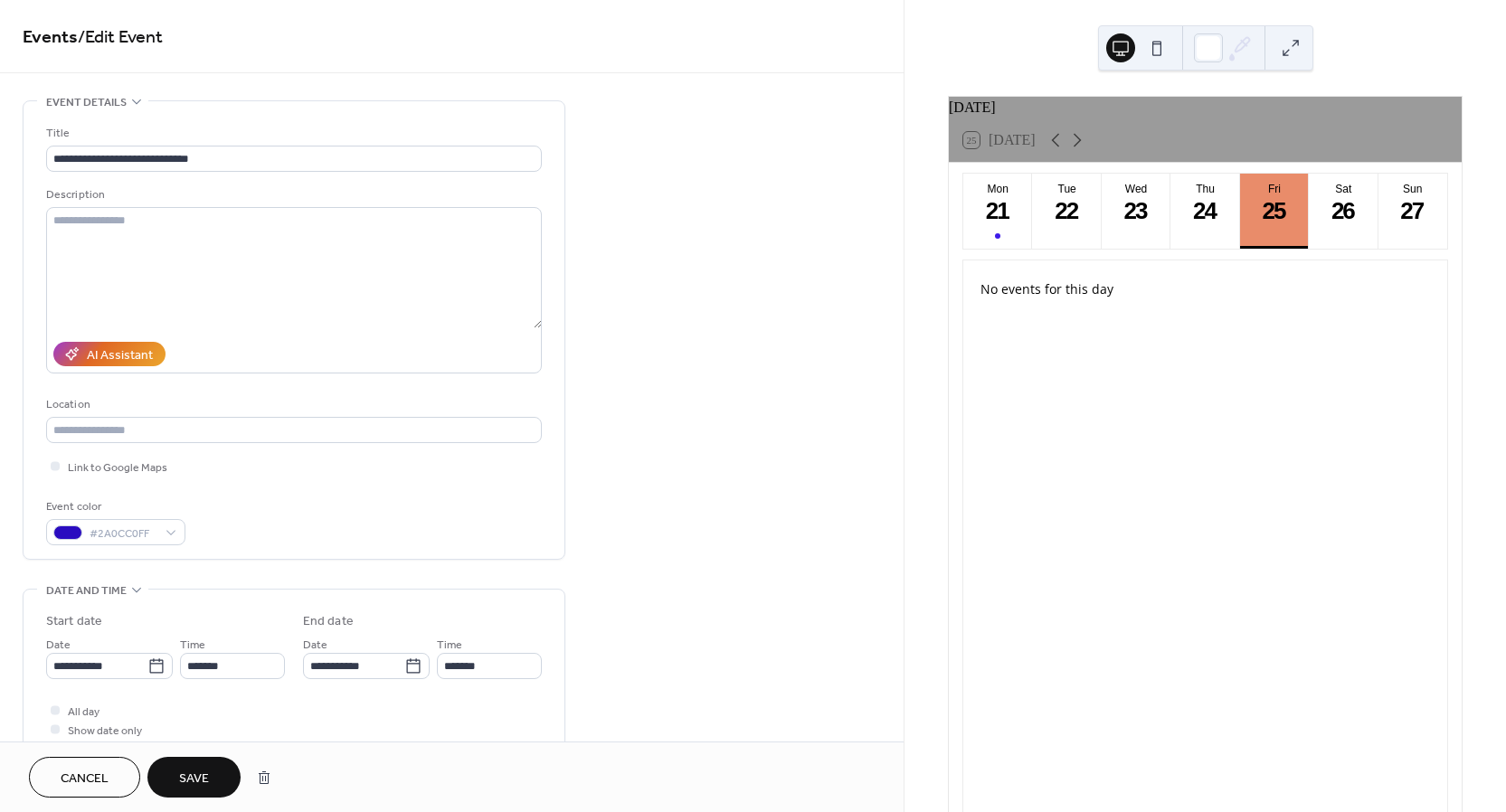 scroll, scrollTop: 116, scrollLeft: 0, axis: vertical 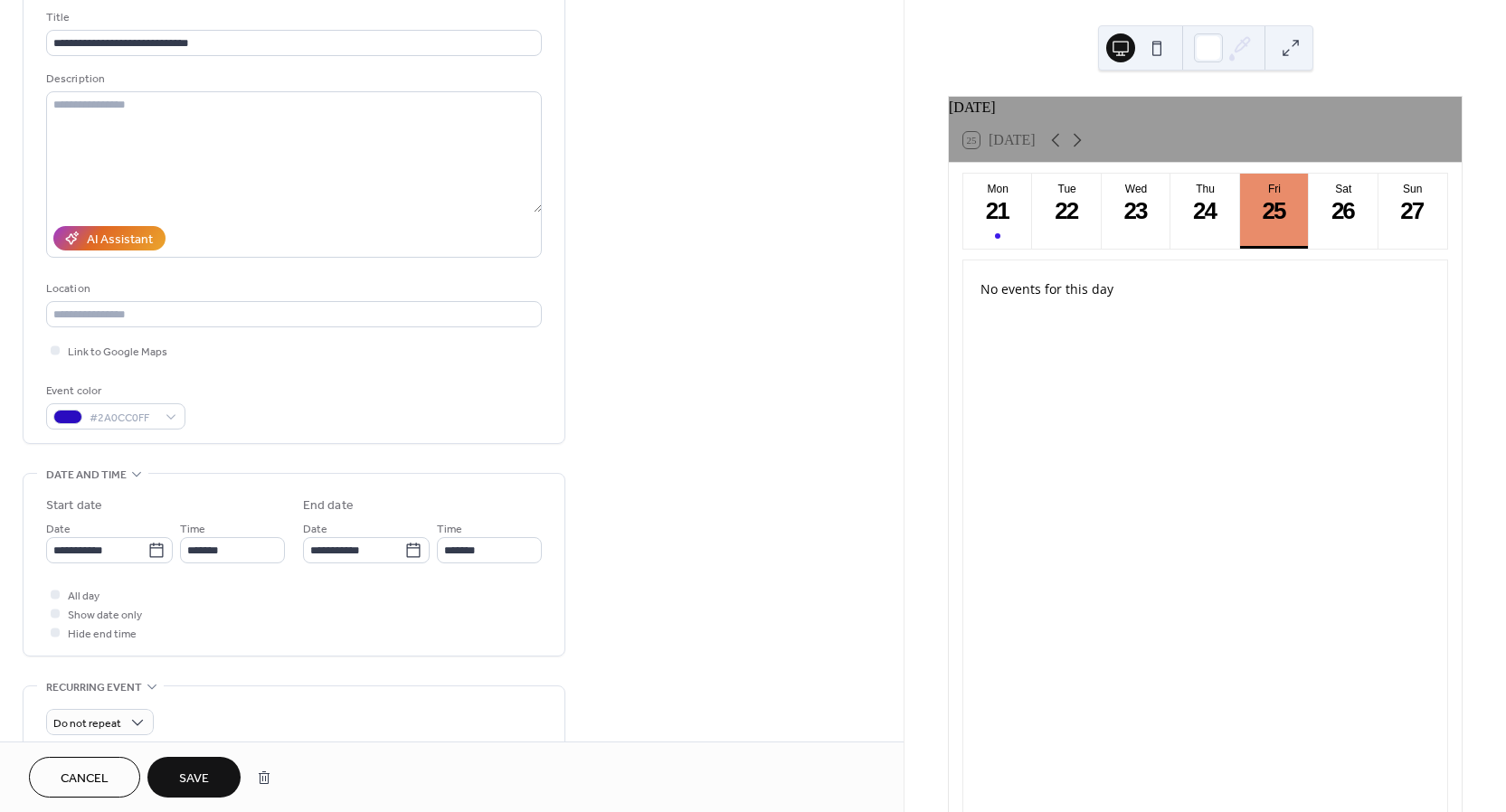 click on "Save" at bounding box center [194, 779] 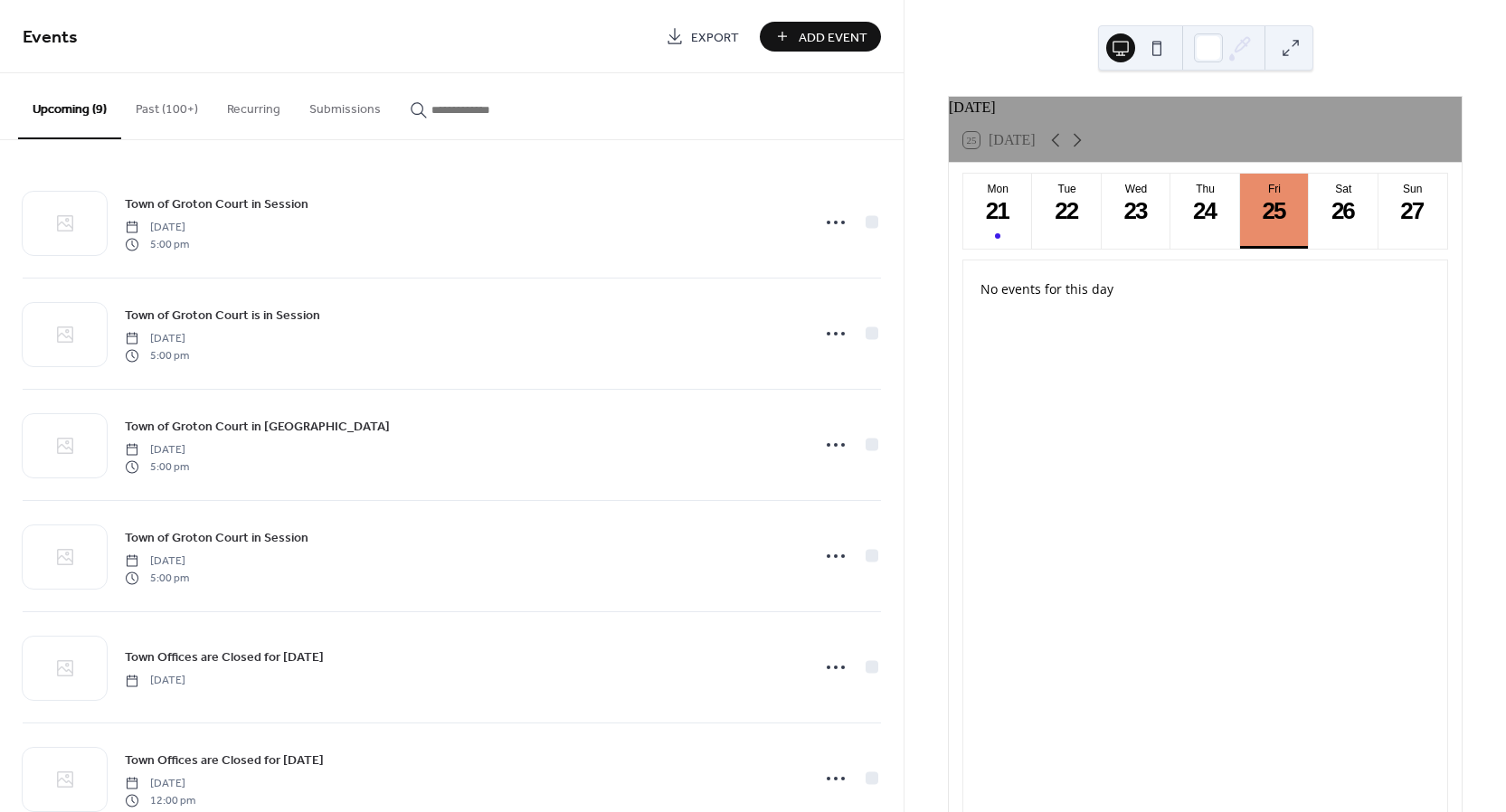click on "Add Event" at bounding box center (833, 37) 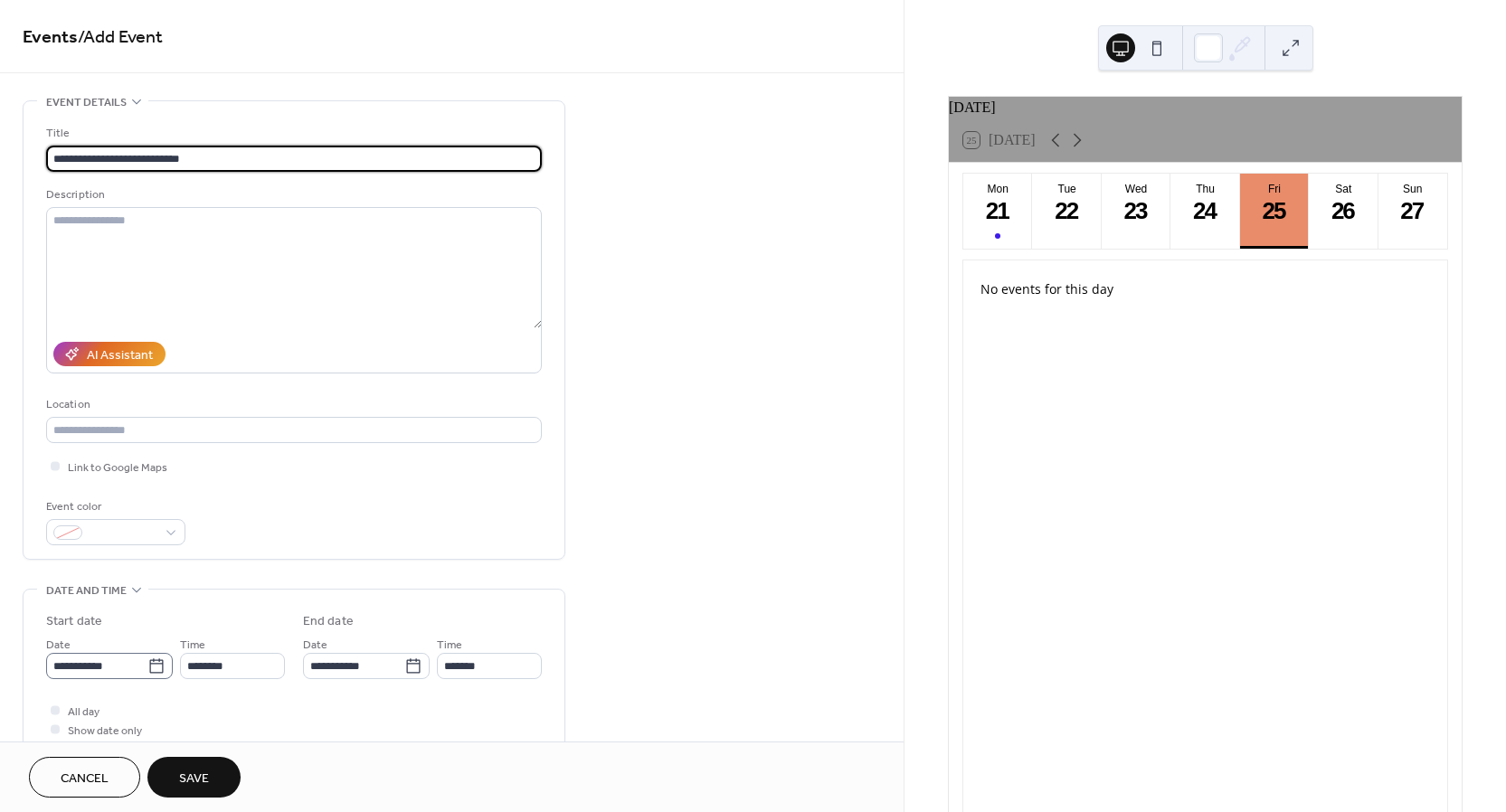 type on "**********" 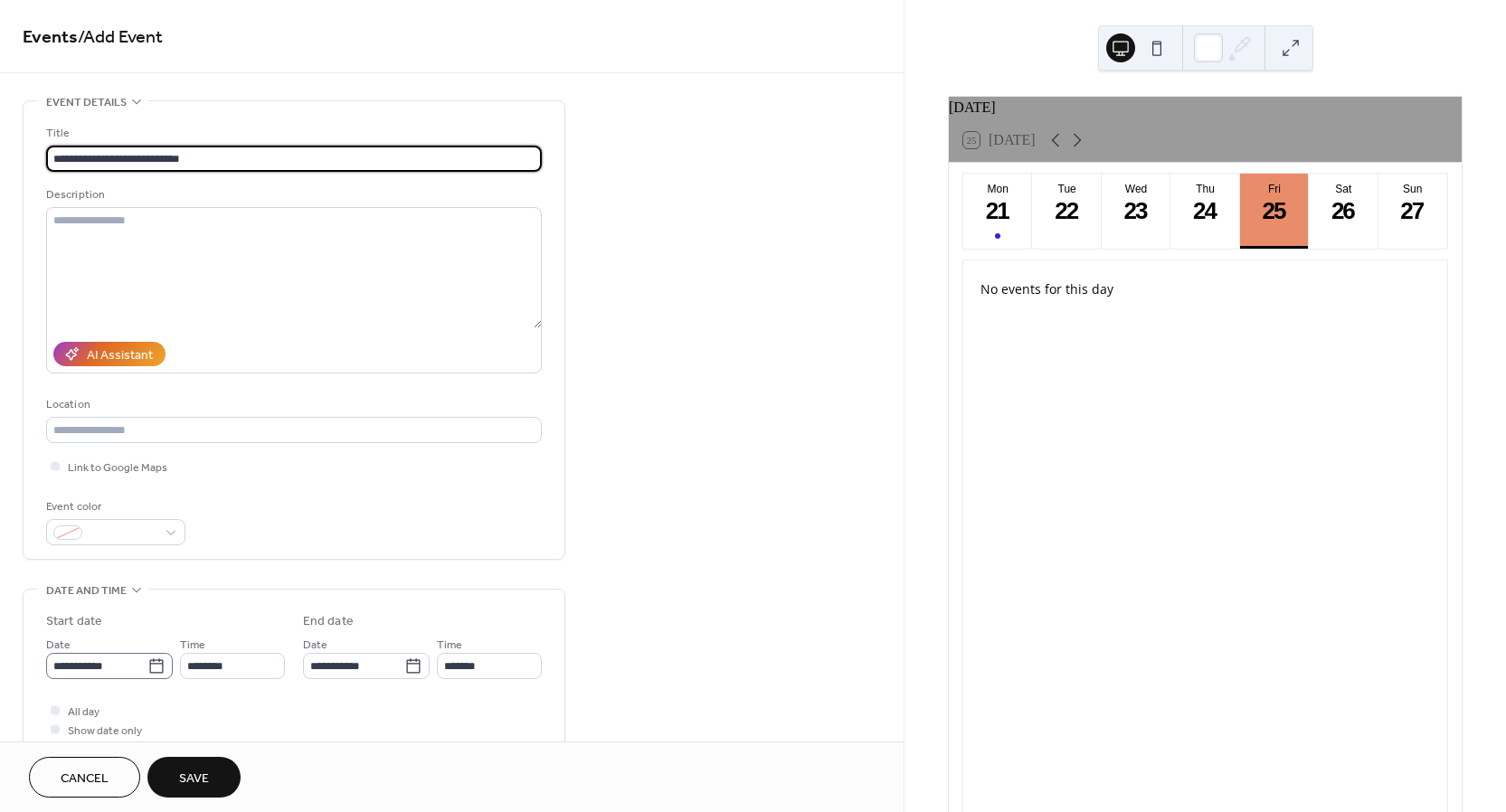 click 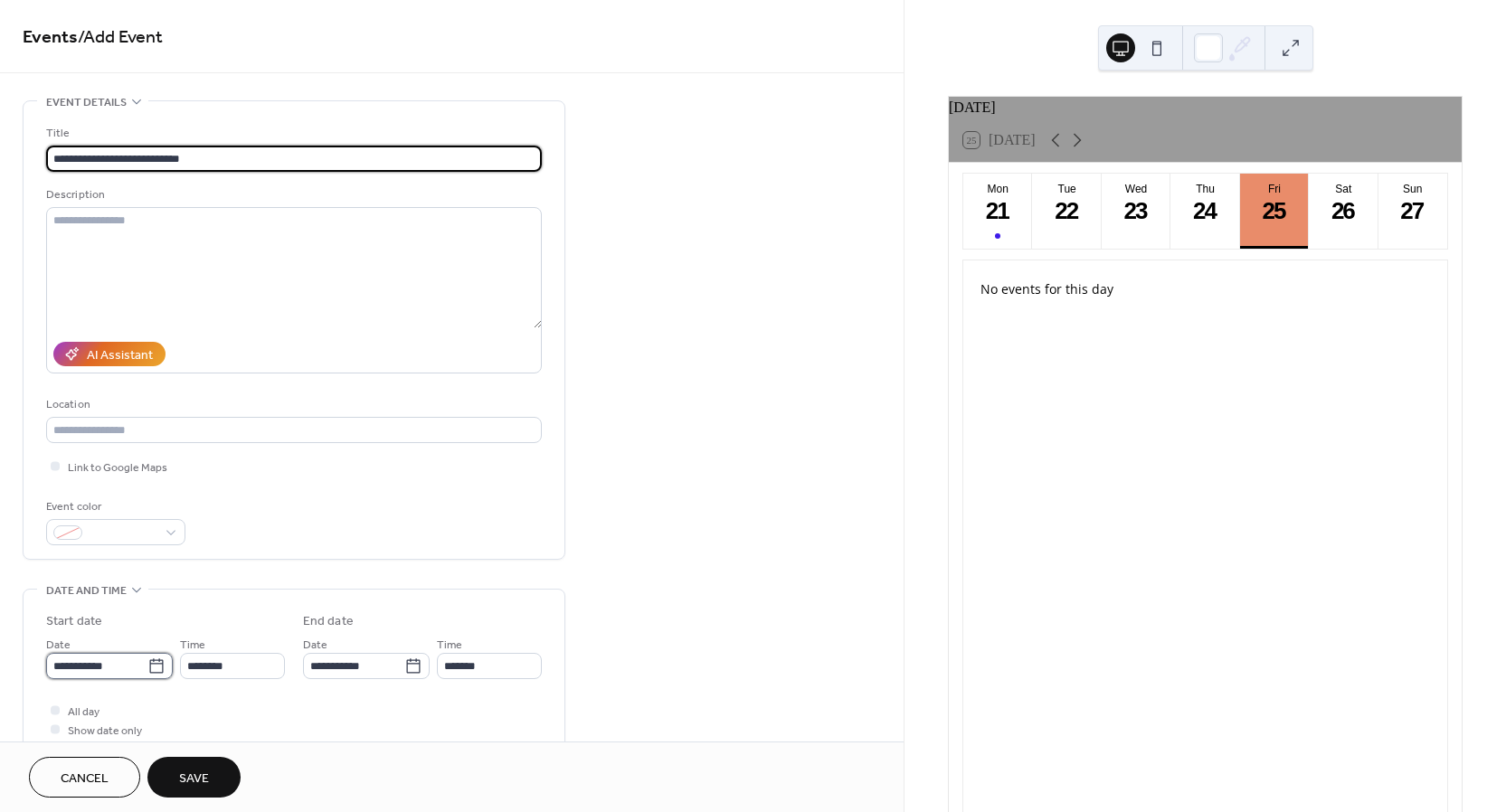 click on "**********" at bounding box center [97, 666] 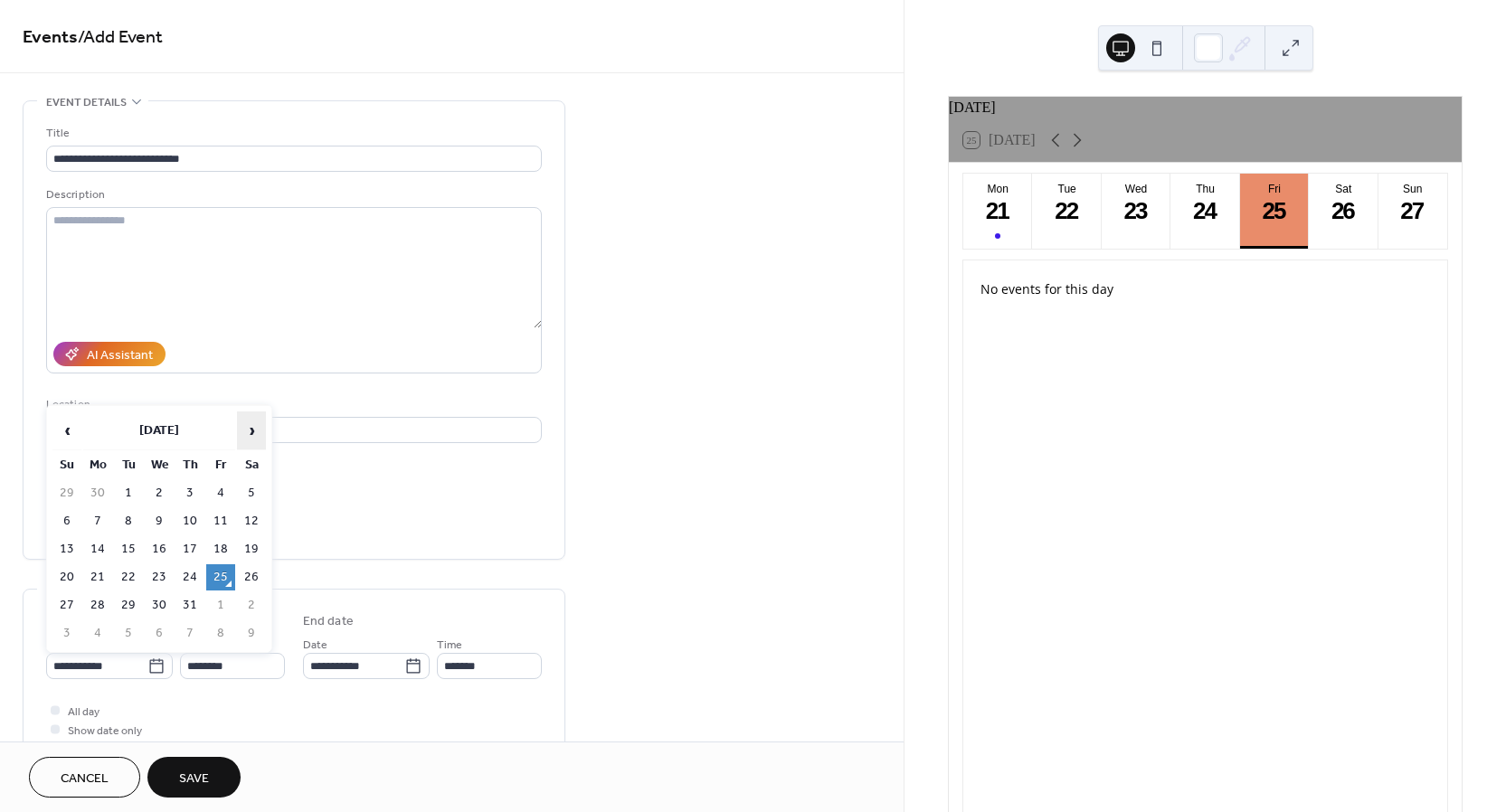click on "›" at bounding box center [251, 430] 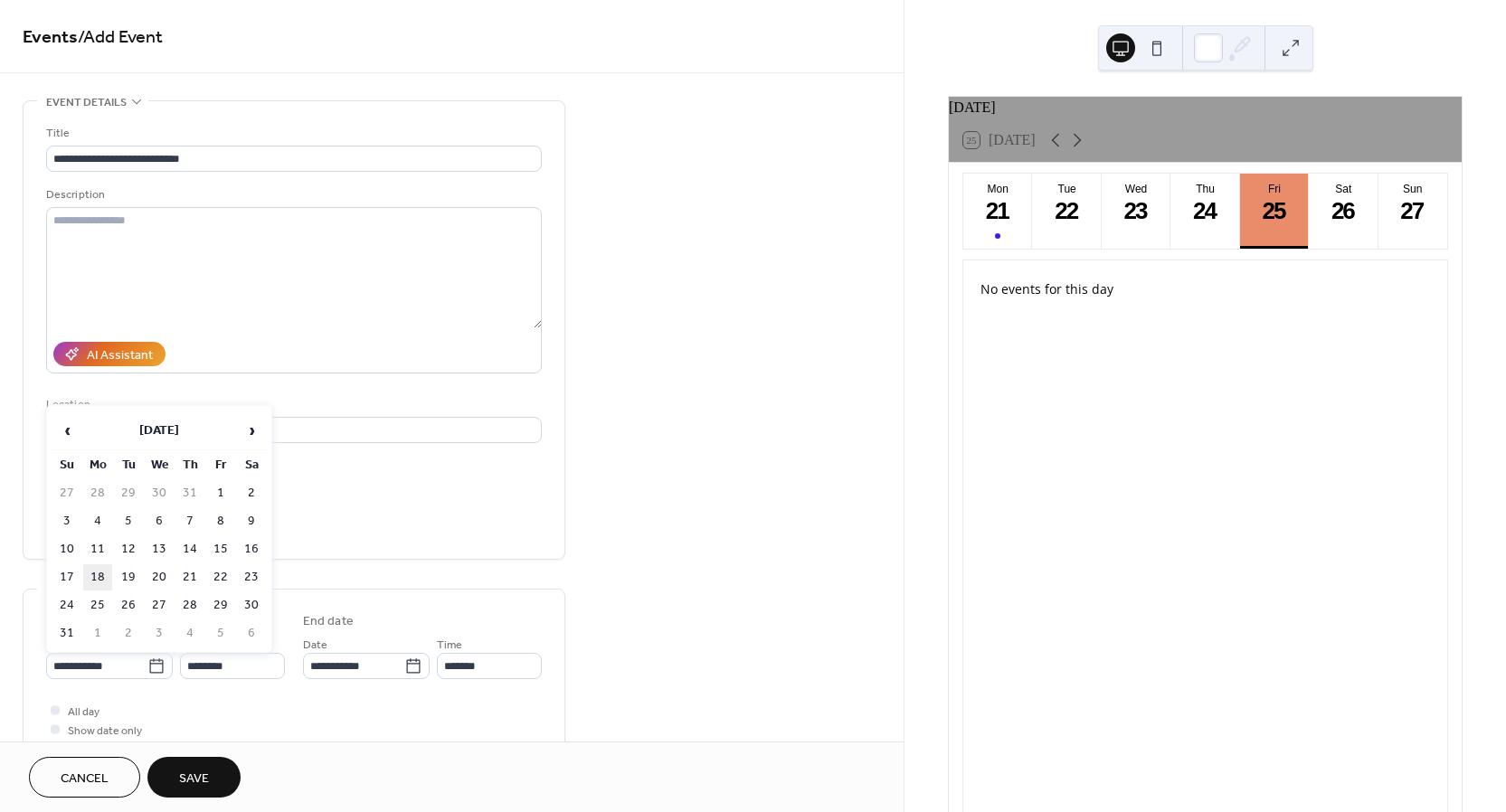 click on "18" at bounding box center [98, 577] 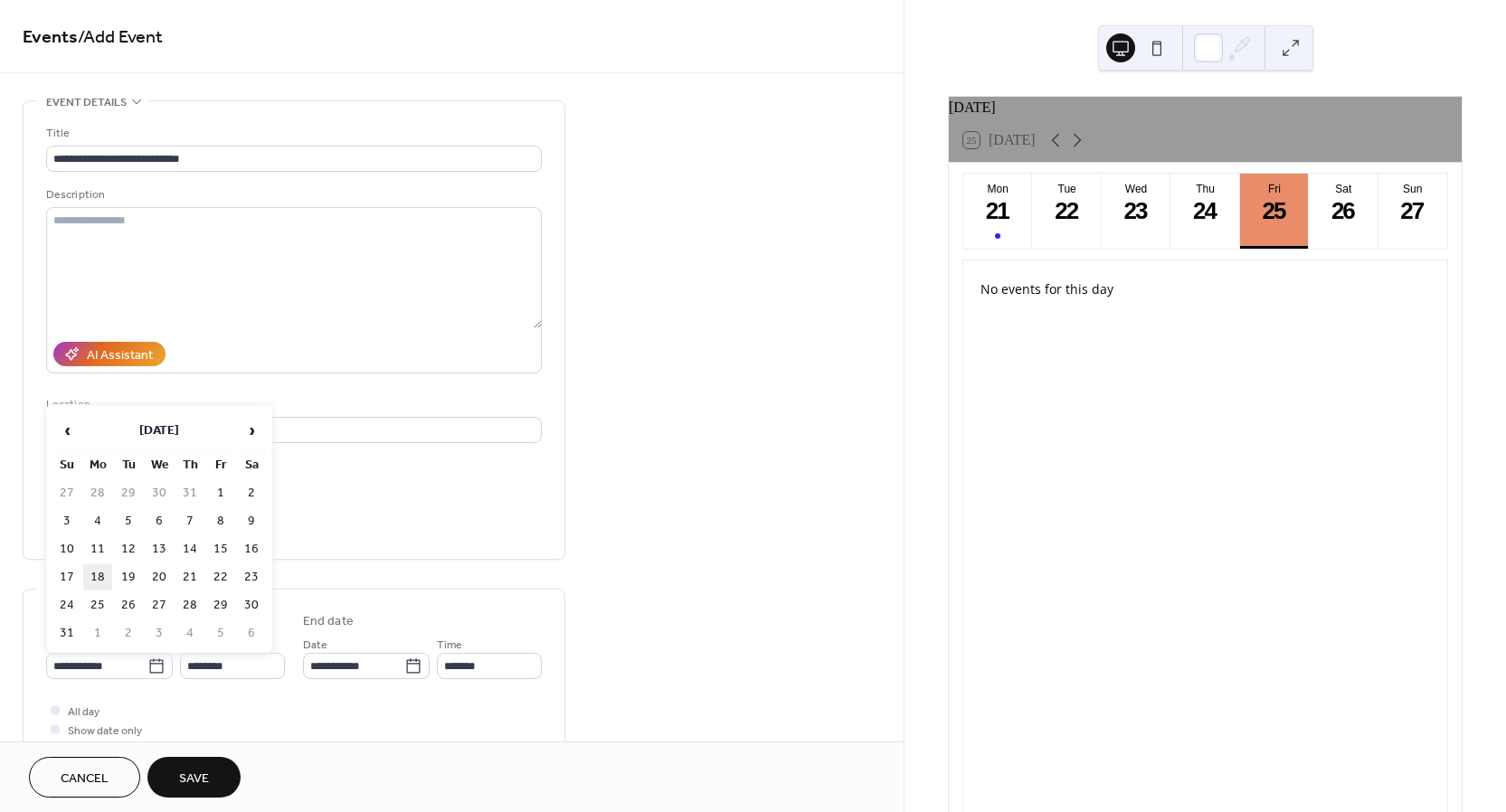 type on "**********" 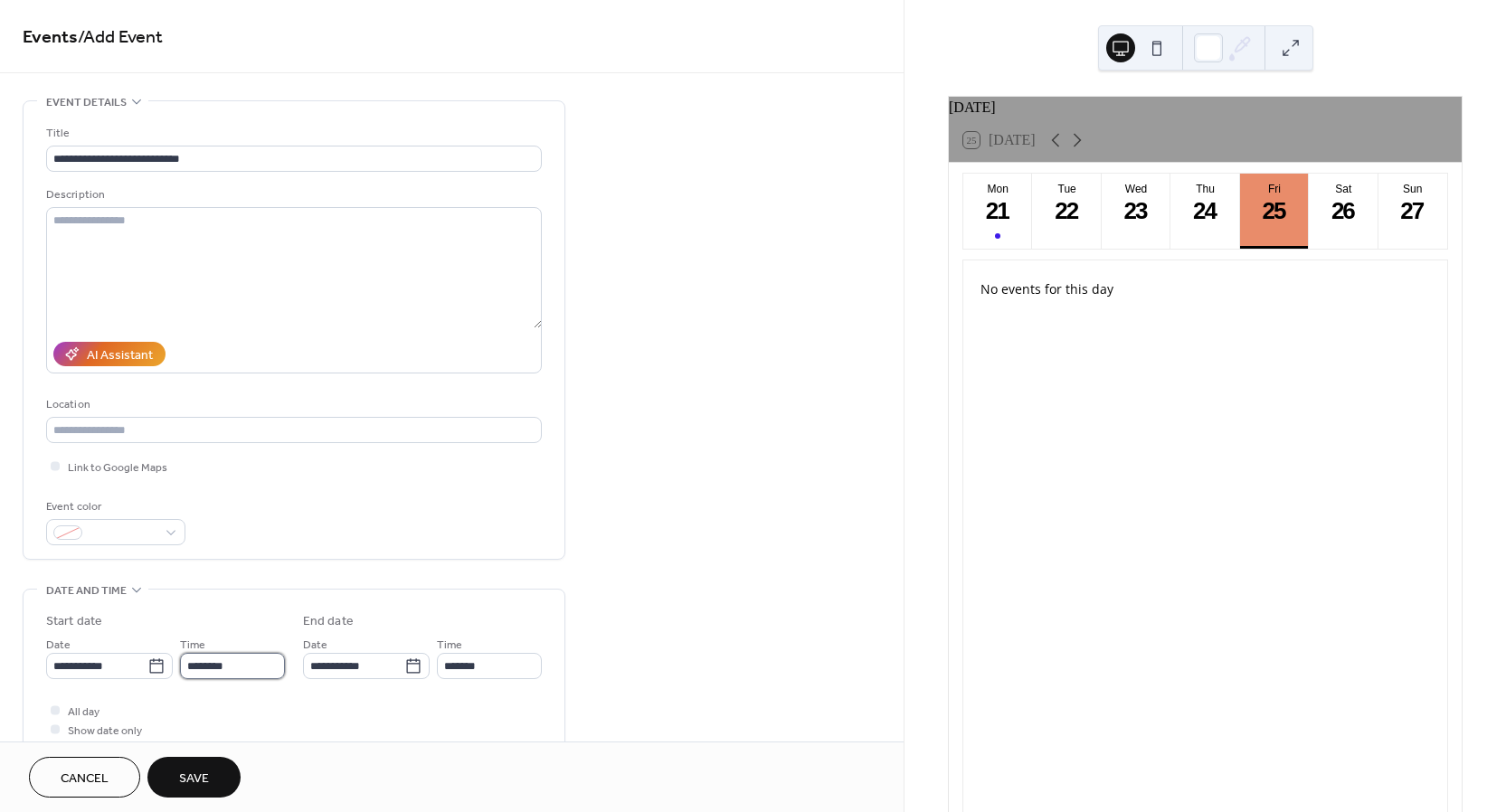 click on "********" at bounding box center [232, 666] 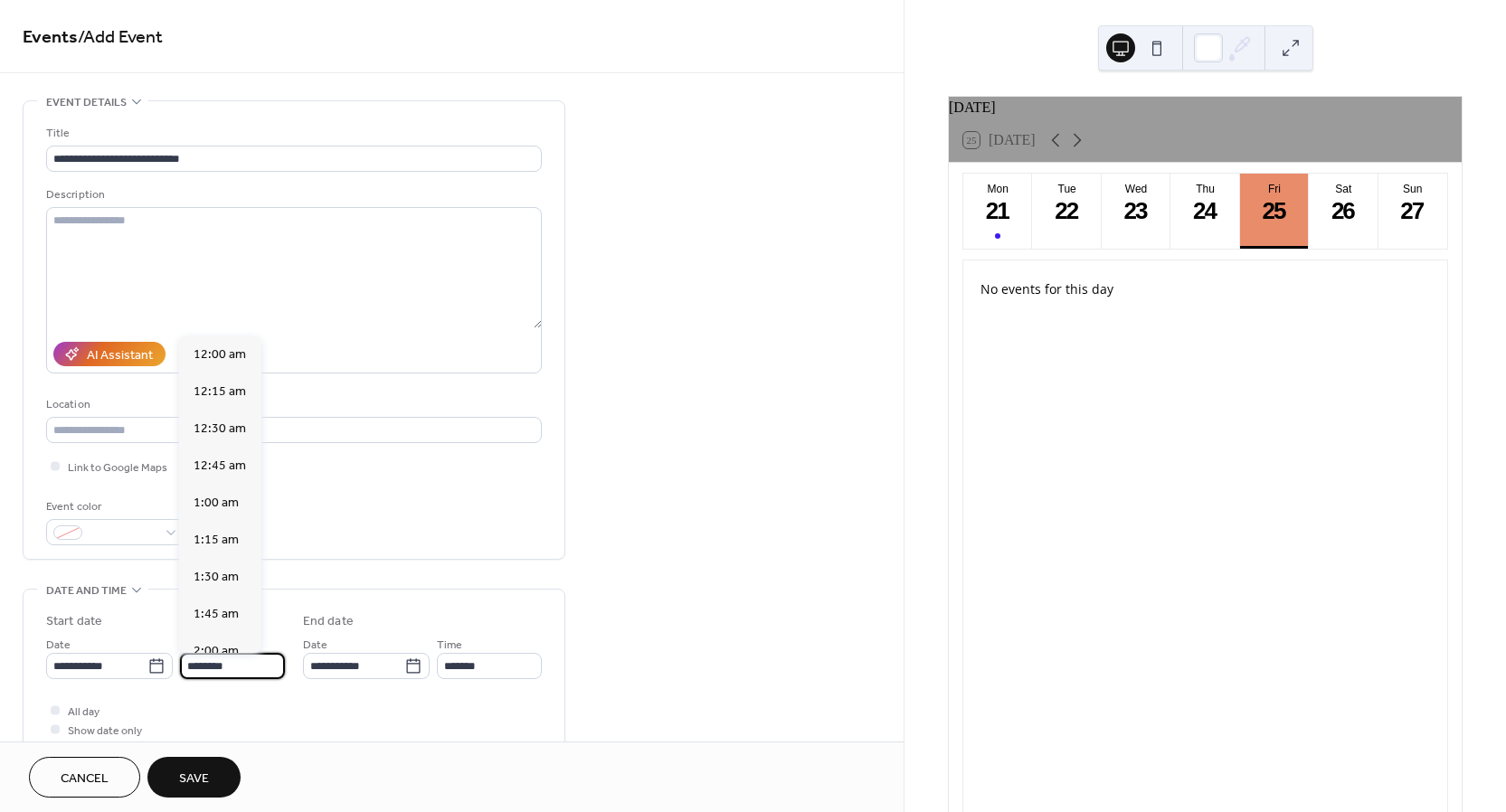 scroll, scrollTop: 1780, scrollLeft: 0, axis: vertical 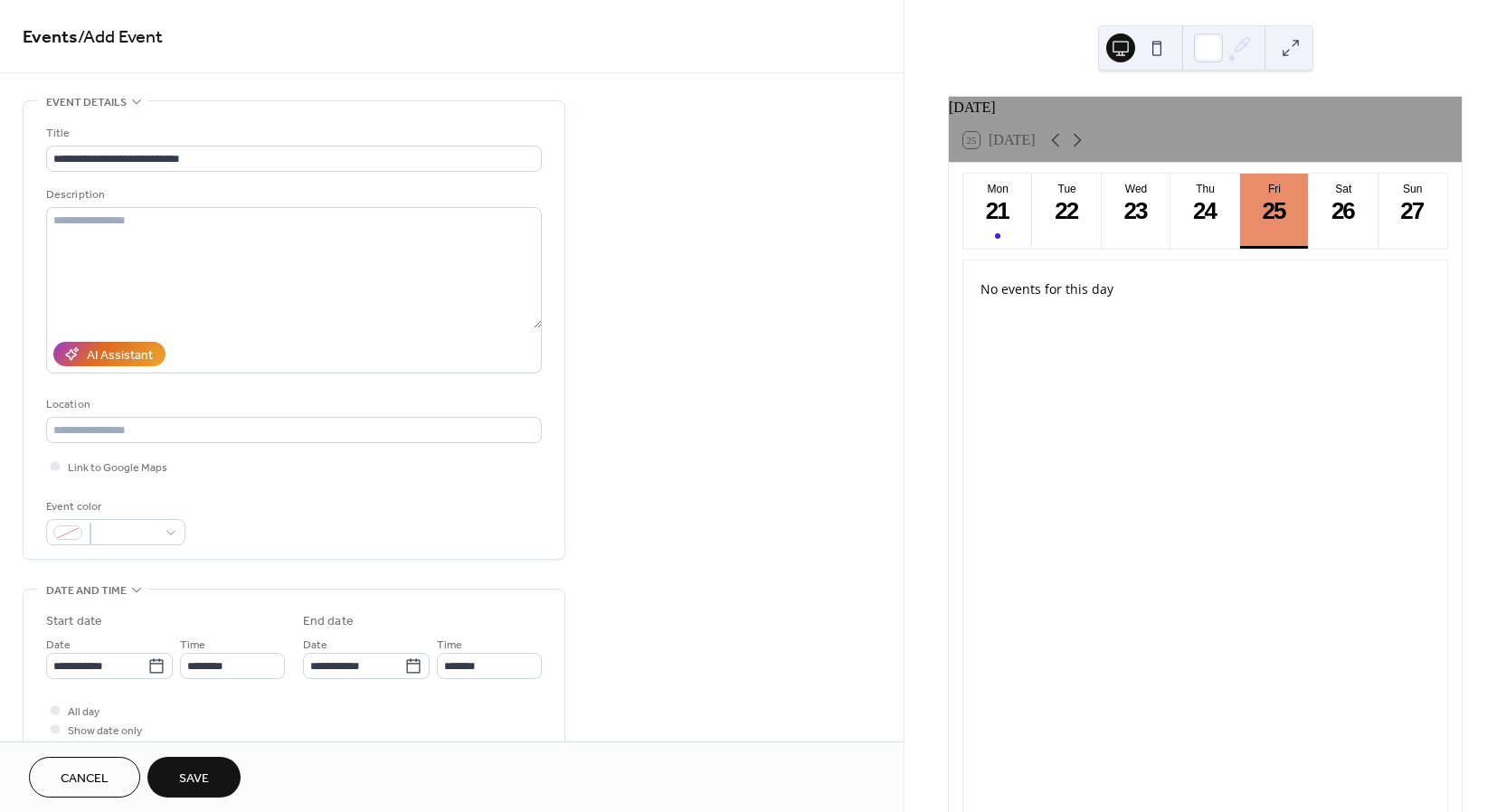 drag, startPoint x: 264, startPoint y: 504, endPoint x: 257, endPoint y: 560, distance: 56.436 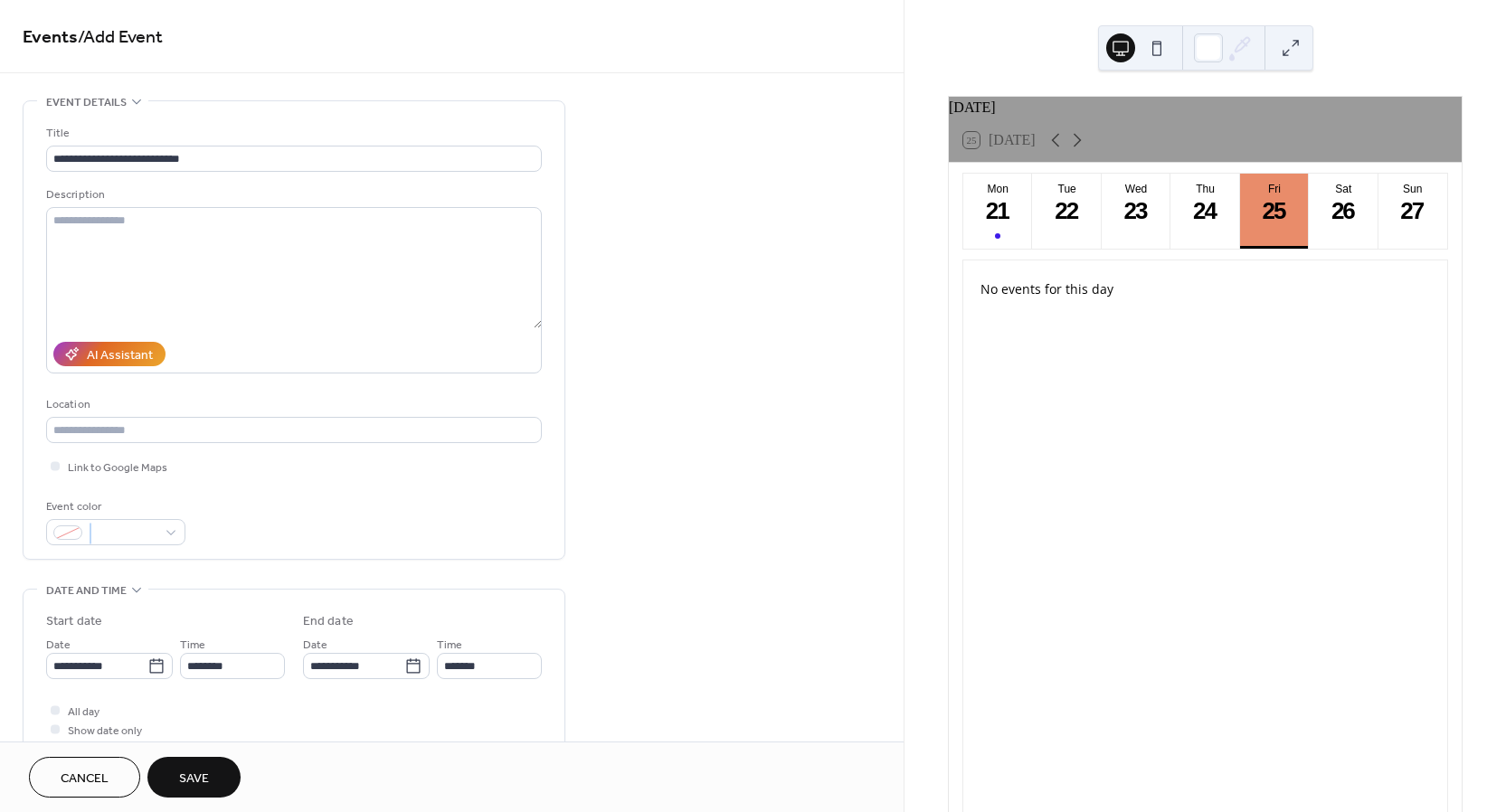 click on "**********" at bounding box center (294, 713) 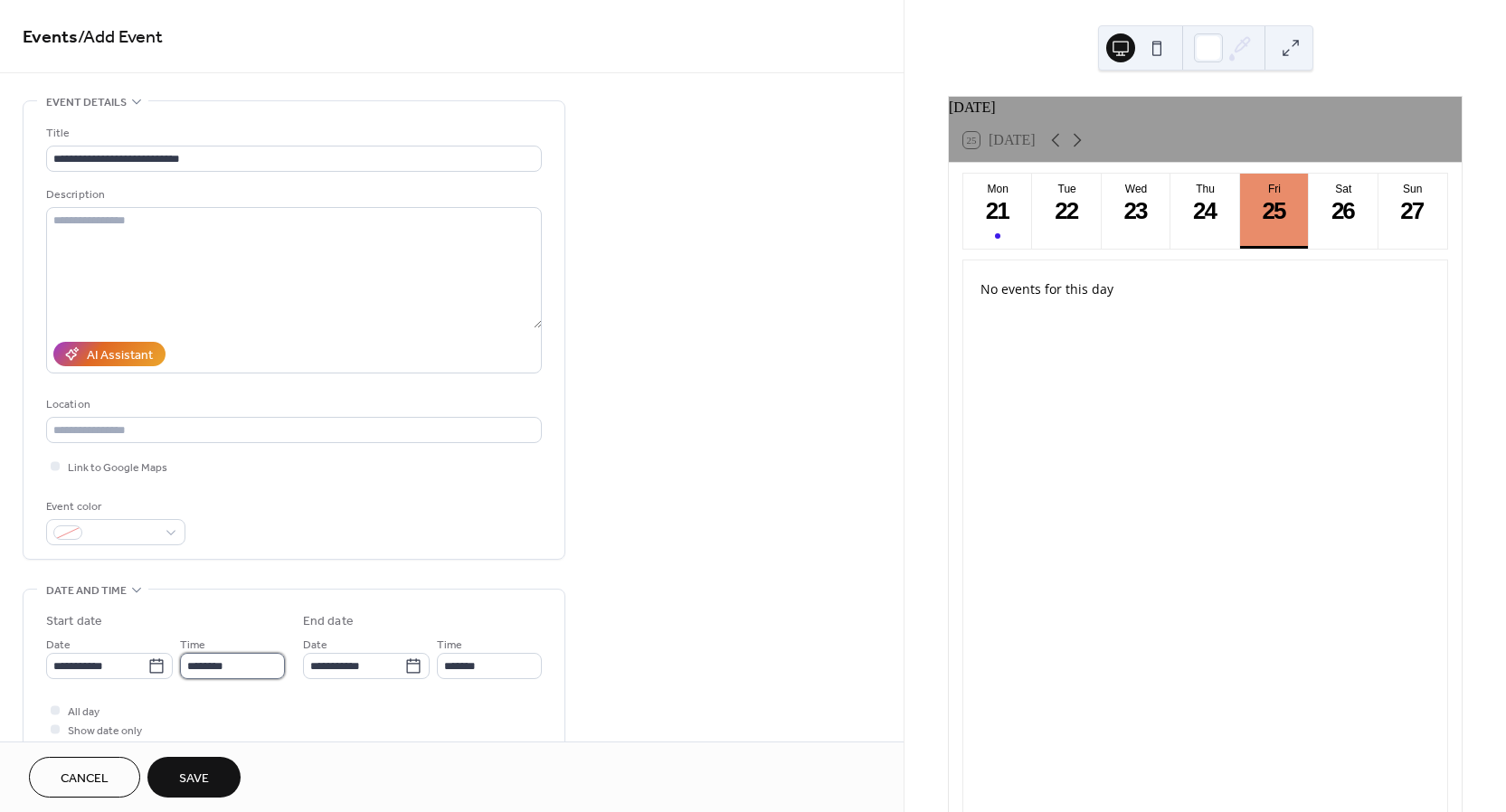 click on "********" at bounding box center (232, 666) 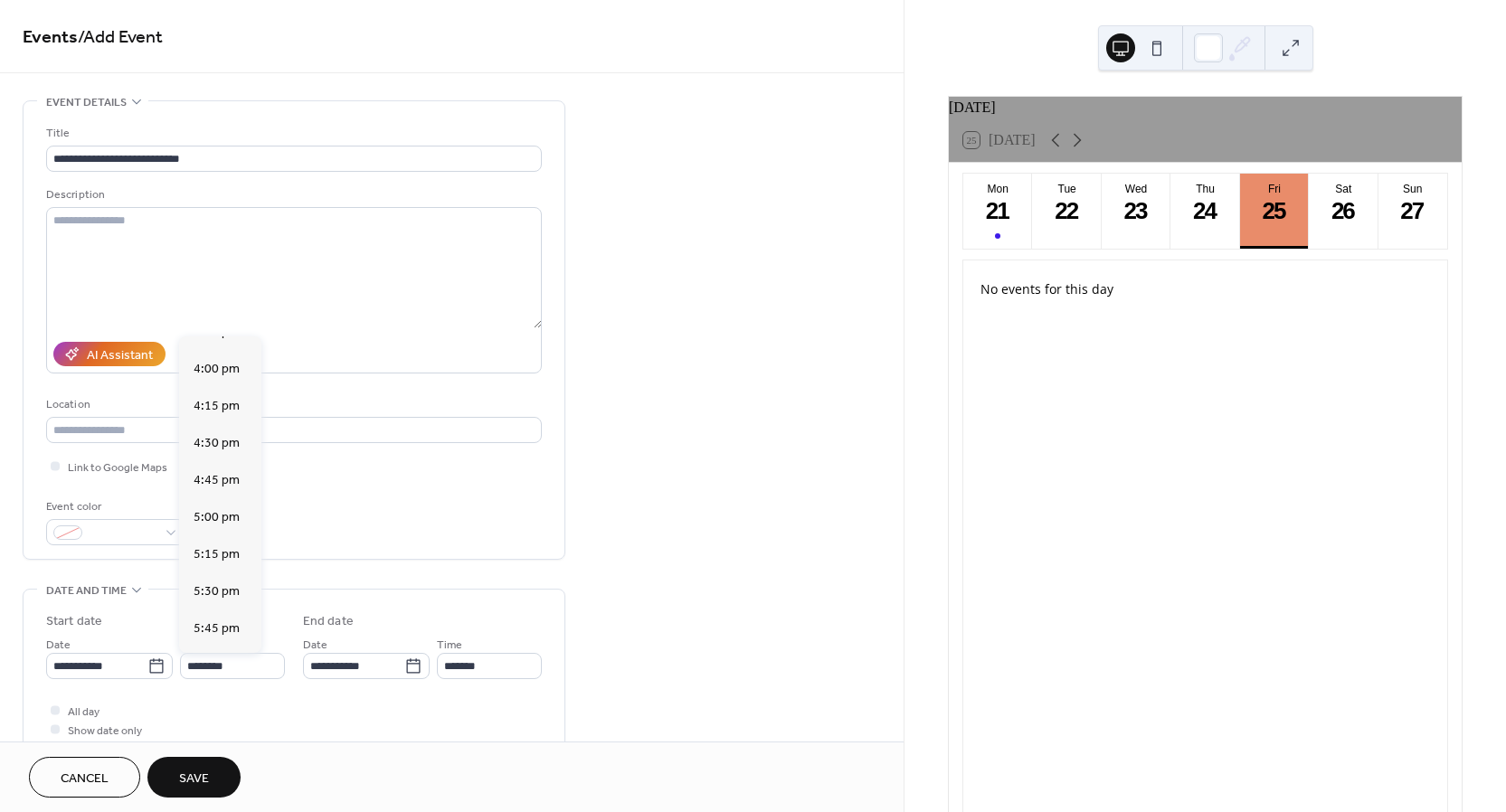 scroll, scrollTop: 2368, scrollLeft: 0, axis: vertical 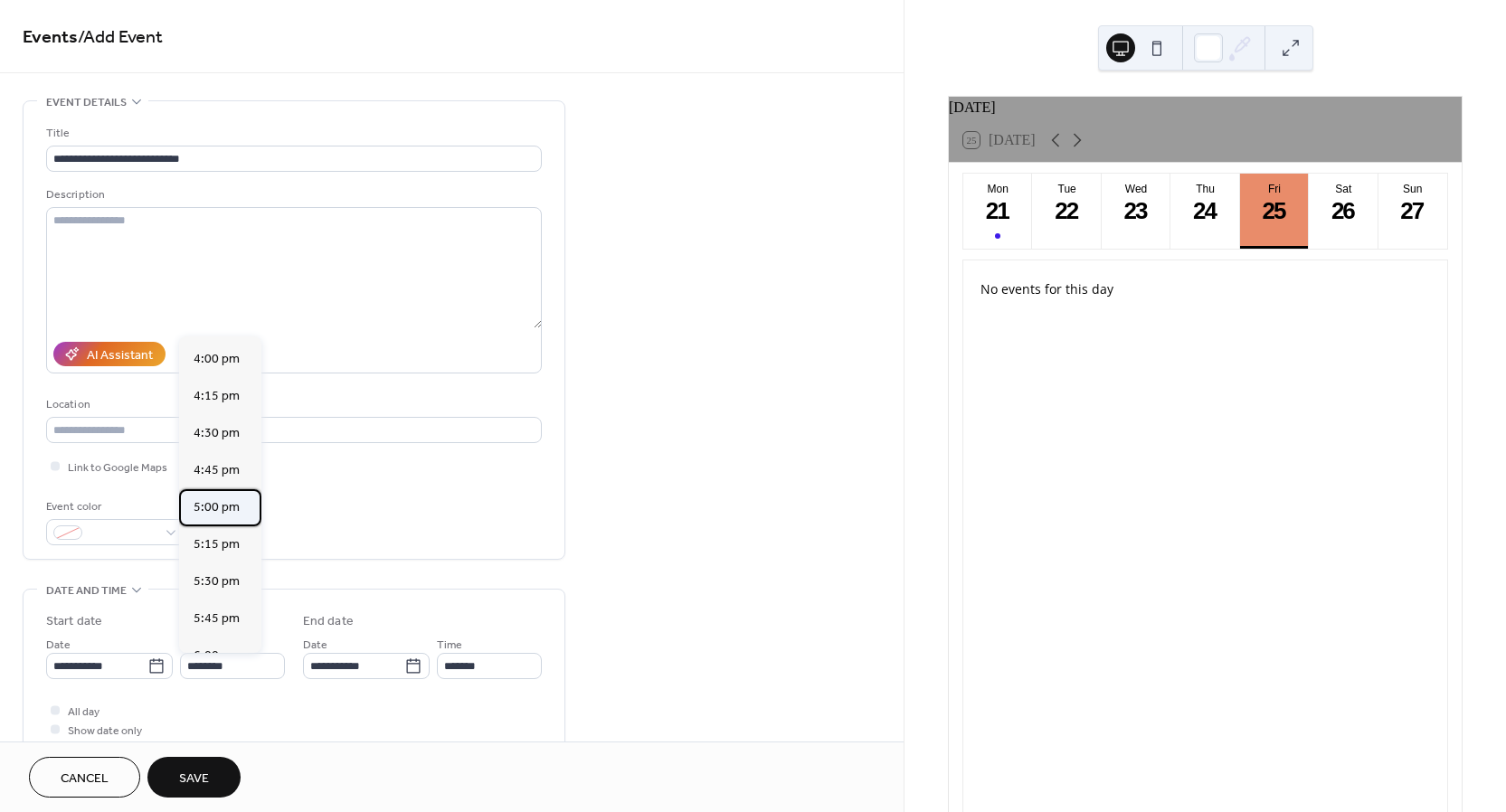 click on "5:00 pm" at bounding box center (216, 507) 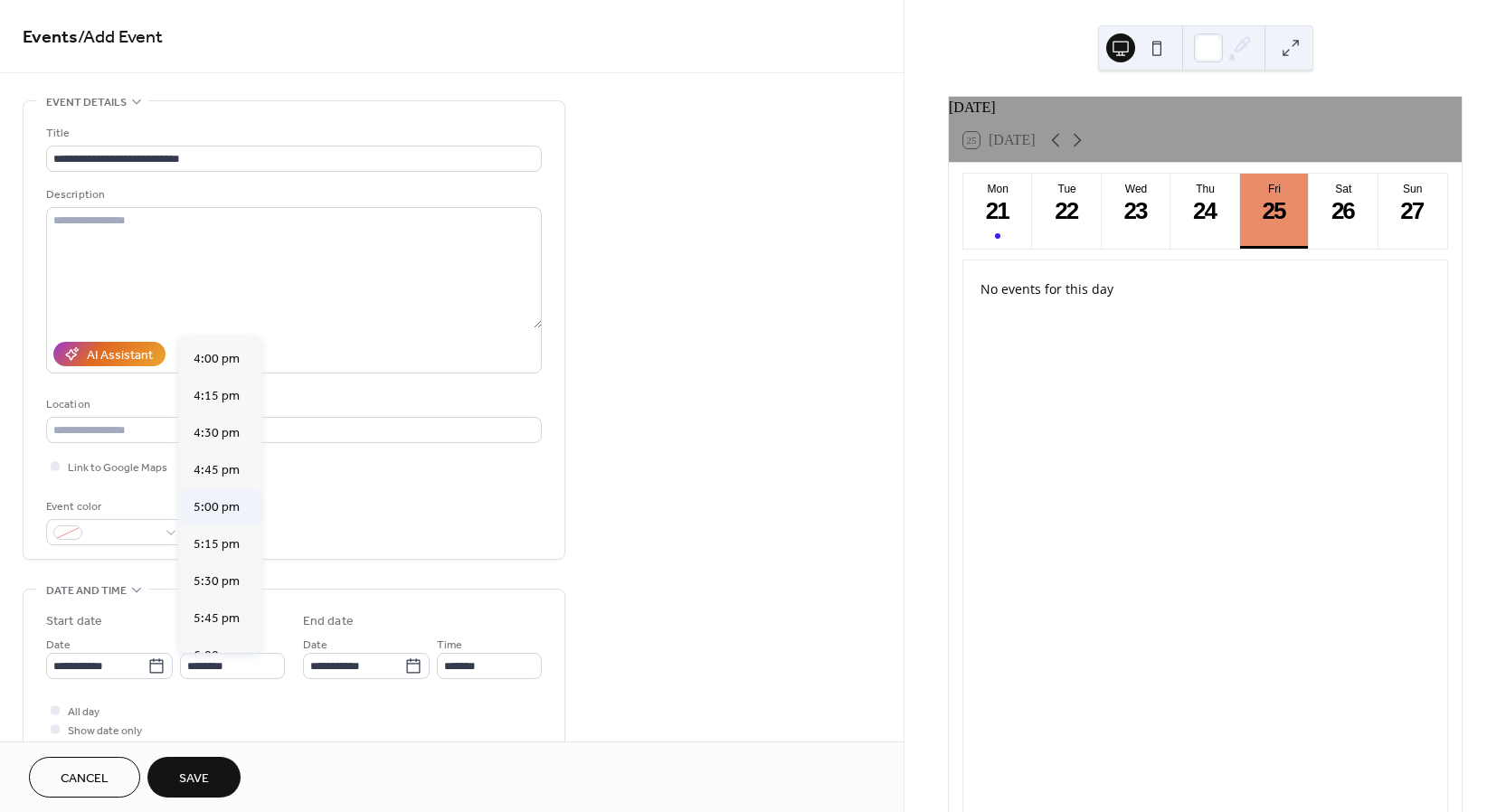 type on "*******" 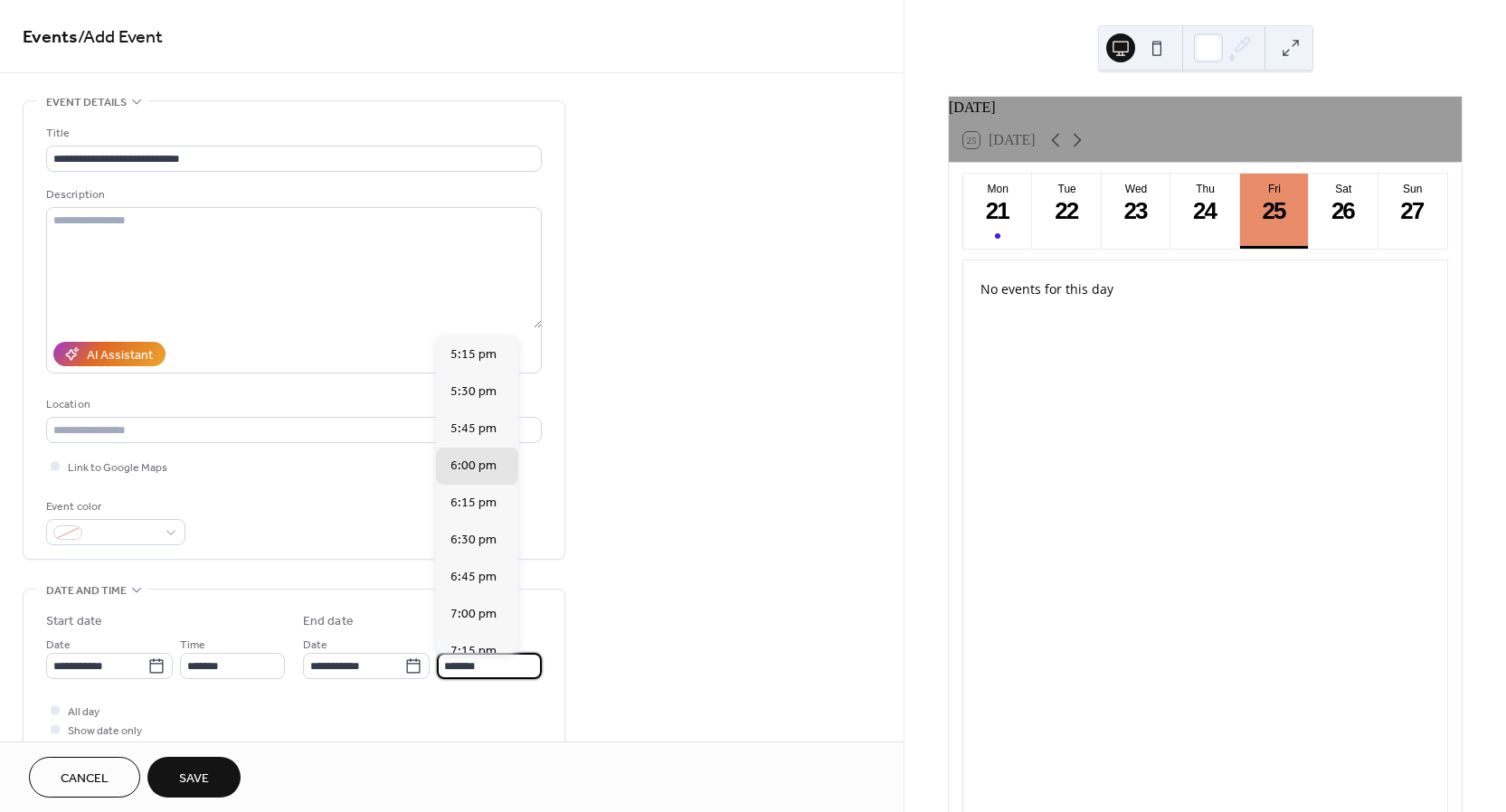 click on "*******" at bounding box center [489, 666] 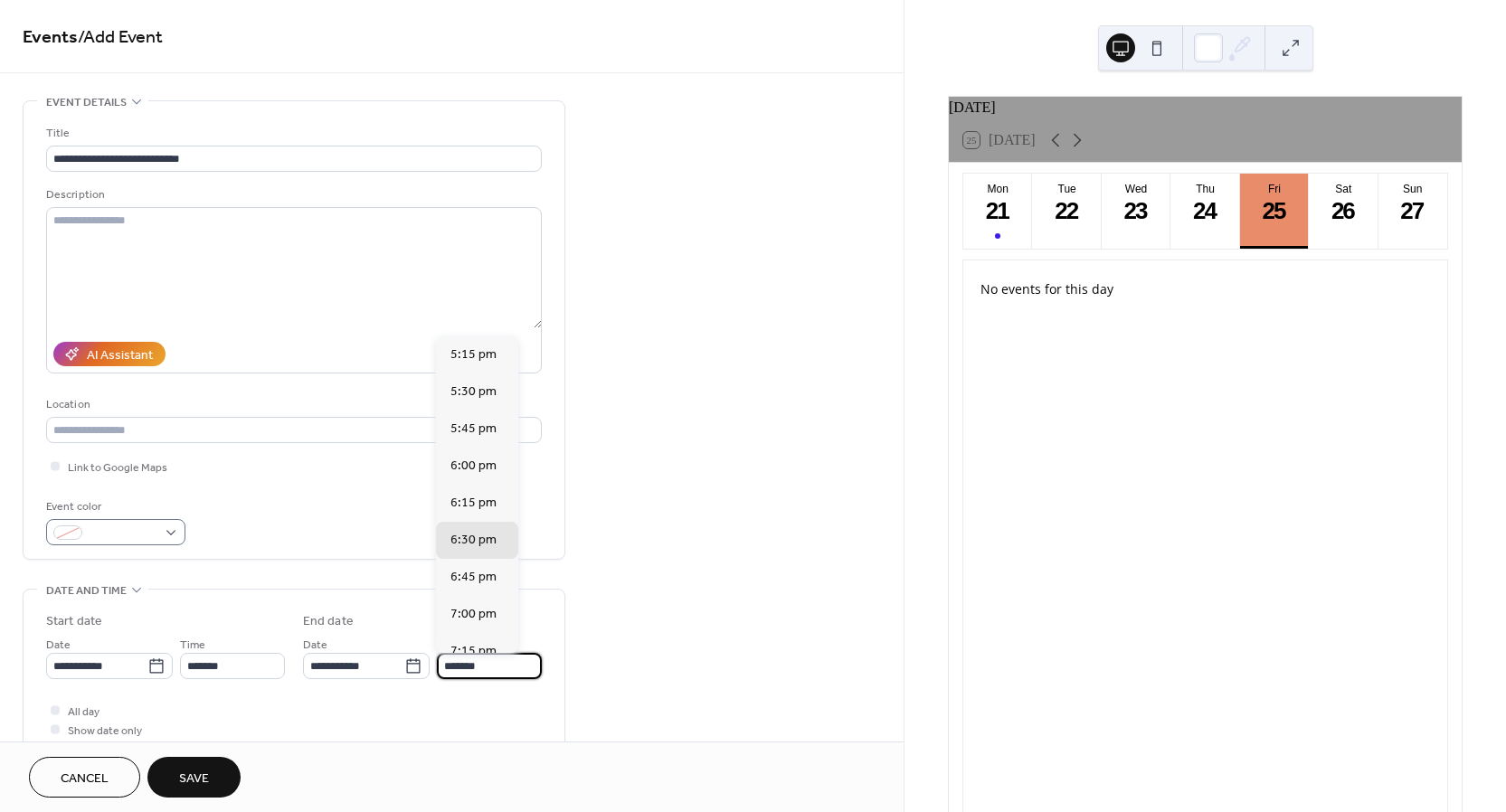 type on "*******" 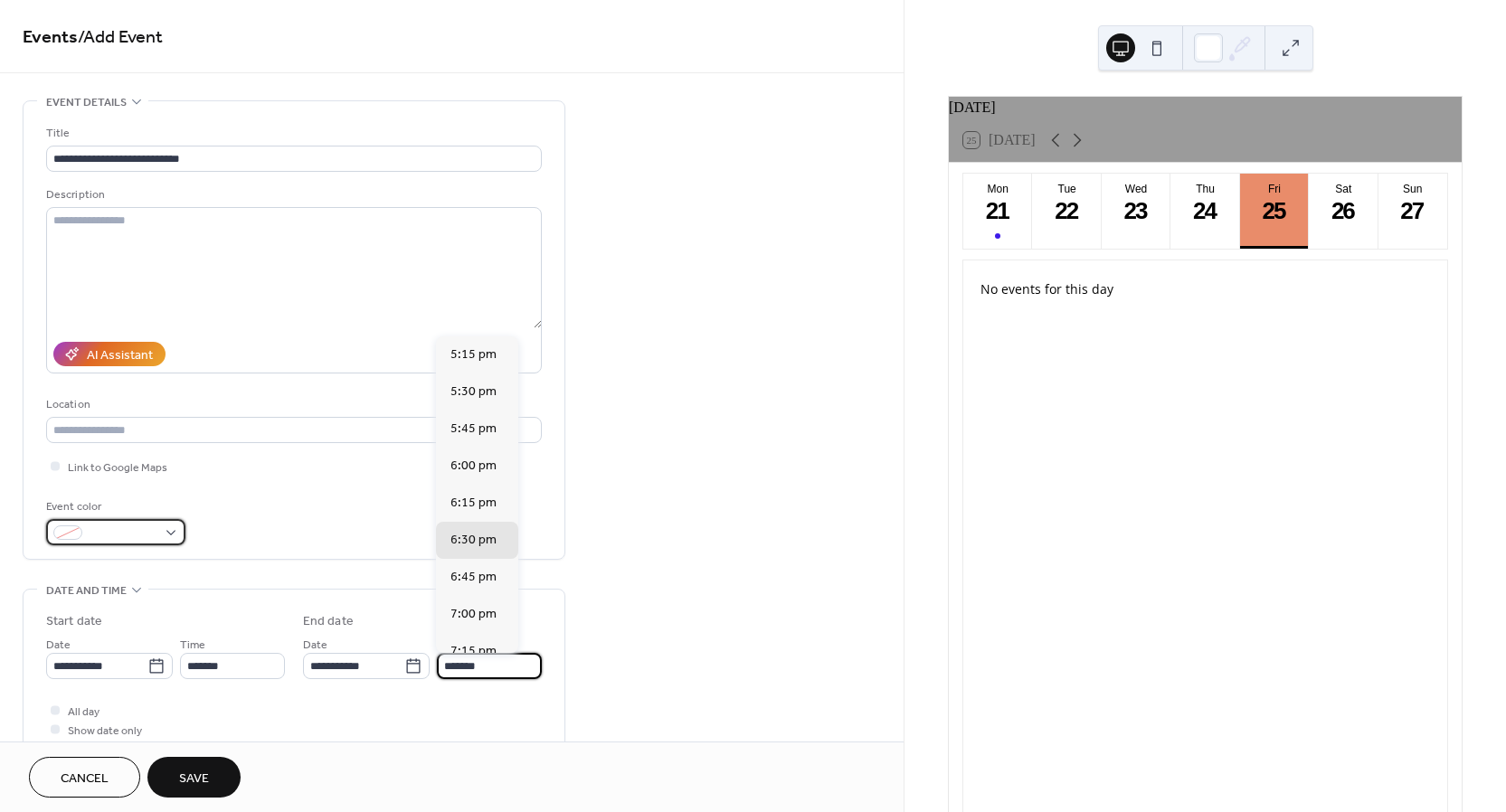 click at bounding box center (116, 532) 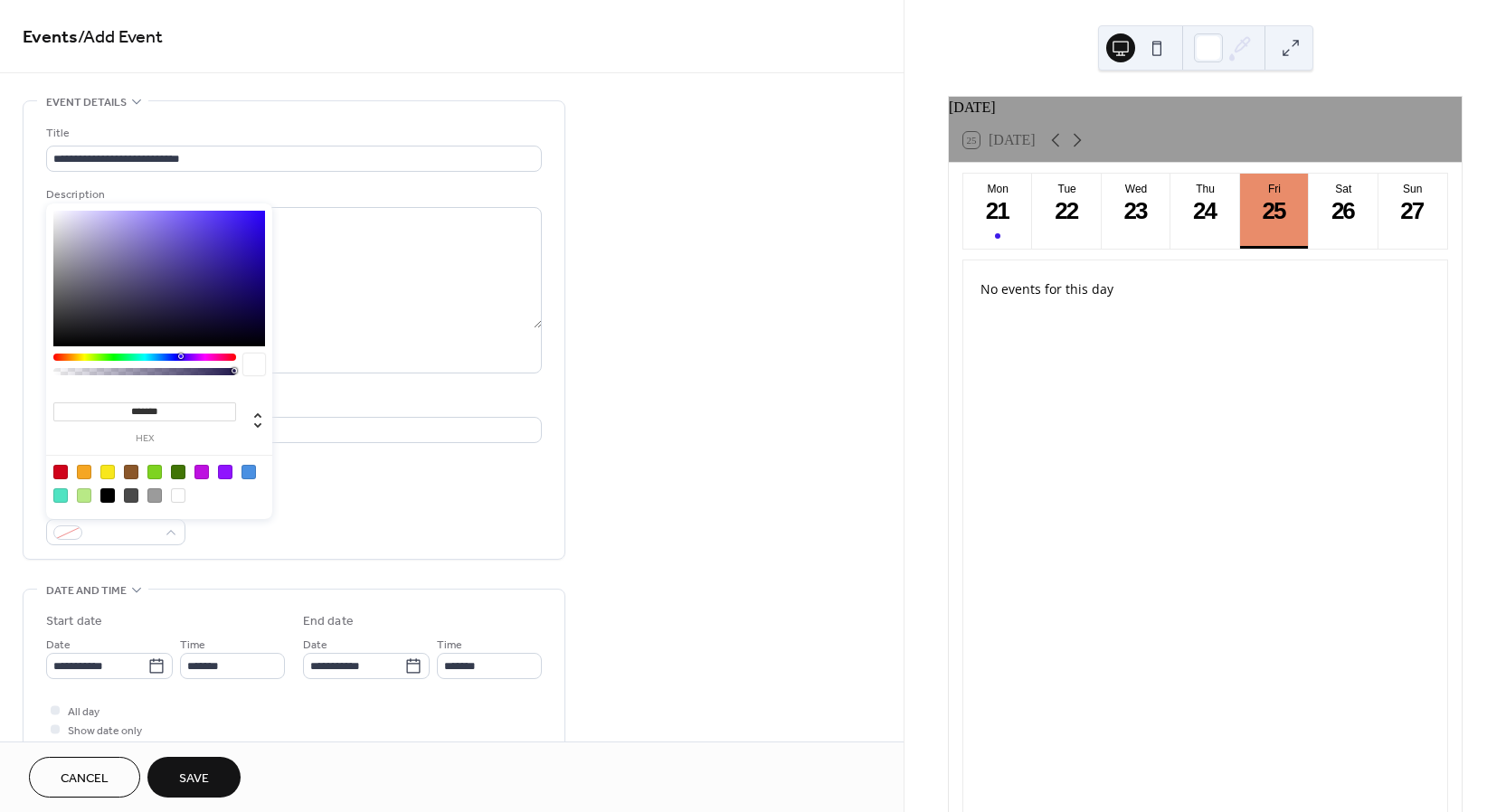 type on "*******" 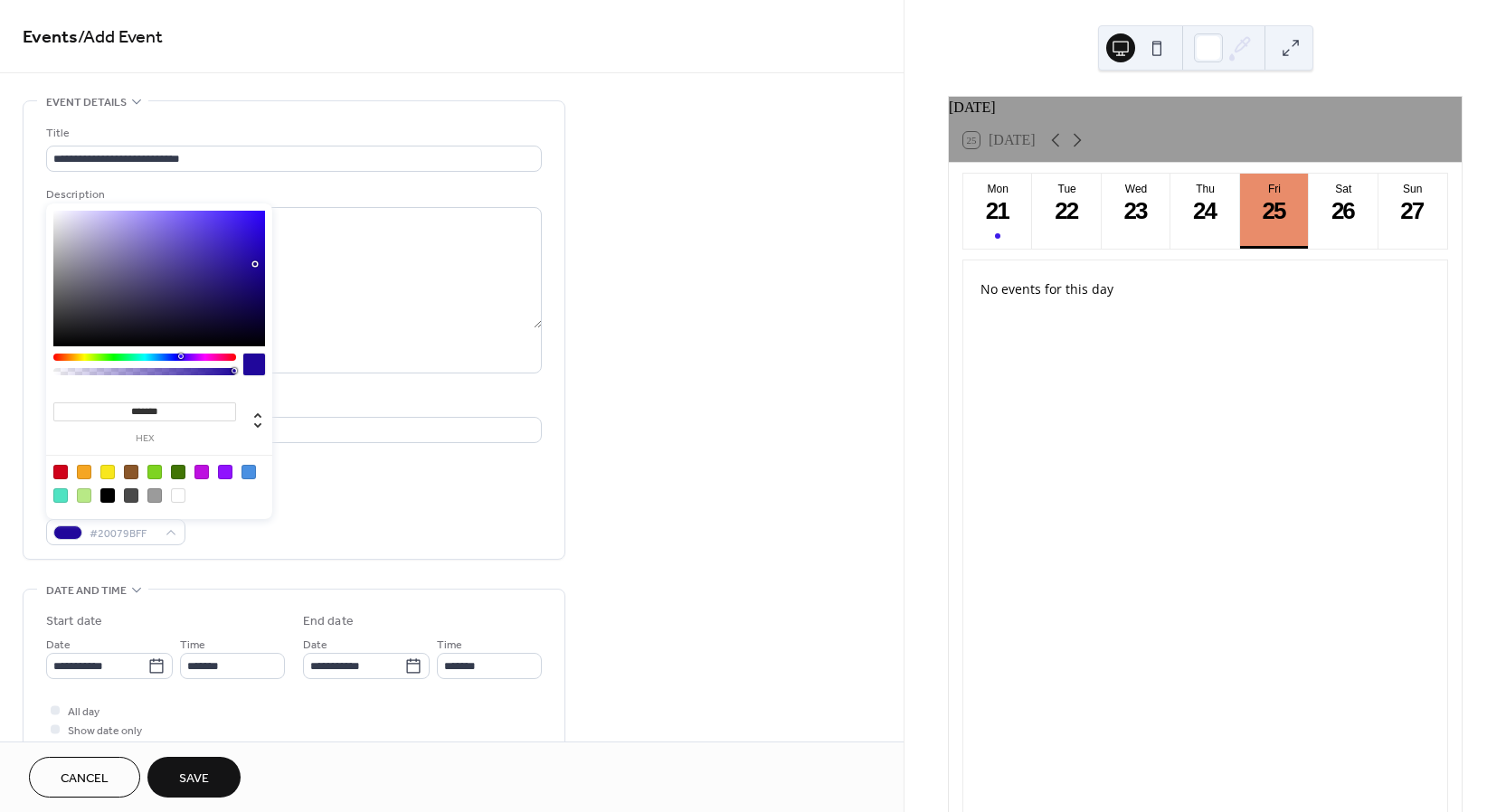 click at bounding box center (159, 279) 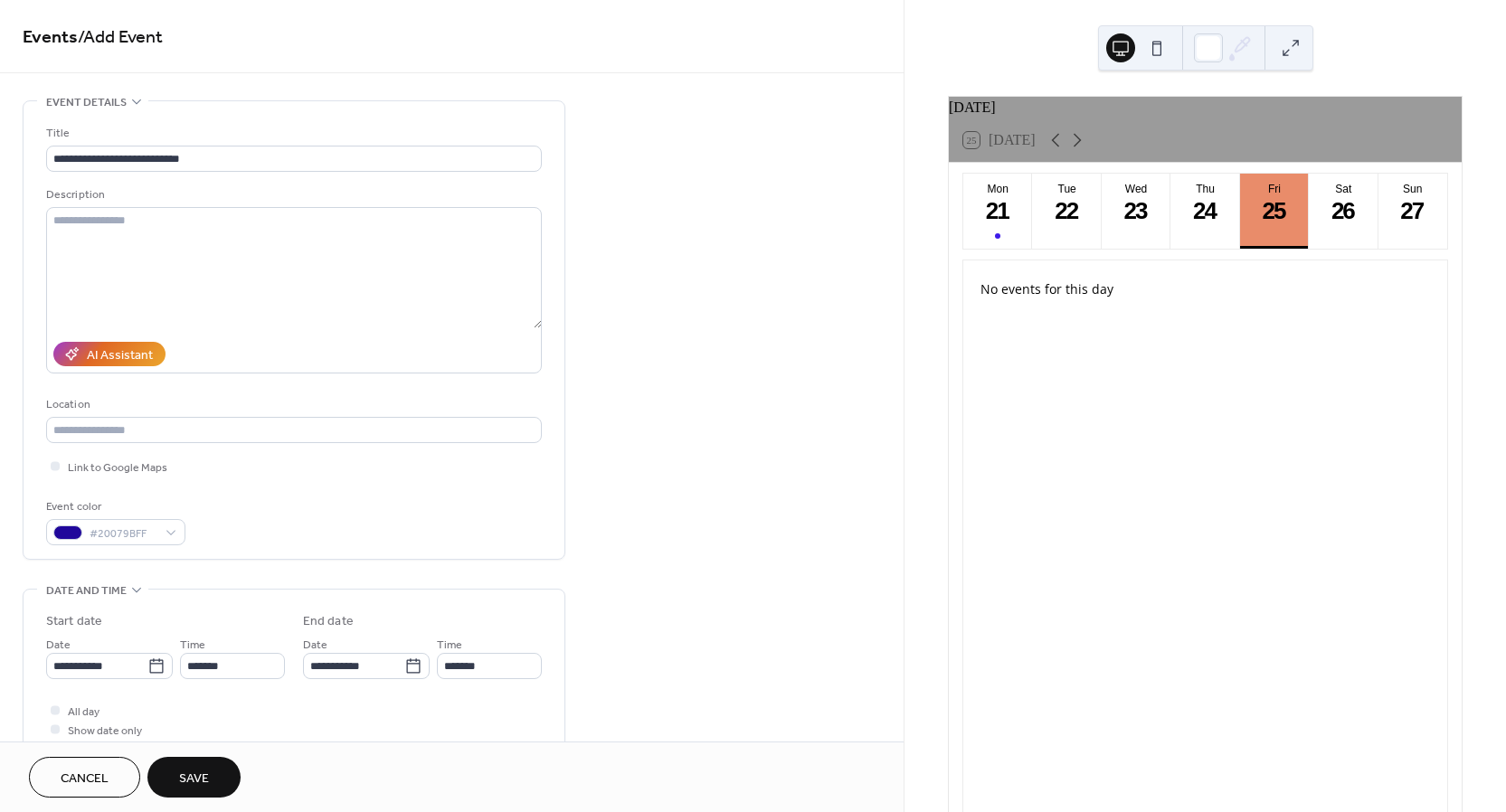 click on "Save" at bounding box center [194, 777] 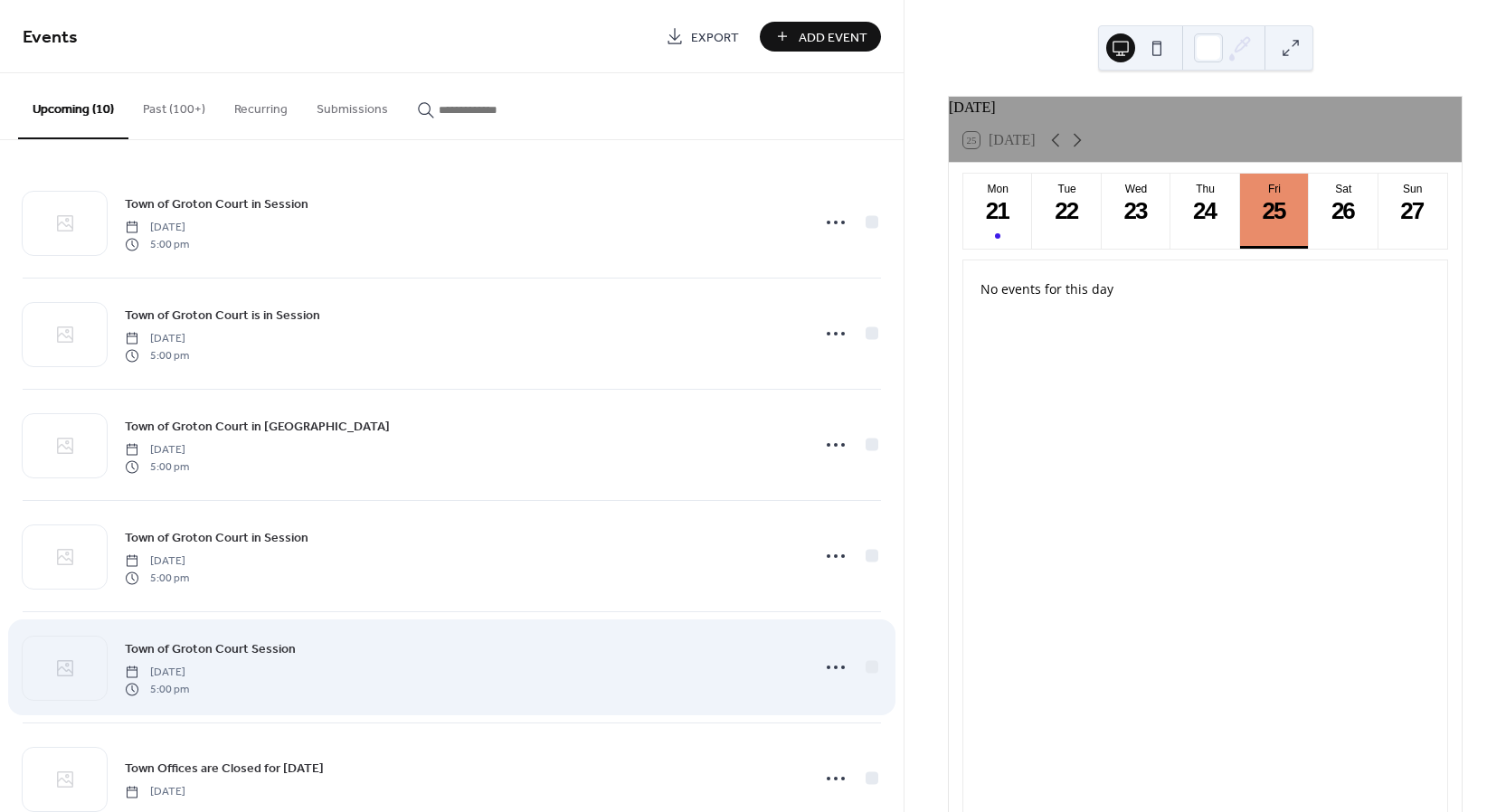 click on "Town of Groton Court Session [DATE] 5:00 pm" at bounding box center [462, 667] 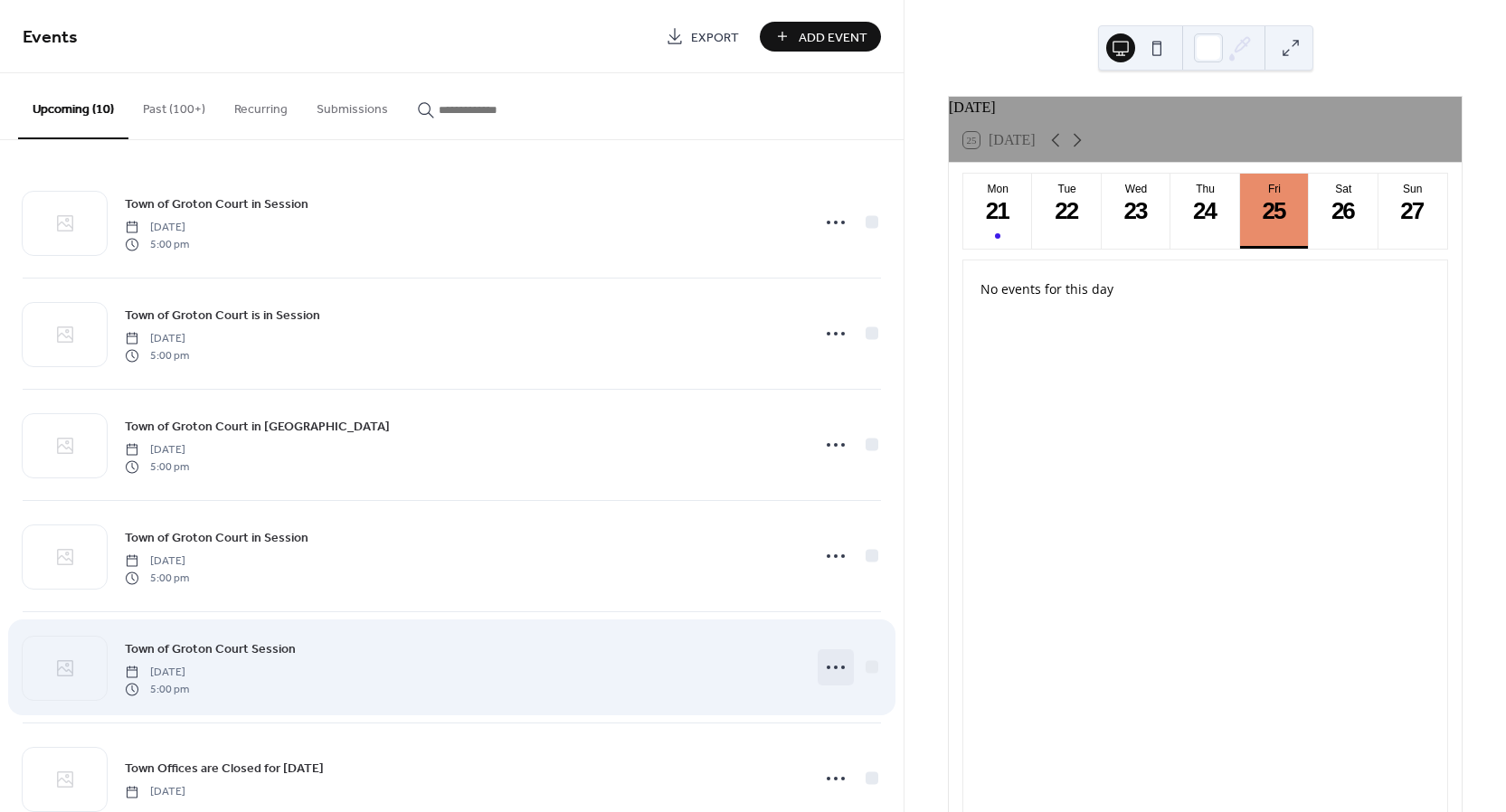 click 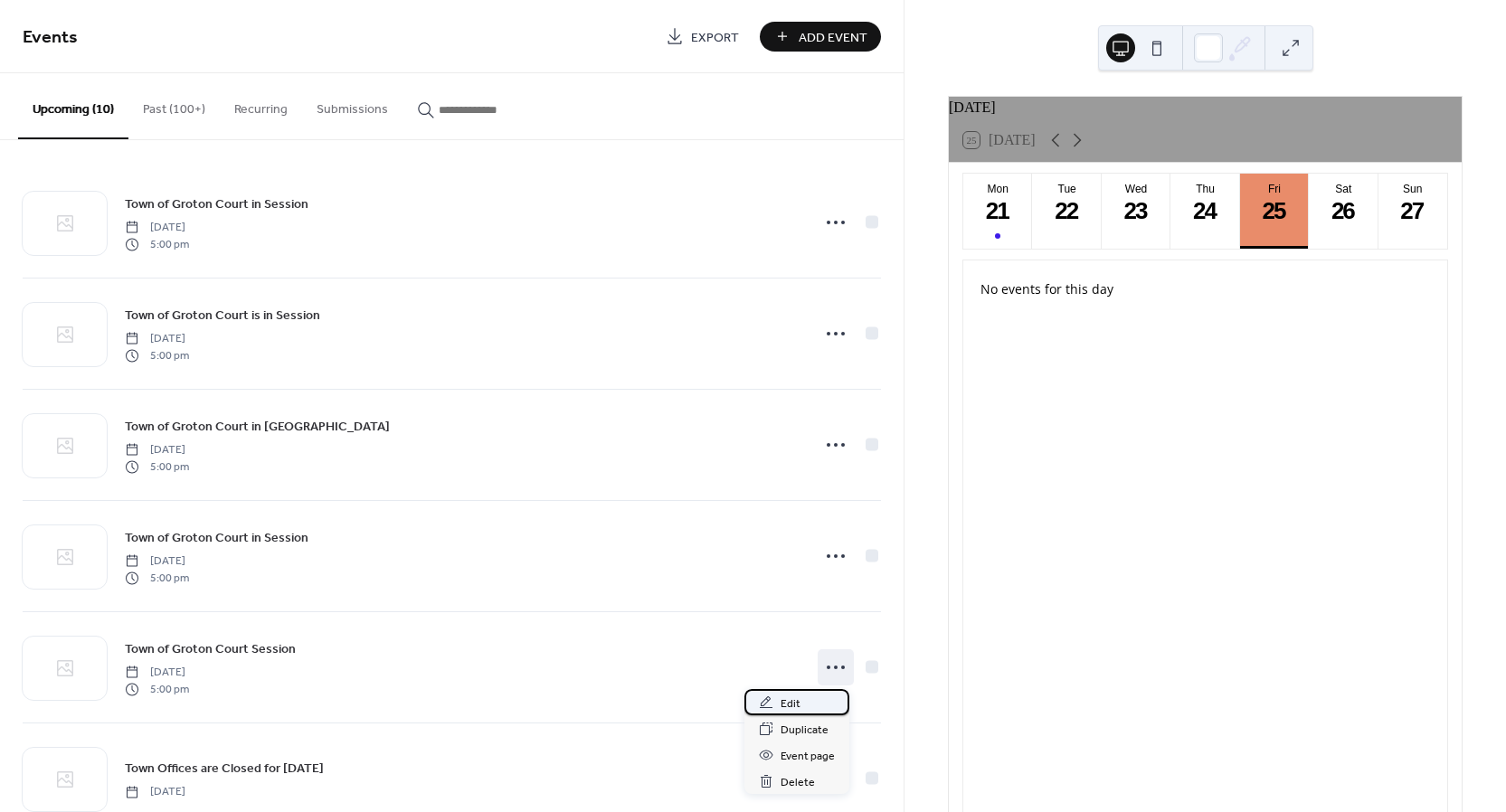 click on "Edit" at bounding box center [791, 703] 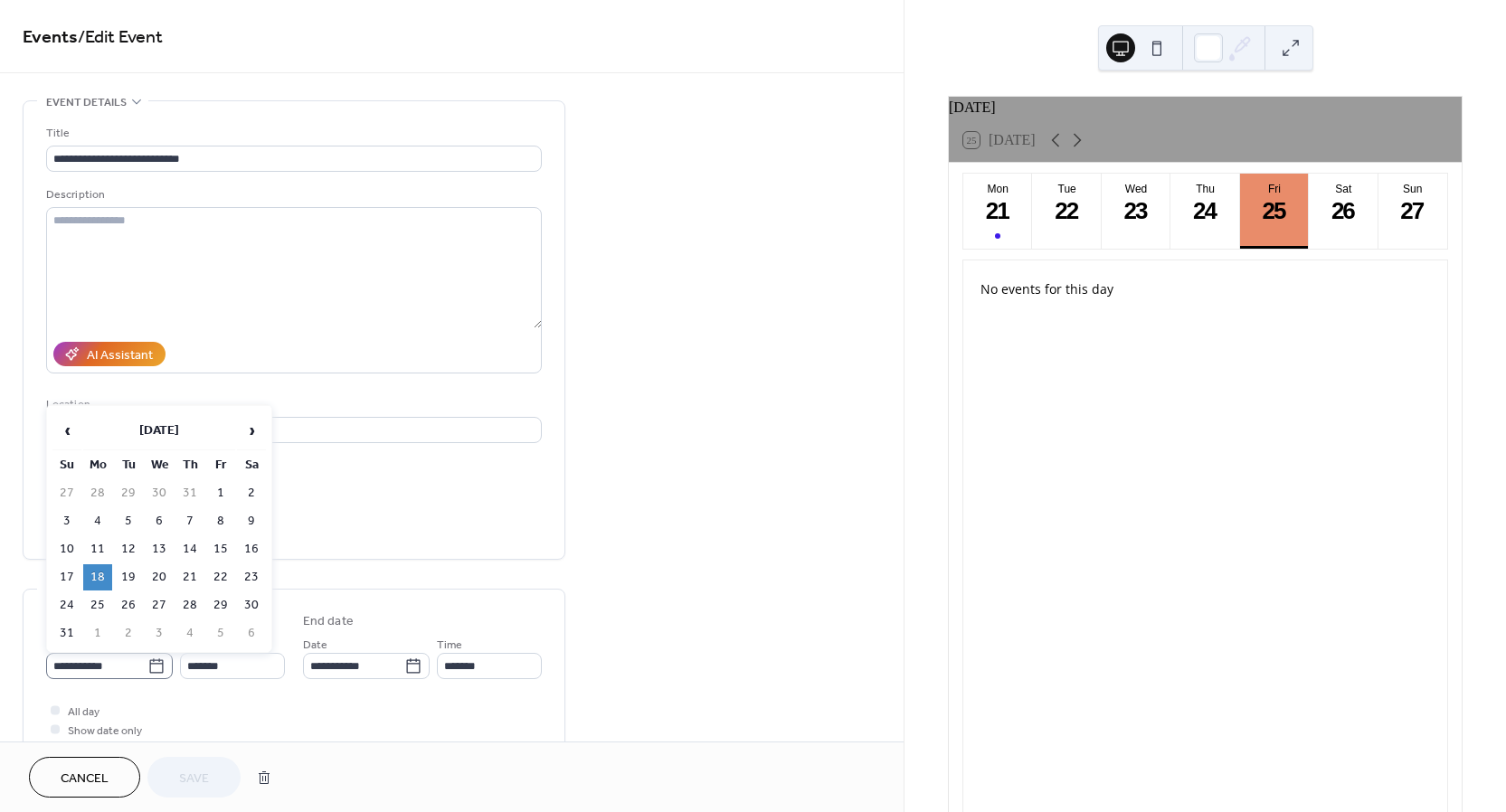 click 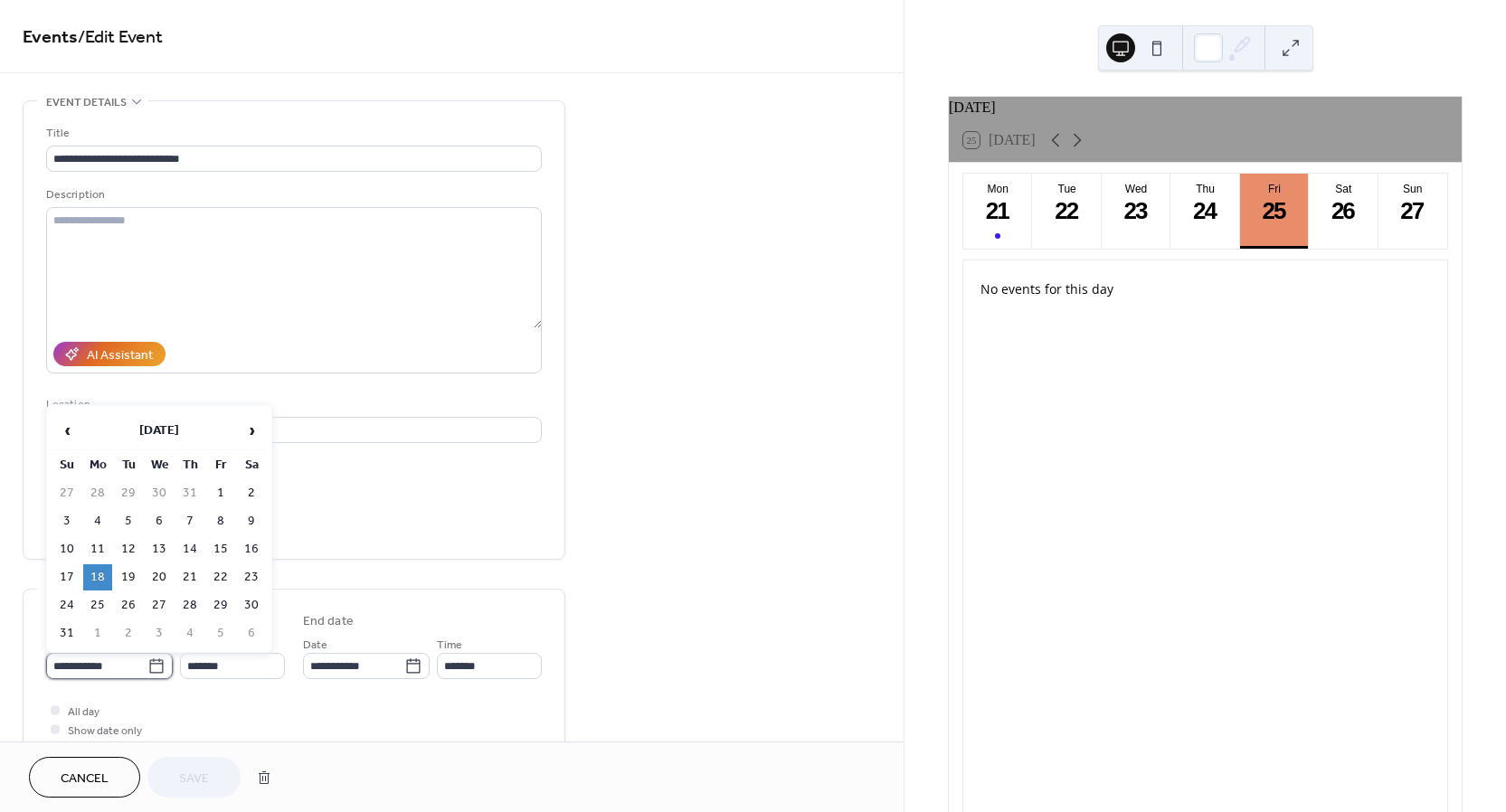 click on "**********" at bounding box center [97, 666] 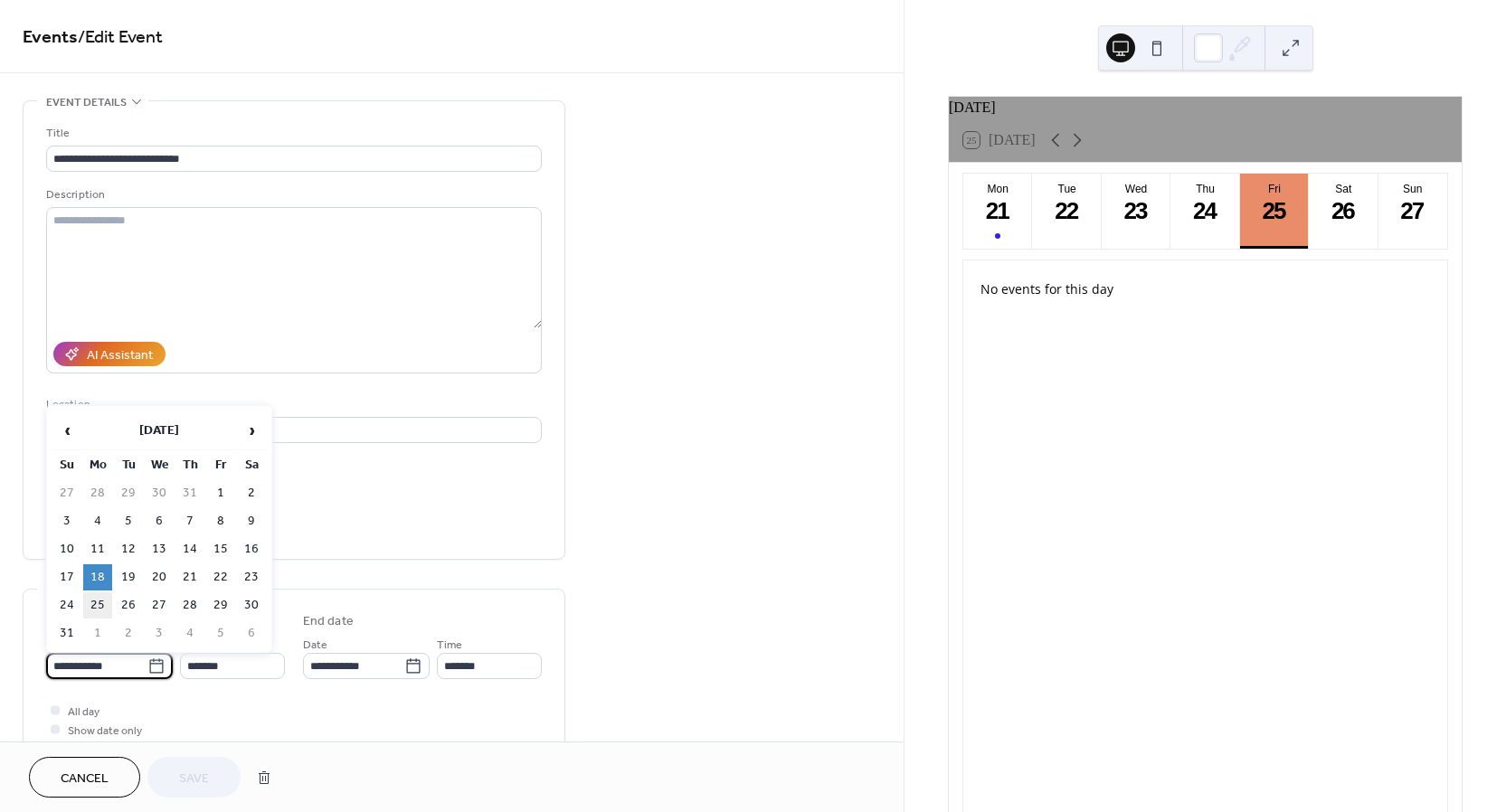 click on "25" at bounding box center [98, 605] 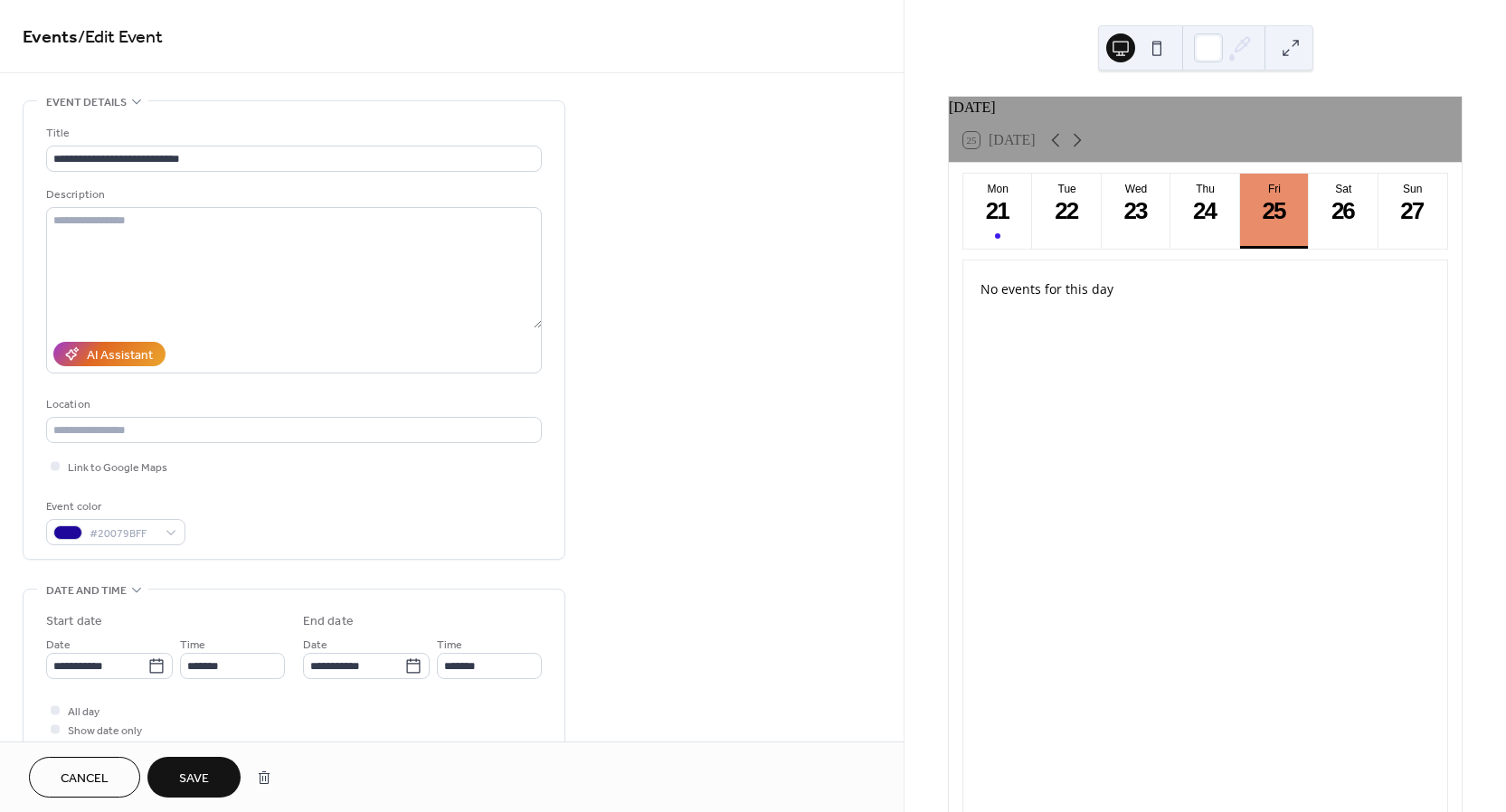 click on "Save" at bounding box center [194, 779] 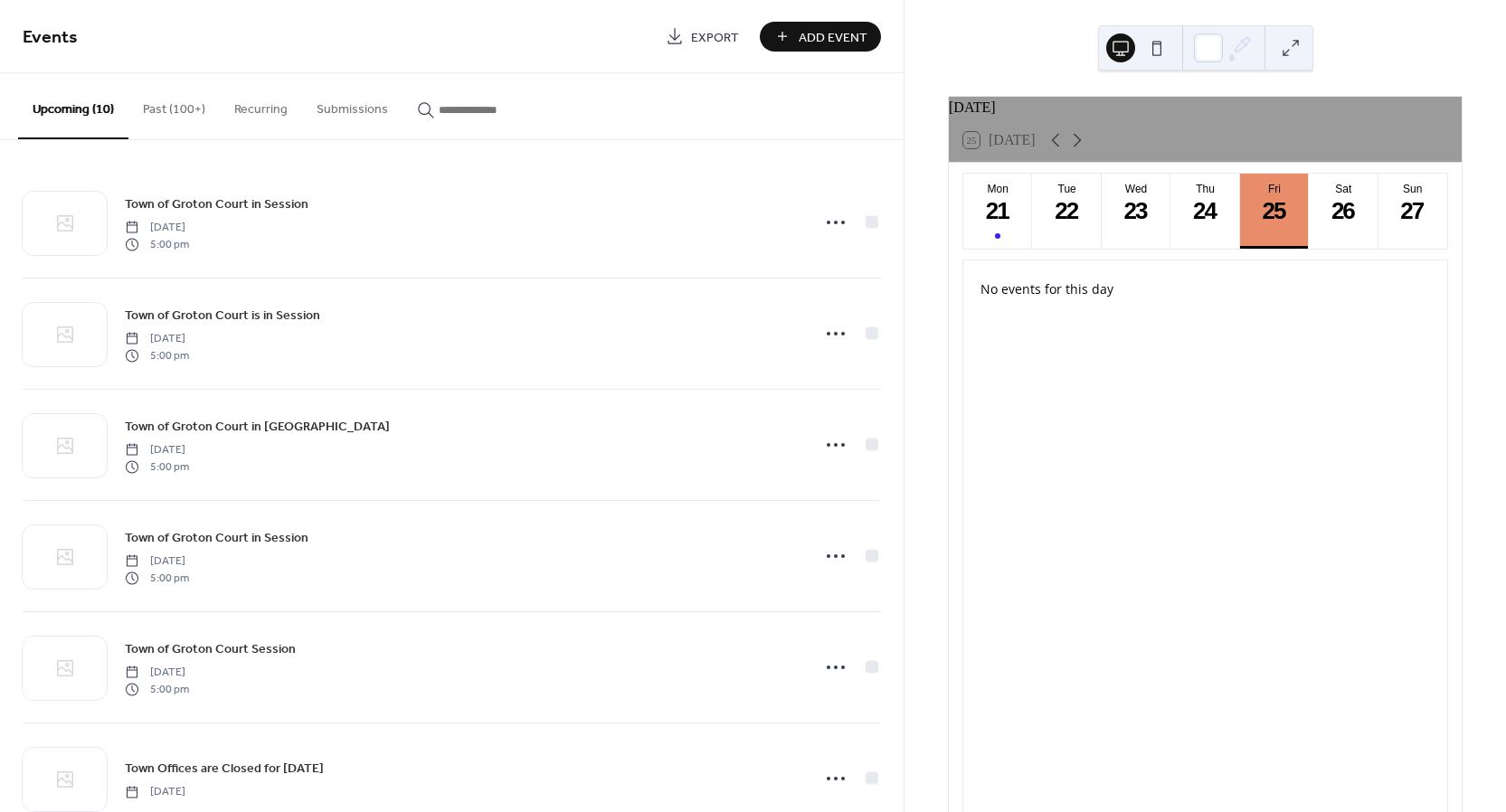 click on "Add Event" at bounding box center [833, 37] 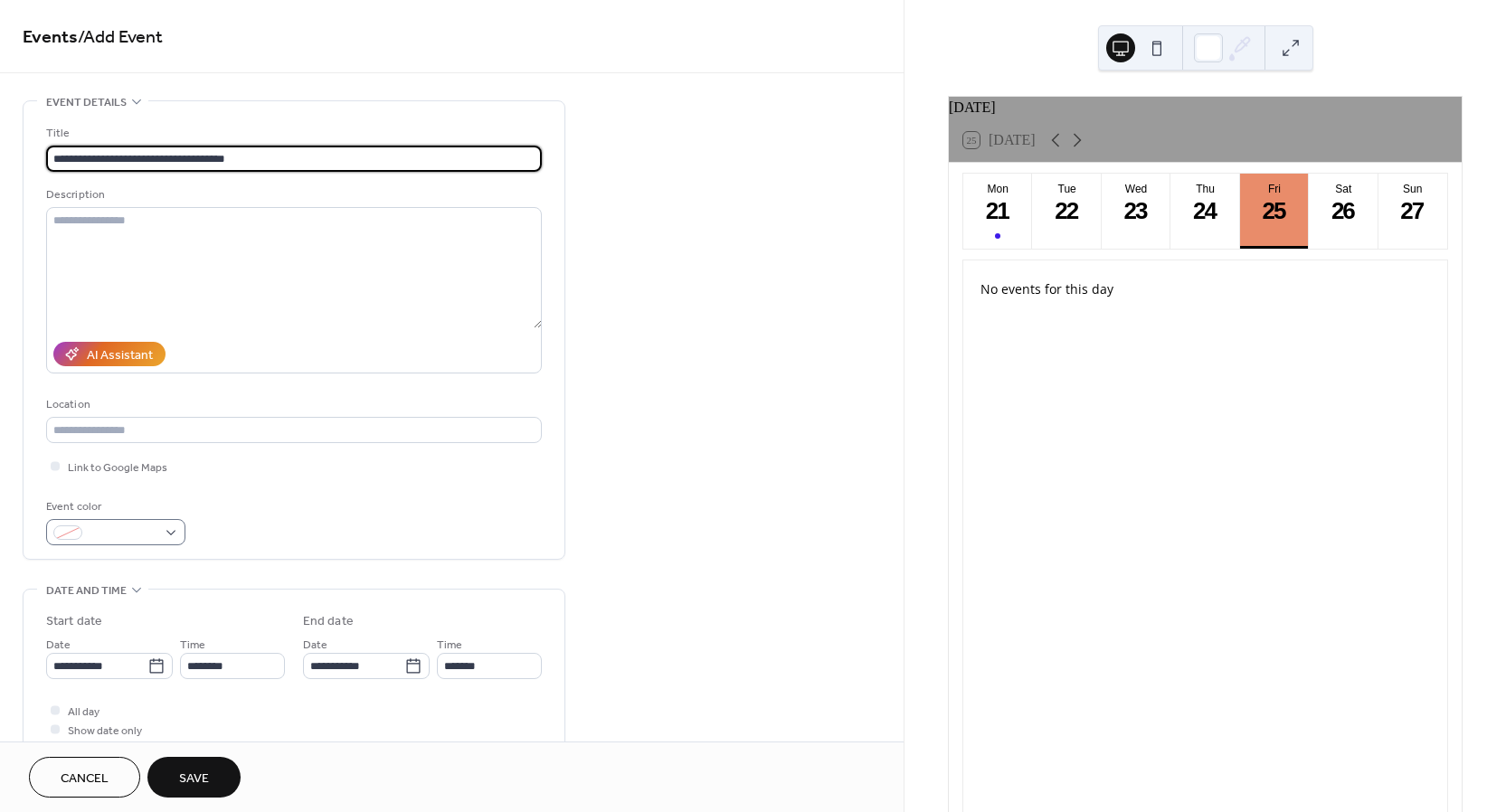 type on "**********" 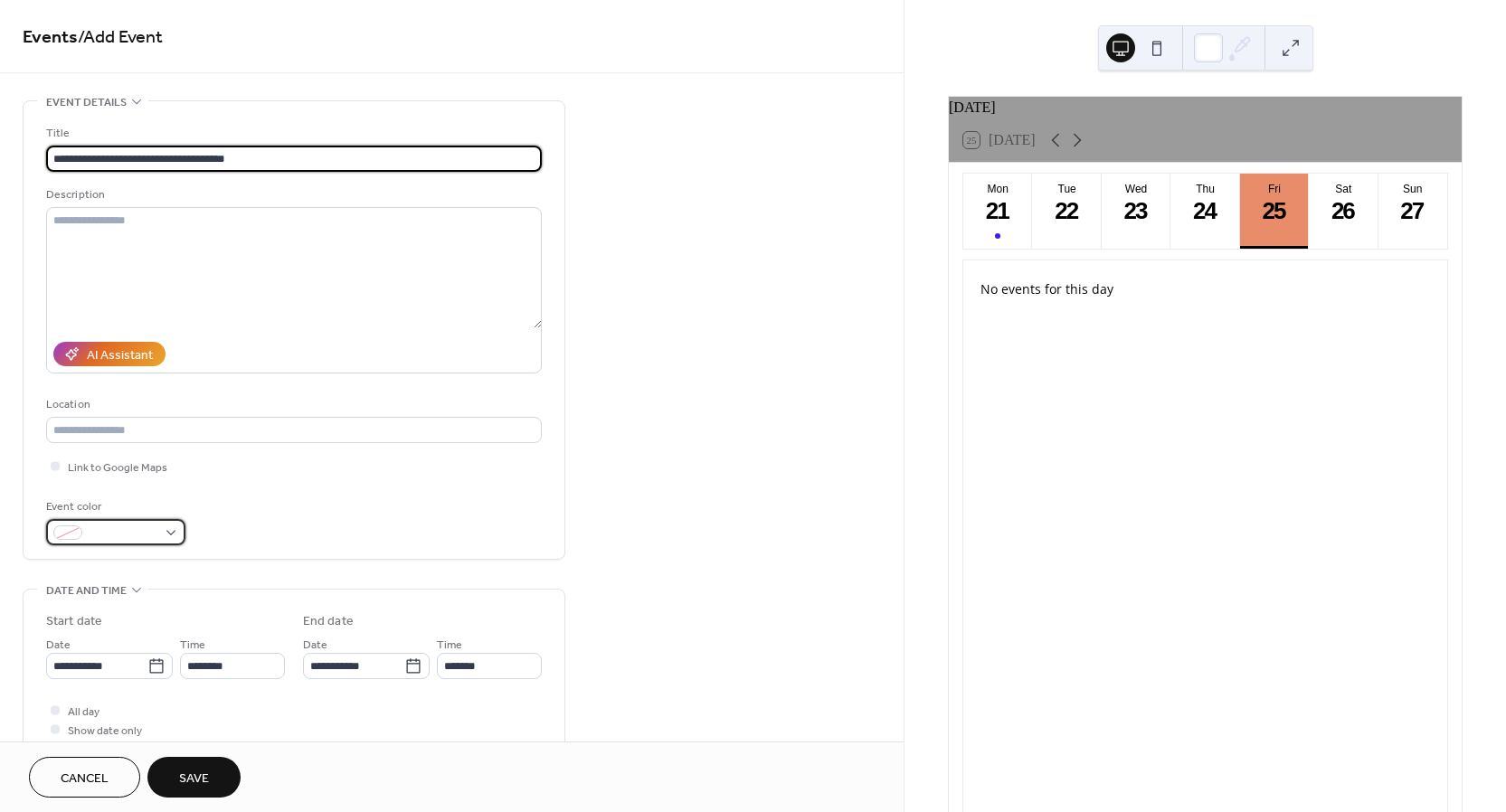 click at bounding box center [116, 532] 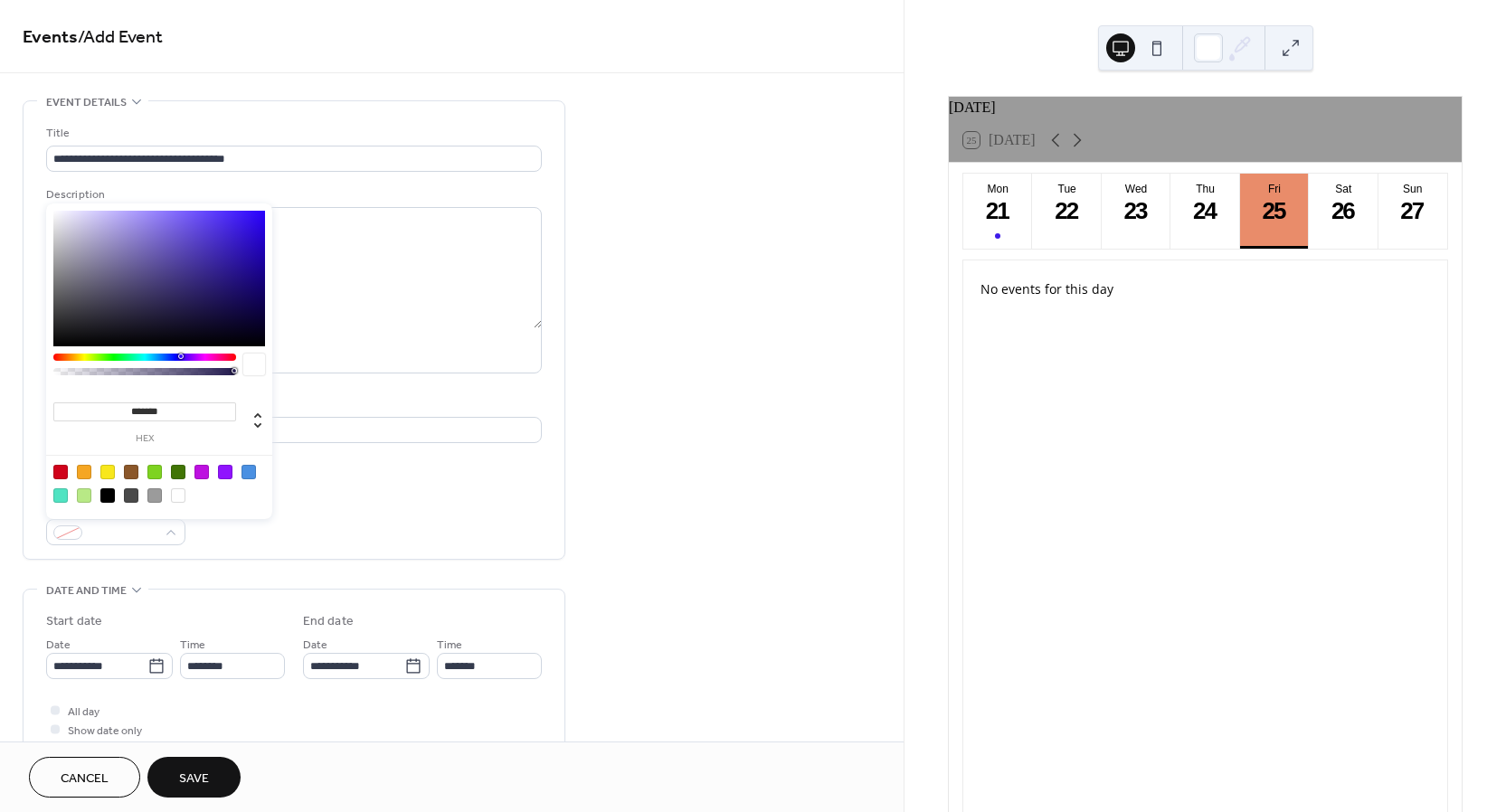 click at bounding box center (225, 472) 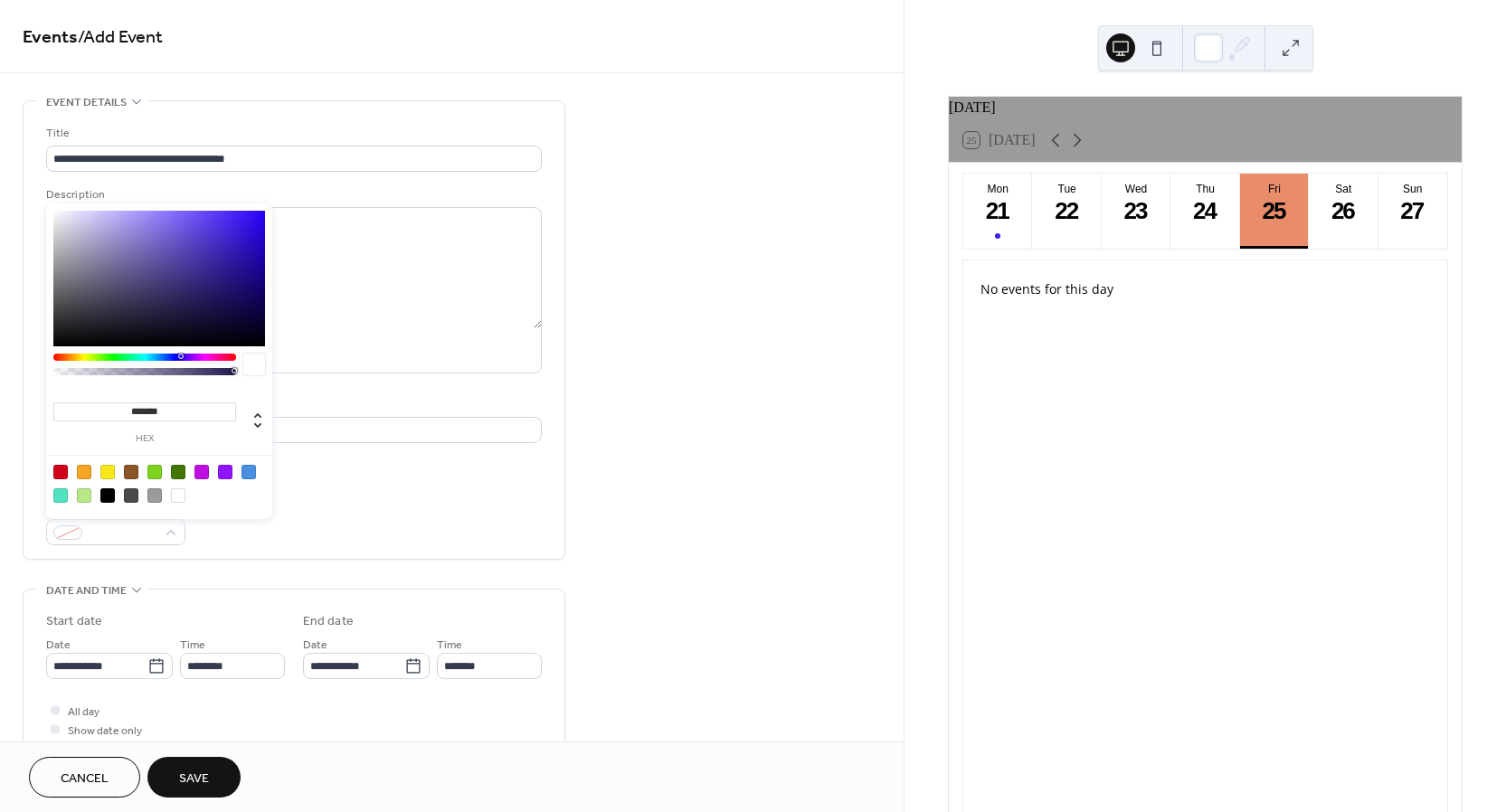 type on "*******" 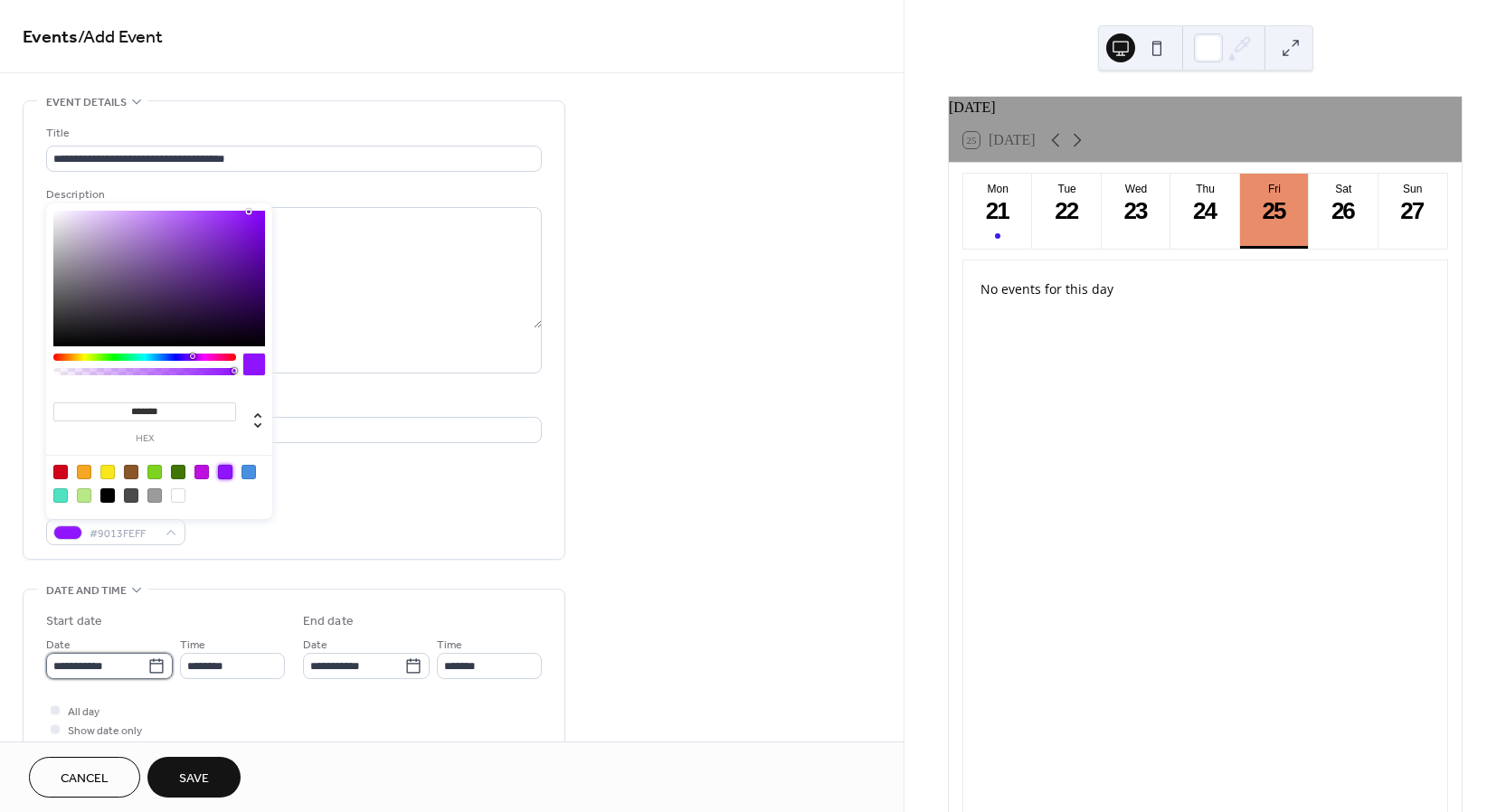 click on "**********" at bounding box center [97, 666] 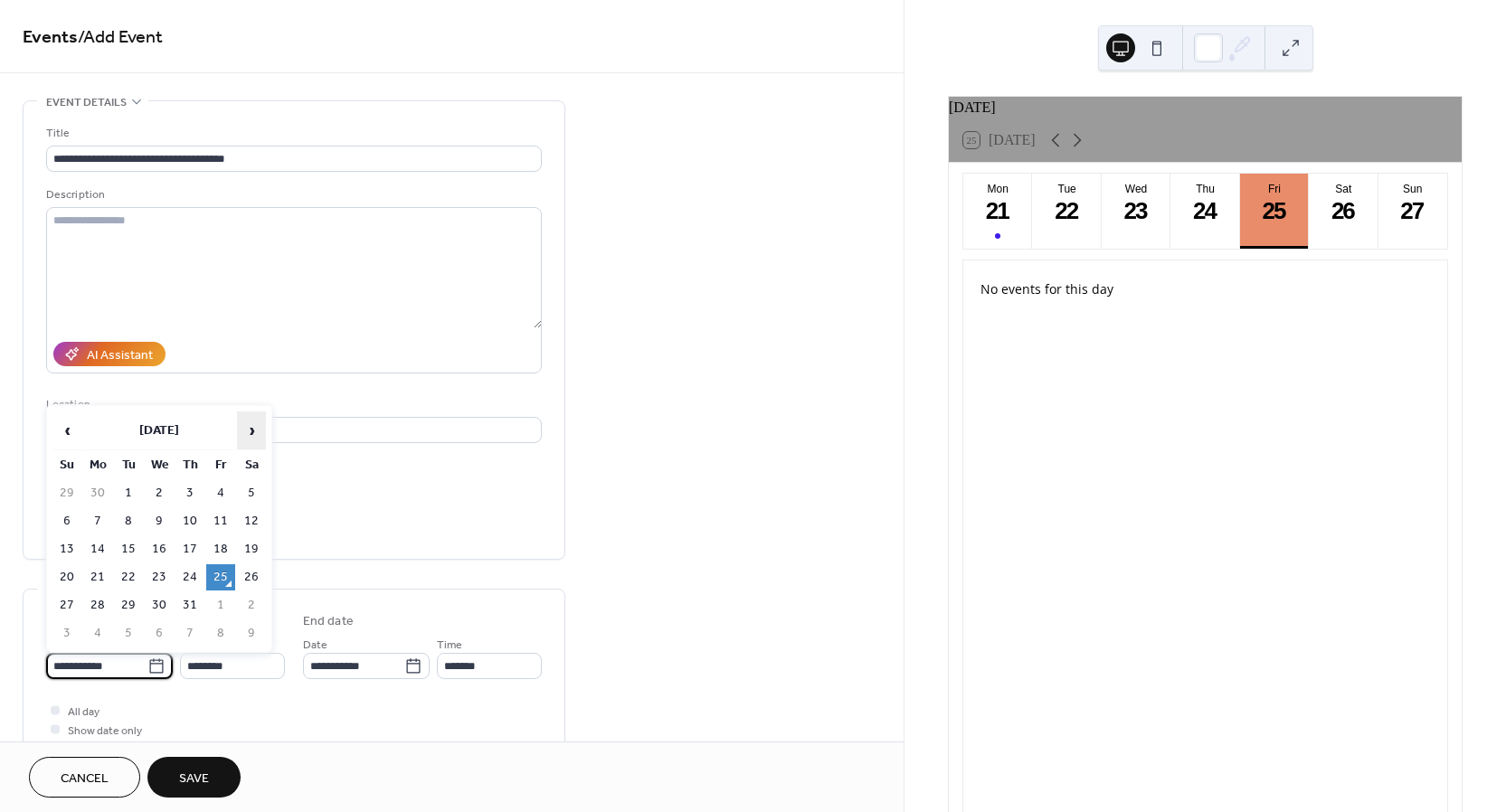 click on "›" at bounding box center (251, 430) 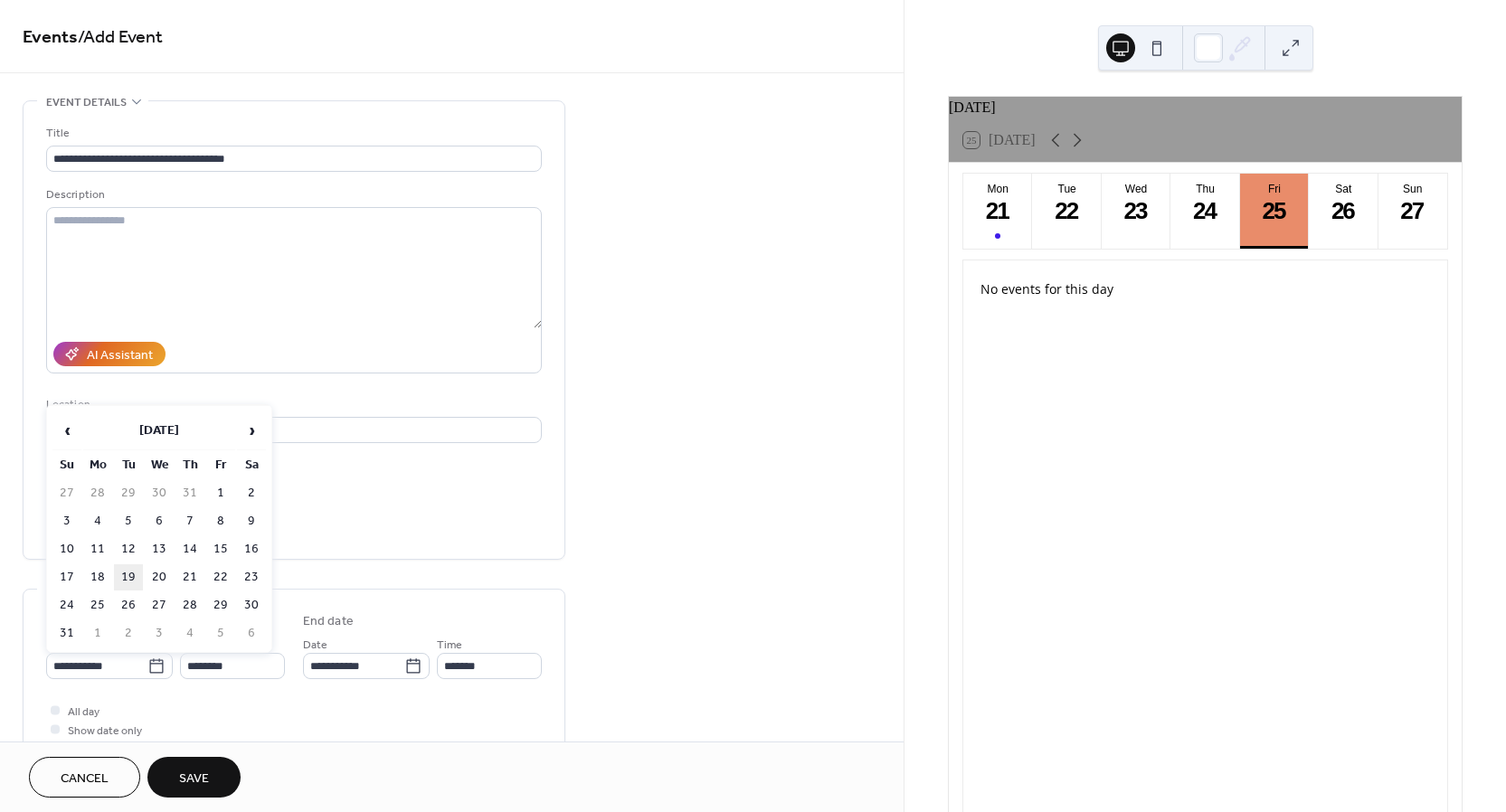 click on "19" at bounding box center (128, 577) 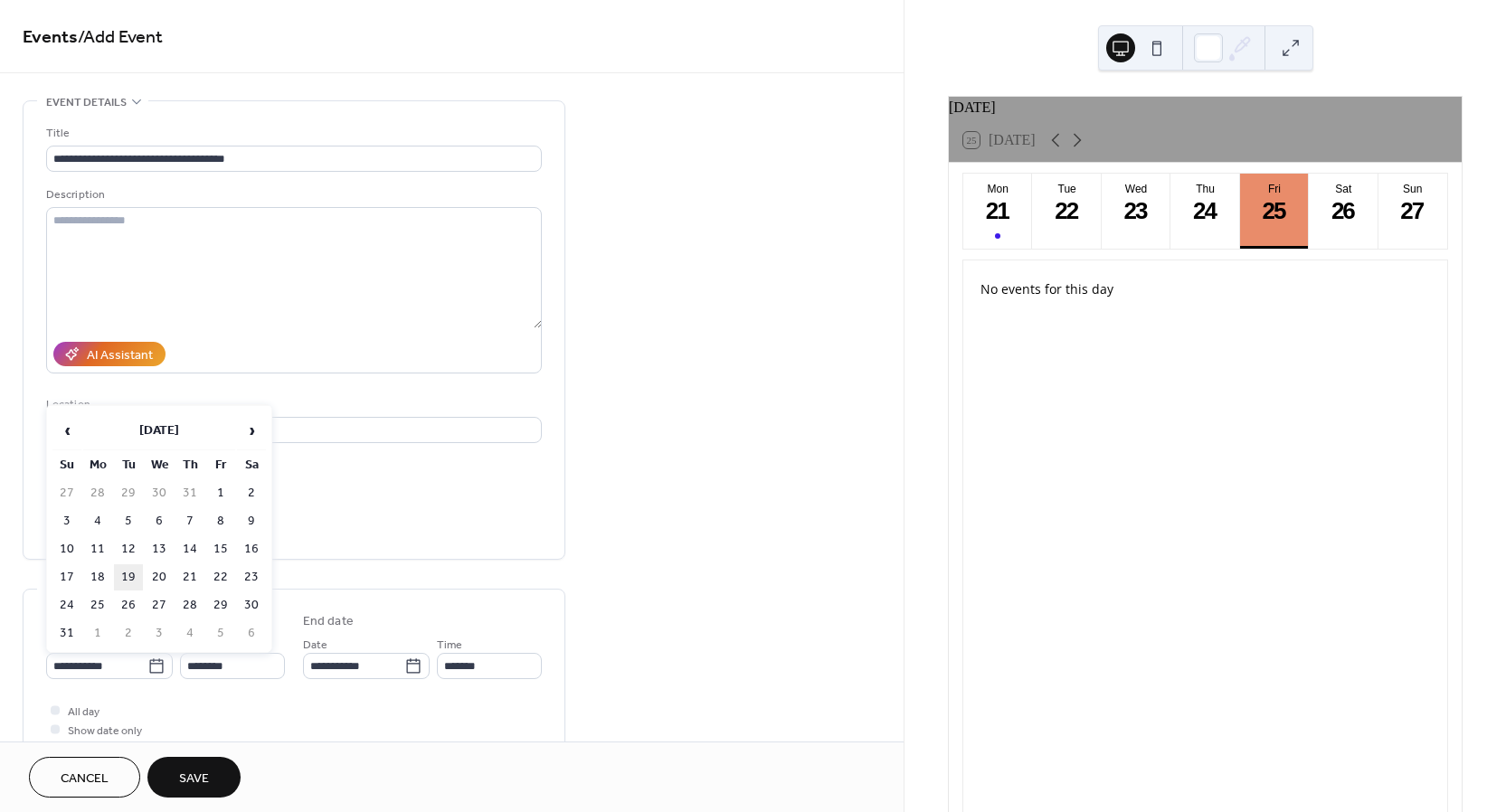 type on "**********" 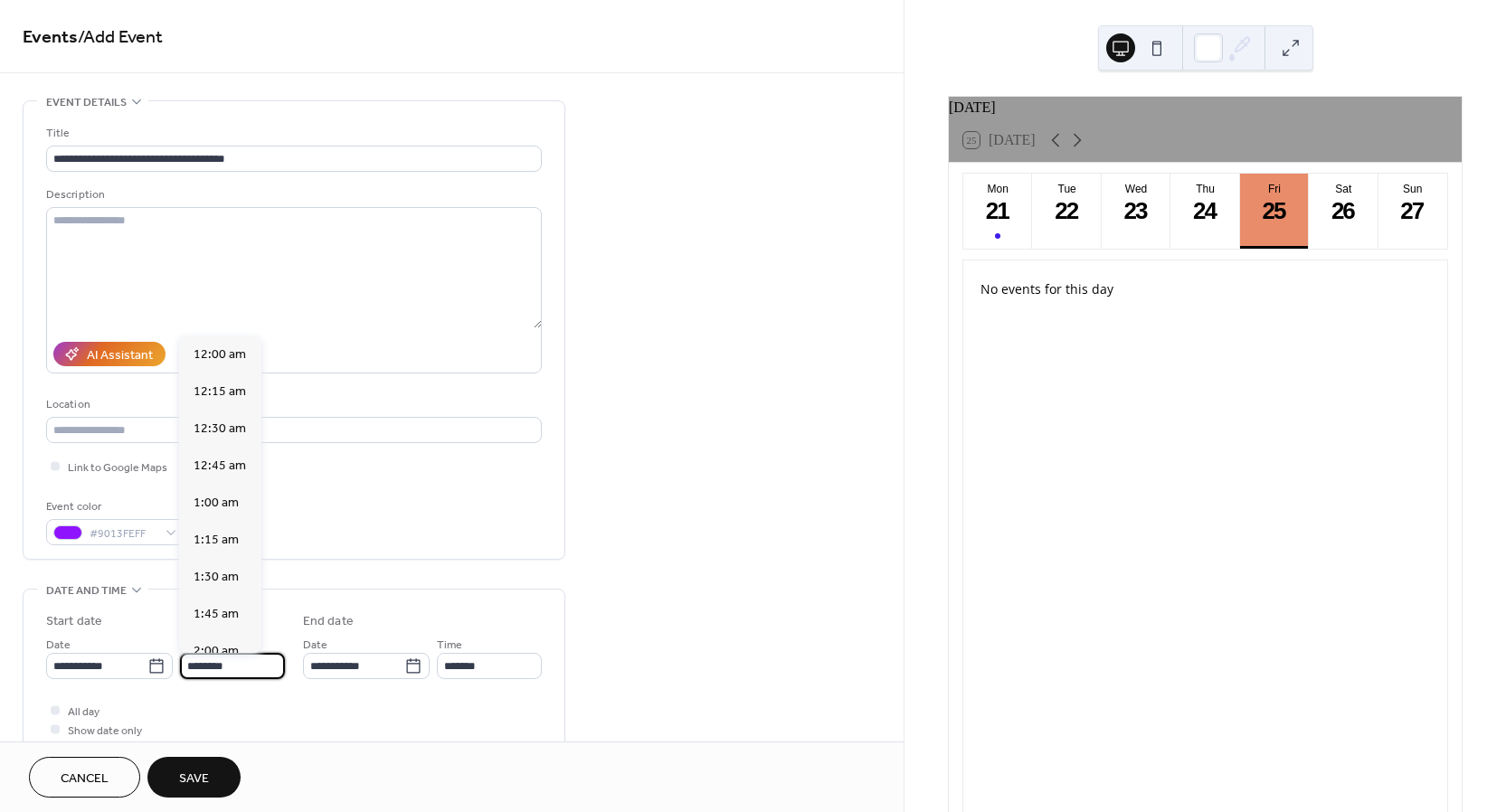 click on "********" at bounding box center (232, 666) 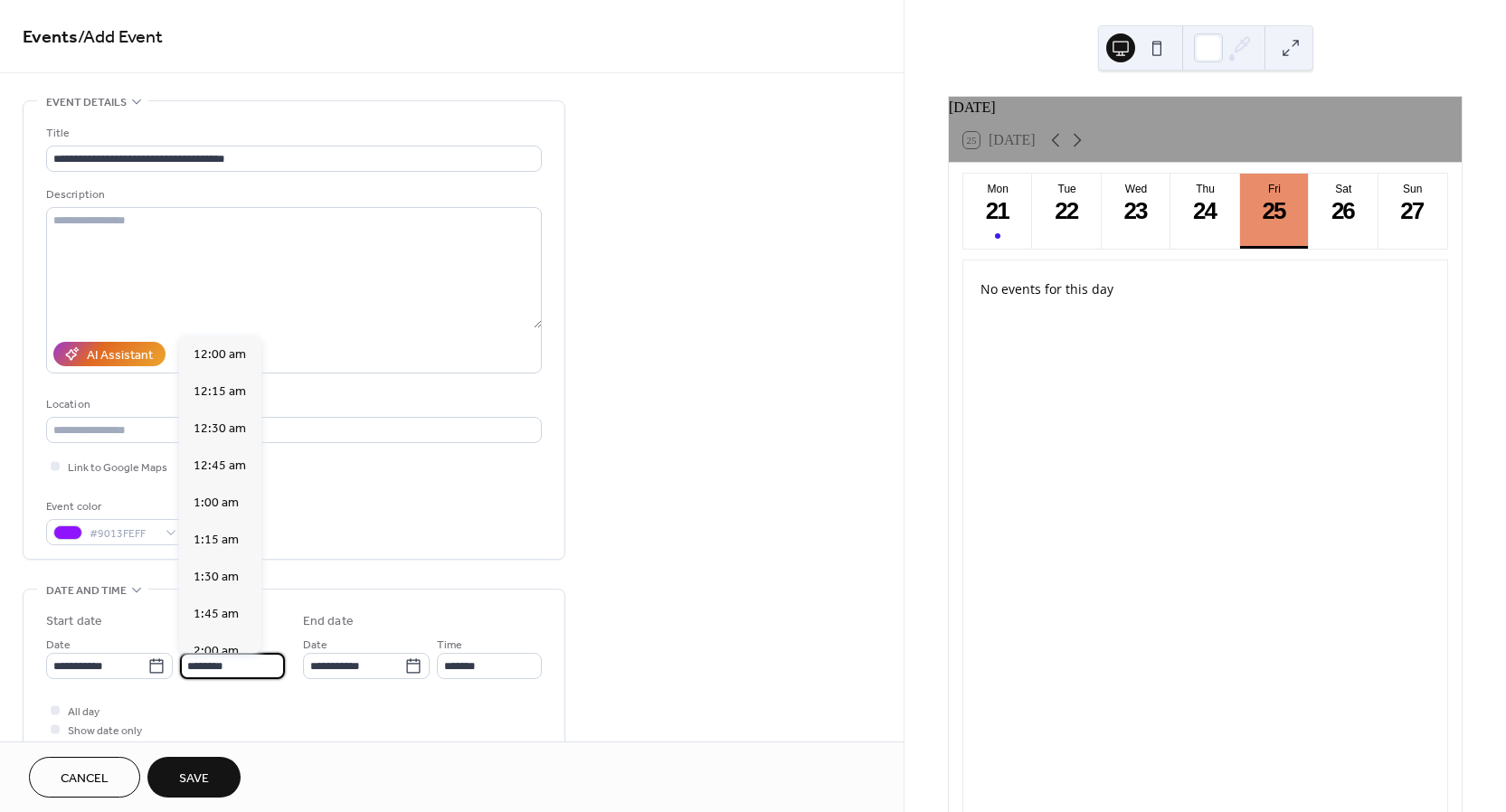 scroll, scrollTop: 1780, scrollLeft: 0, axis: vertical 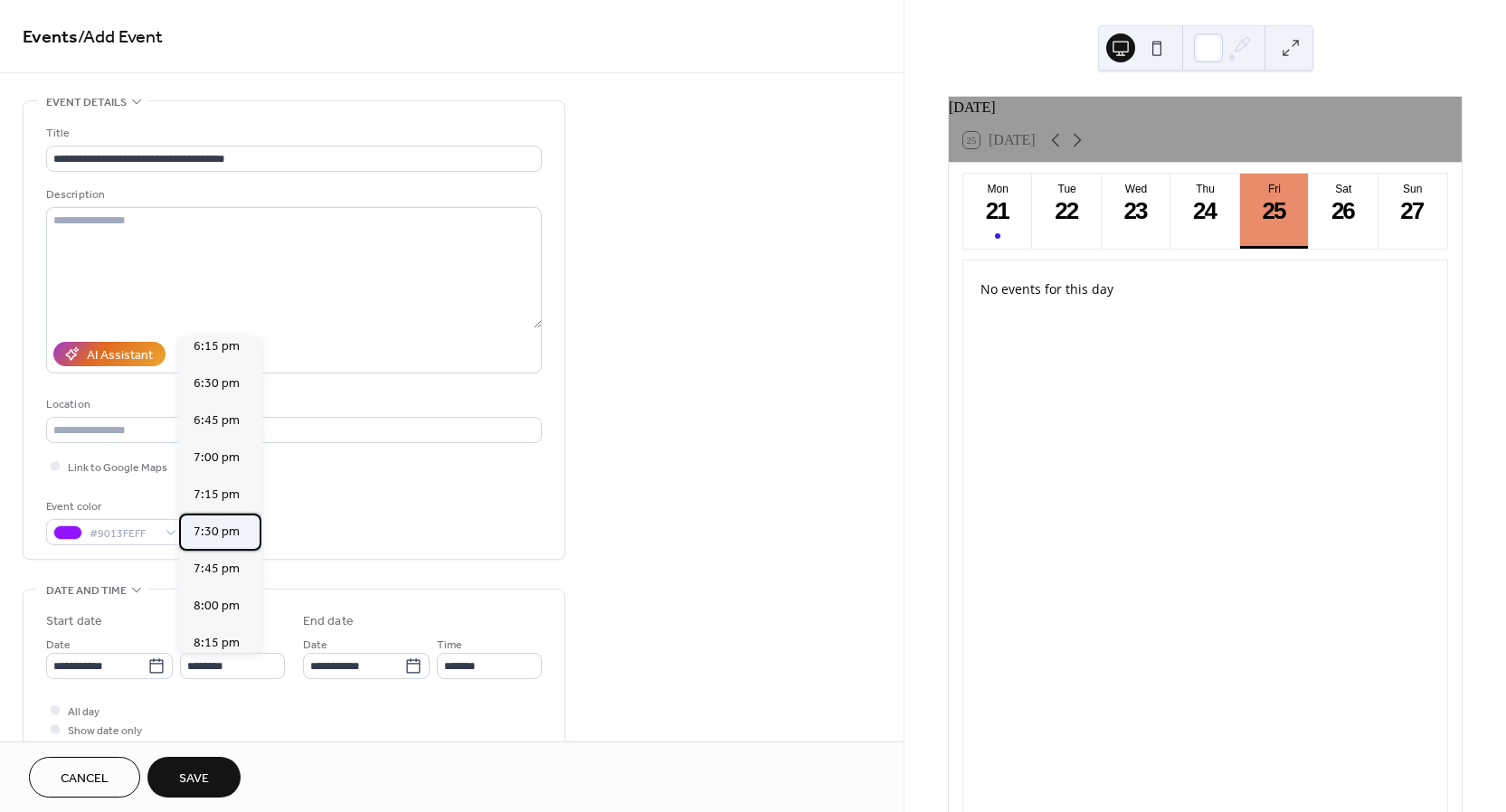 click on "7:30 pm" at bounding box center (216, 532) 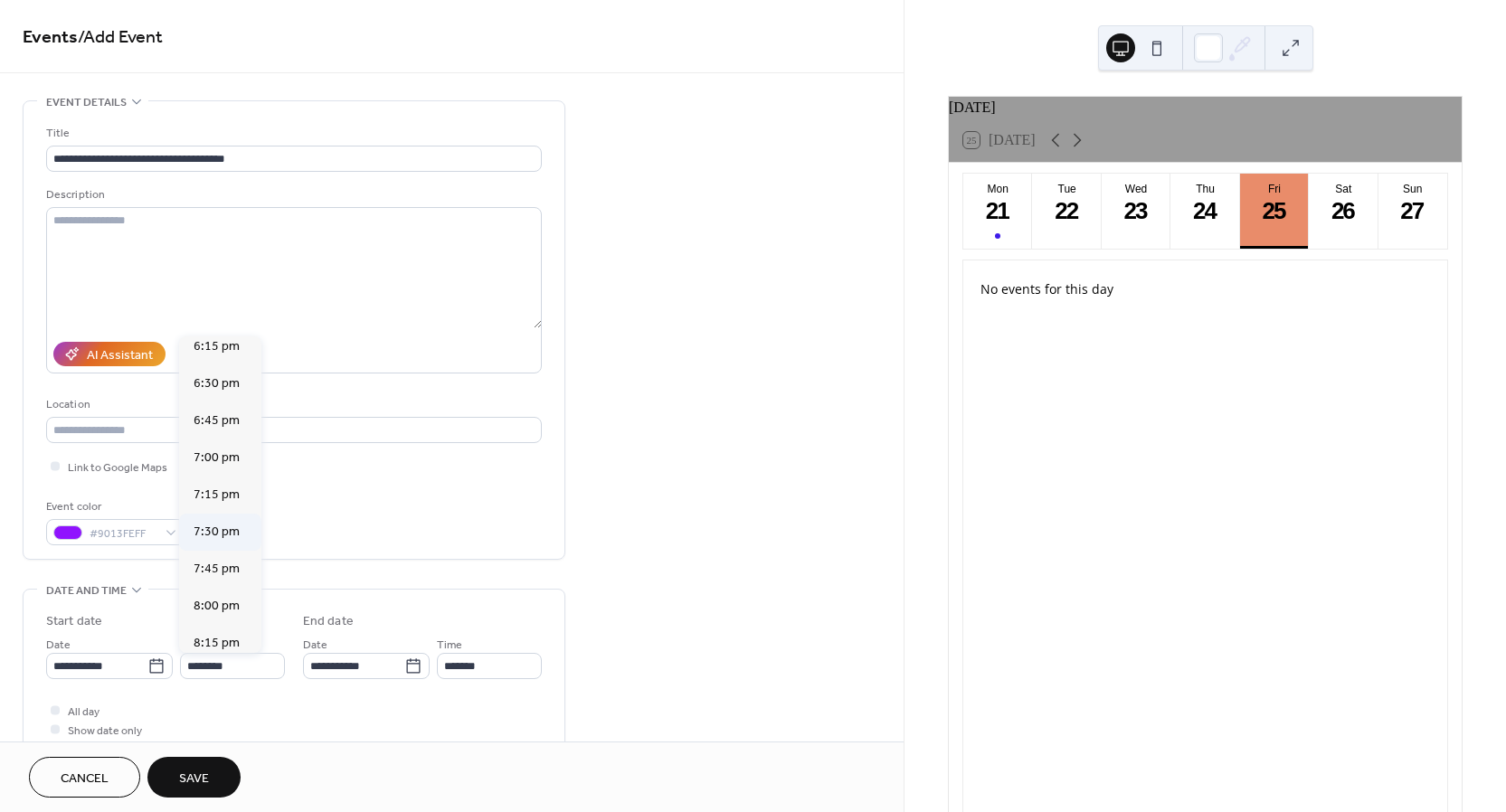 type on "*******" 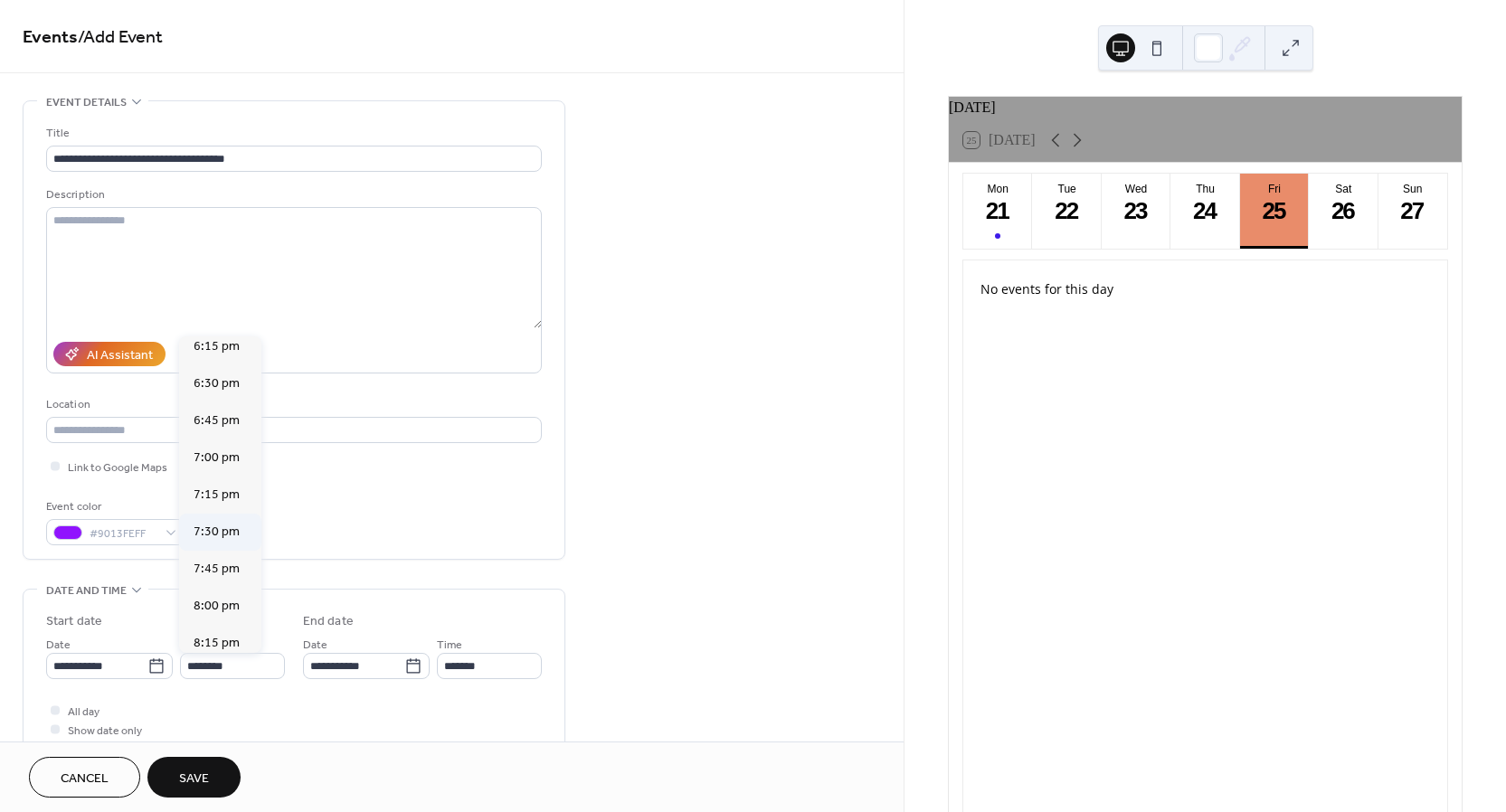 type on "*******" 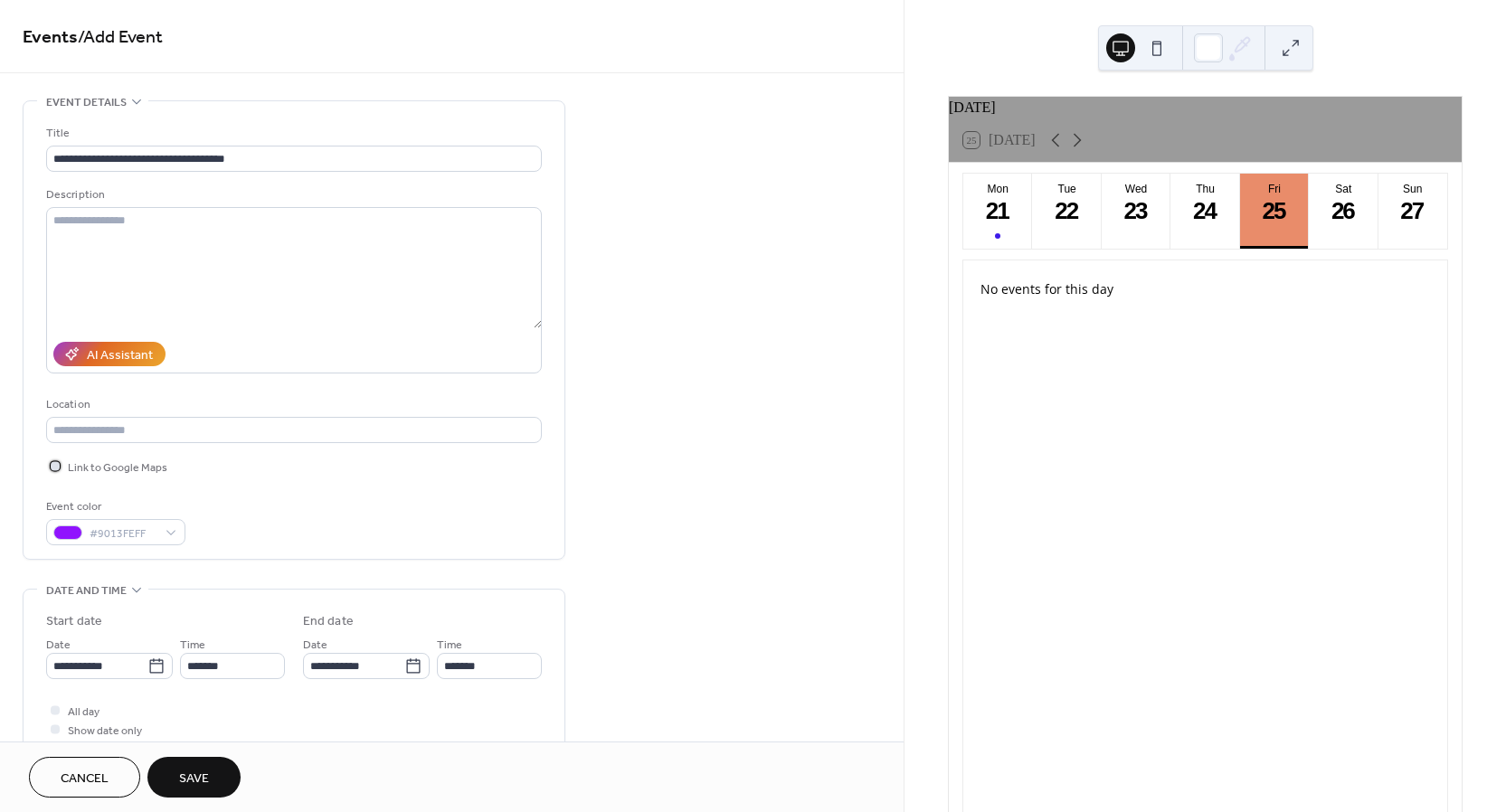 click on "Link to Google Maps" at bounding box center (118, 467) 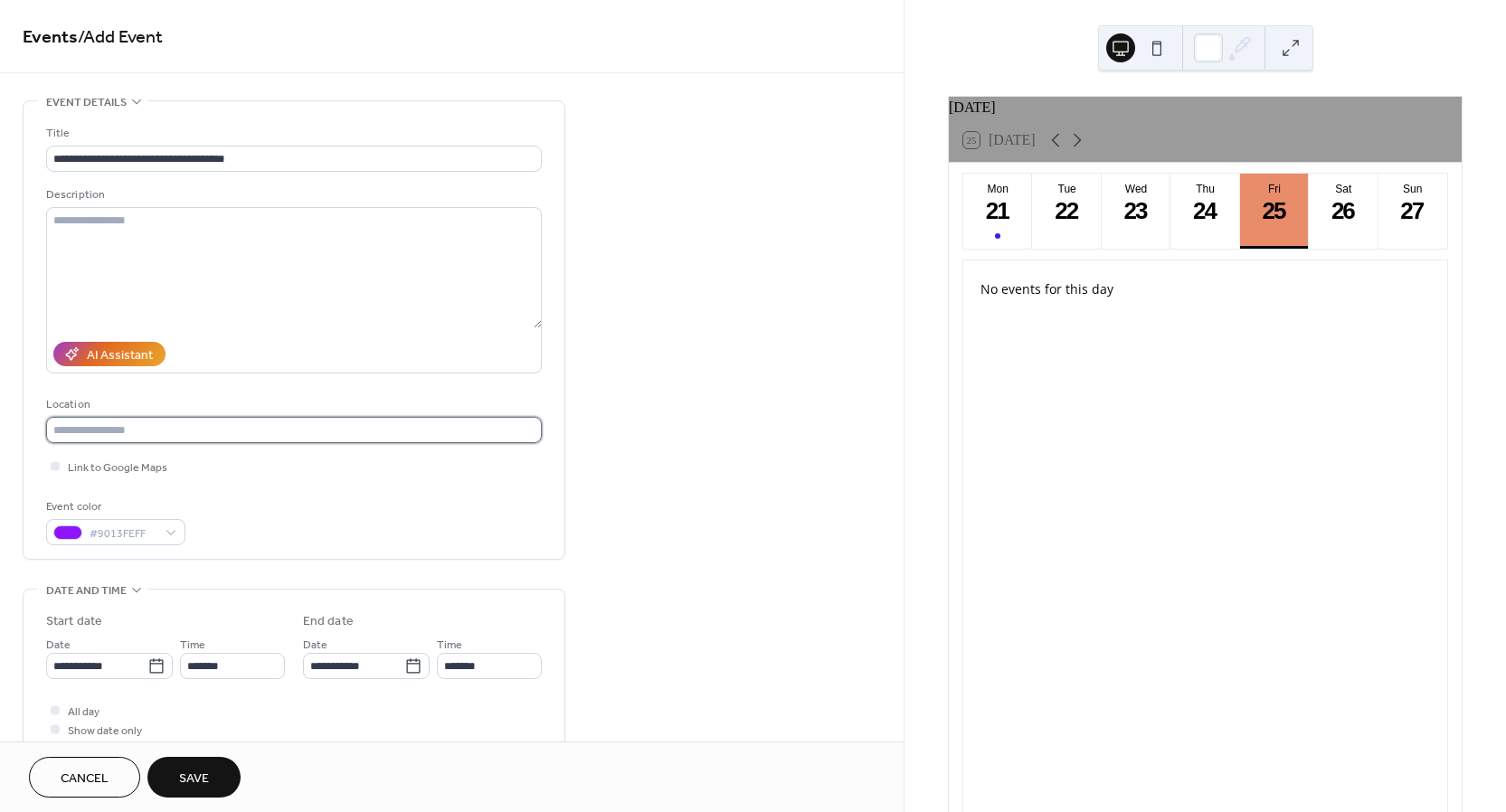 click at bounding box center [294, 430] 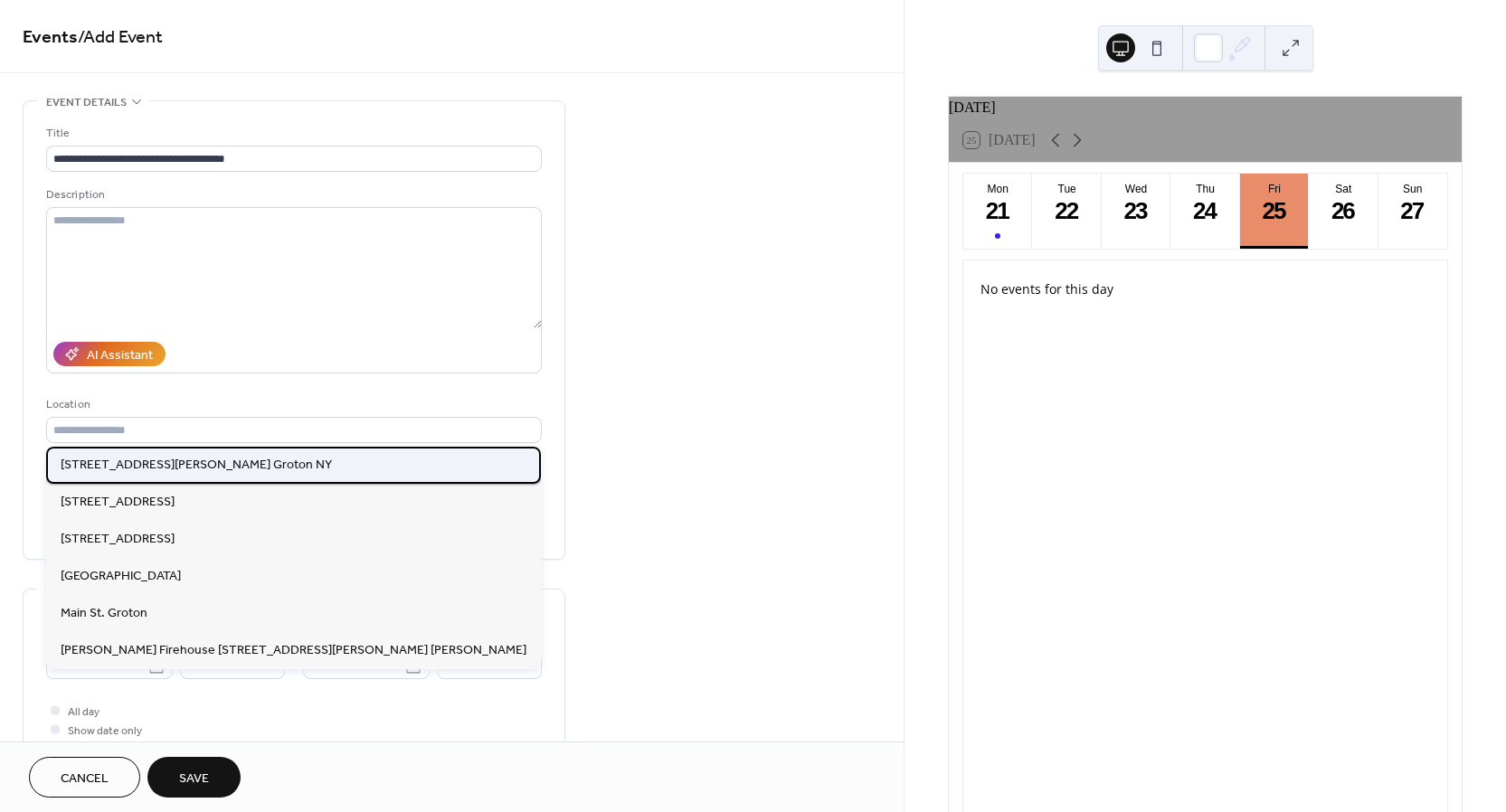 click on "[STREET_ADDRESS][PERSON_NAME] Groton NY" at bounding box center [196, 465] 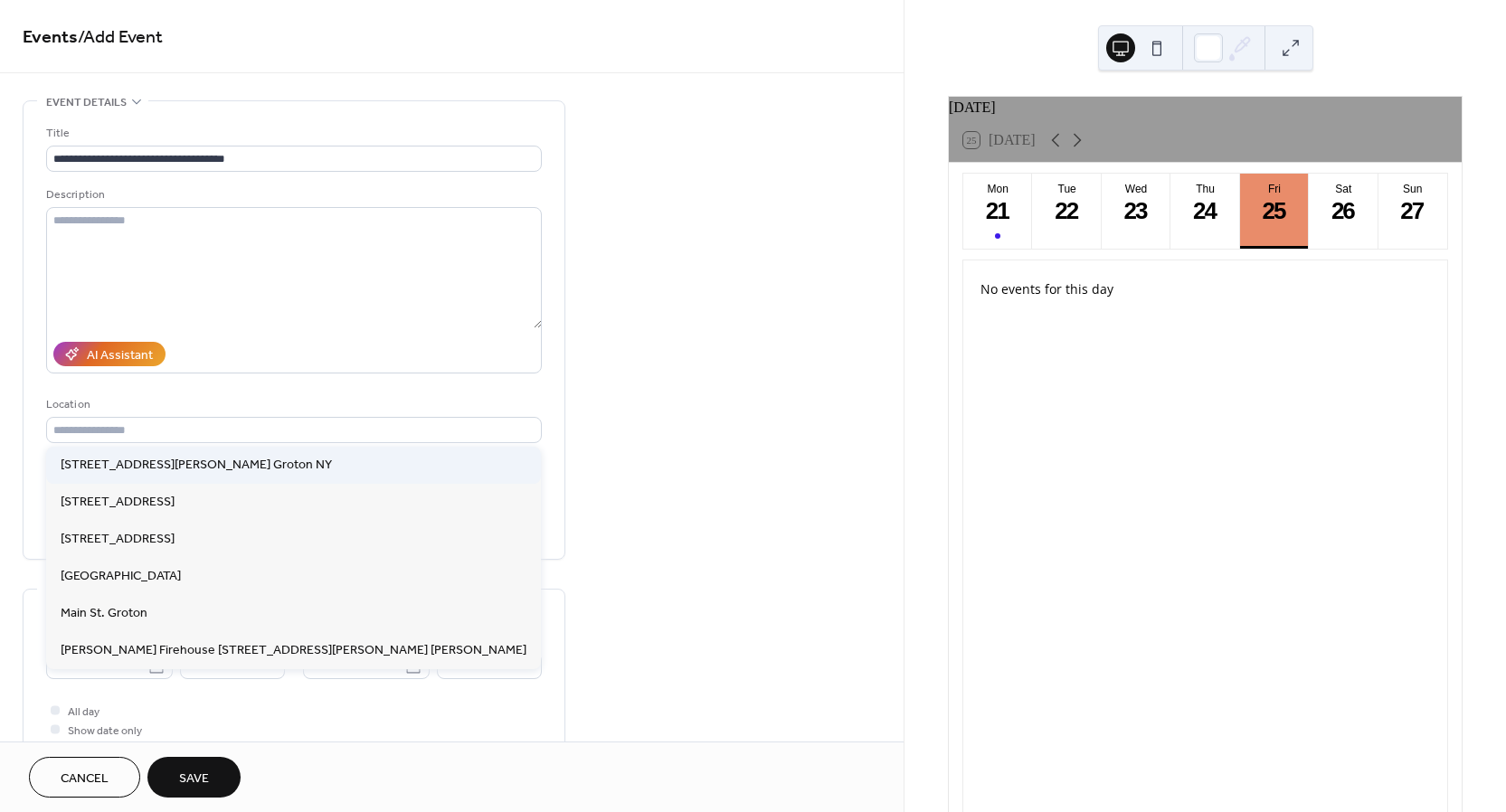 type on "**********" 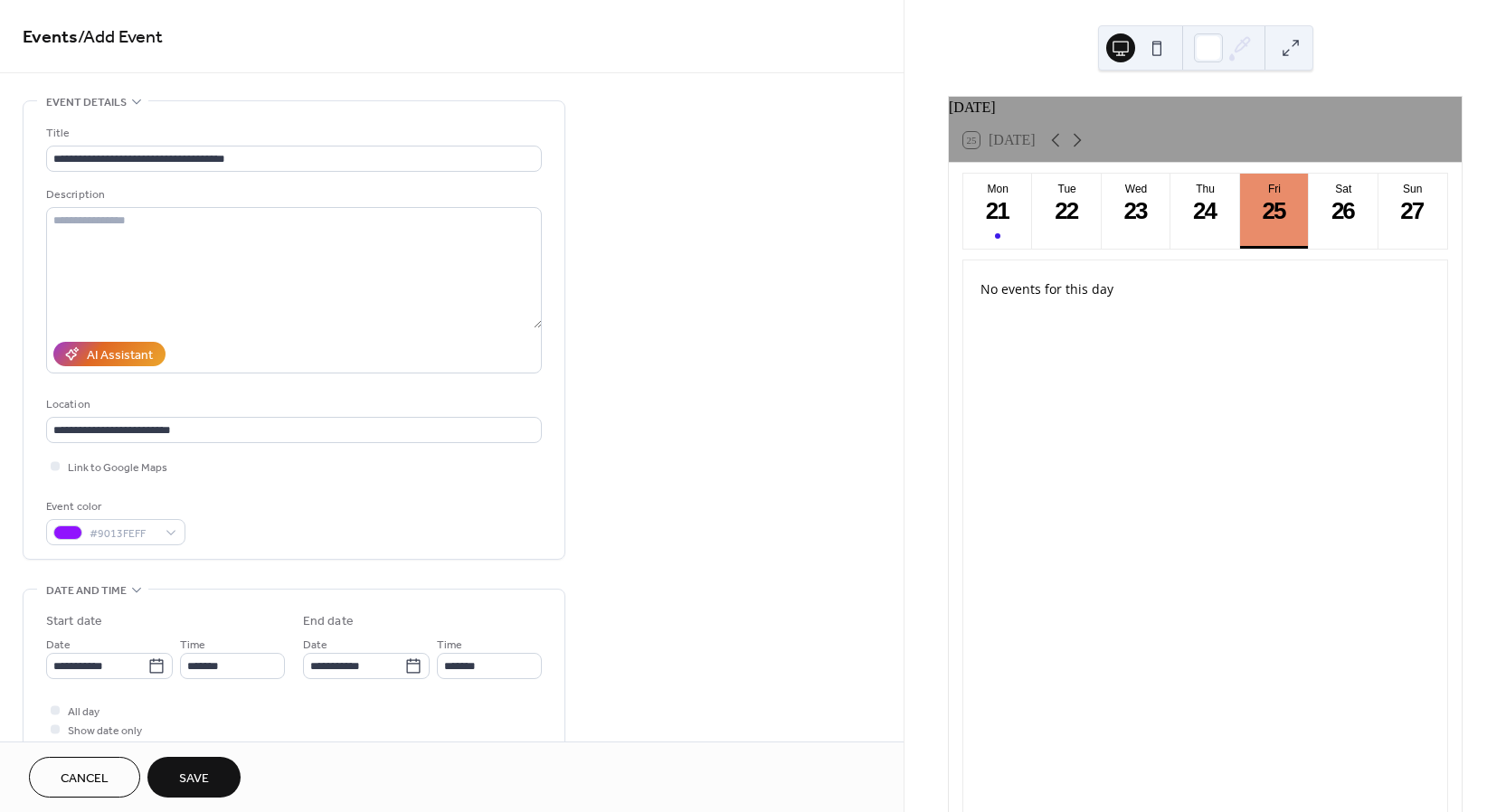 click on "Save" at bounding box center (194, 779) 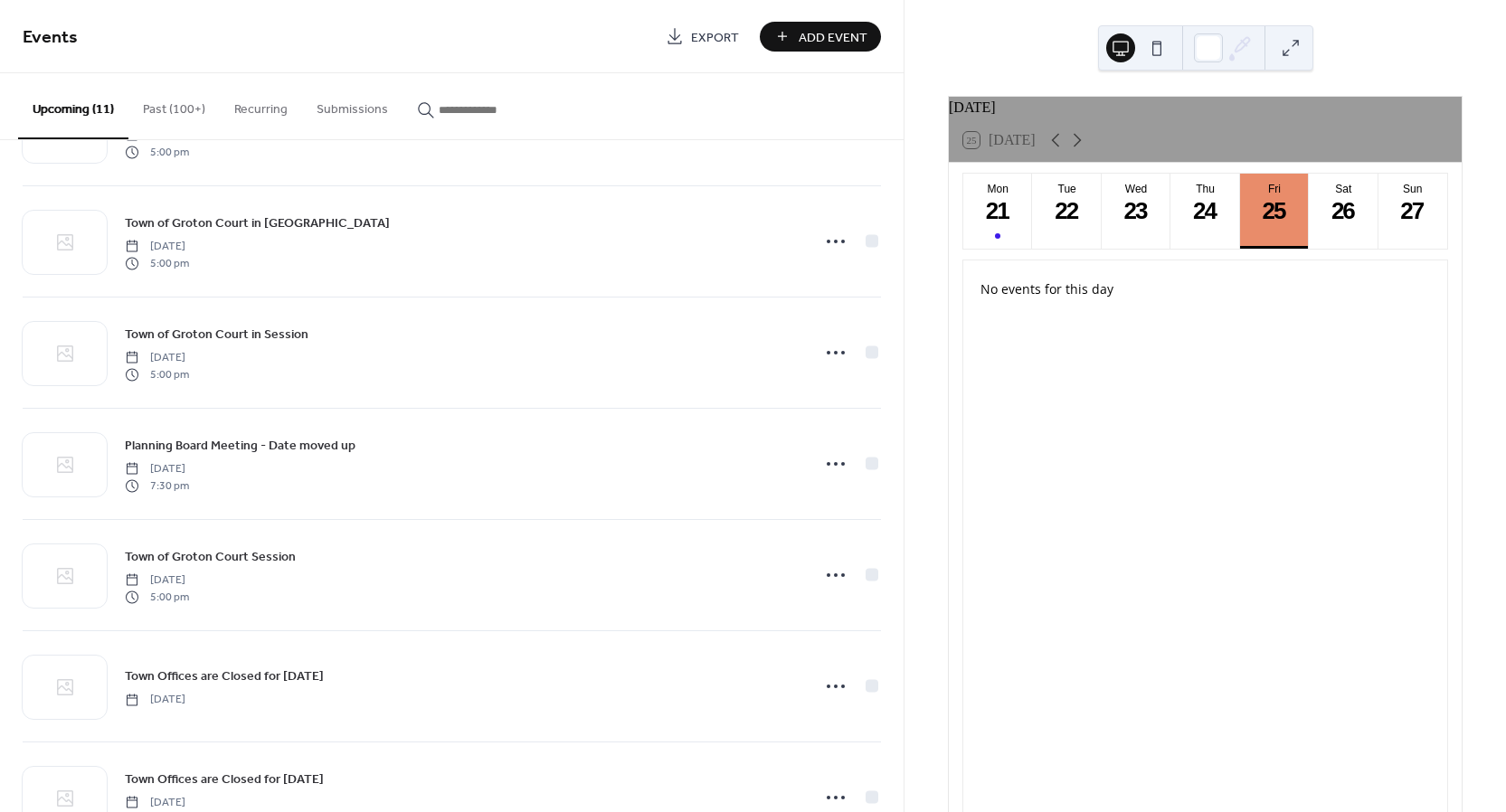 scroll, scrollTop: 211, scrollLeft: 0, axis: vertical 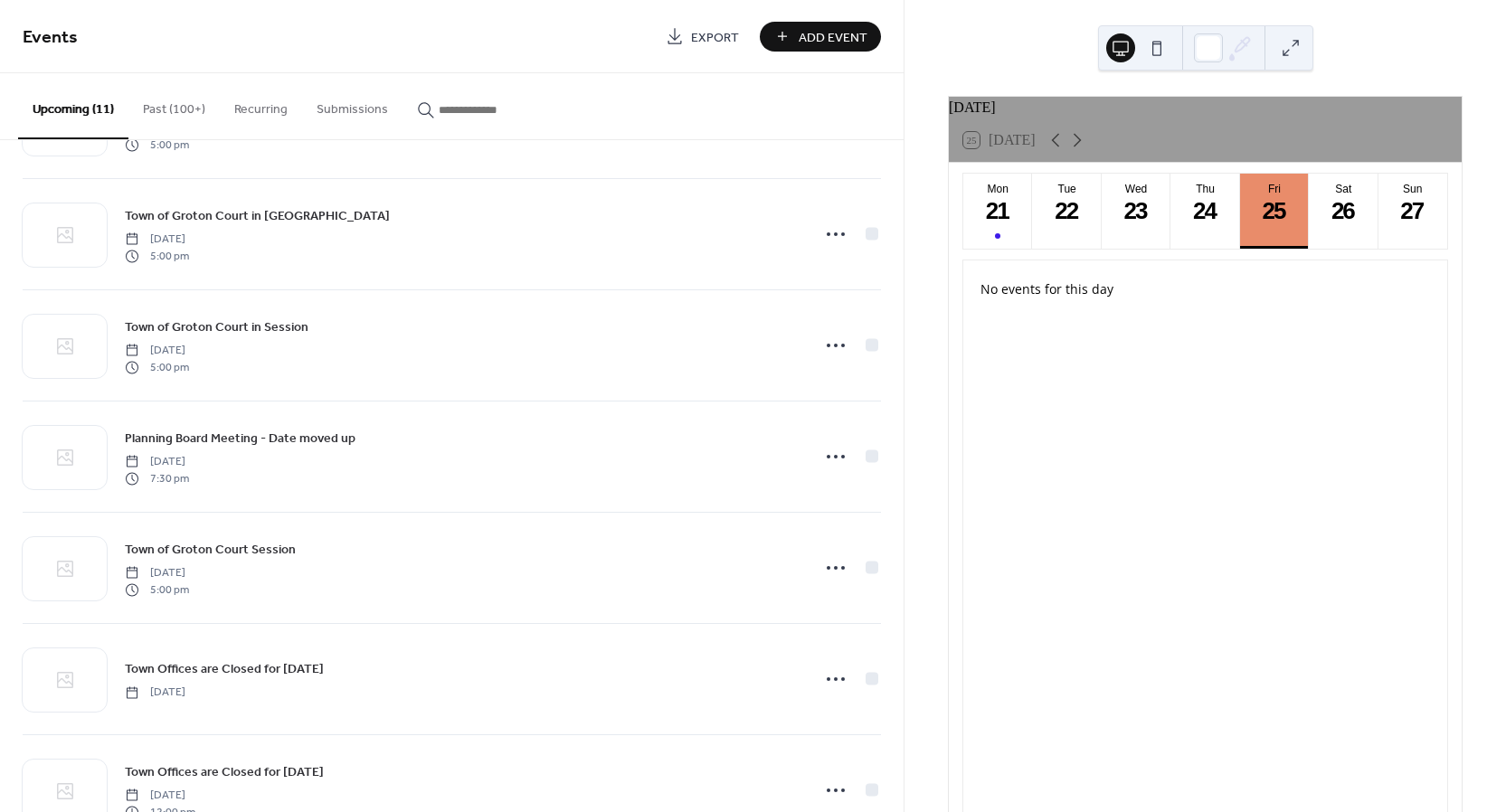click on "Add Event" at bounding box center (833, 37) 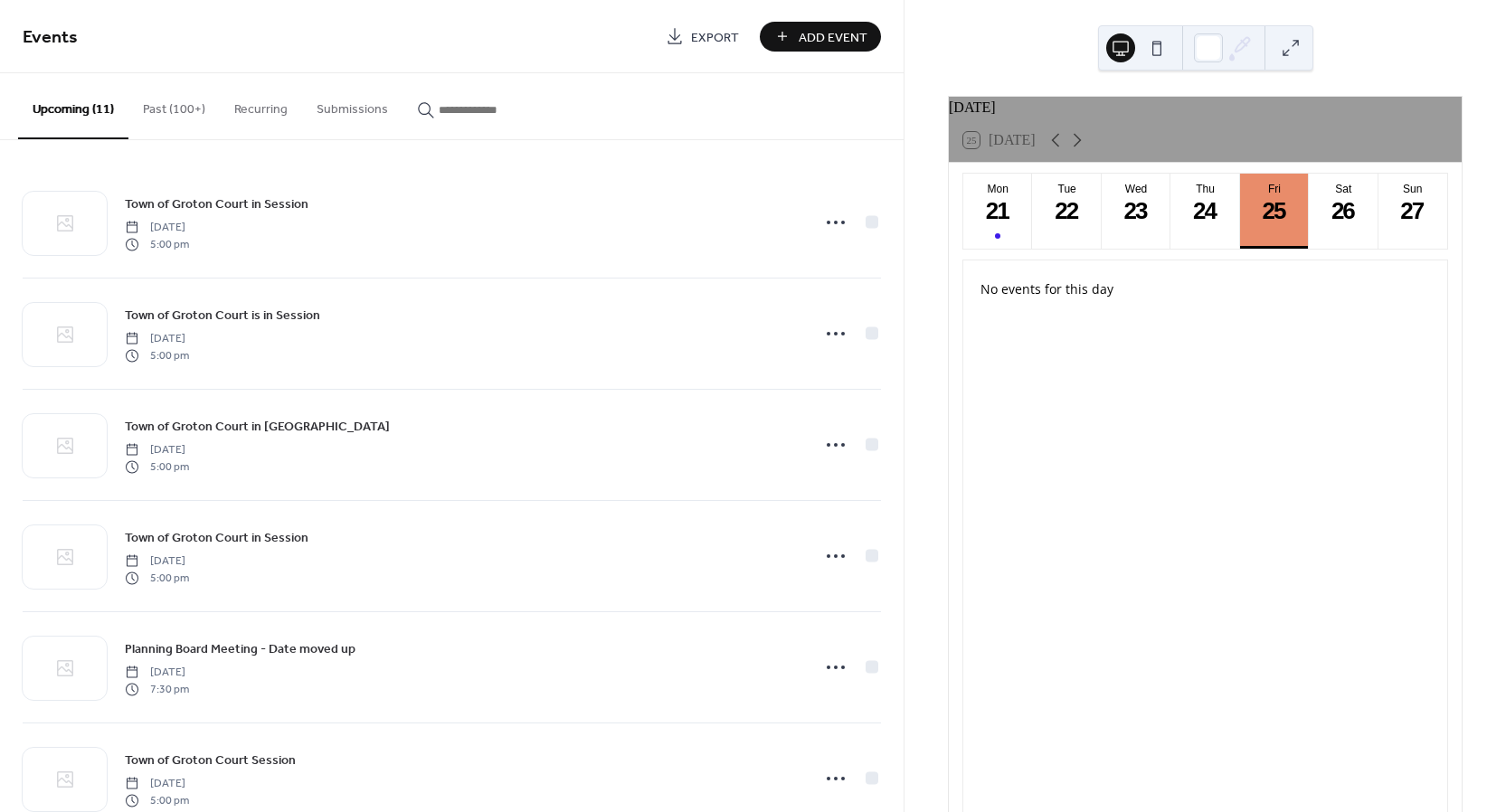 scroll, scrollTop: 0, scrollLeft: 0, axis: both 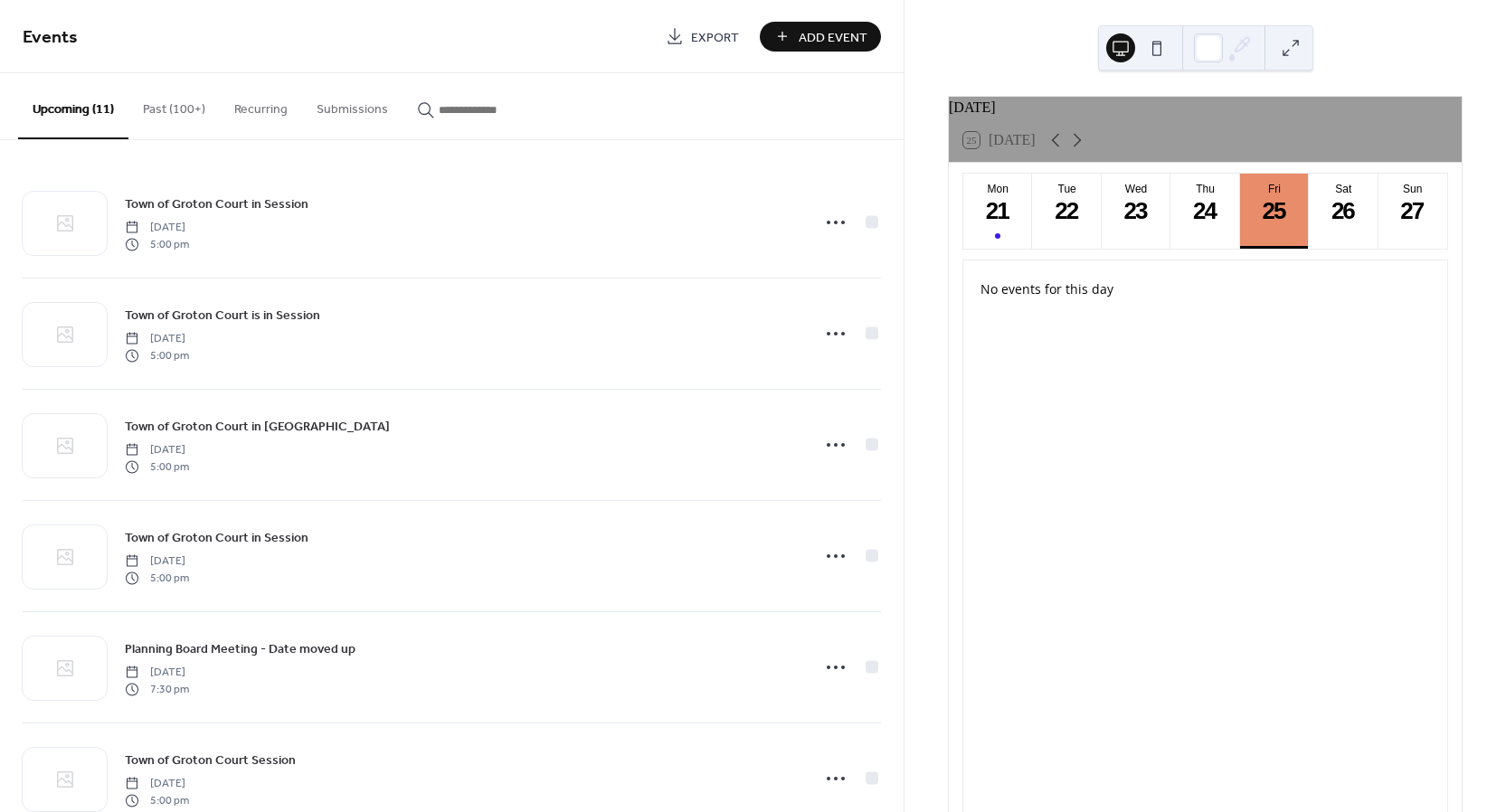 click on "Add Event" at bounding box center [833, 37] 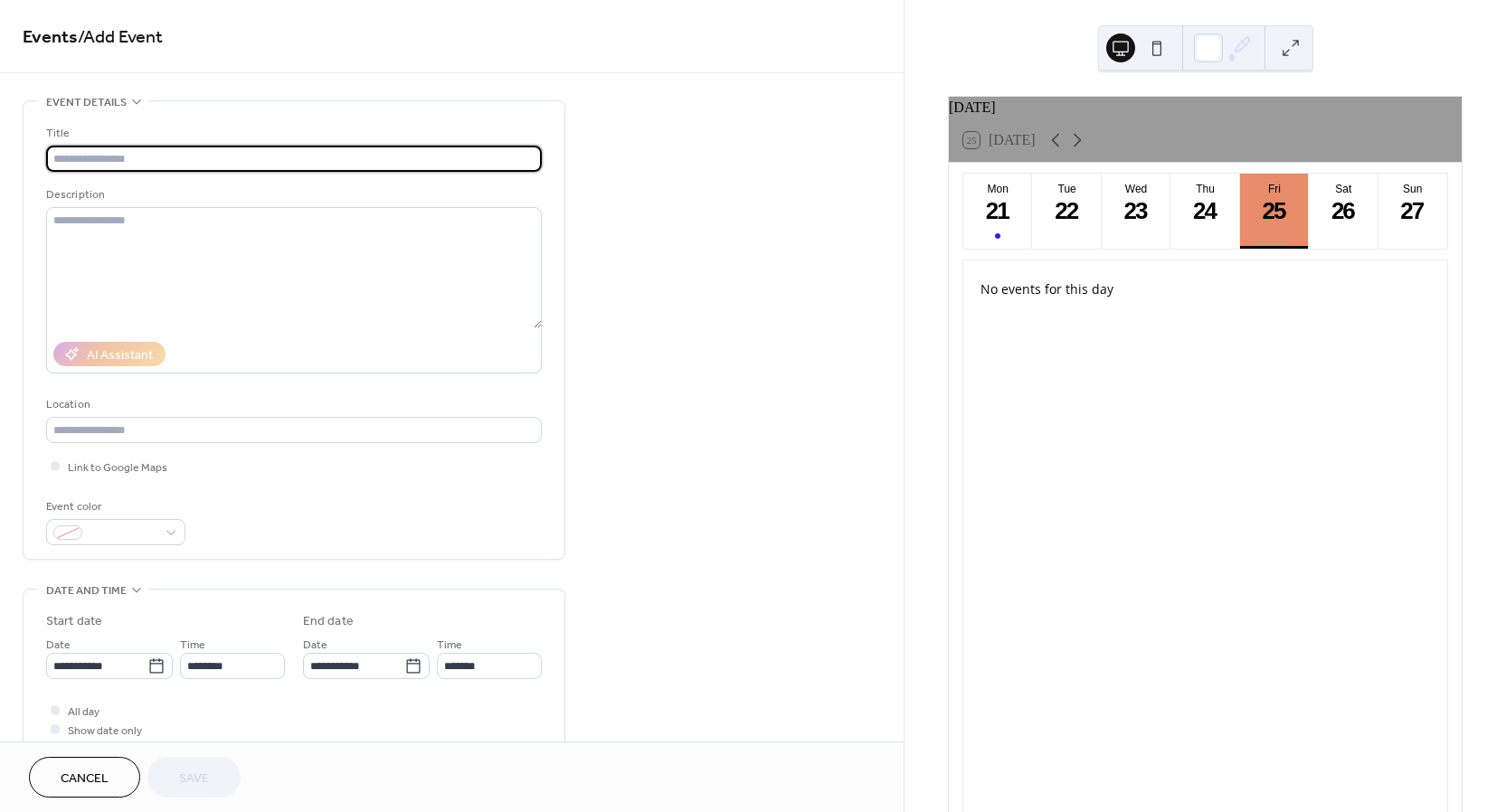 click on "Title" at bounding box center [292, 133] 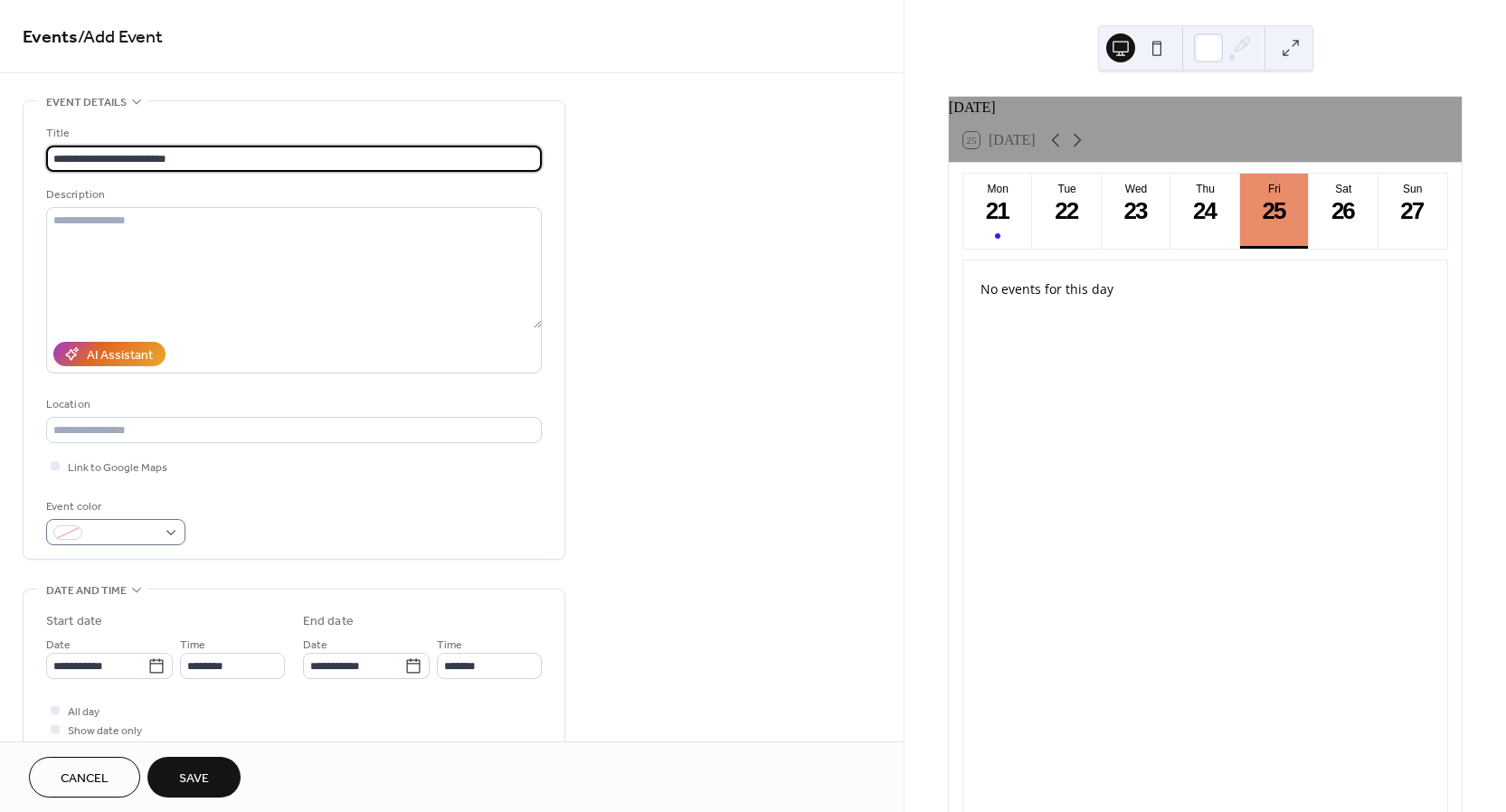 type on "**********" 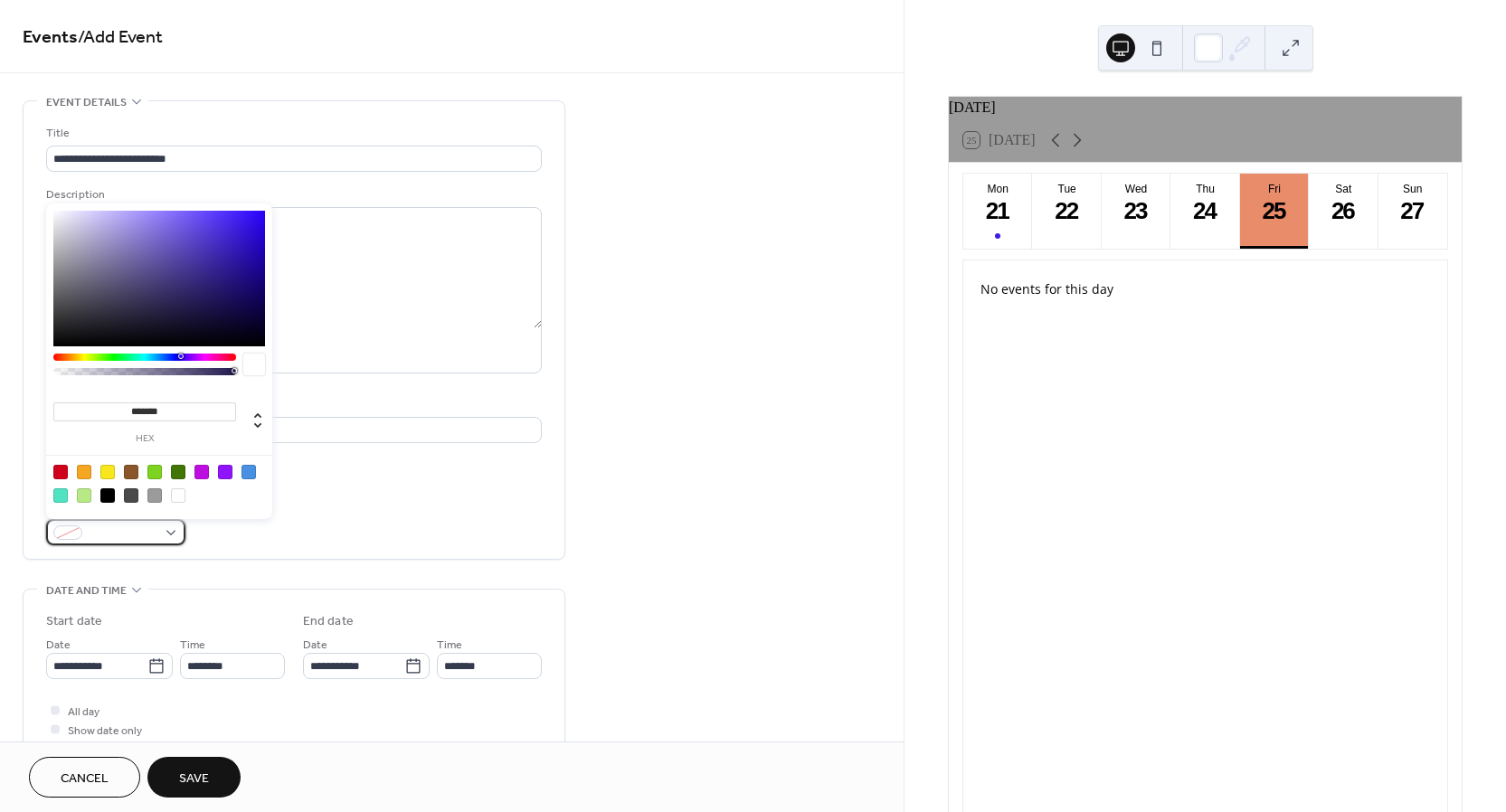 click at bounding box center [116, 532] 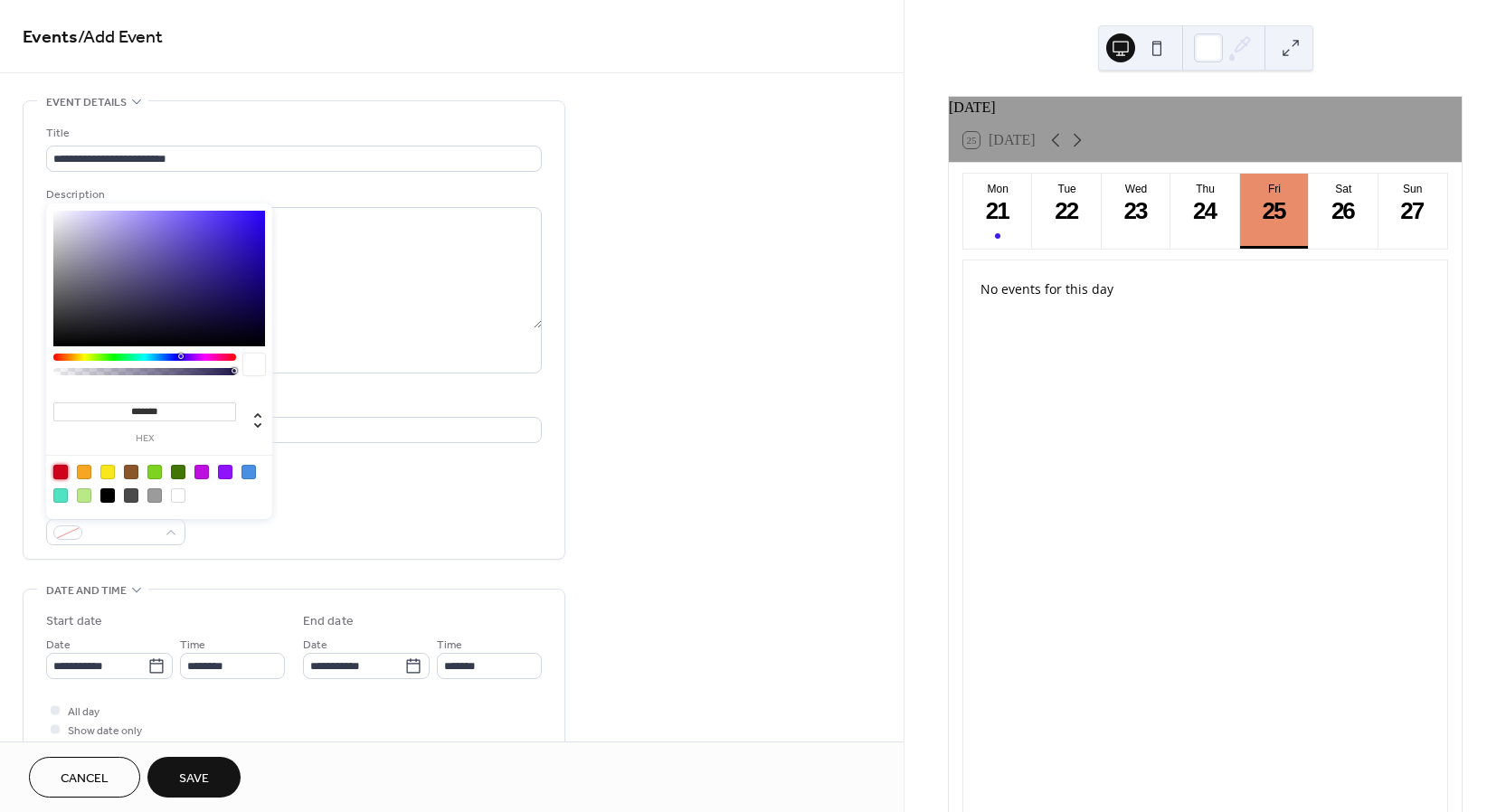 click at bounding box center (61, 472) 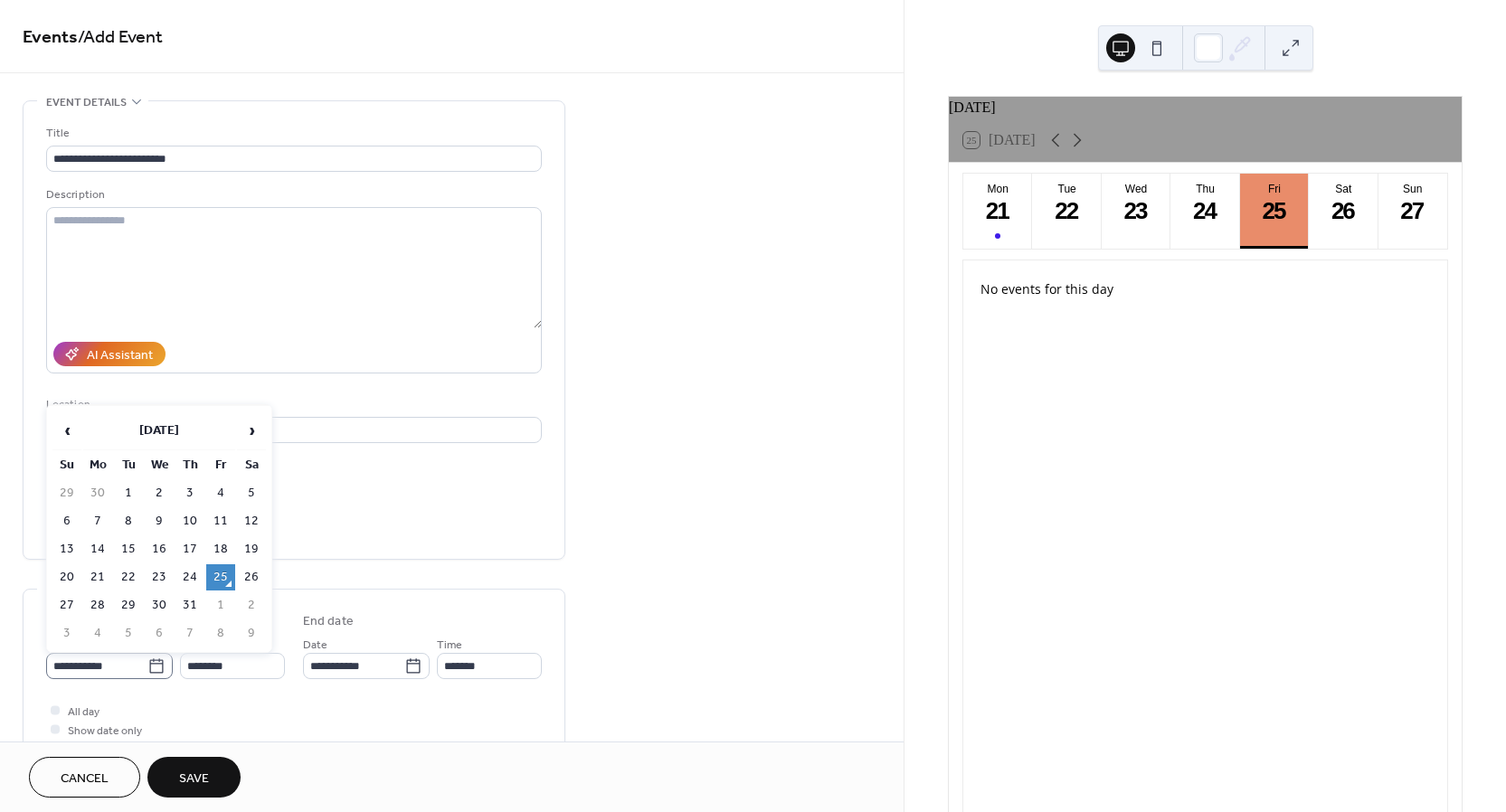 click 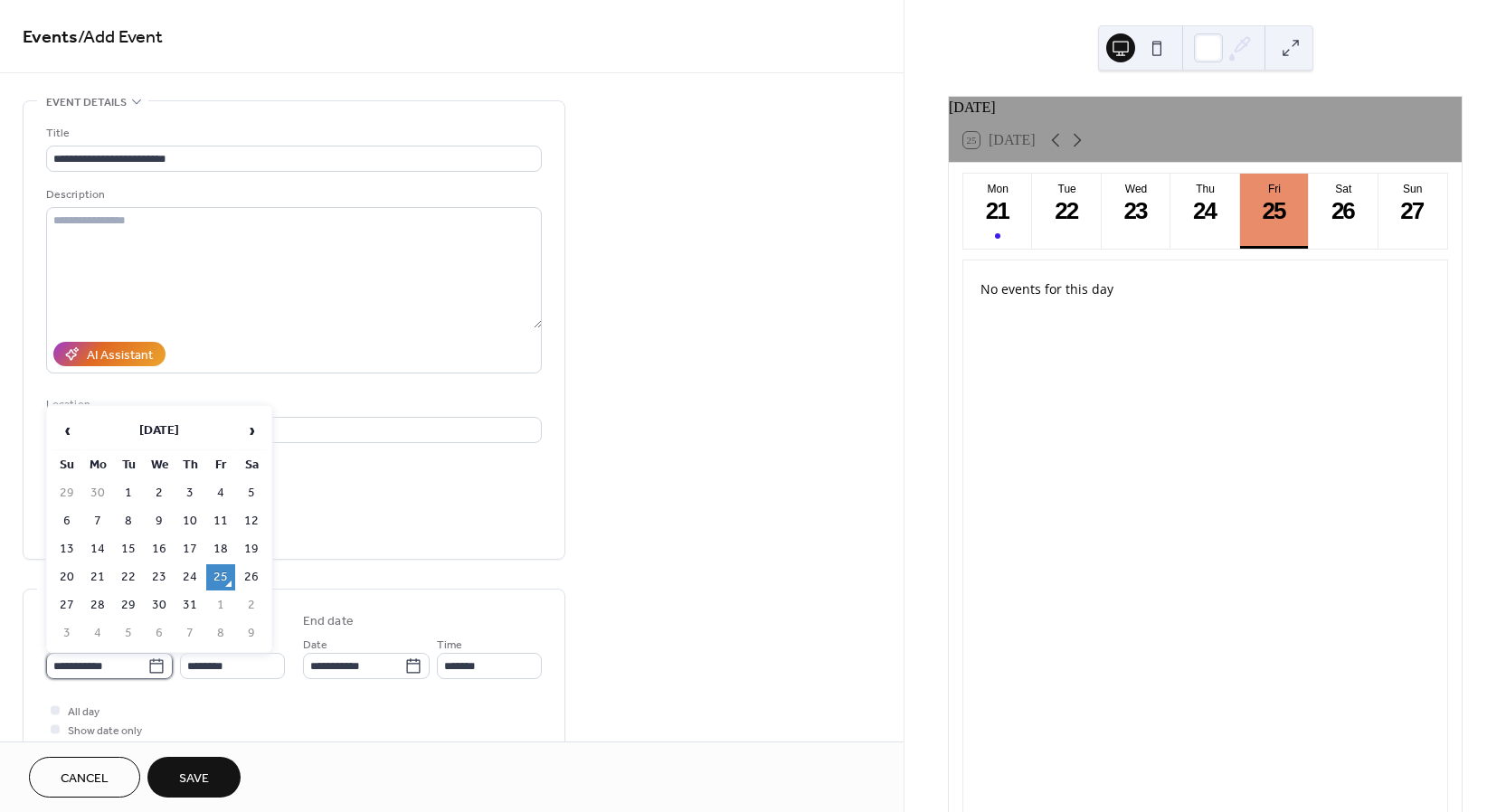 click on "**********" at bounding box center [97, 666] 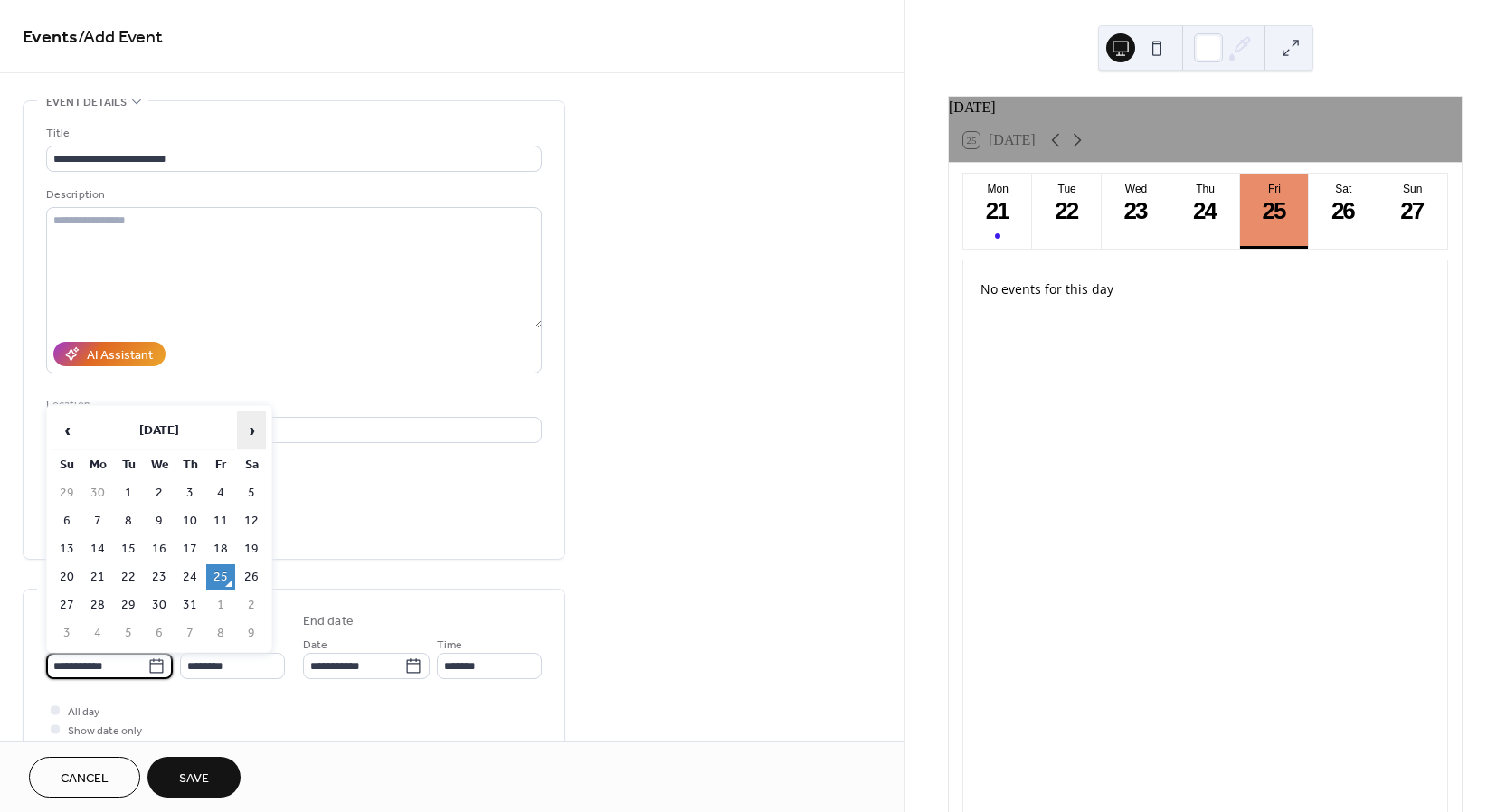 click on "›" at bounding box center [251, 430] 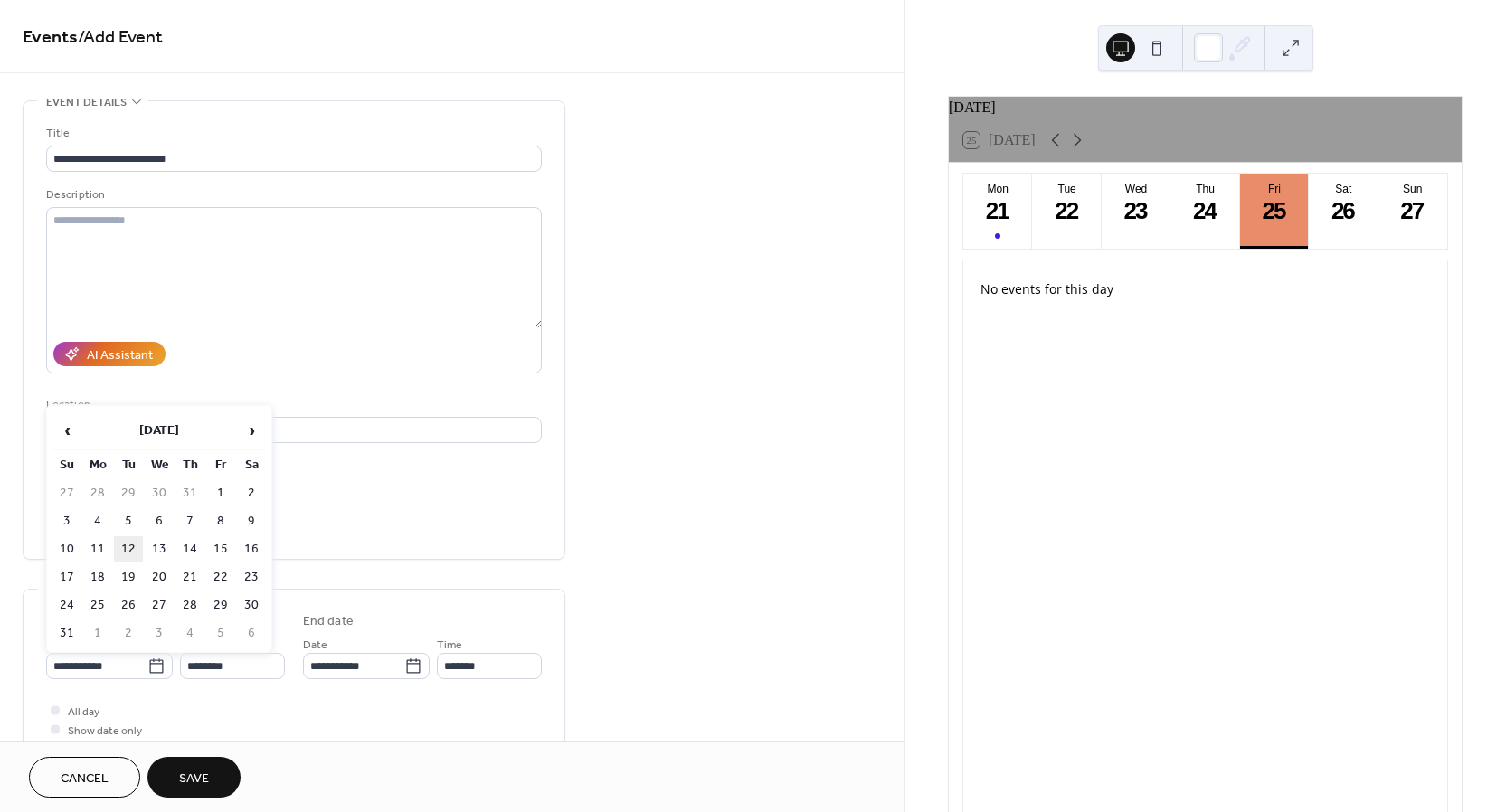 click on "12" at bounding box center [128, 549] 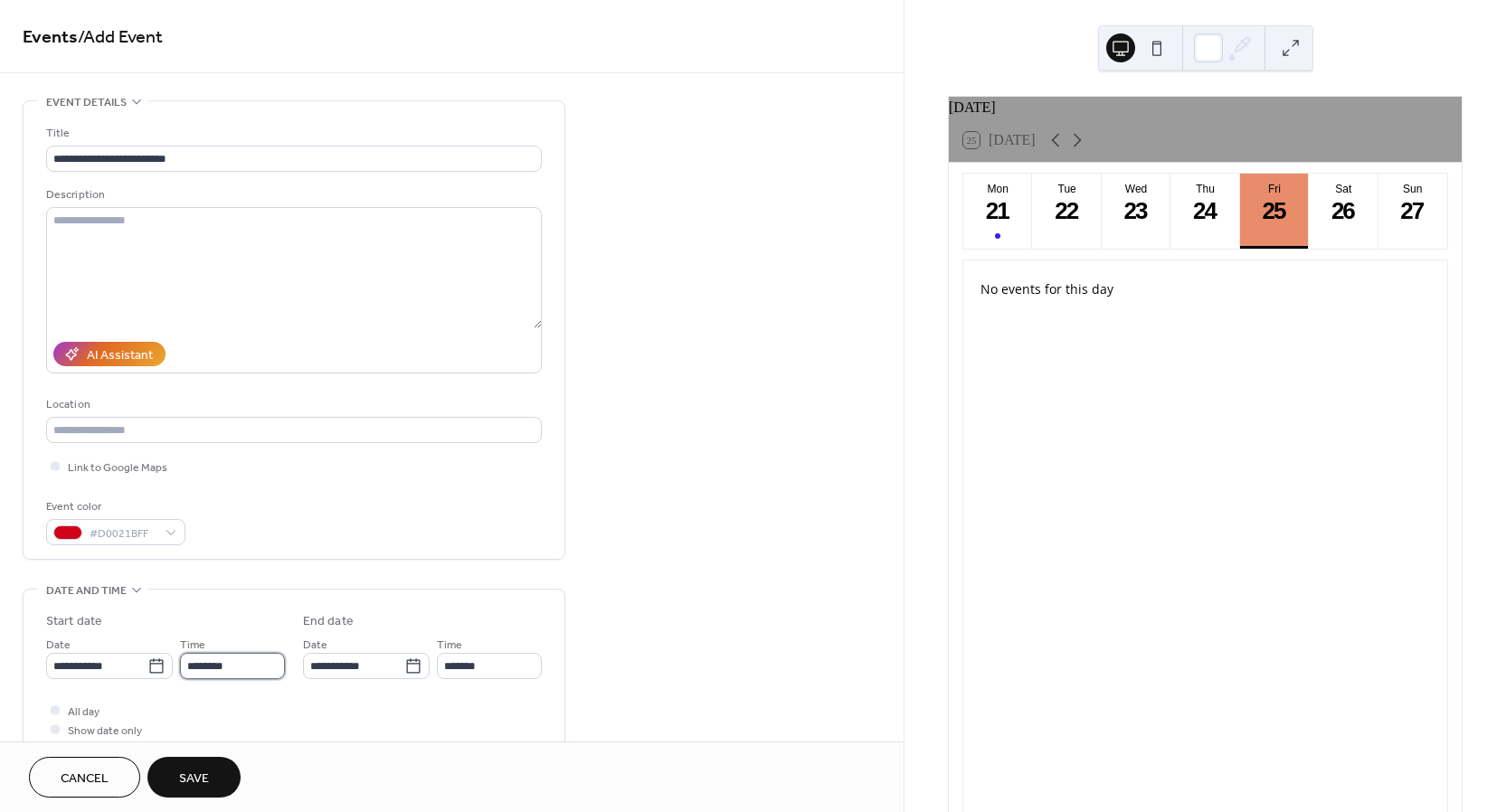click on "********" at bounding box center (232, 666) 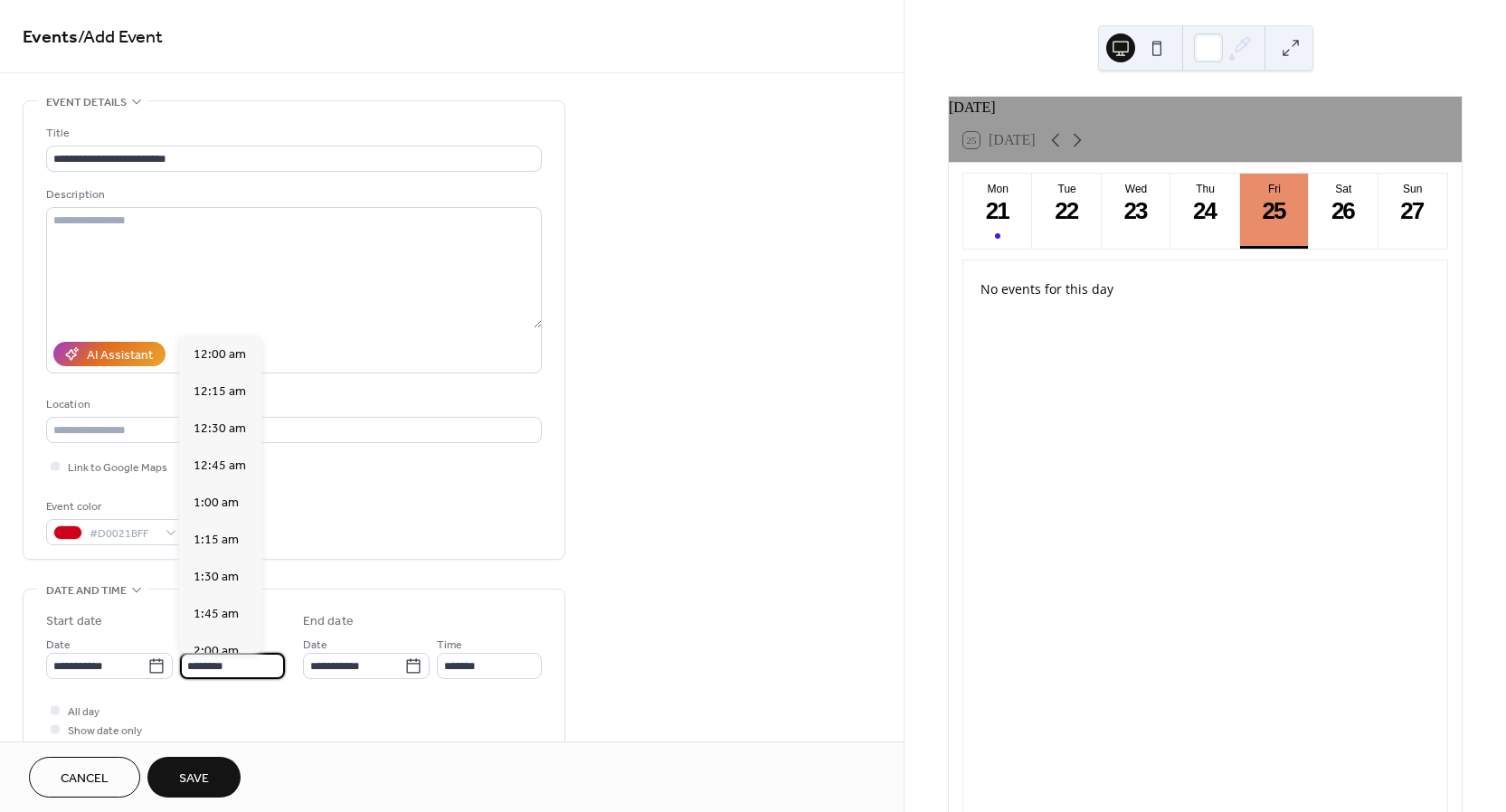 scroll, scrollTop: 1780, scrollLeft: 0, axis: vertical 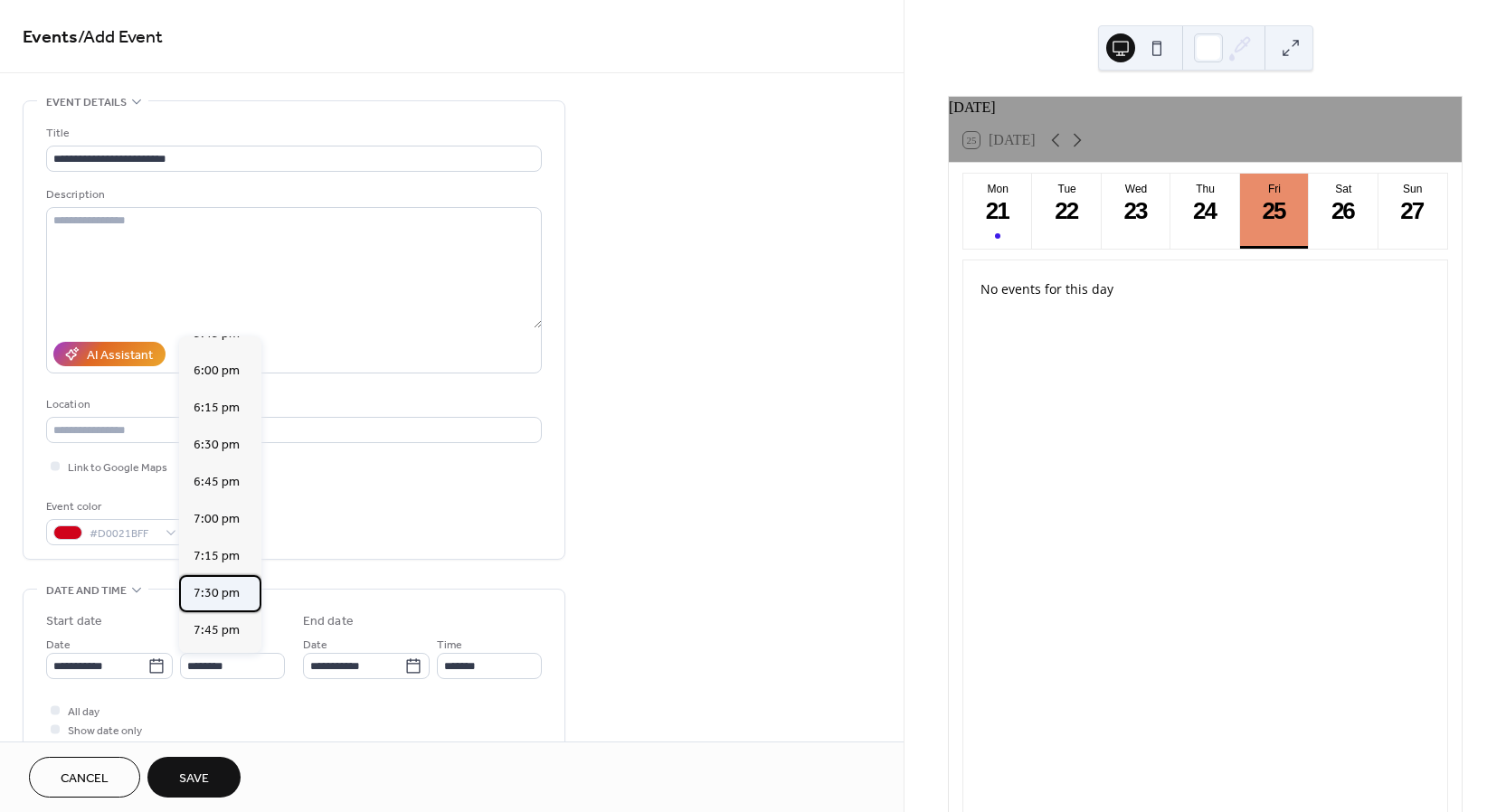 click on "7:30 pm" at bounding box center (216, 593) 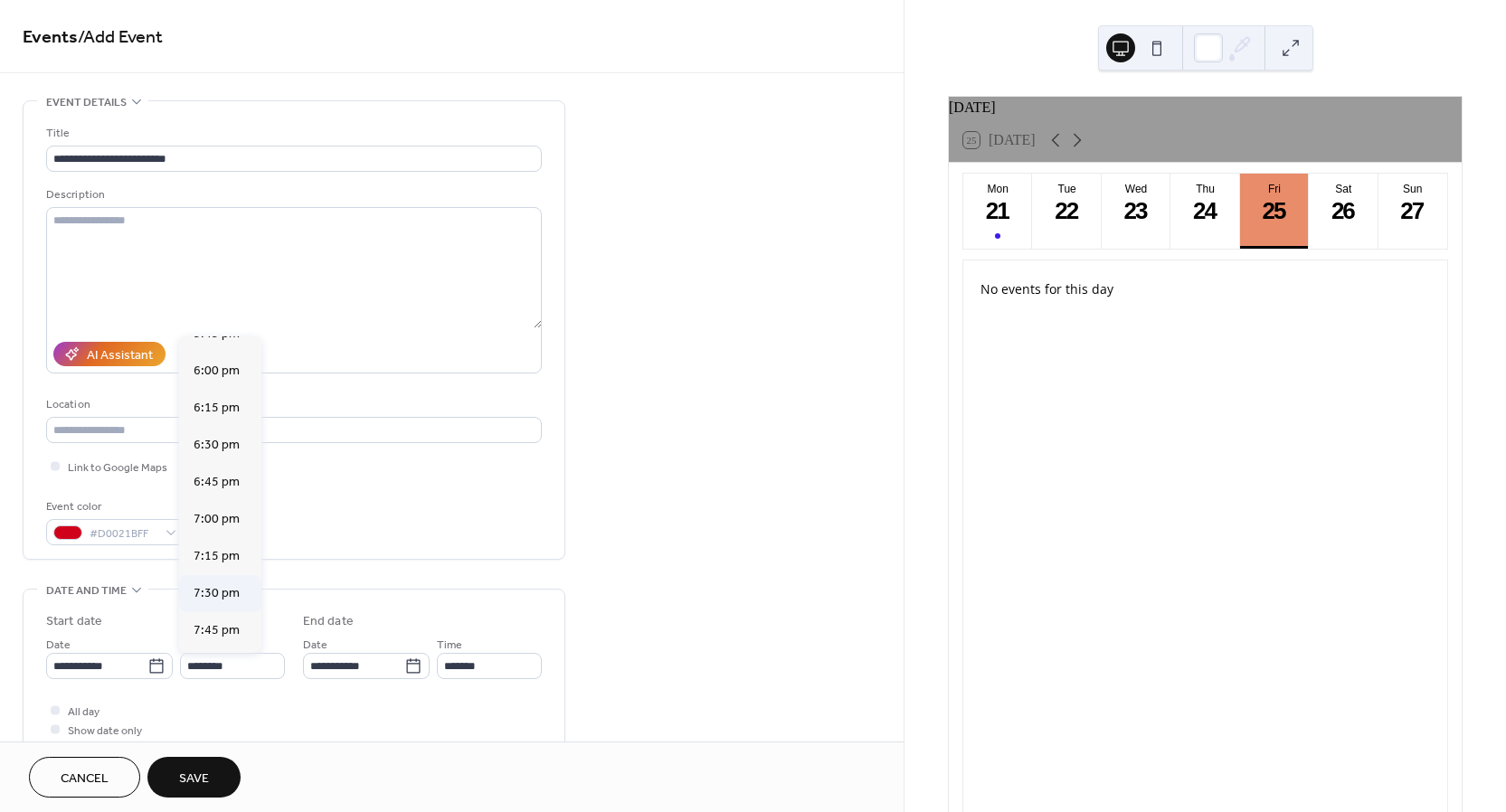 type on "*******" 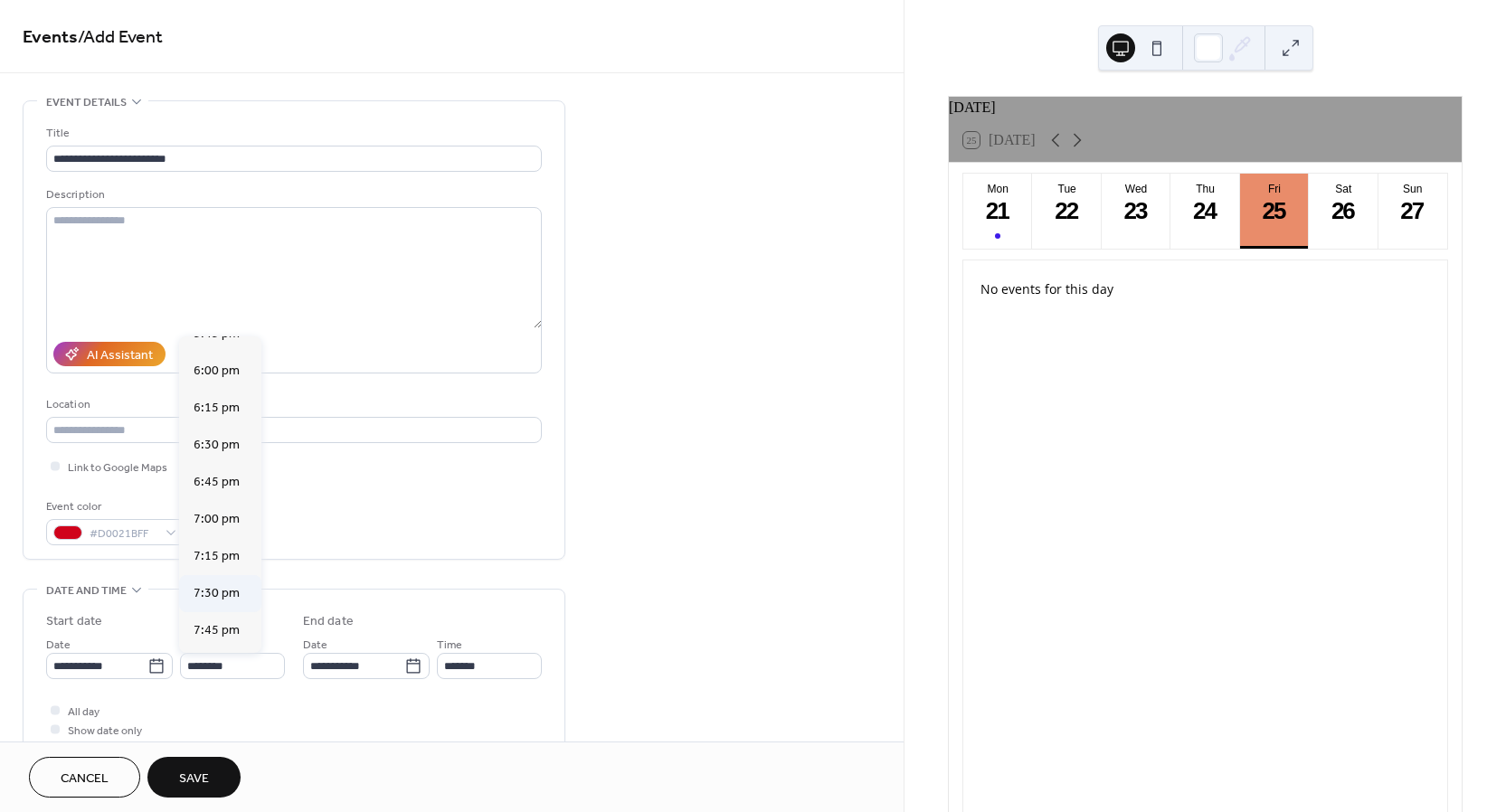 type on "*******" 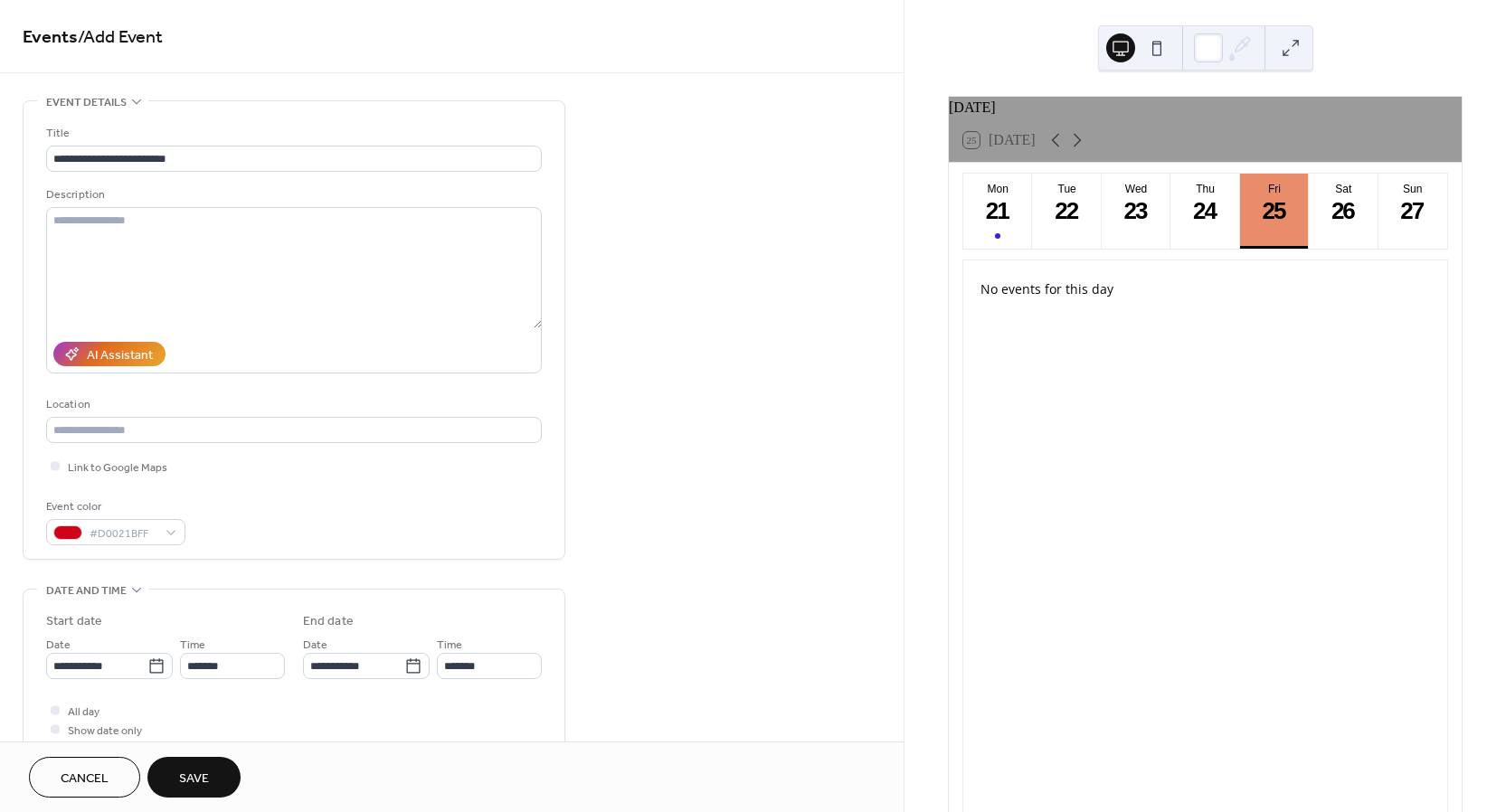click on "Save" at bounding box center (194, 779) 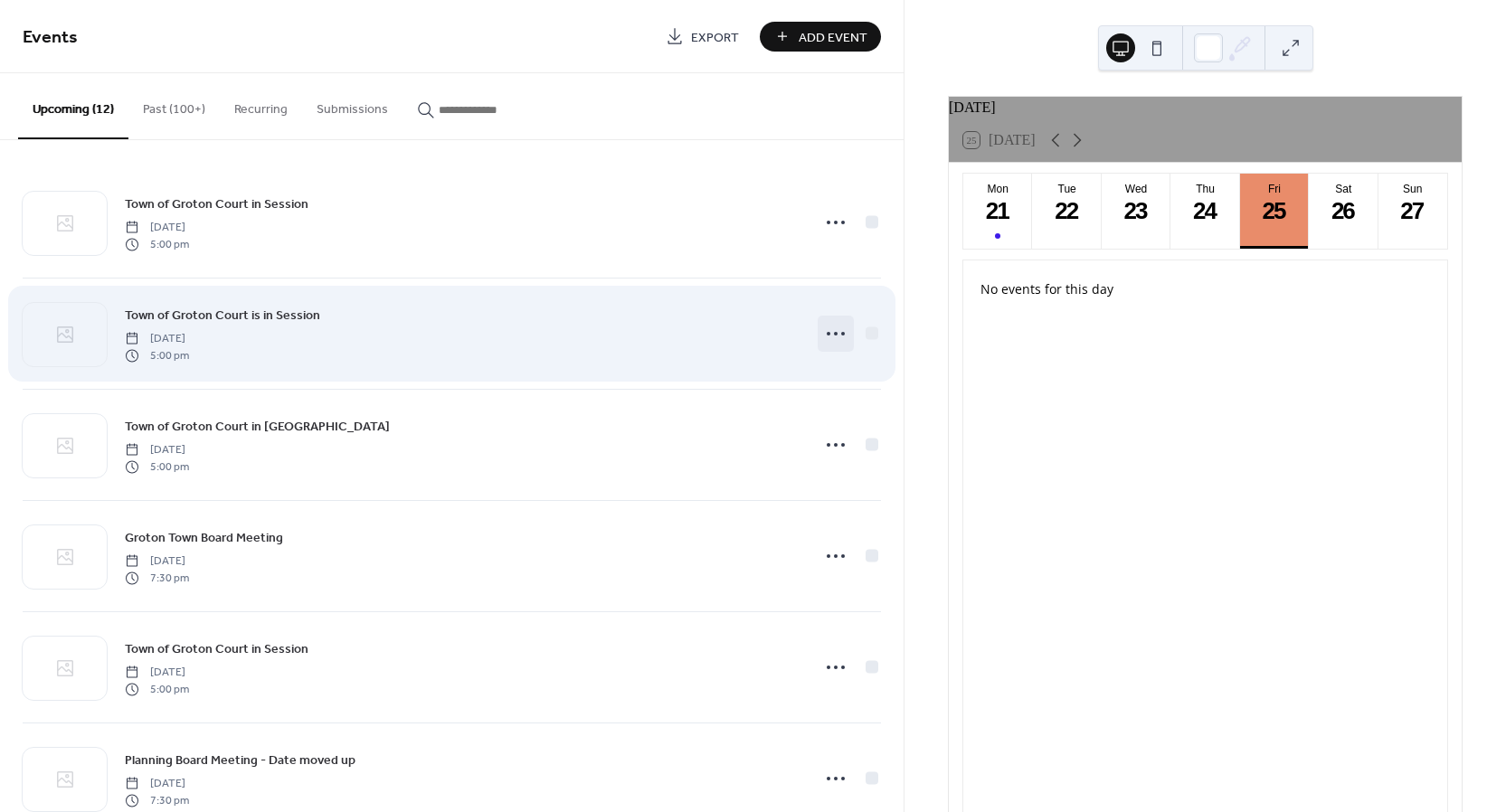 click 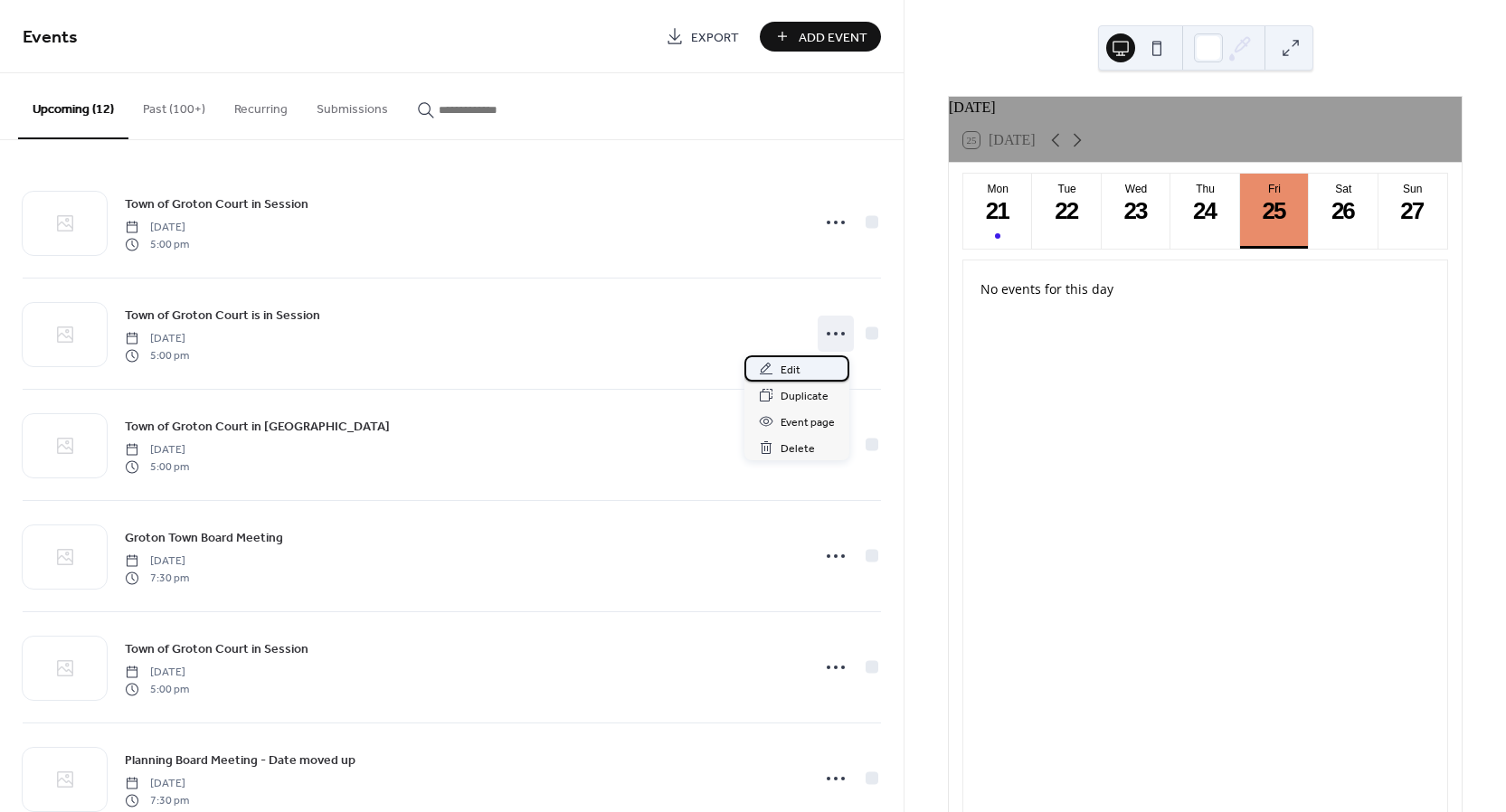click on "Edit" at bounding box center (797, 368) 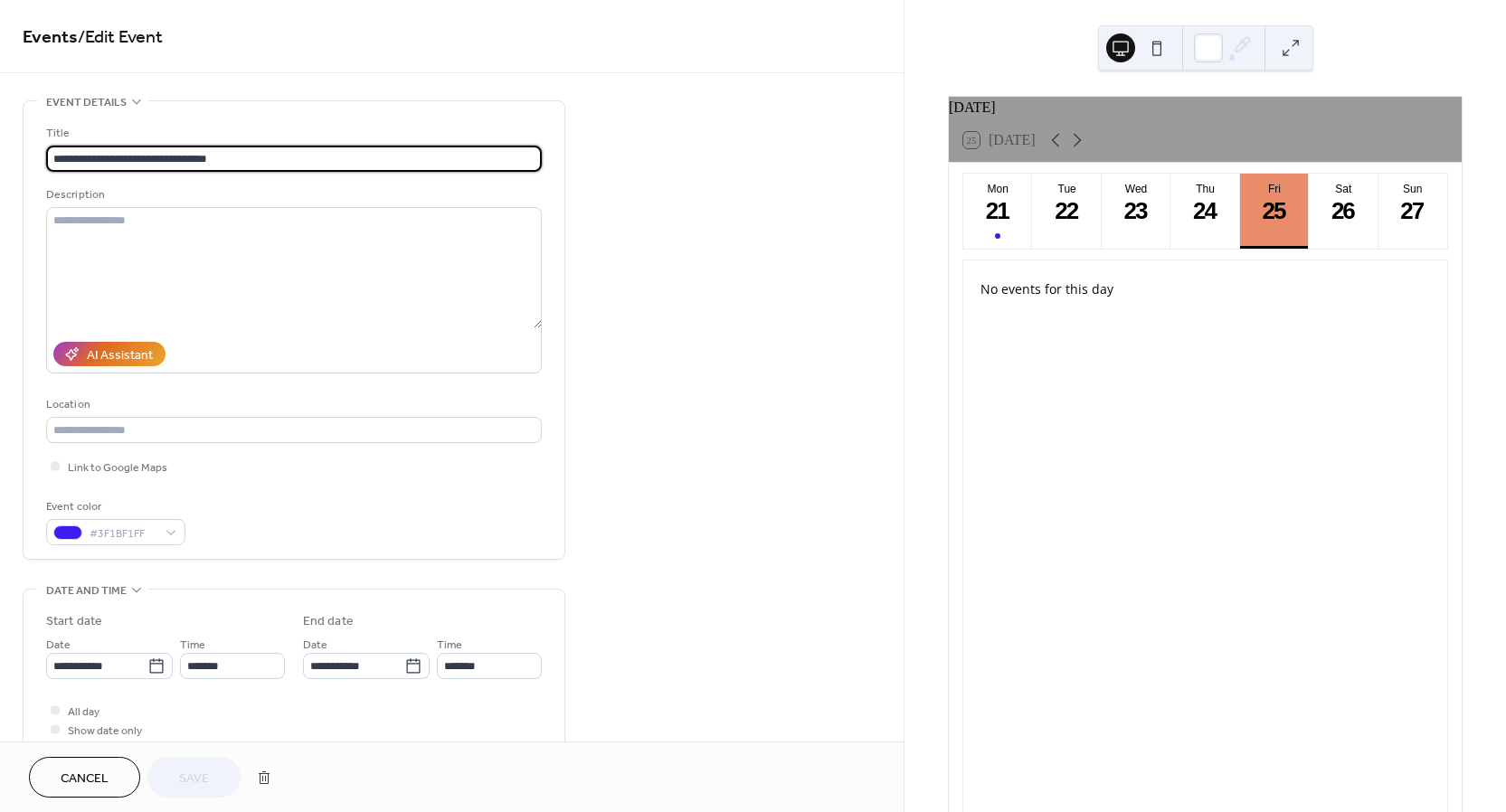 click on "**********" at bounding box center (294, 158) 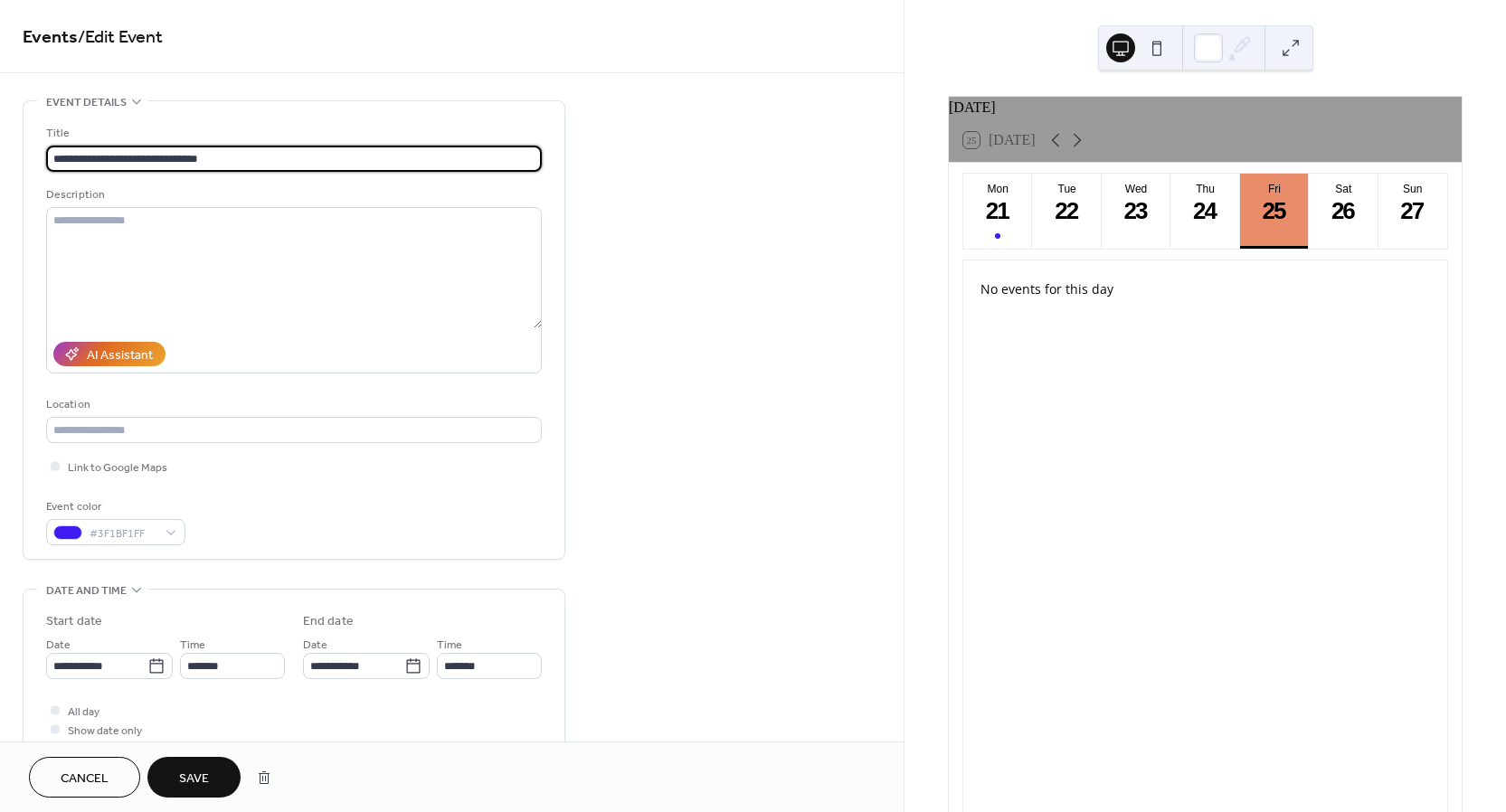 type on "**********" 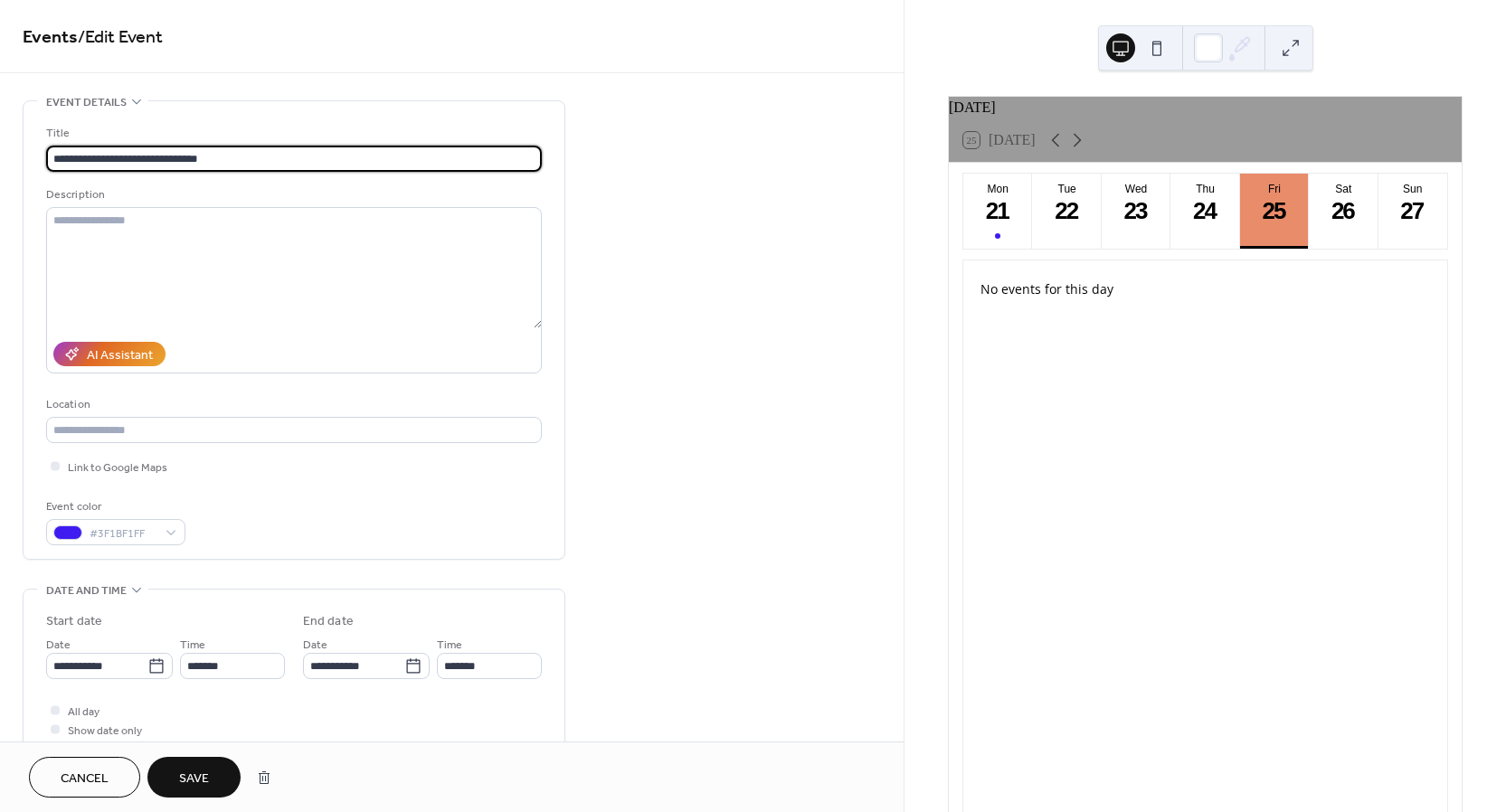 click on "Save" at bounding box center (194, 777) 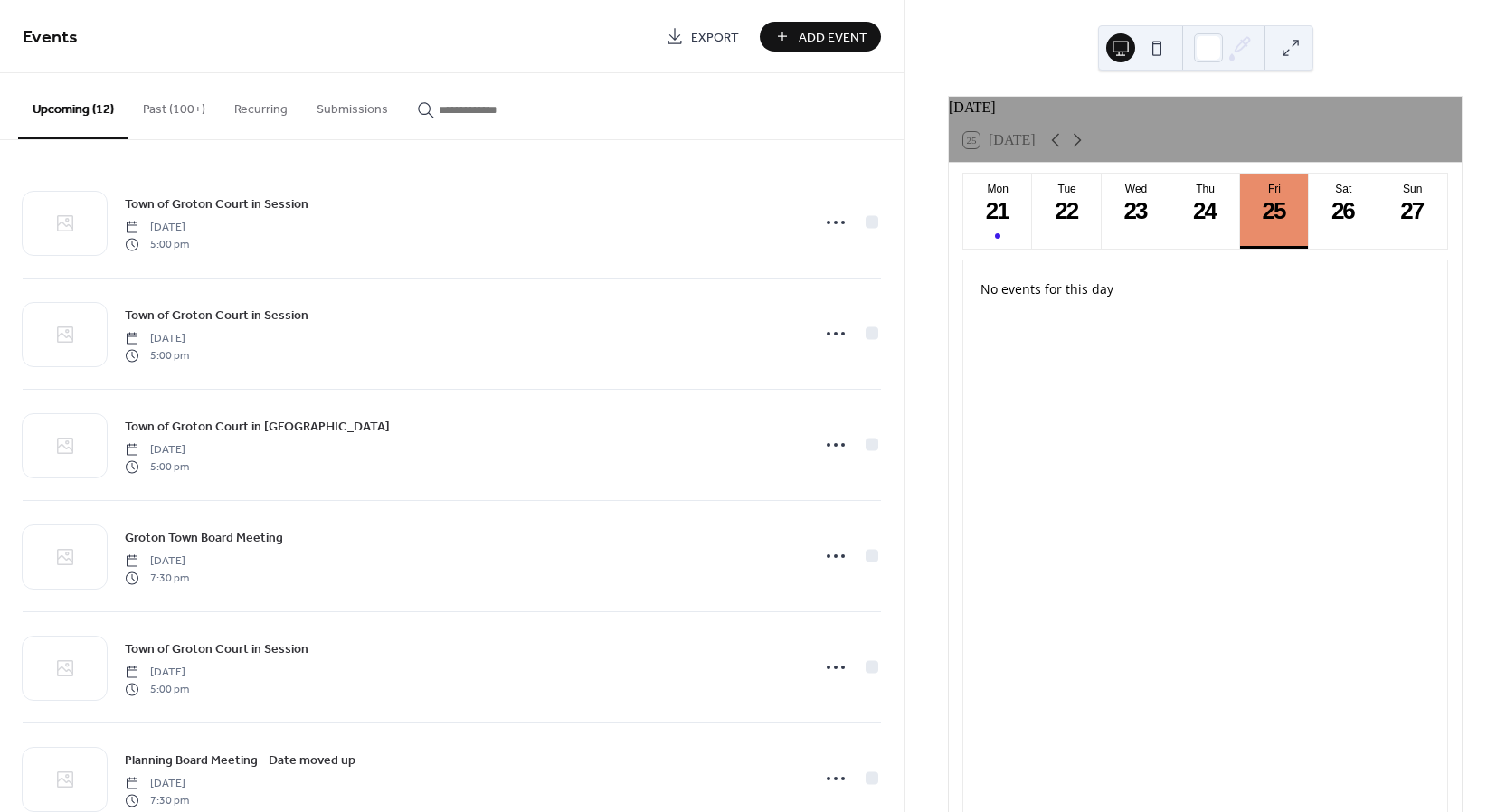 drag, startPoint x: 903, startPoint y: 185, endPoint x: 899, endPoint y: 267, distance: 82.097503 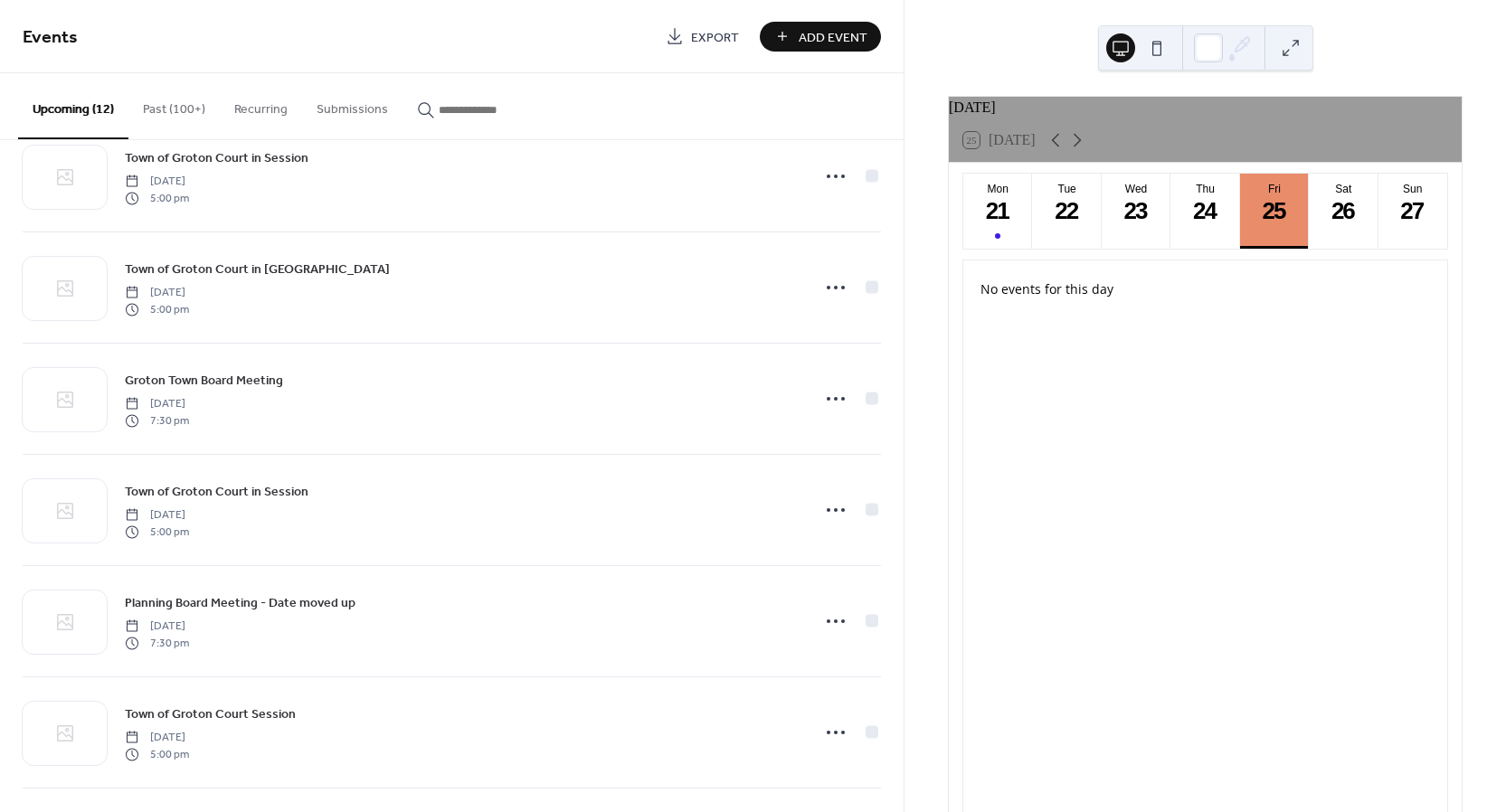 scroll, scrollTop: 189, scrollLeft: 0, axis: vertical 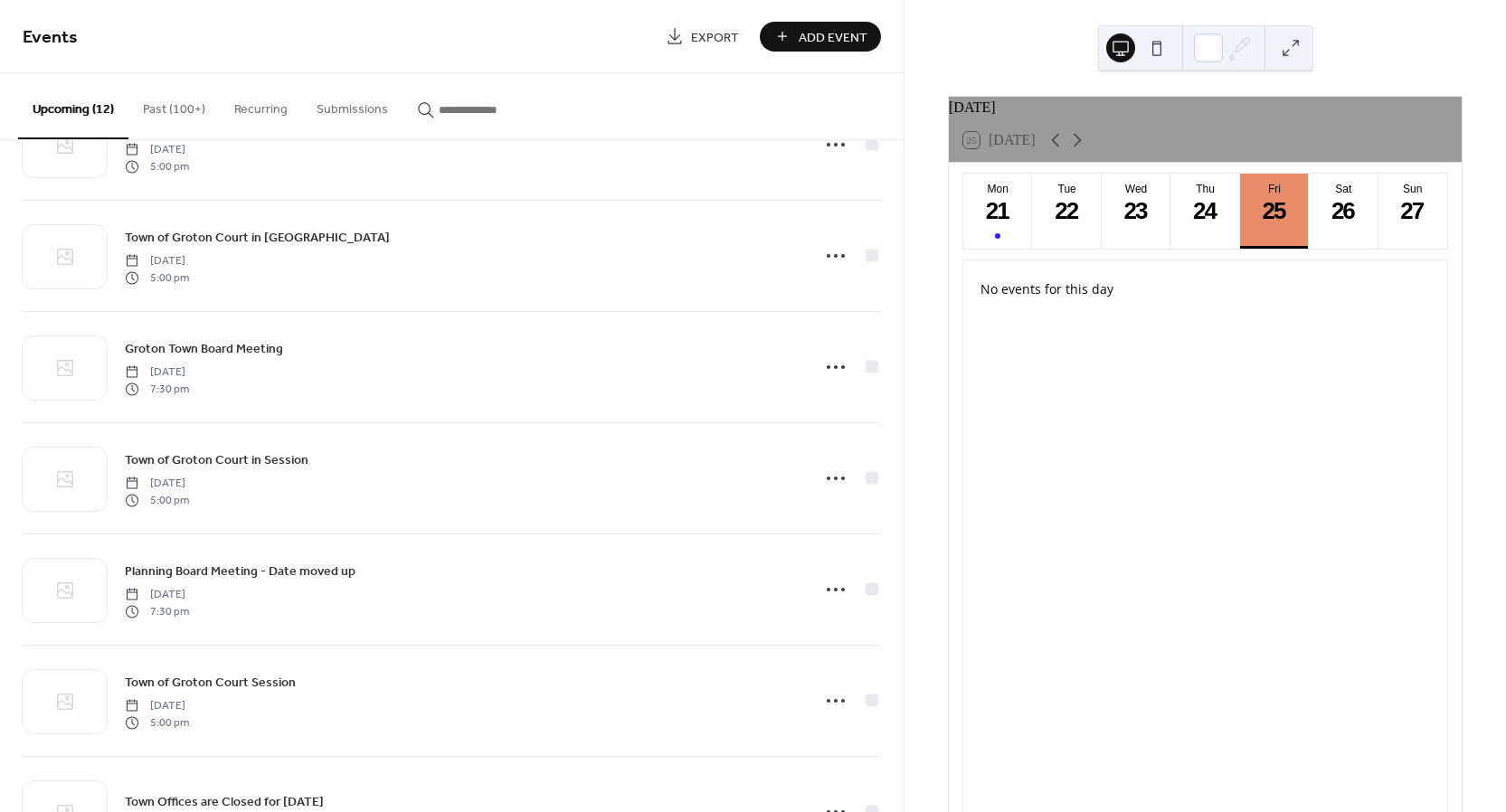 click on "Add Event" at bounding box center [833, 37] 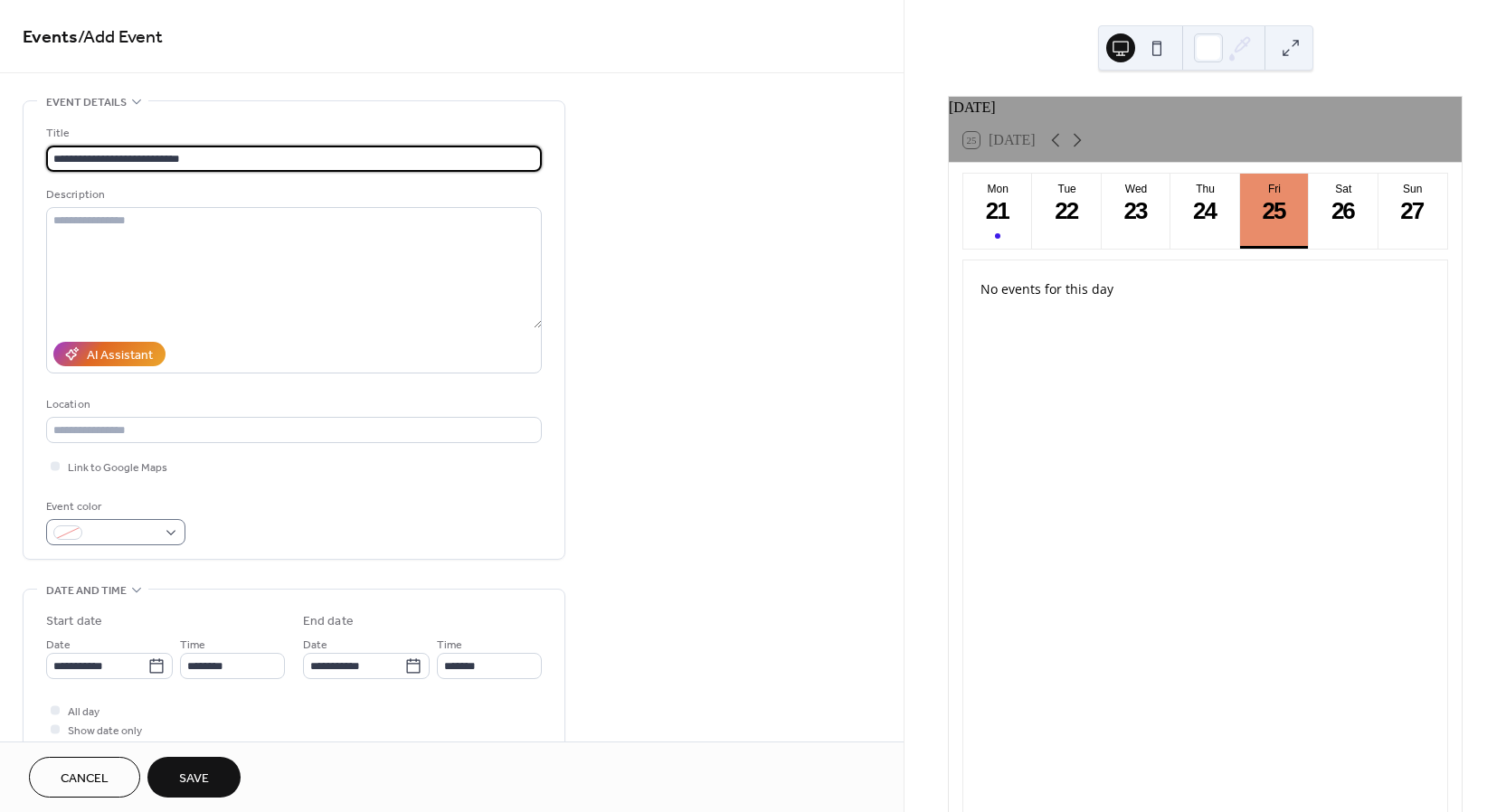 type on "**********" 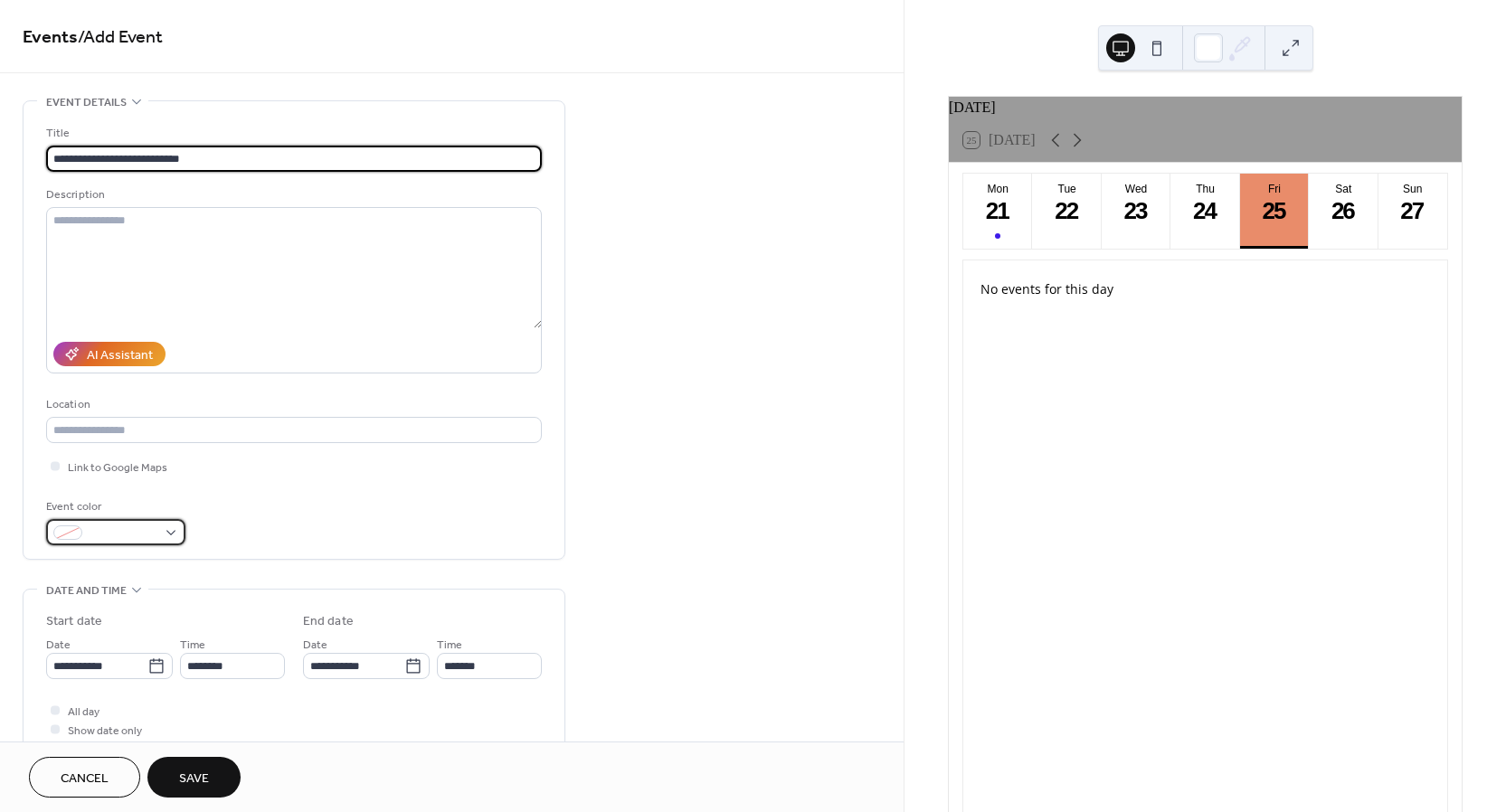 click at bounding box center [116, 532] 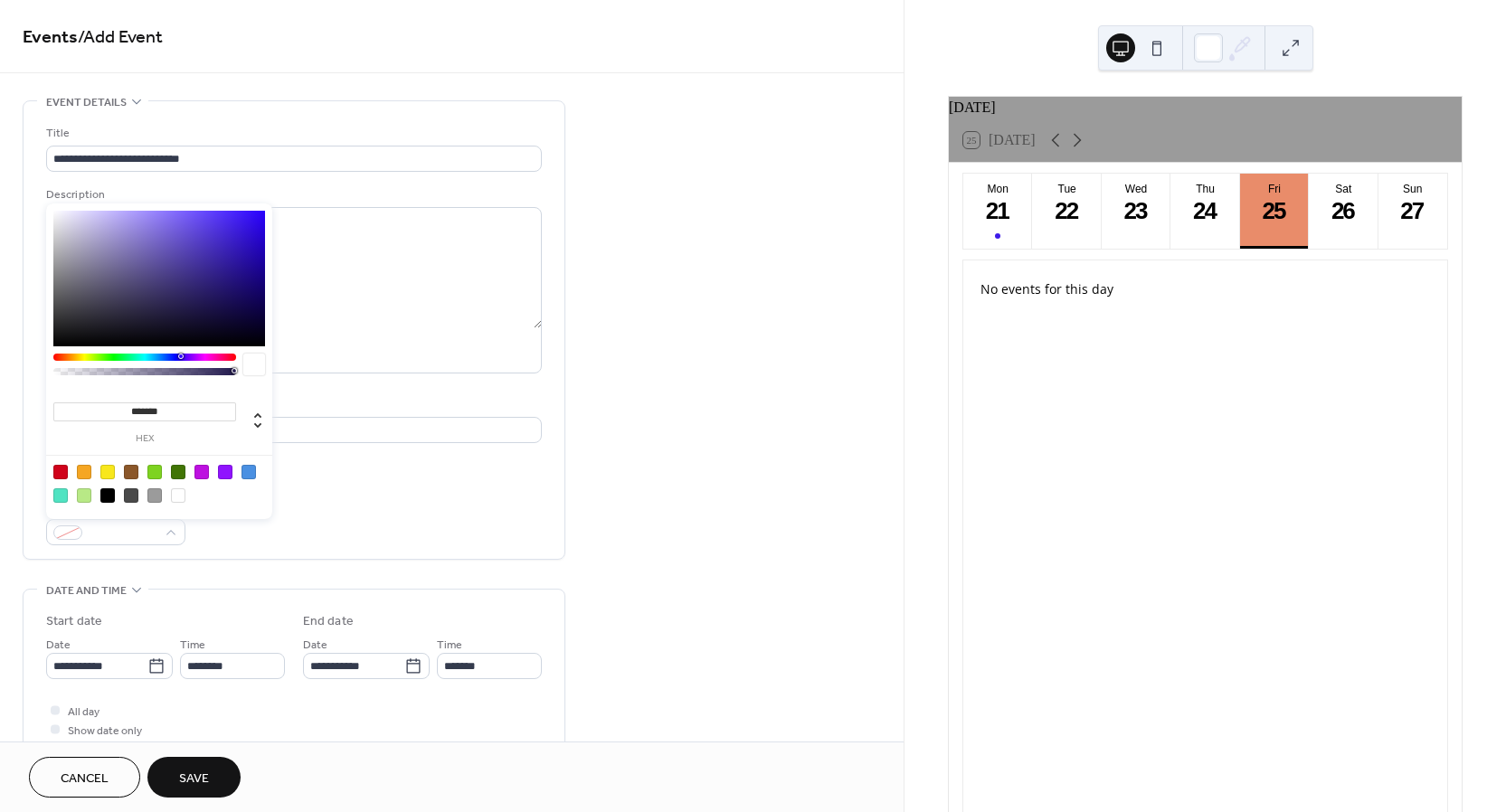 type on "*******" 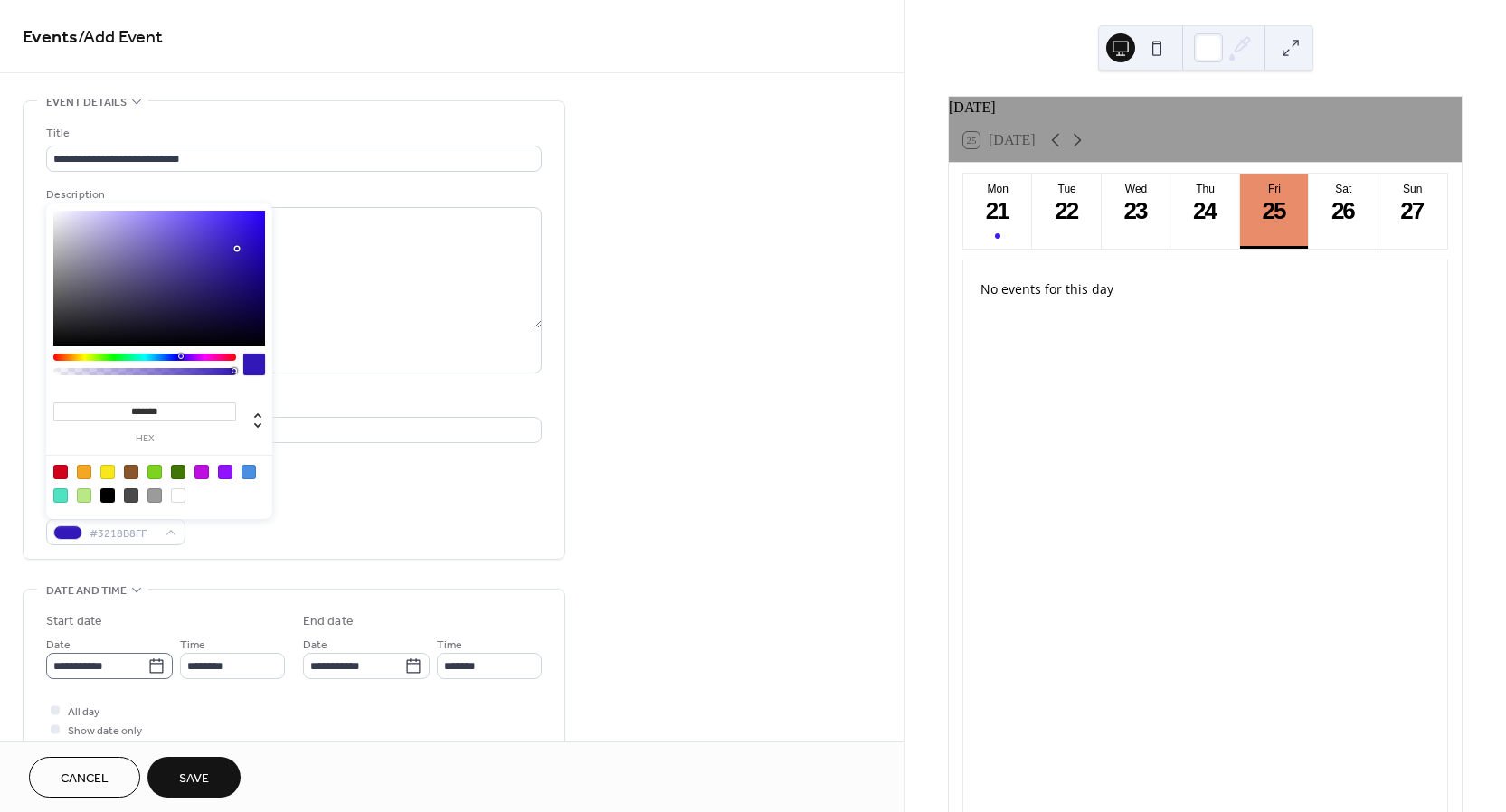 click 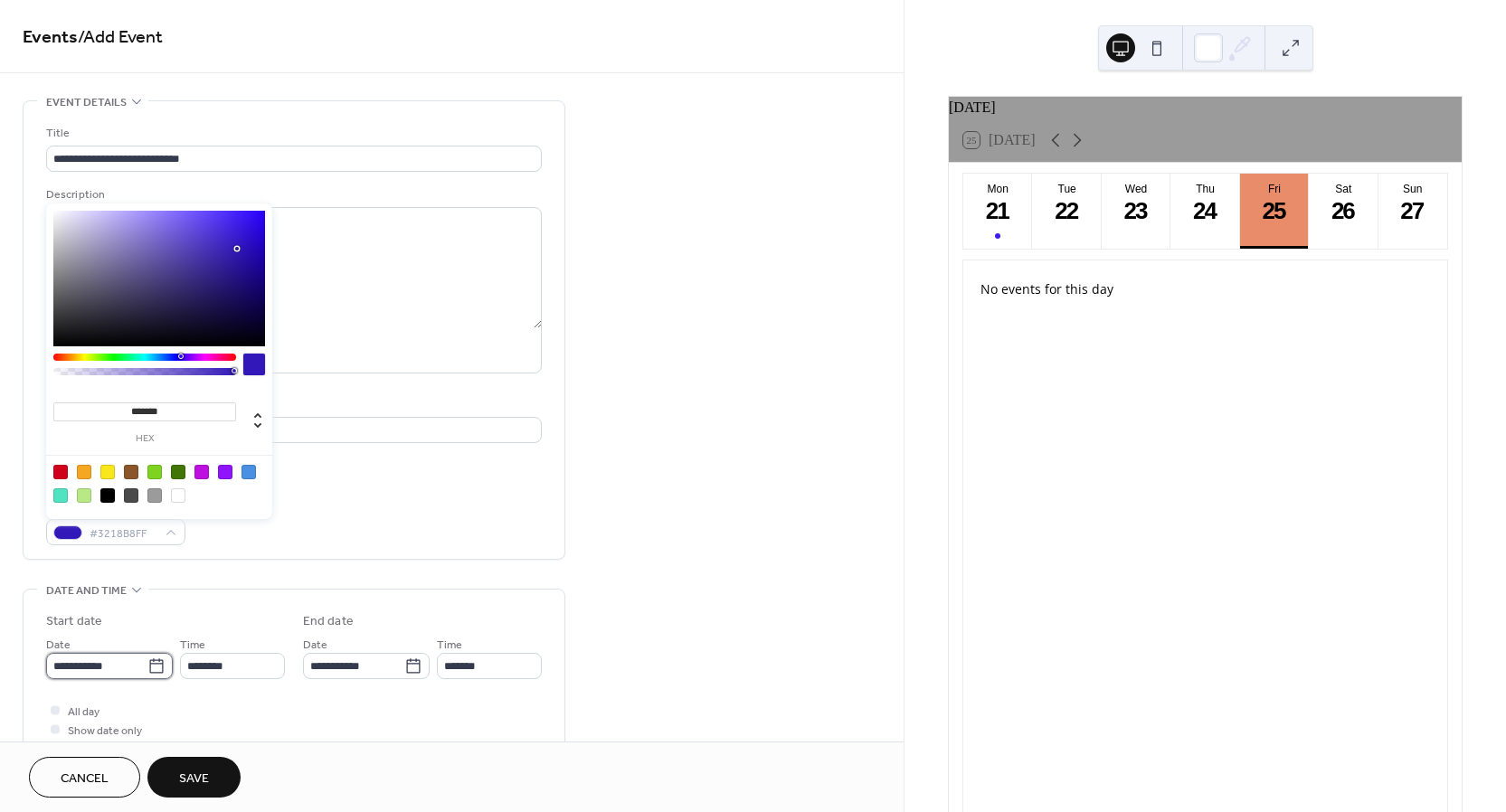 click on "**********" at bounding box center [97, 666] 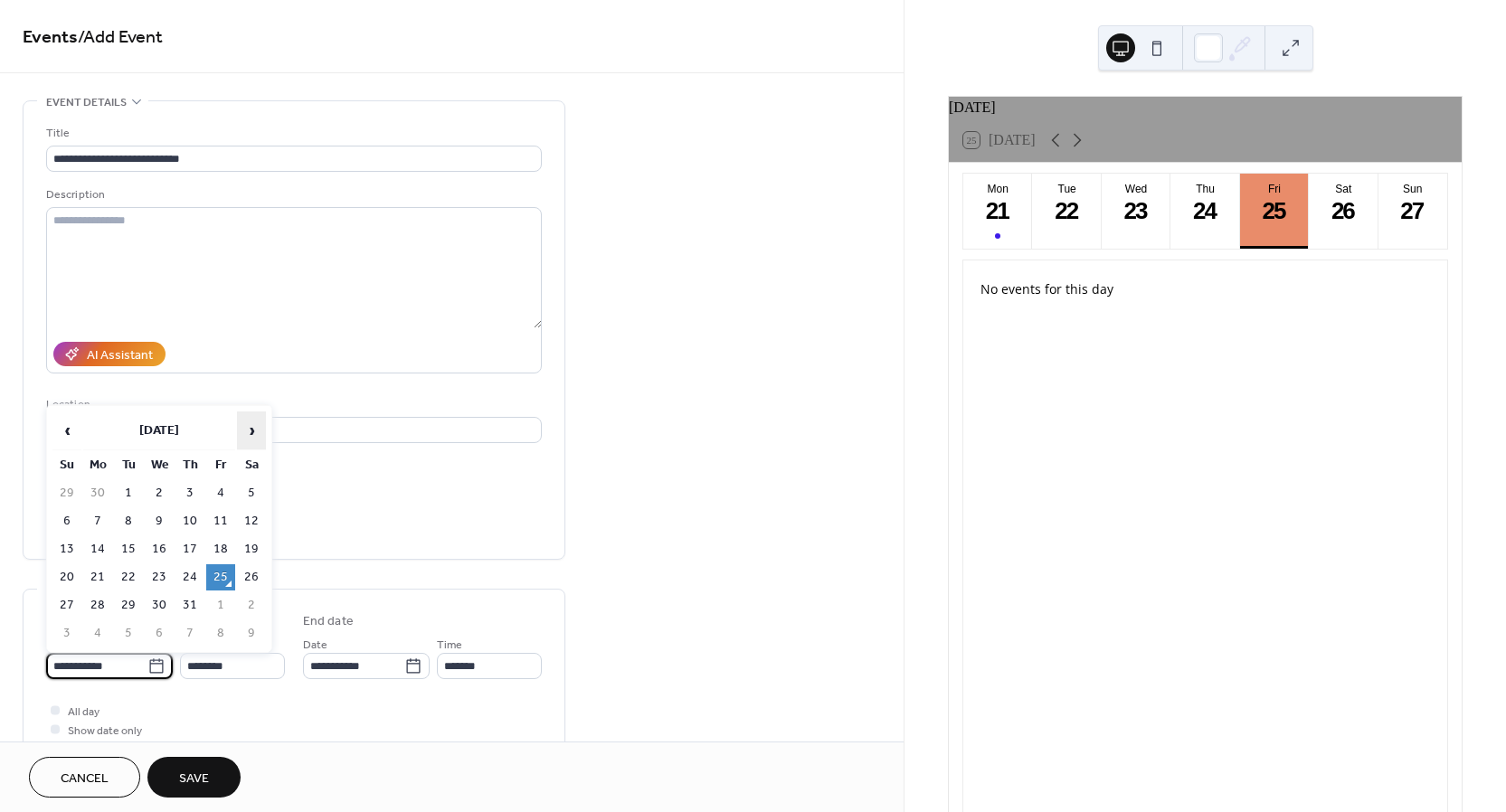 click on "›" at bounding box center (251, 430) 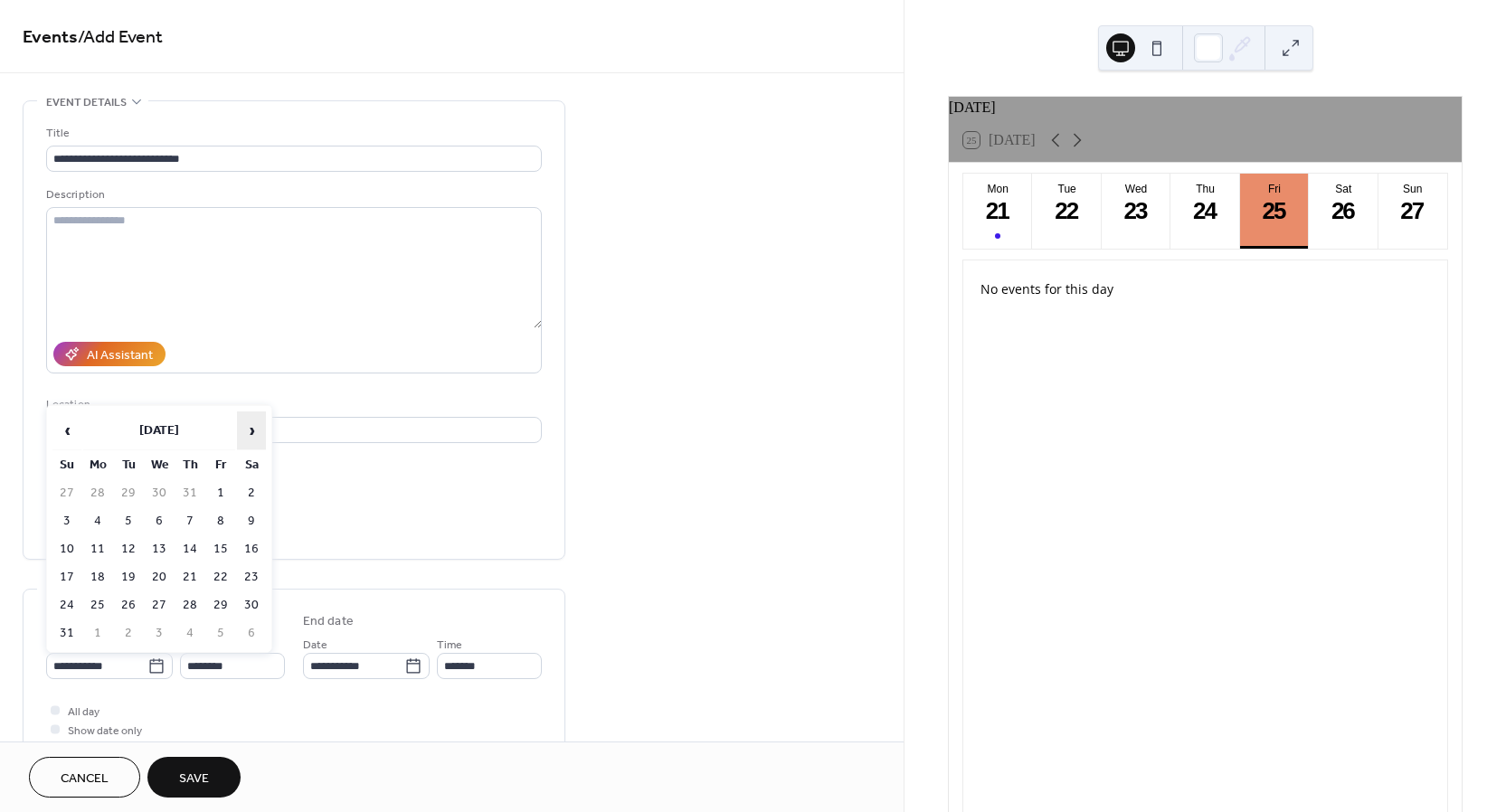 click on "›" at bounding box center (251, 430) 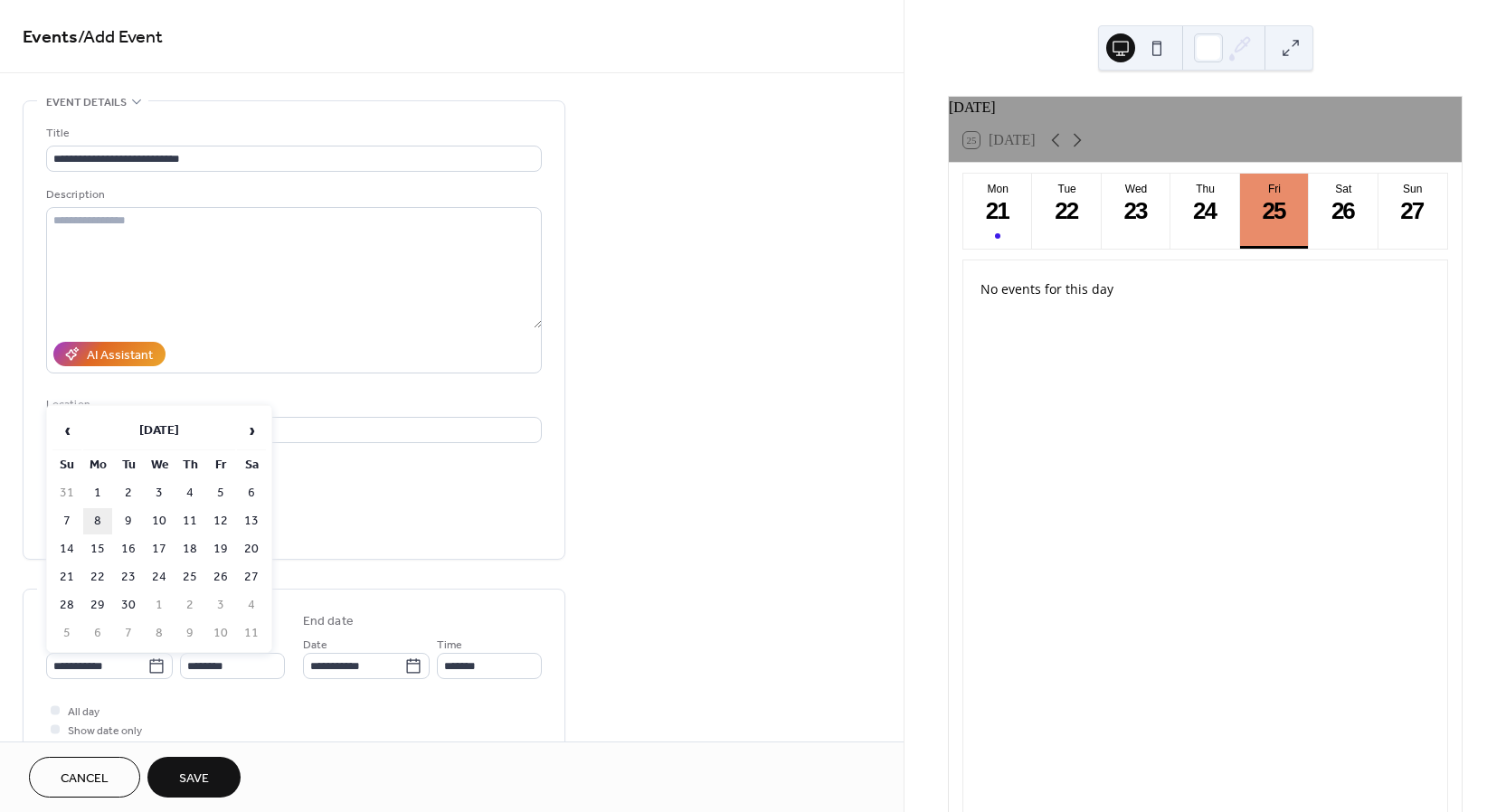 click on "8" at bounding box center [98, 521] 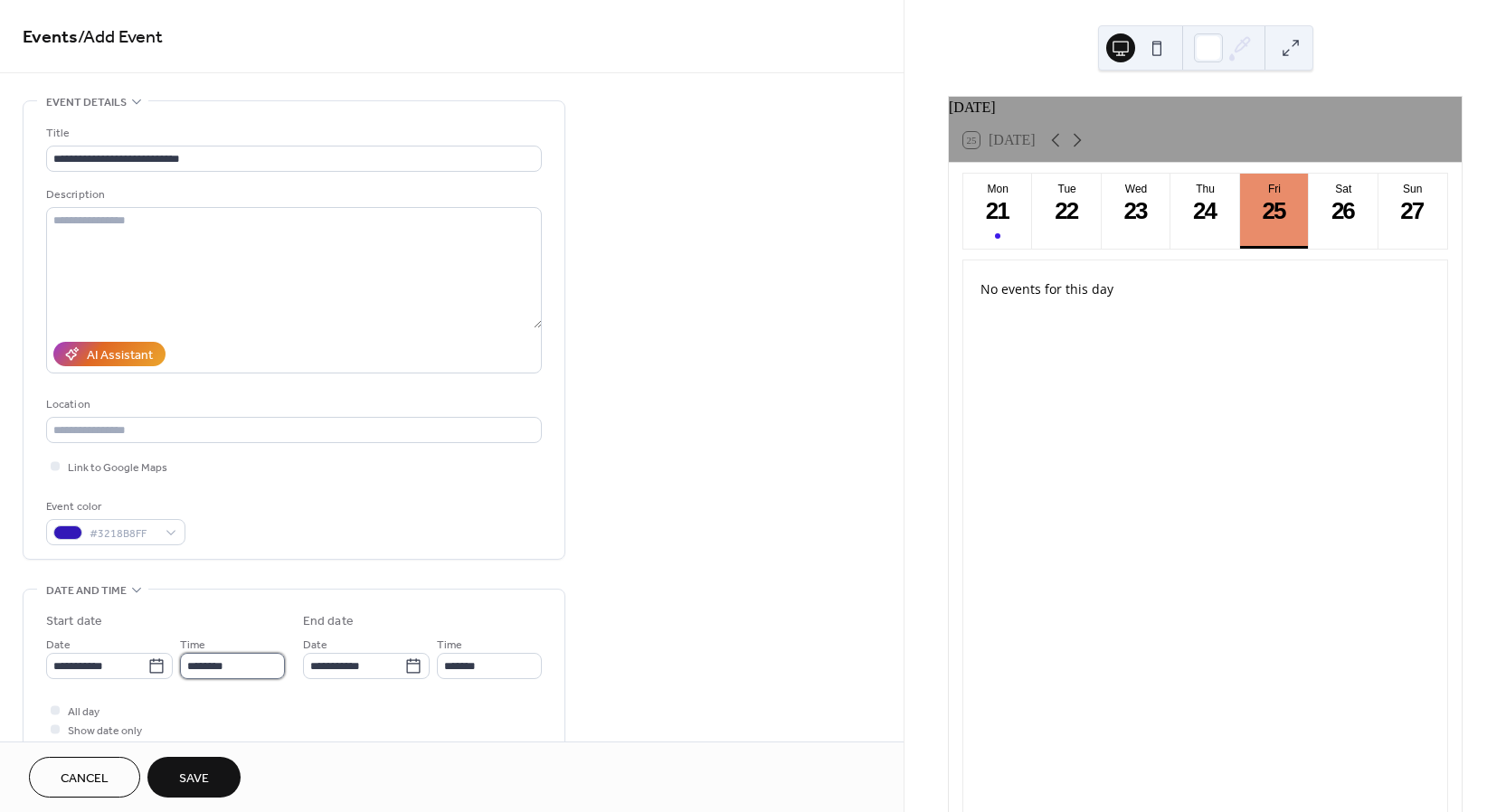 click on "********" at bounding box center (232, 666) 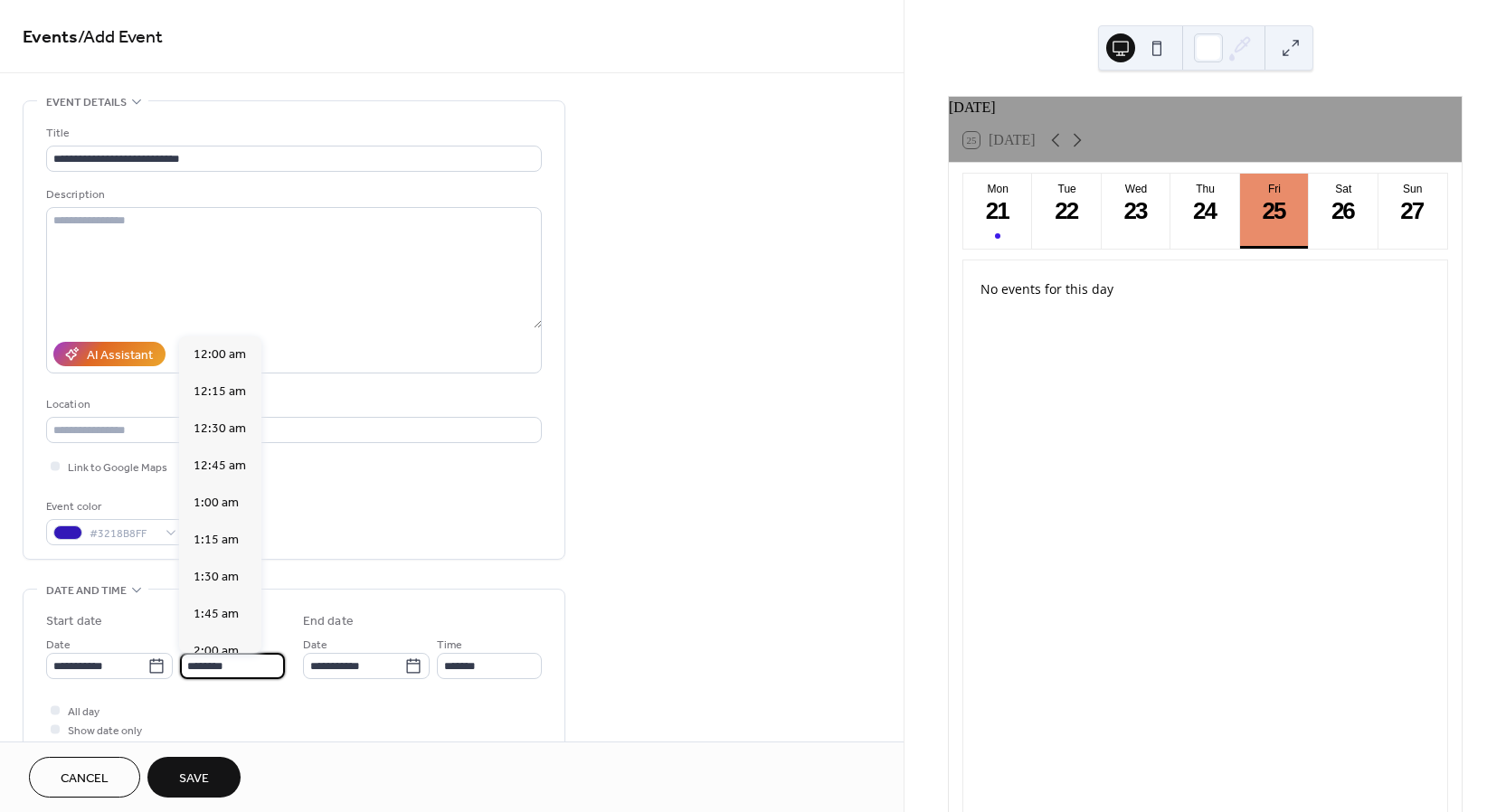 scroll, scrollTop: 1780, scrollLeft: 0, axis: vertical 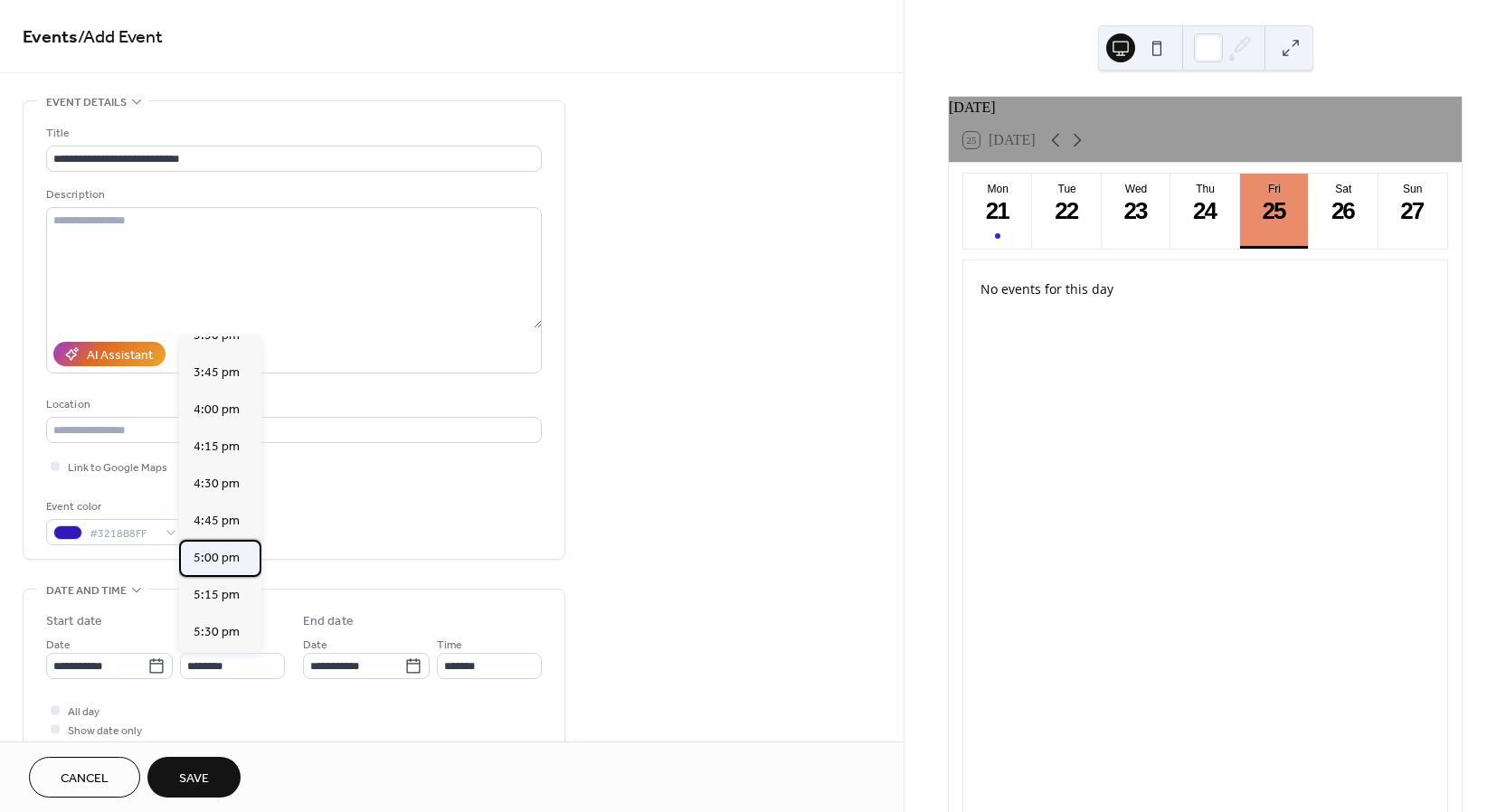 click on "5:00 pm" at bounding box center (216, 558) 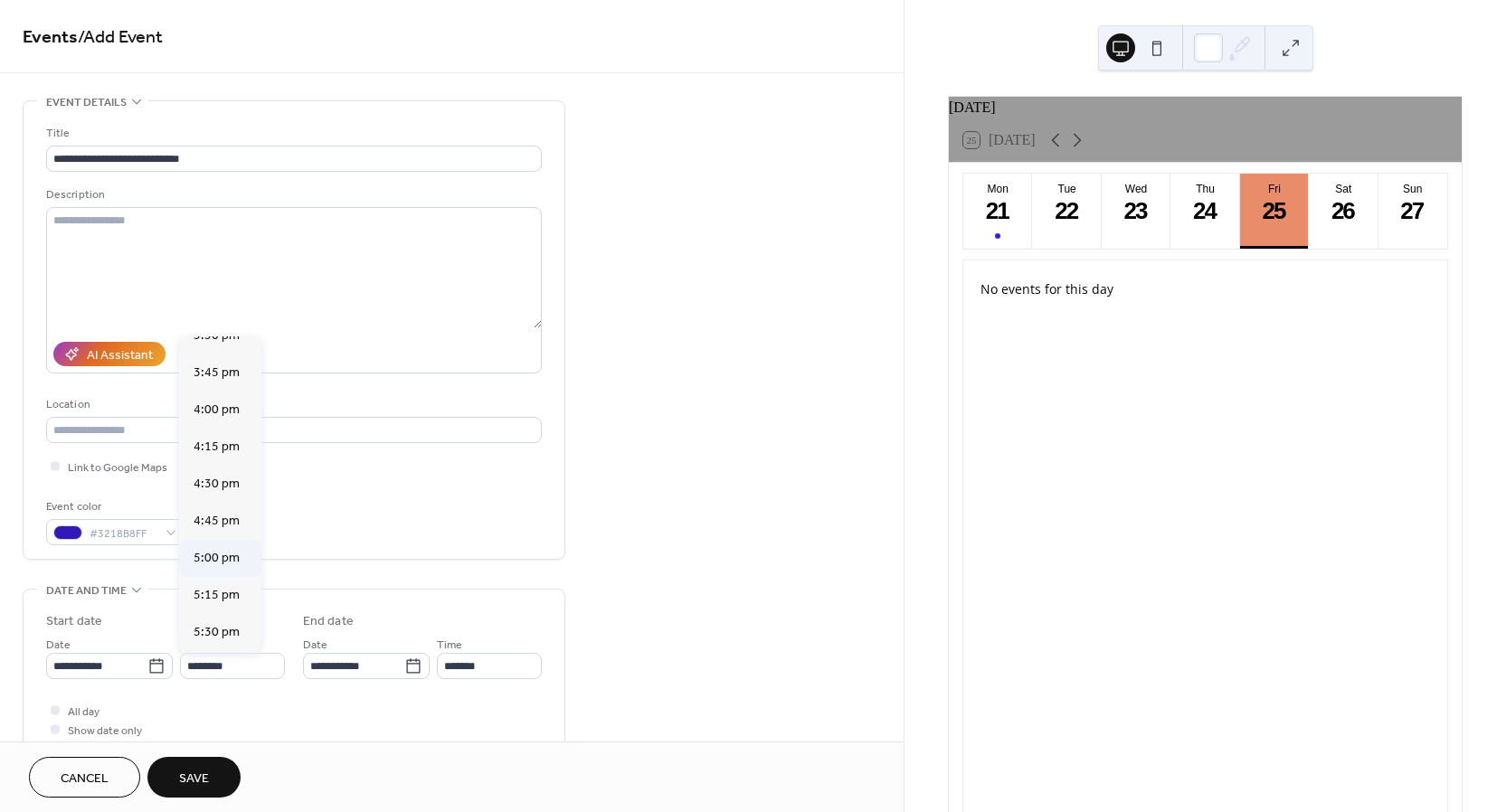 type on "*******" 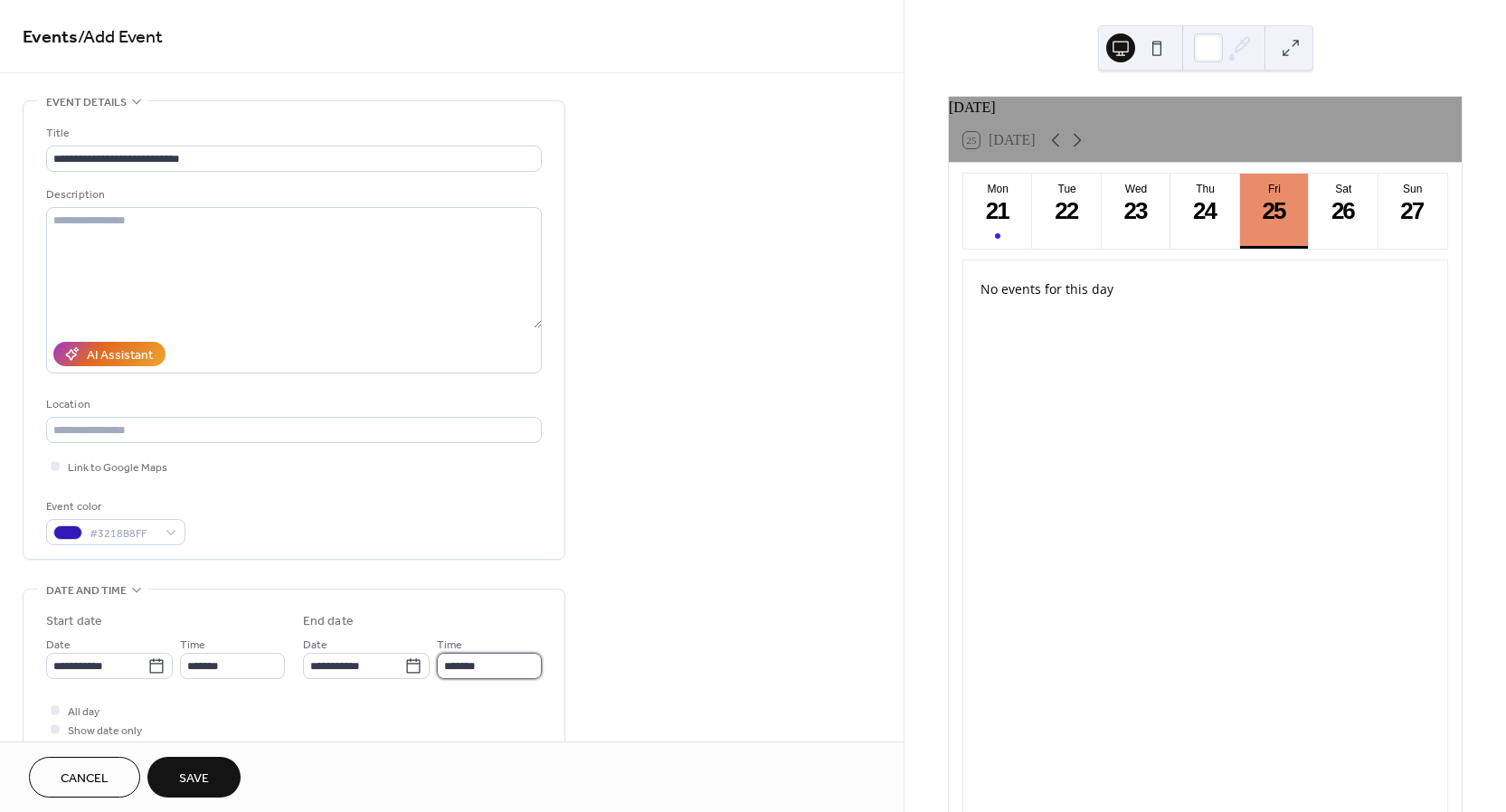 click on "*******" at bounding box center (489, 666) 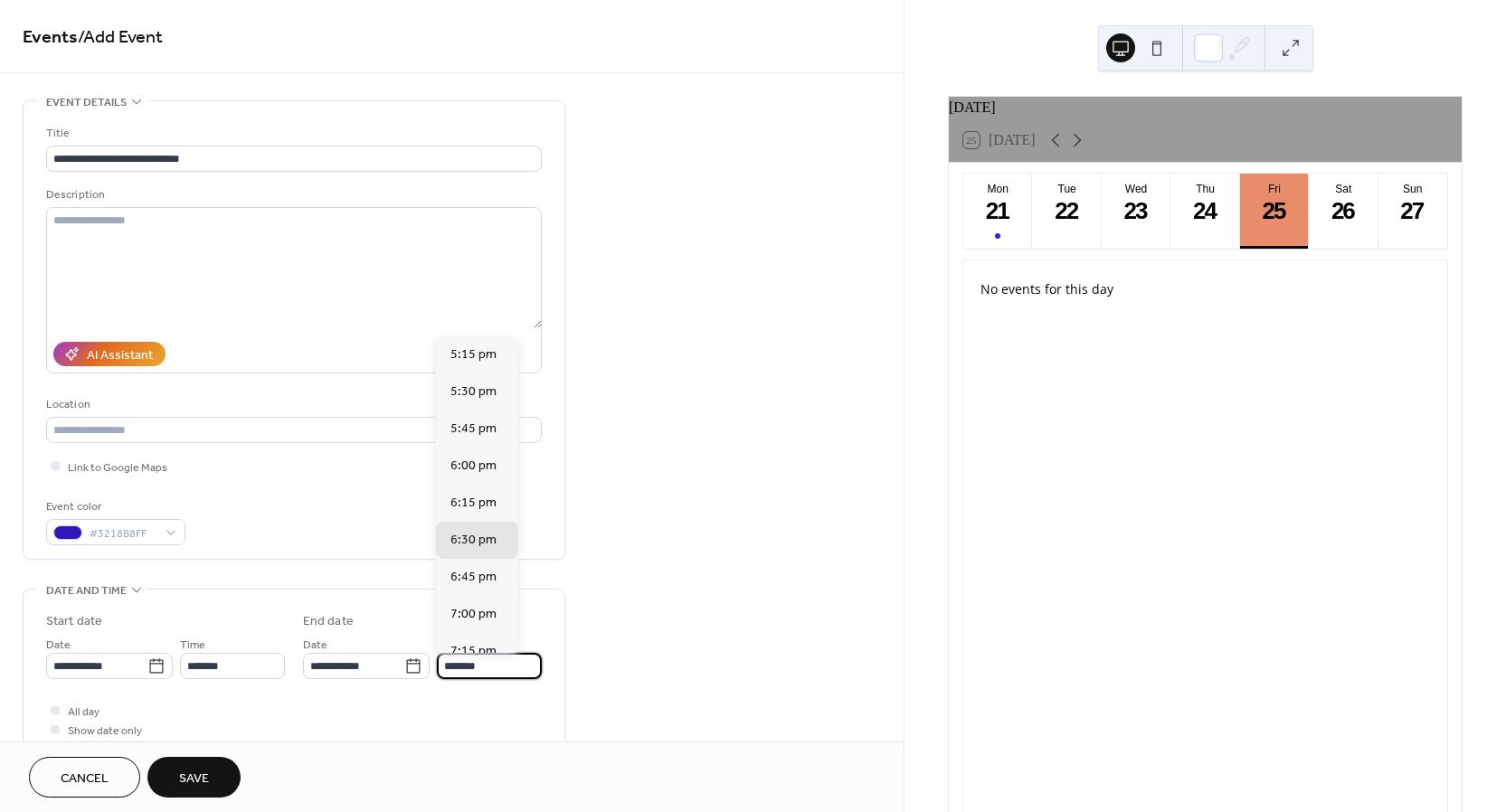 type on "*******" 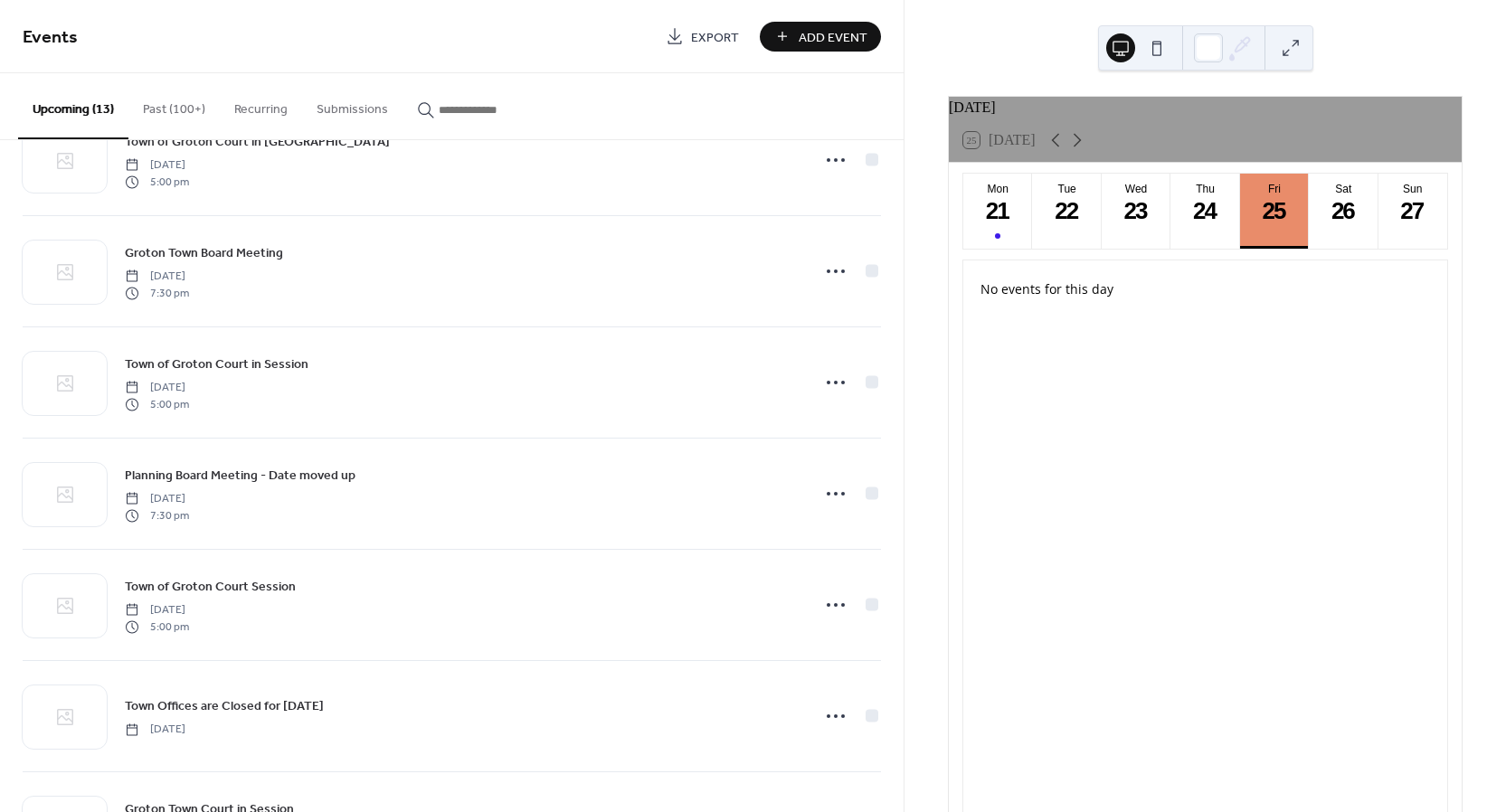 scroll, scrollTop: 300, scrollLeft: 0, axis: vertical 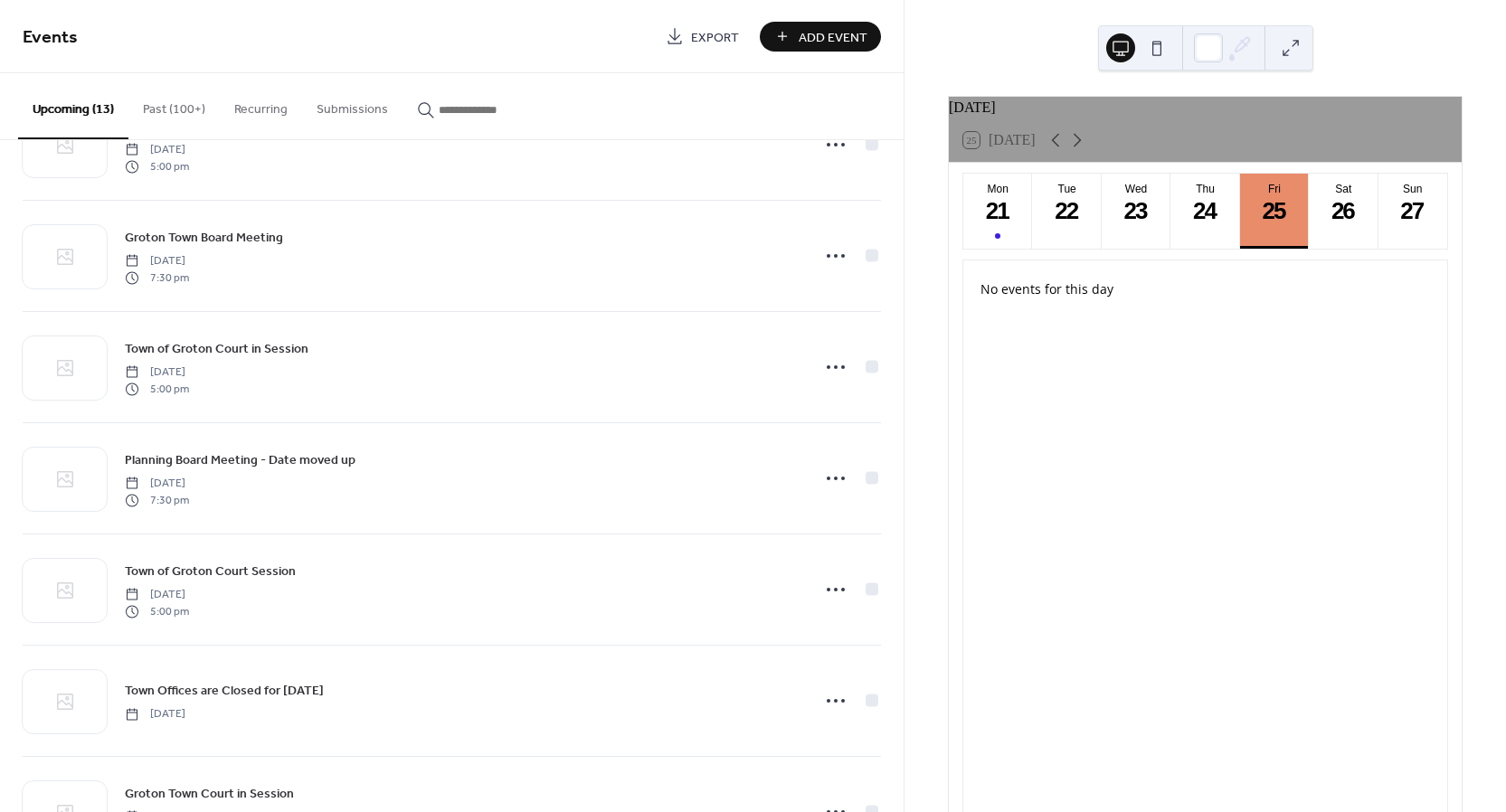 drag, startPoint x: 903, startPoint y: 421, endPoint x: 895, endPoint y: 491, distance: 70.45566 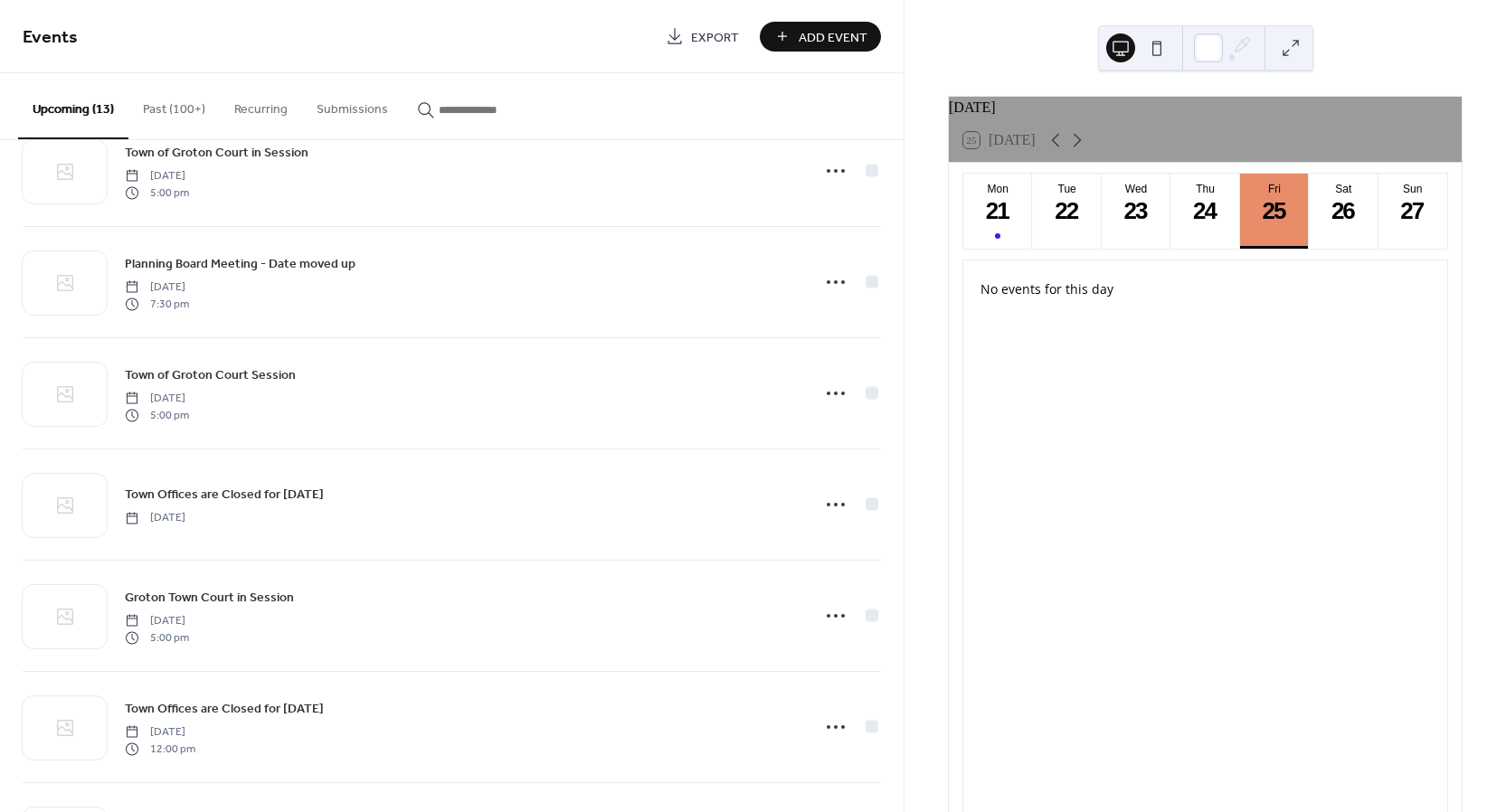 scroll, scrollTop: 498, scrollLeft: 0, axis: vertical 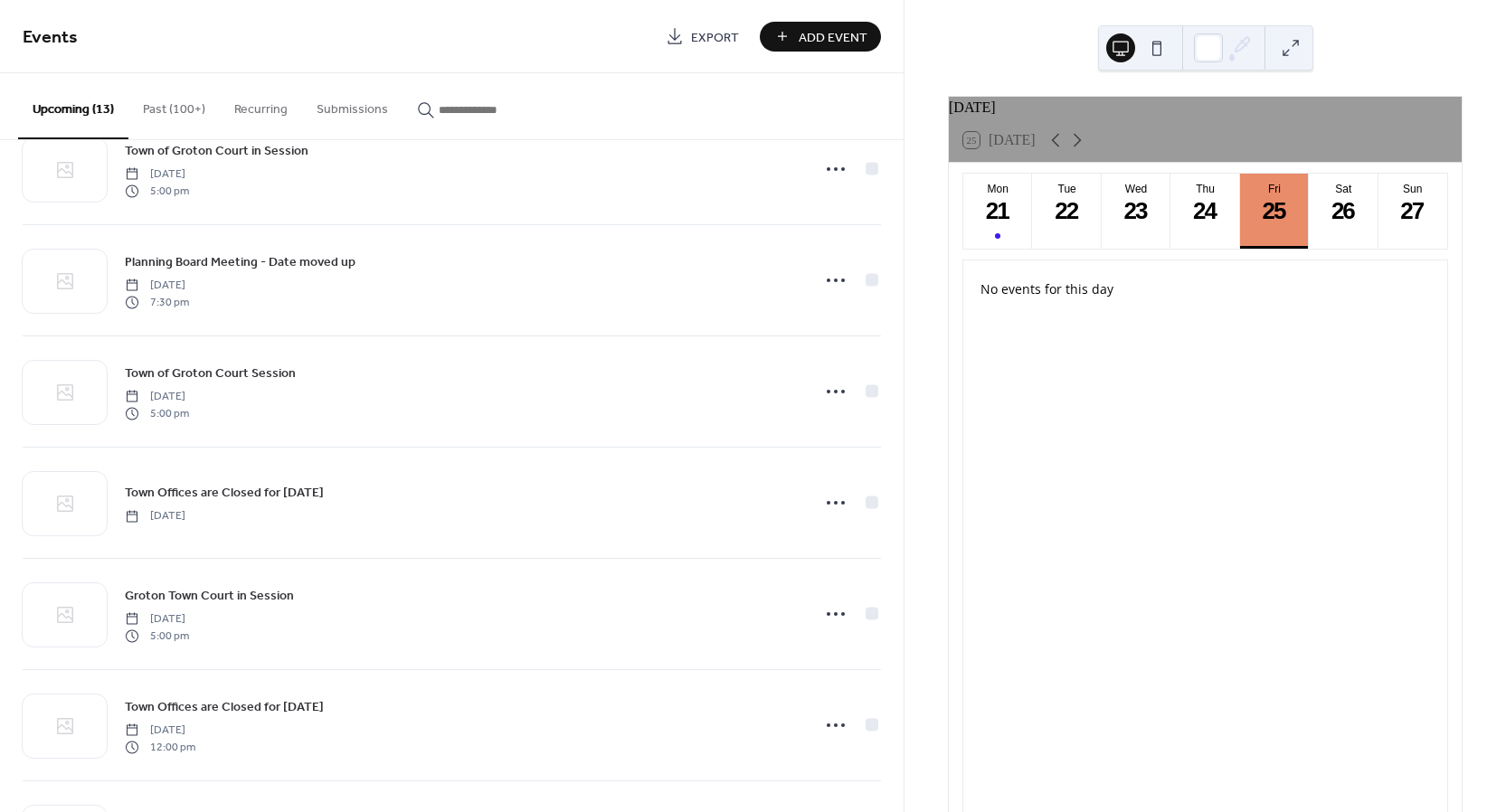 click on "Add Event" at bounding box center (833, 37) 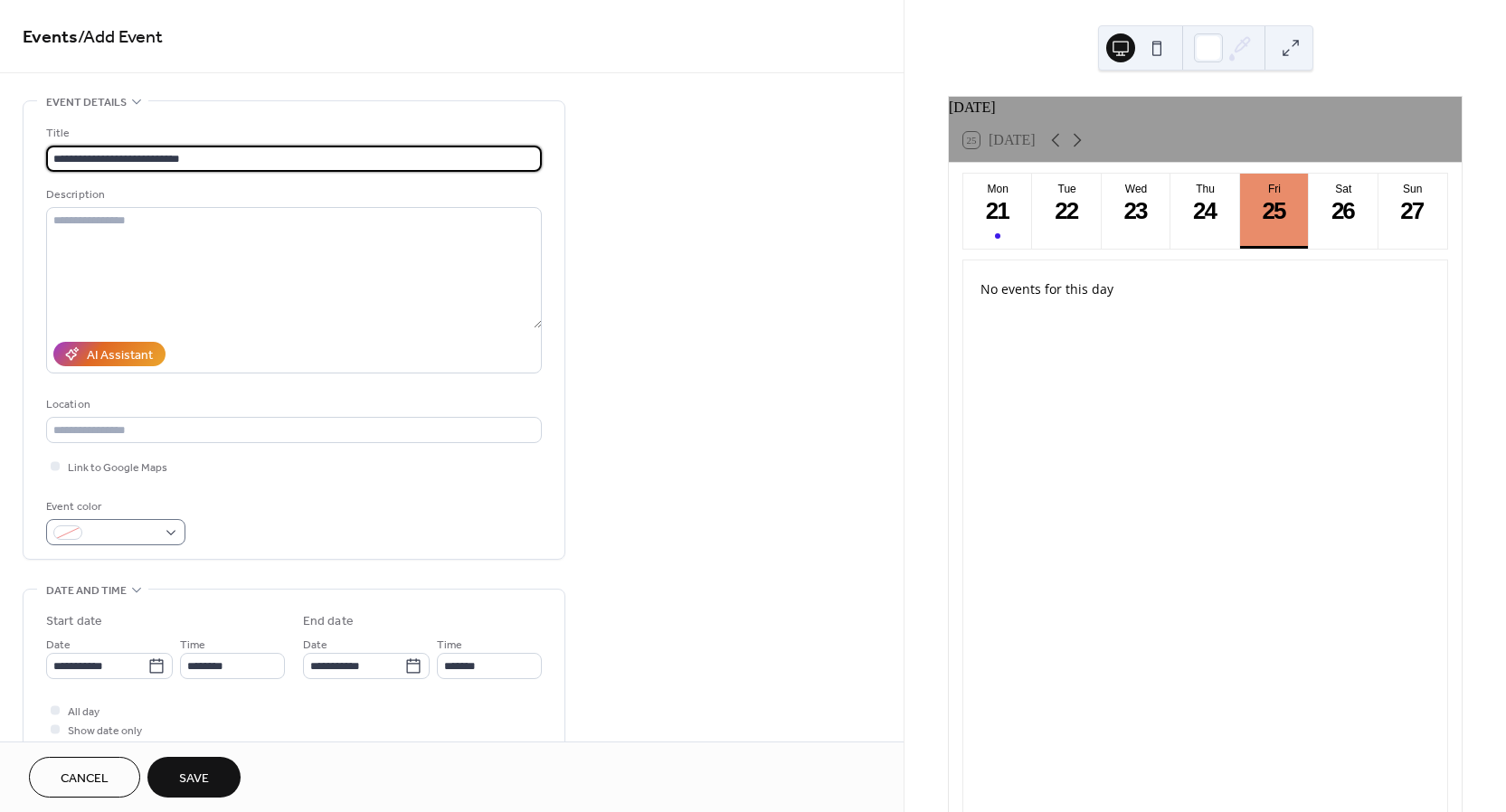 type on "**********" 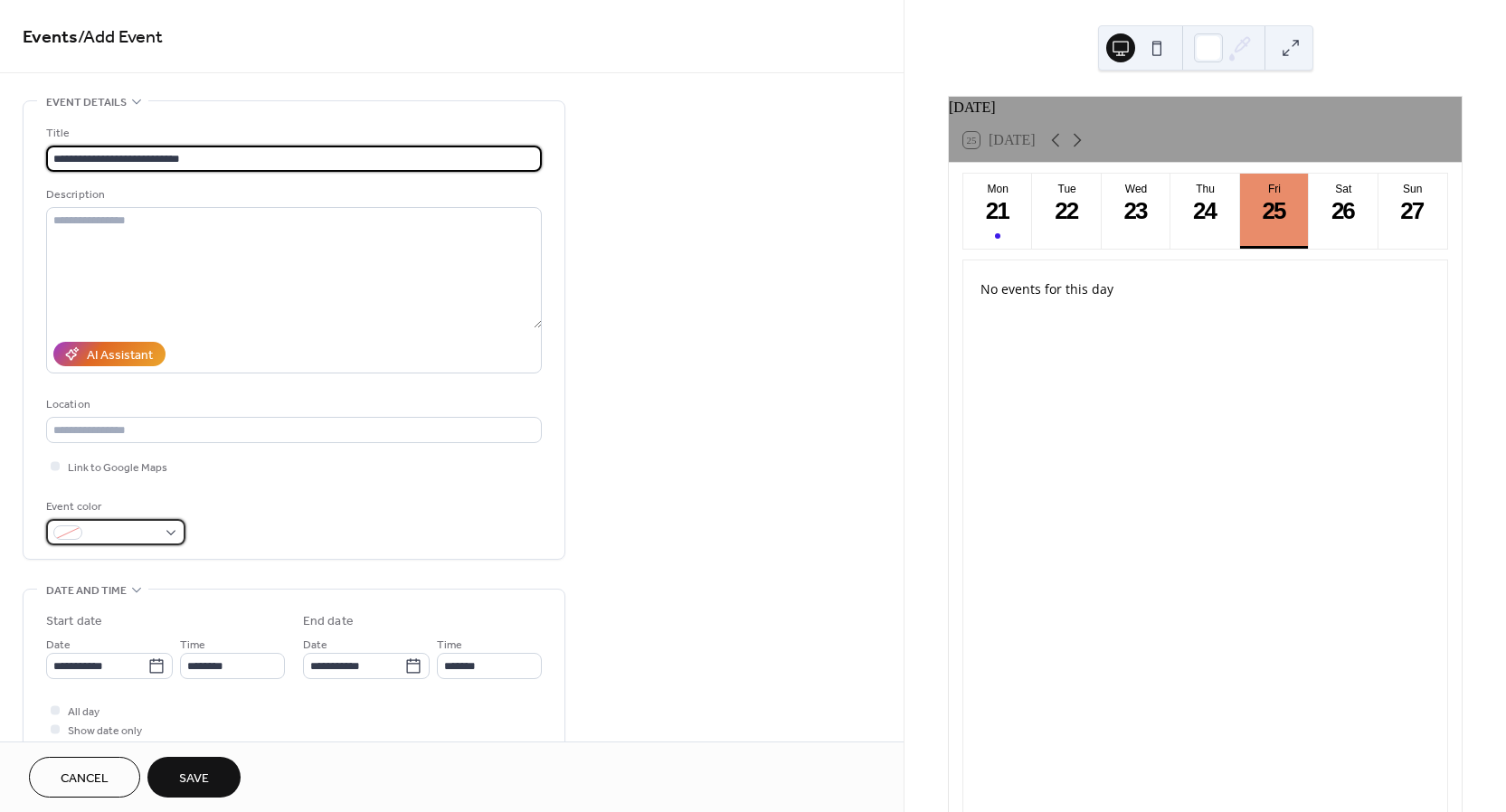 click at bounding box center (116, 532) 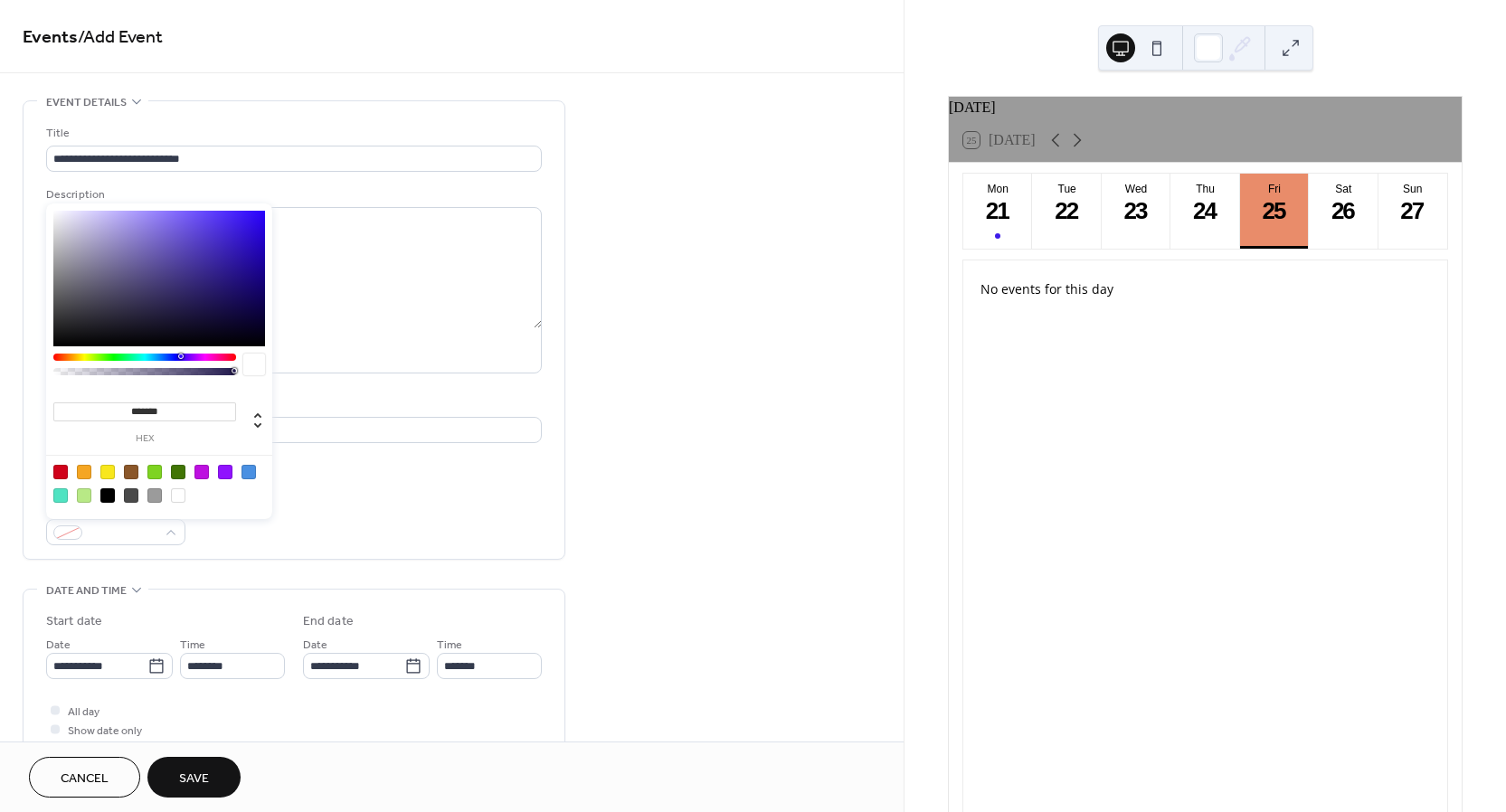 type on "*******" 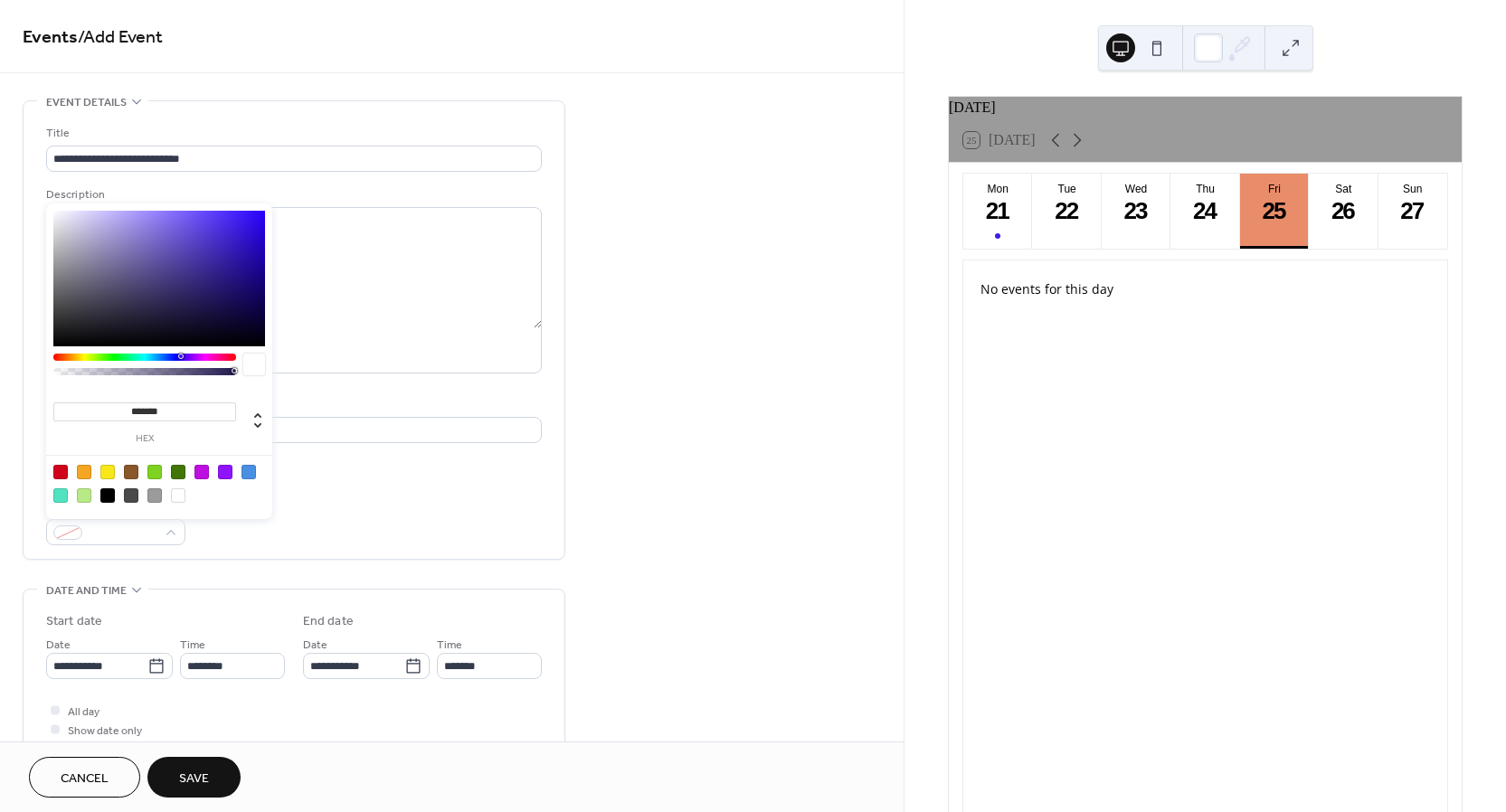 click at bounding box center [159, 279] 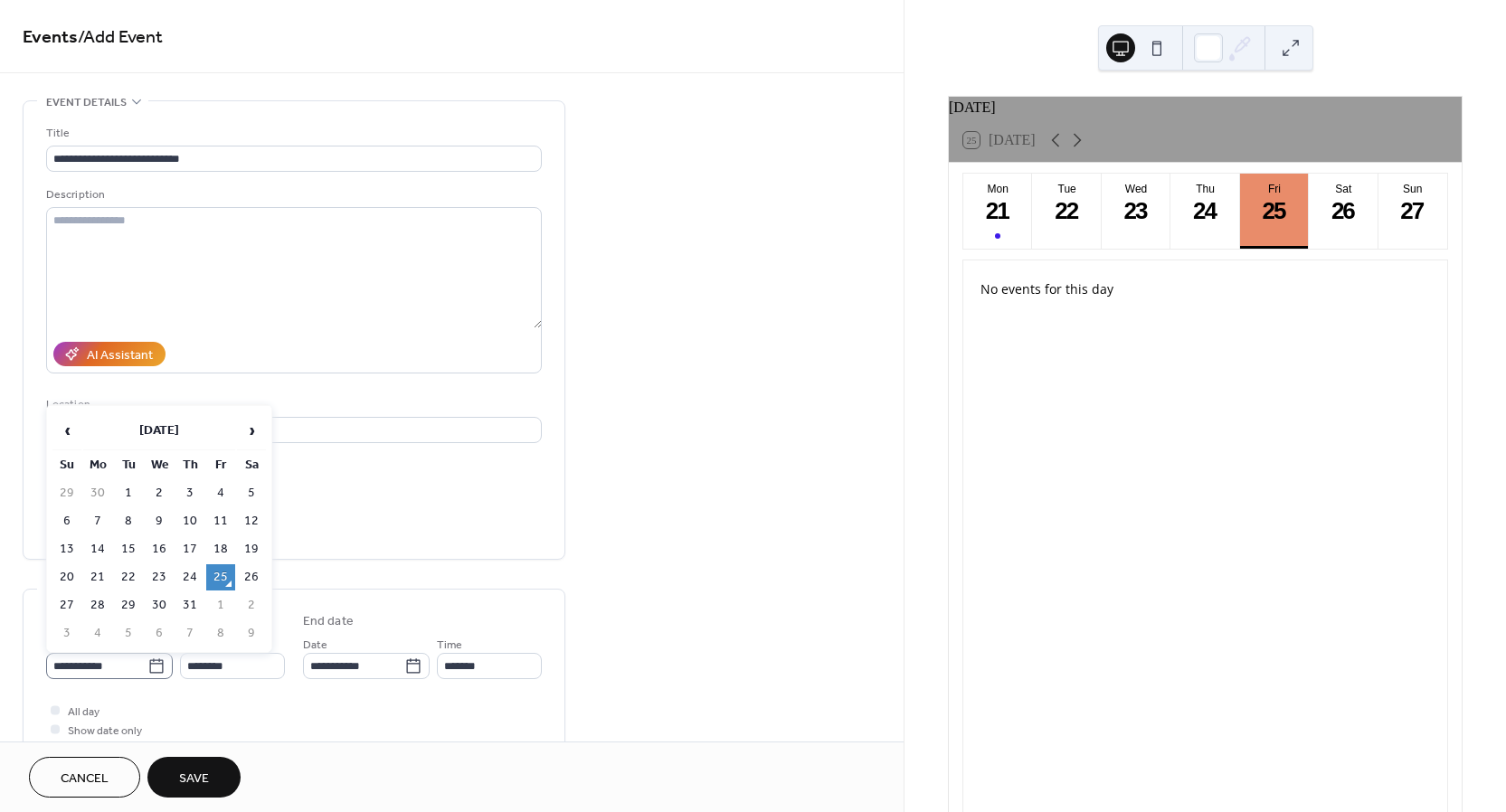 click 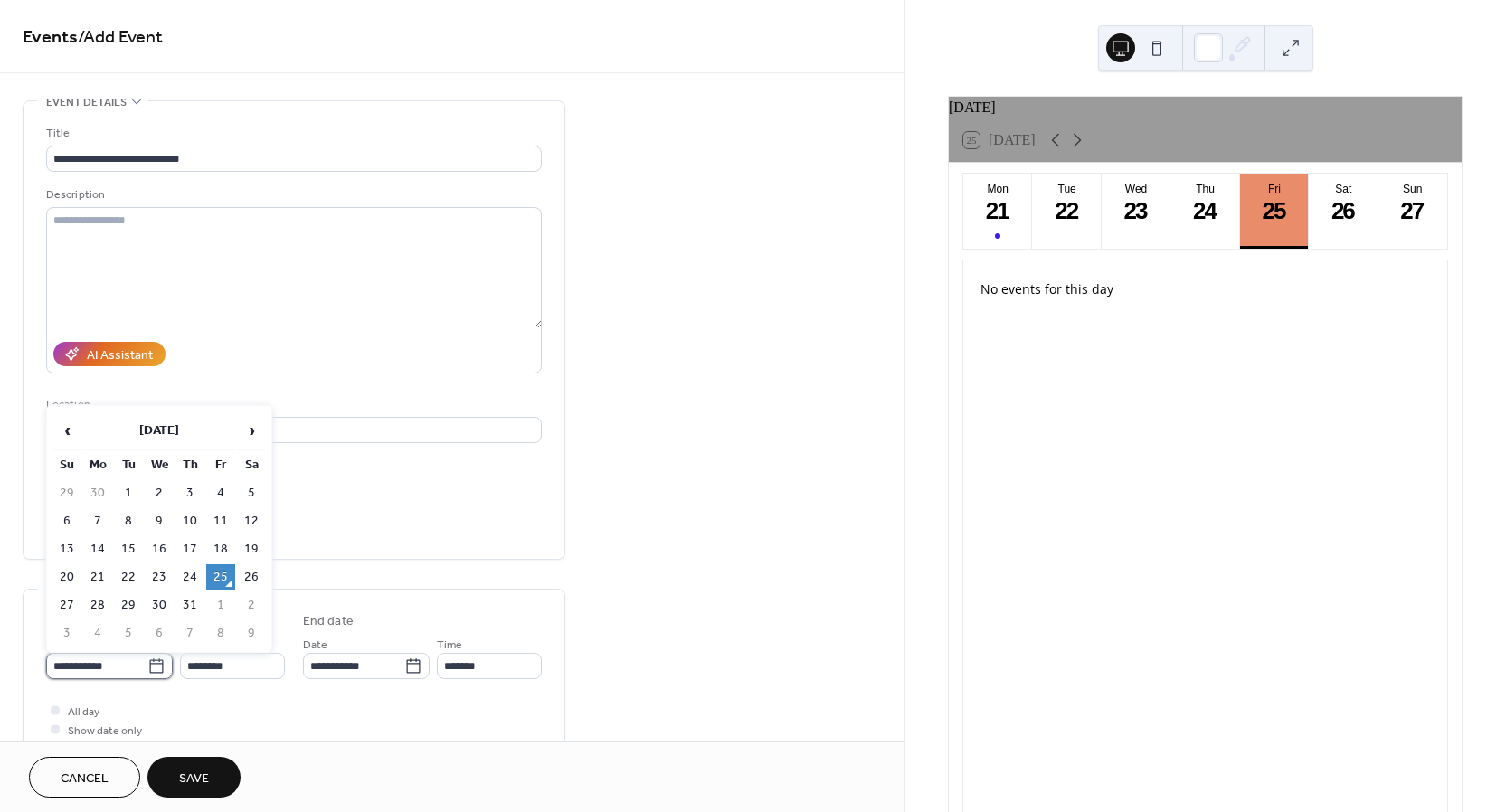 click on "**********" at bounding box center [97, 666] 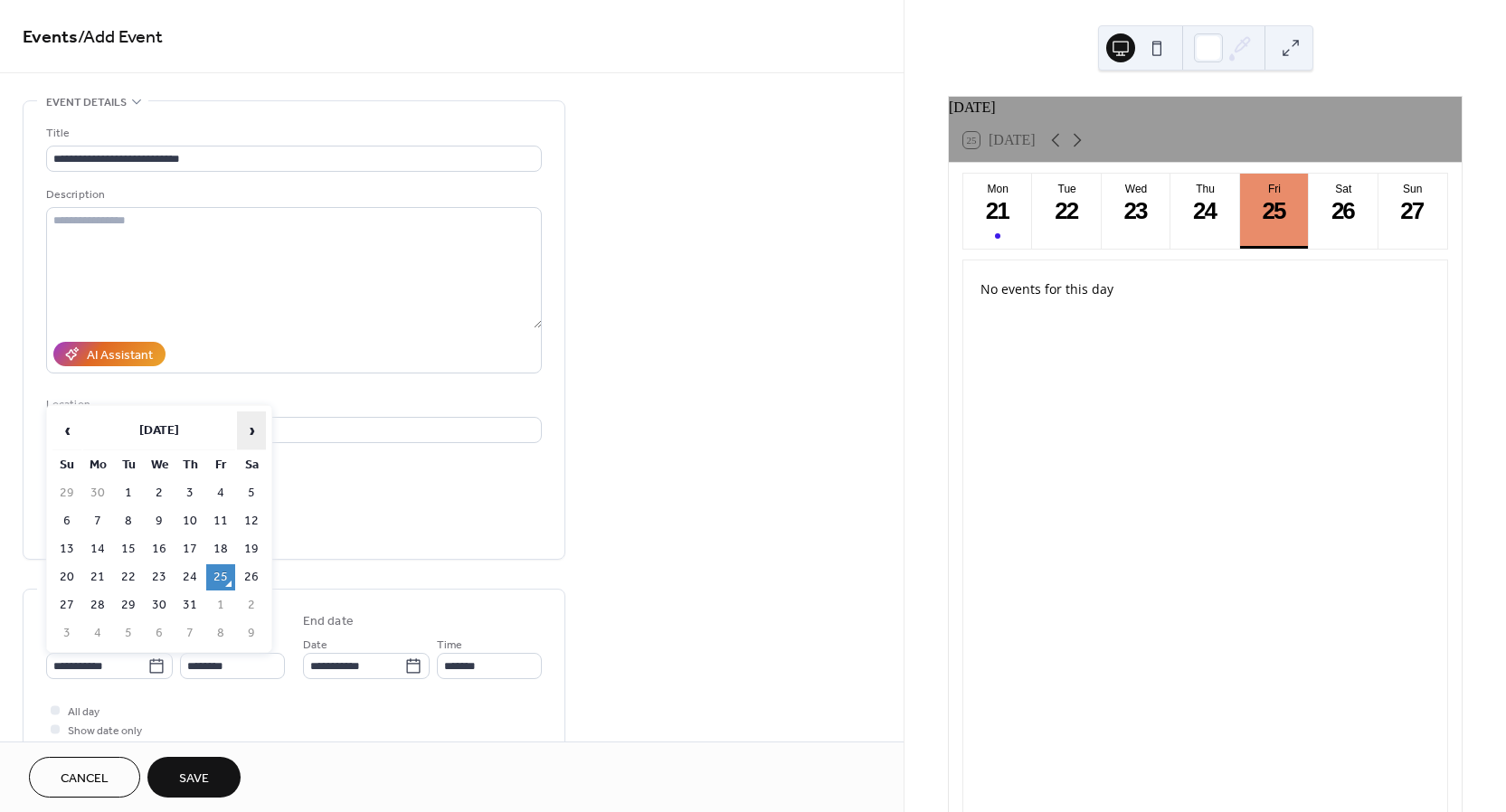 click on "›" at bounding box center [251, 430] 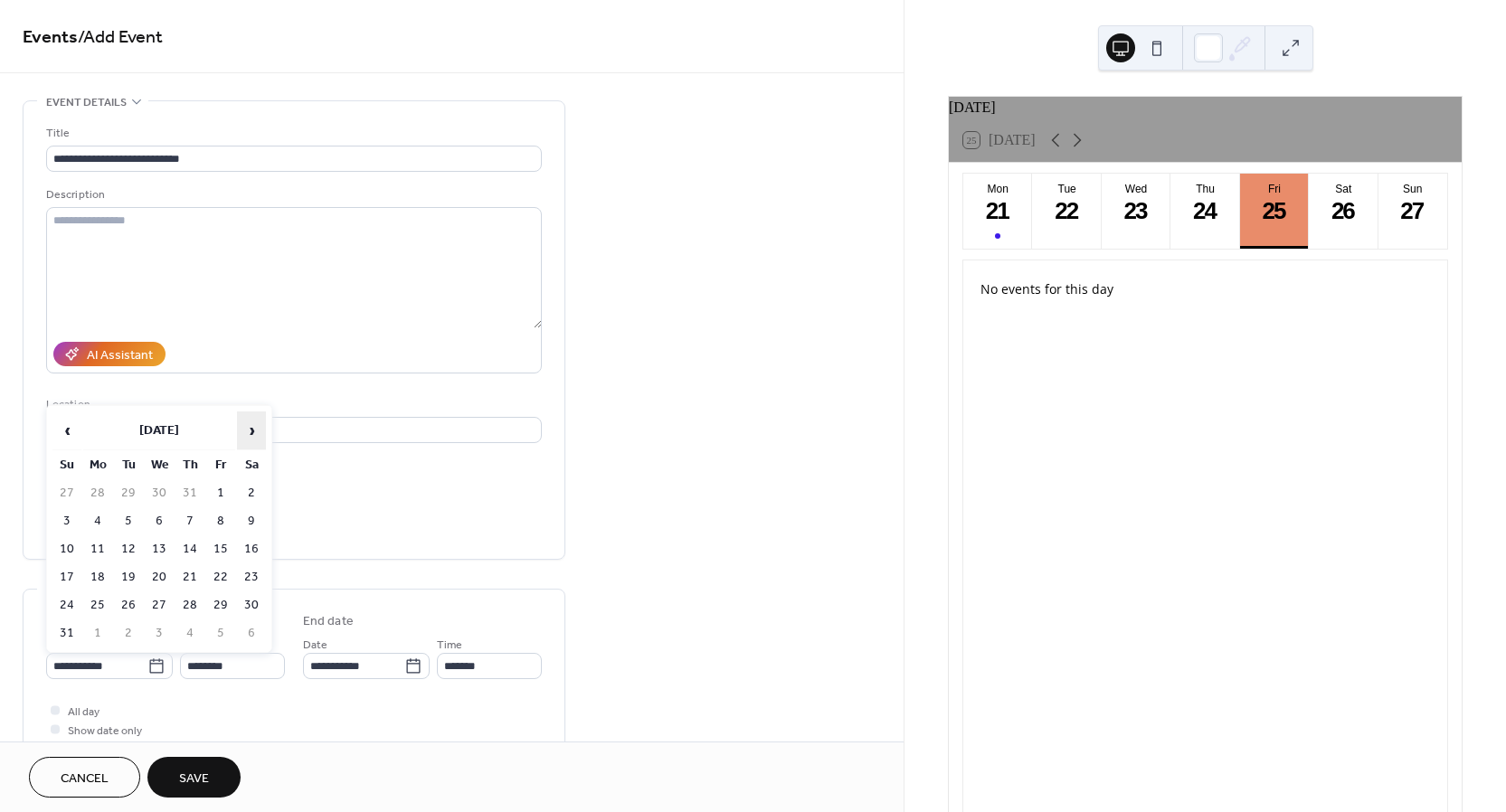 click on "›" at bounding box center [251, 430] 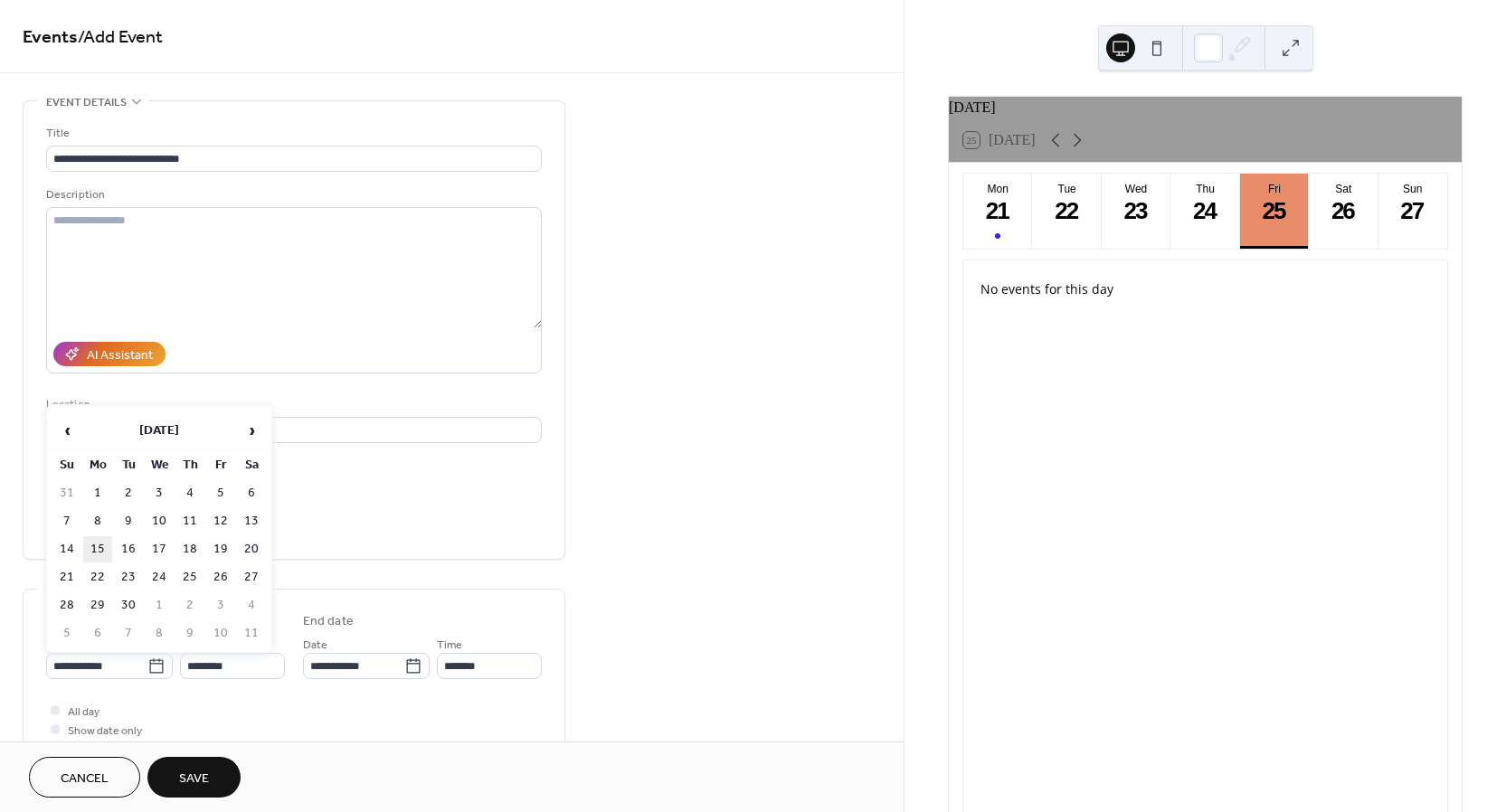 click on "15" at bounding box center [98, 549] 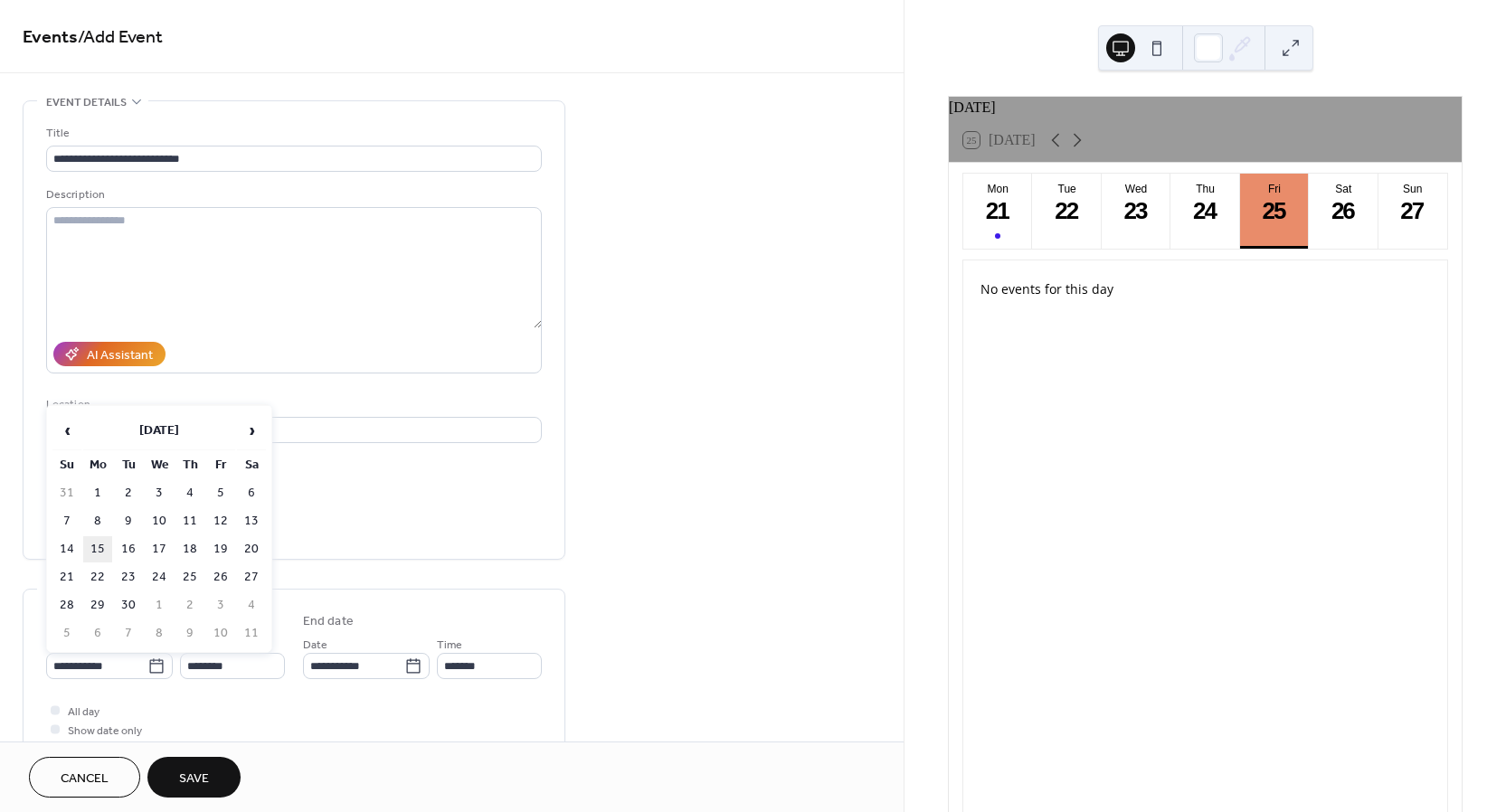 type on "**********" 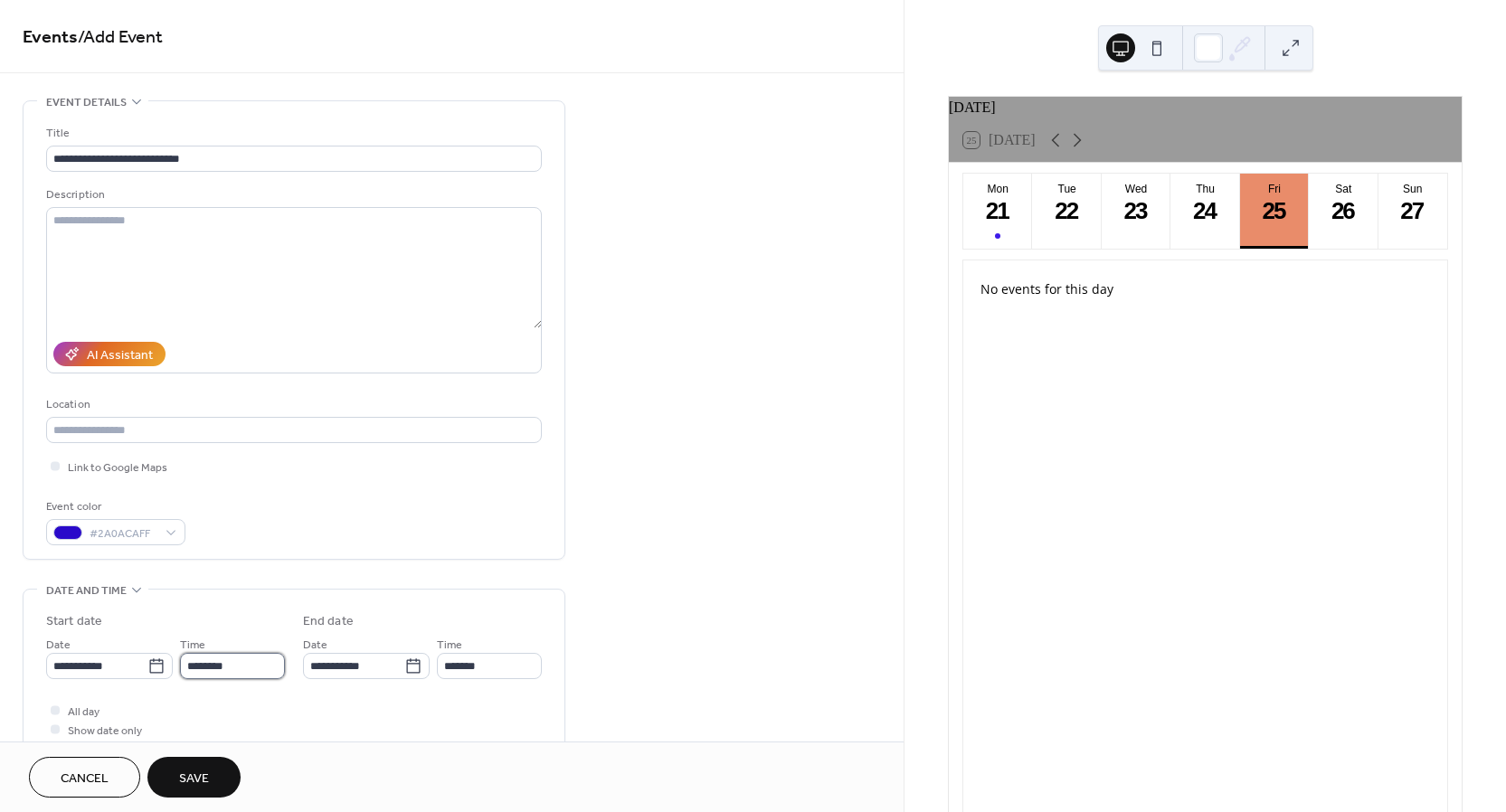 click on "********" at bounding box center (232, 666) 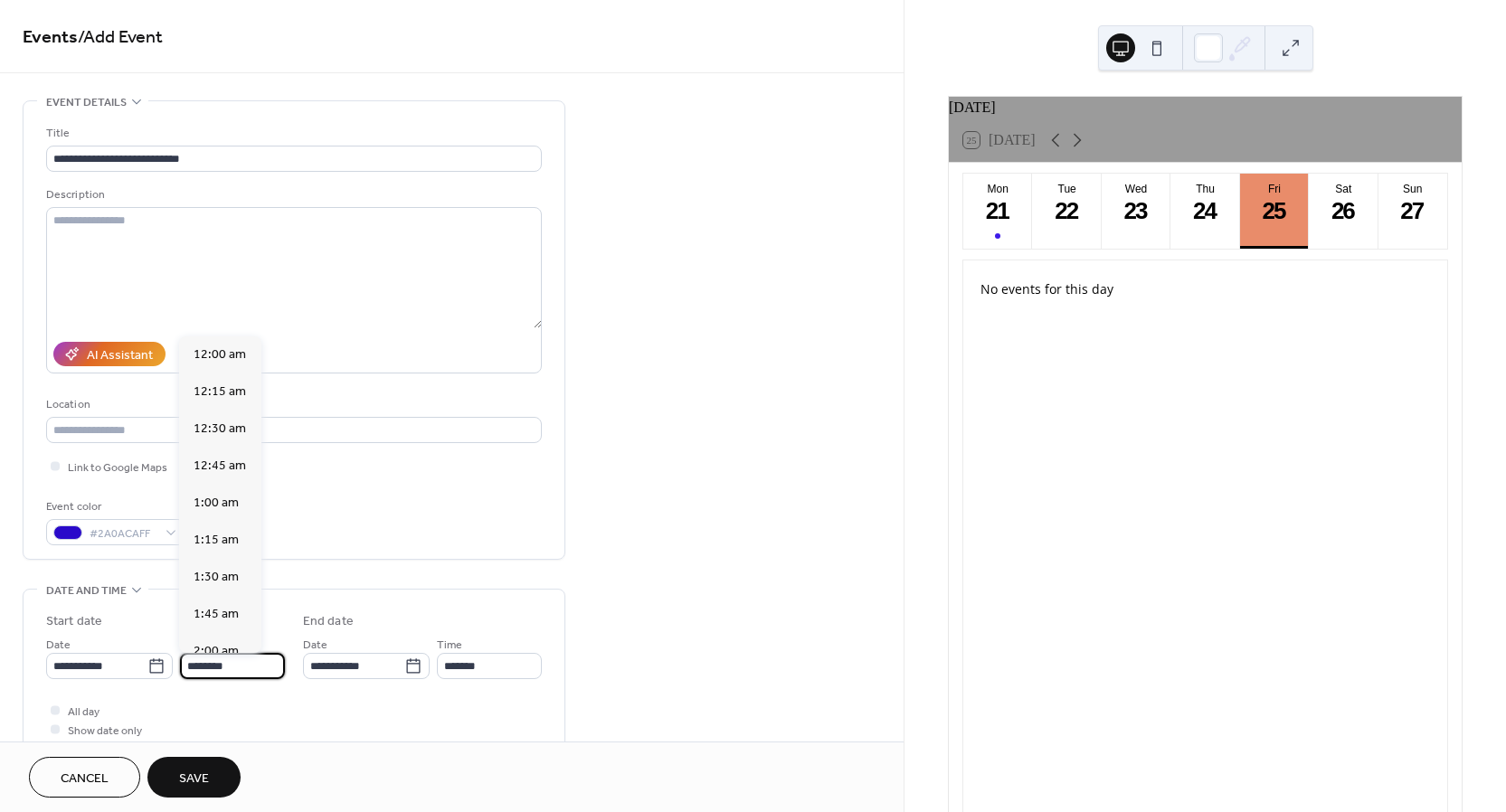 scroll, scrollTop: 1780, scrollLeft: 0, axis: vertical 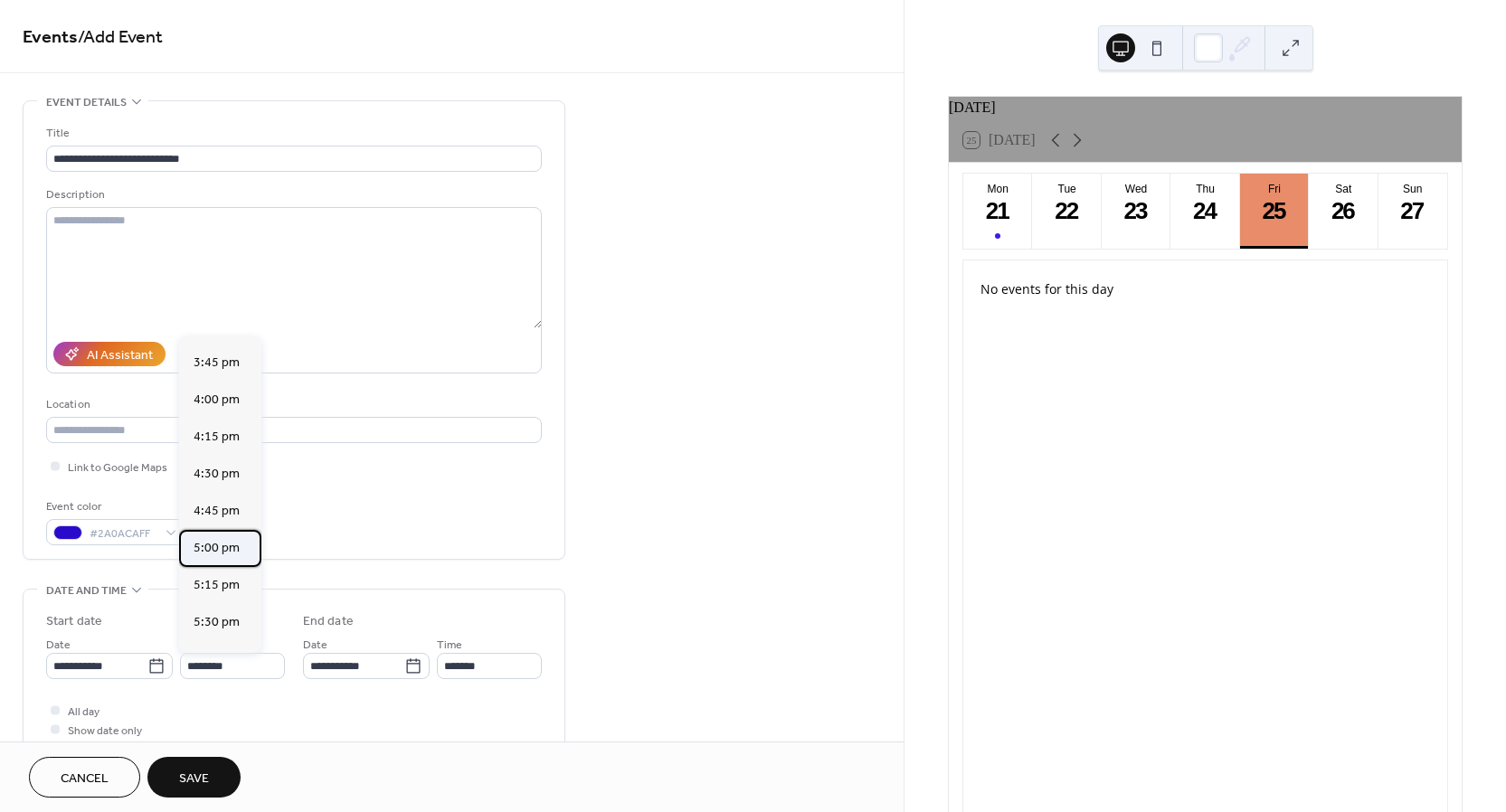 click on "5:00 pm" at bounding box center (220, 548) 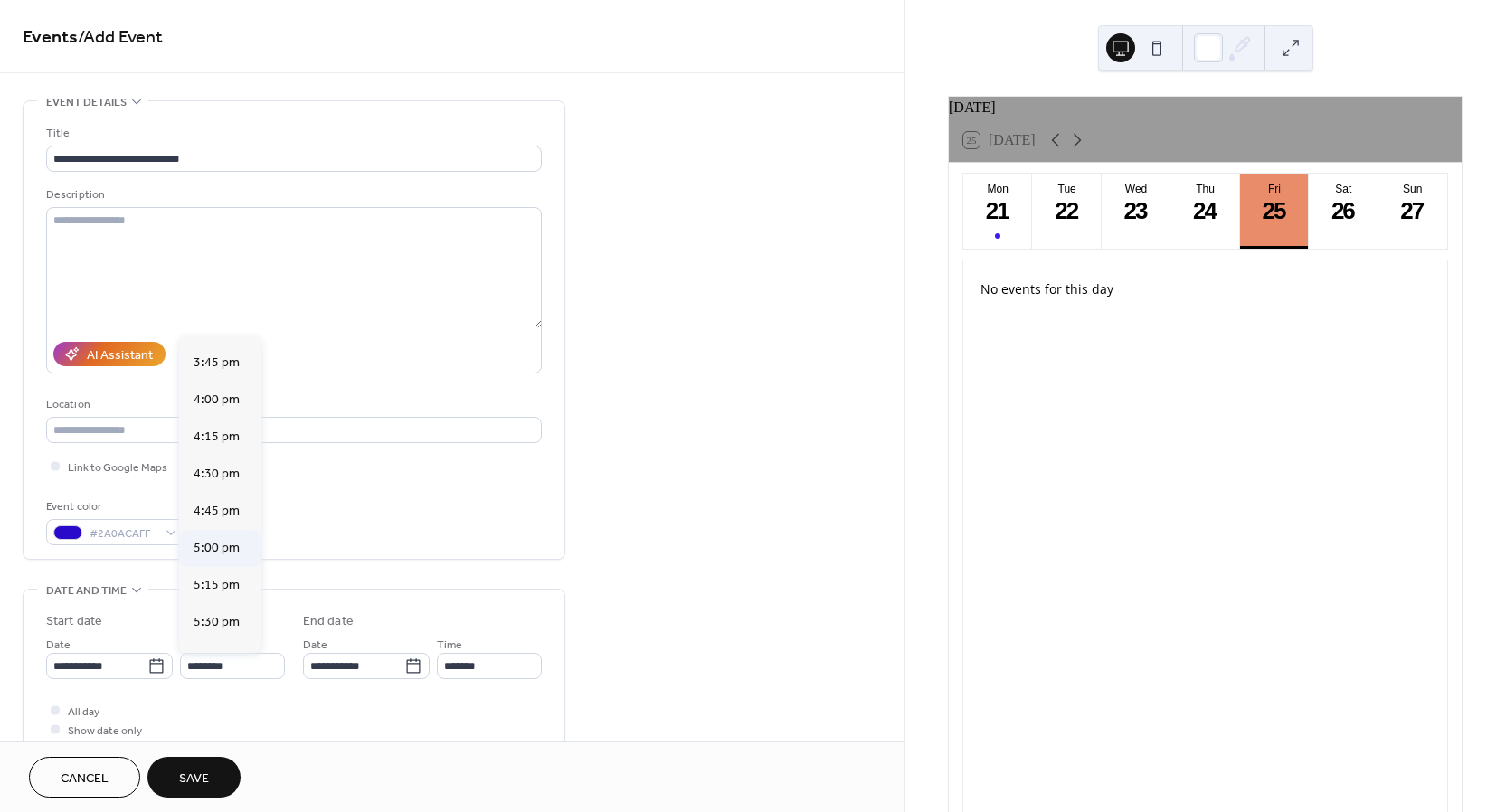type on "*******" 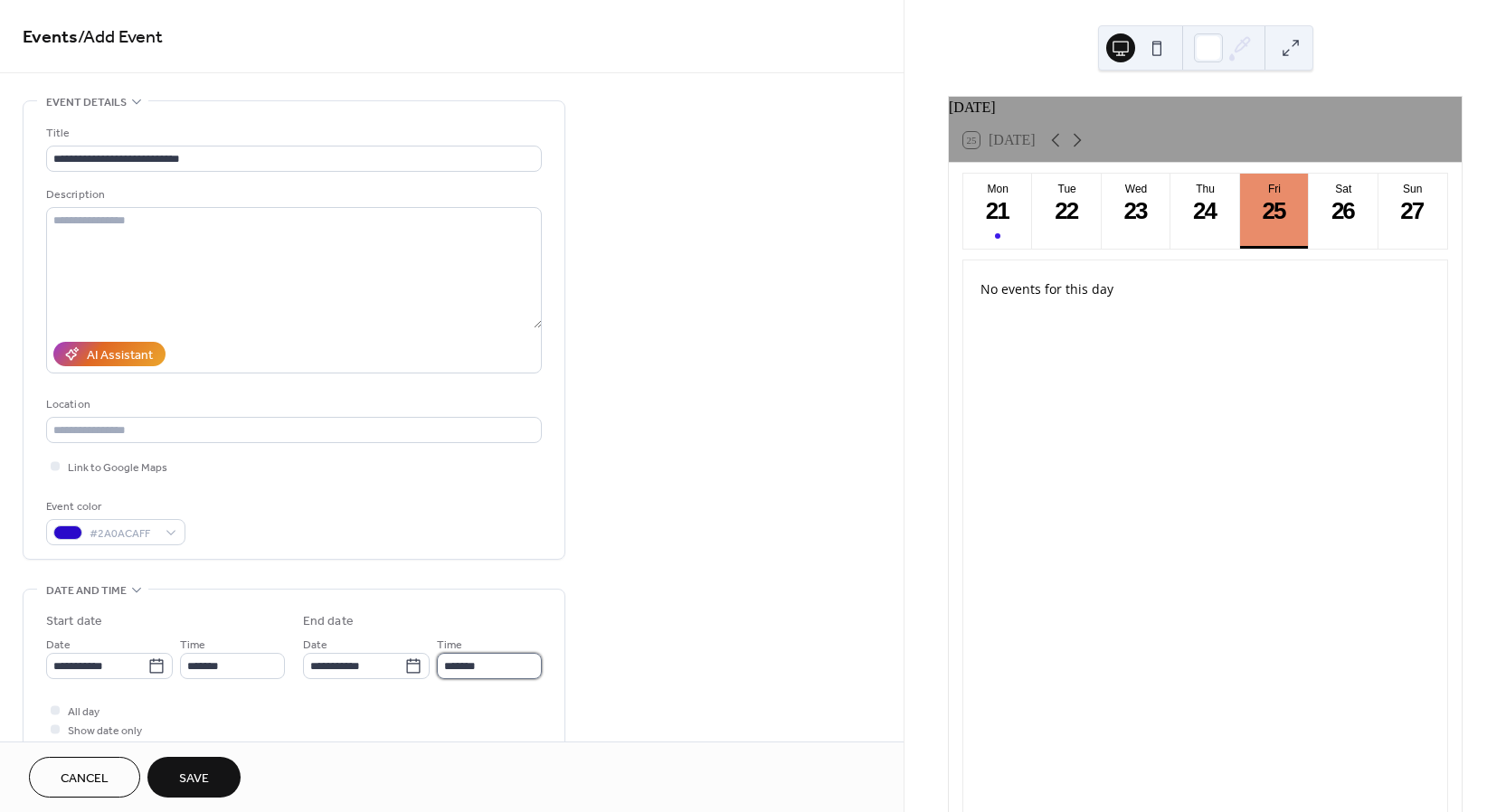 click on "*******" at bounding box center (489, 666) 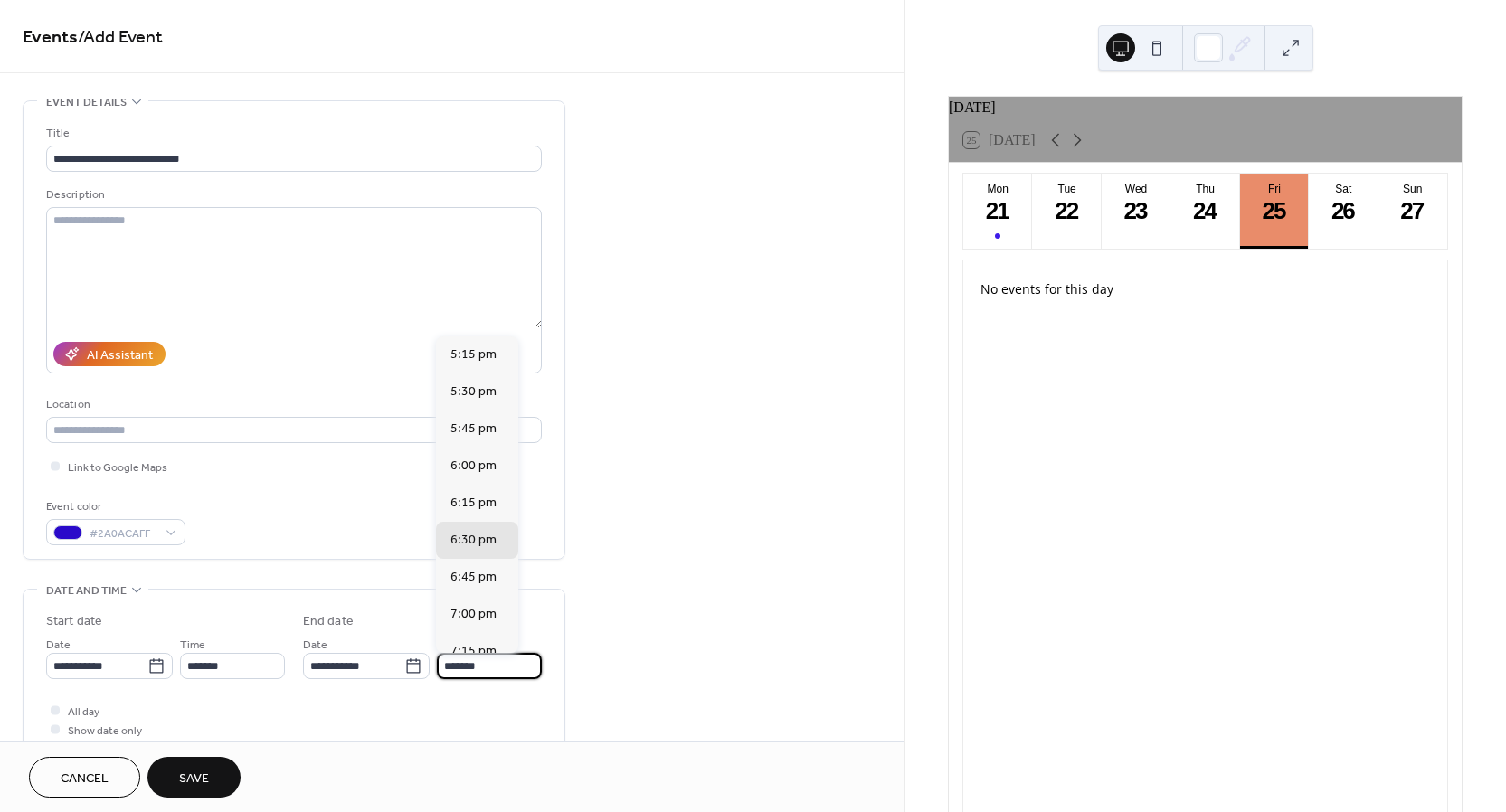 type on "*******" 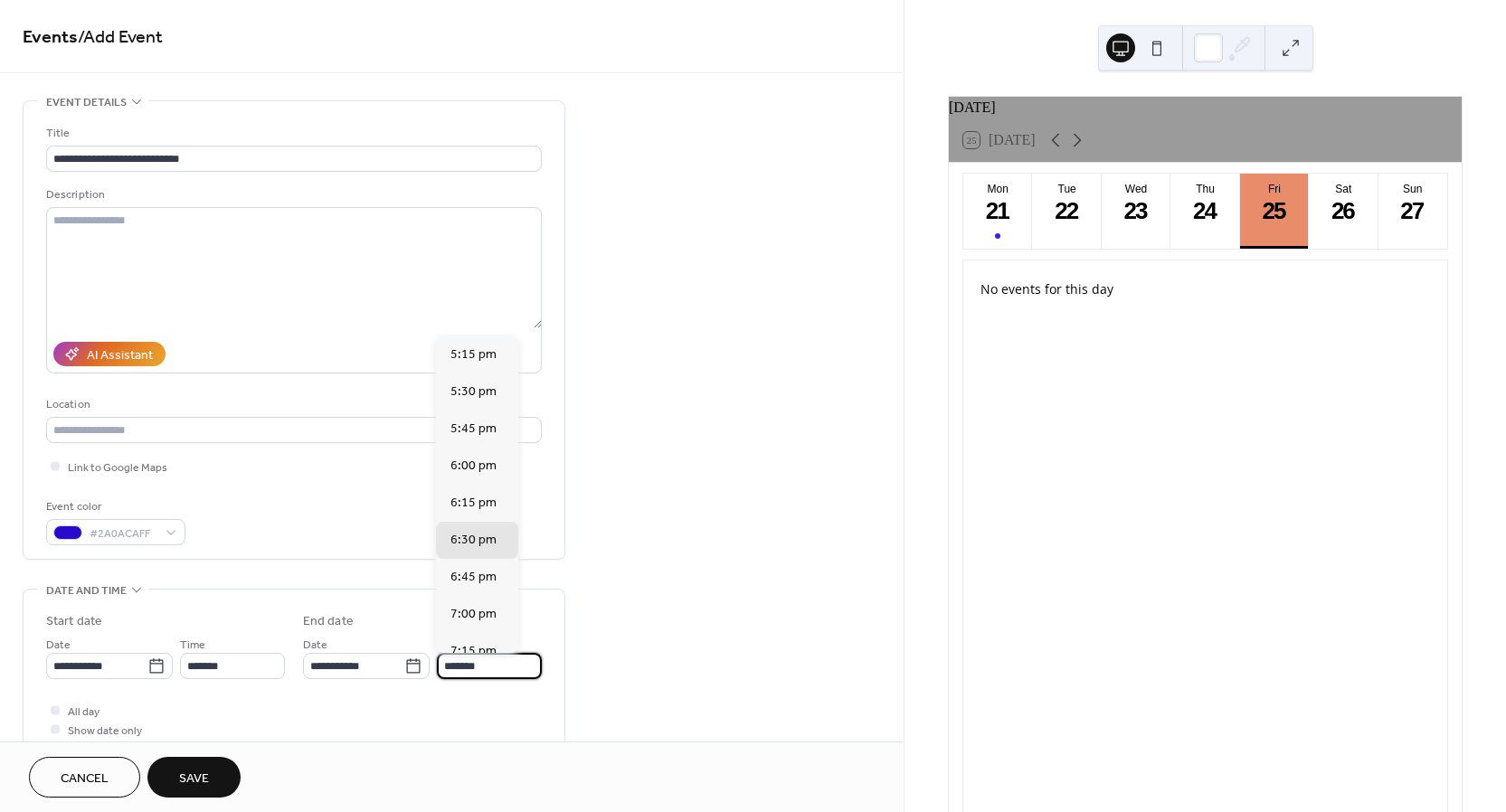 click on "Save" at bounding box center [194, 779] 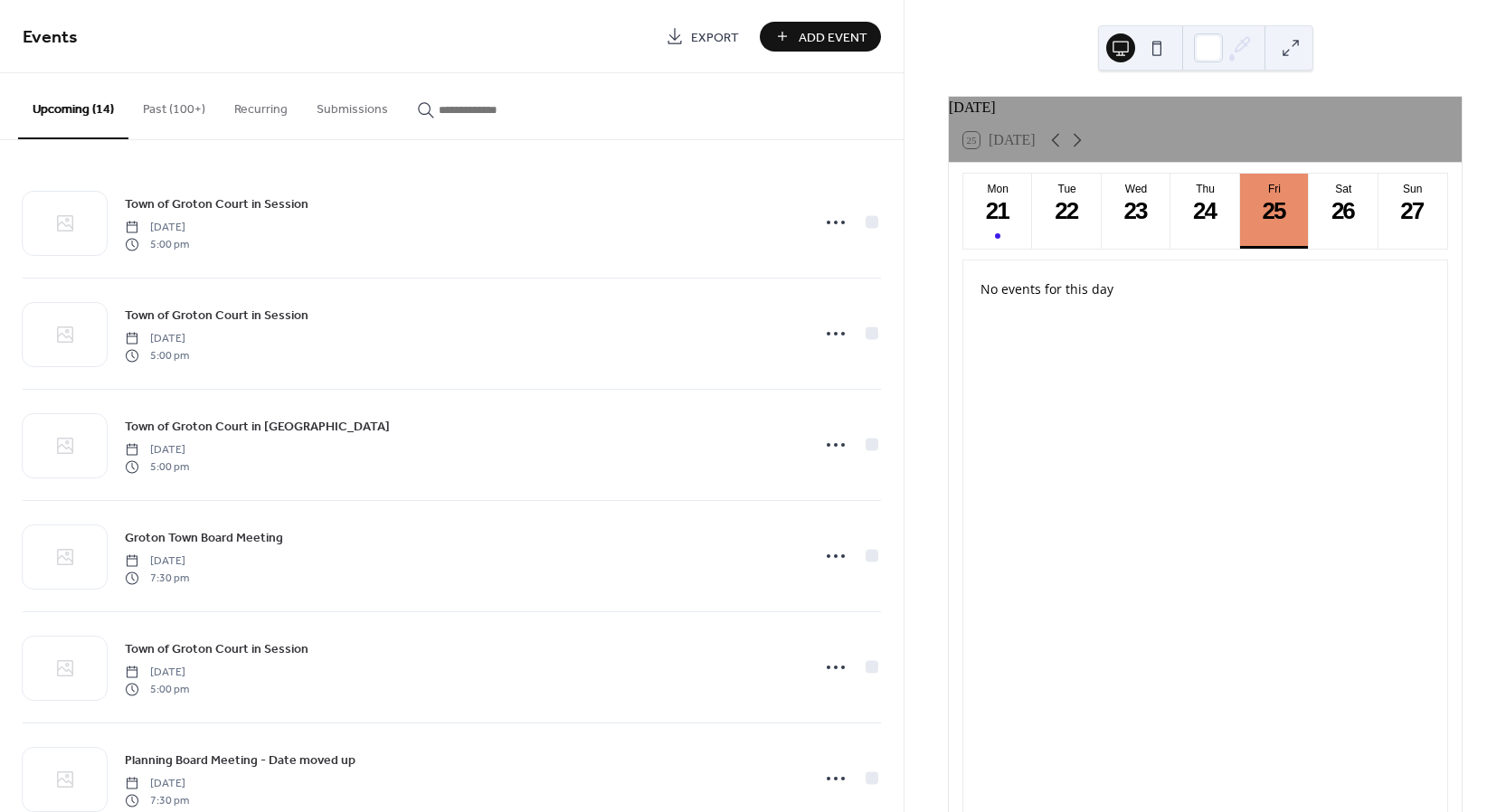 click on "Add Event" at bounding box center (833, 37) 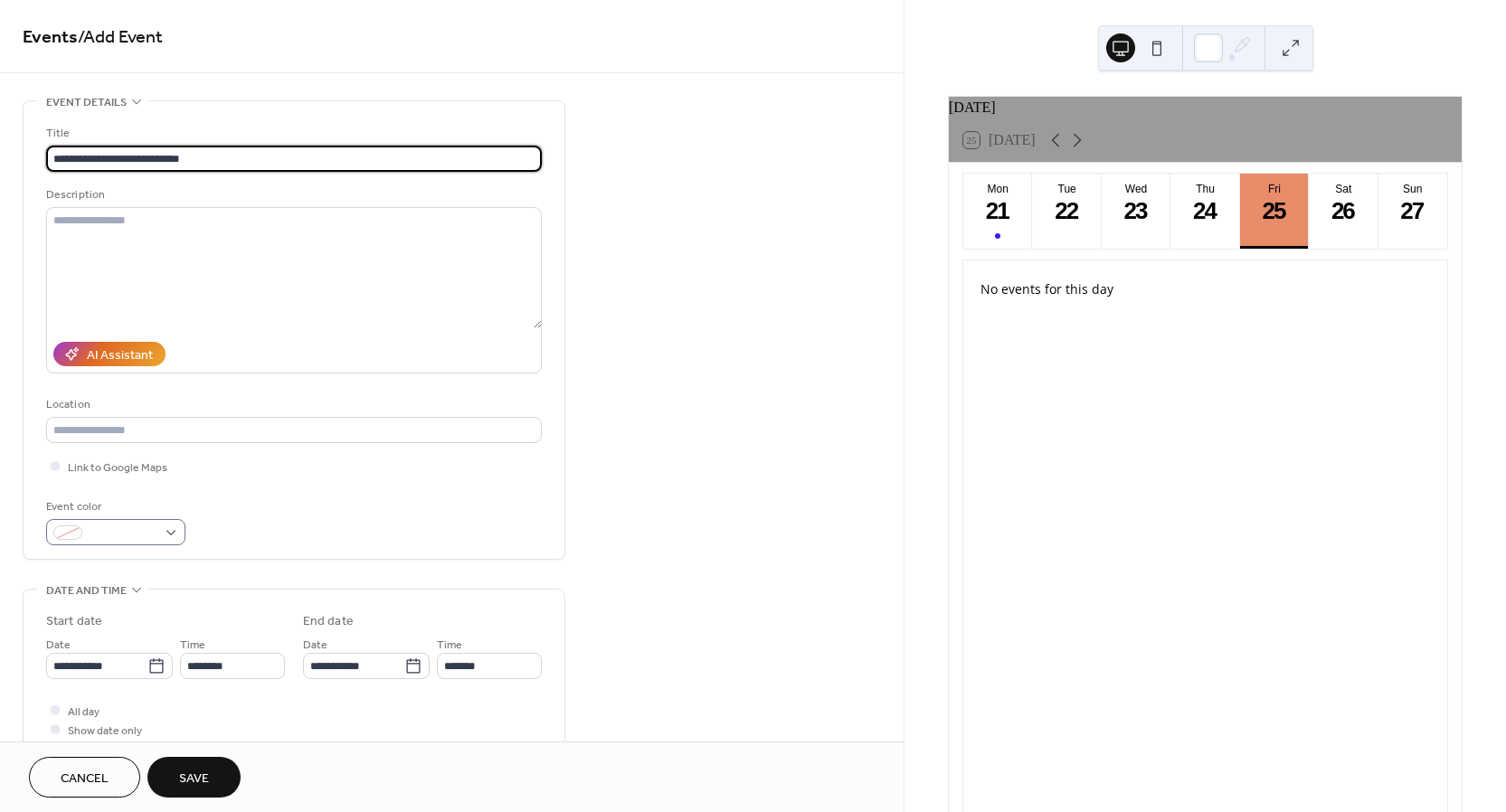 type on "**********" 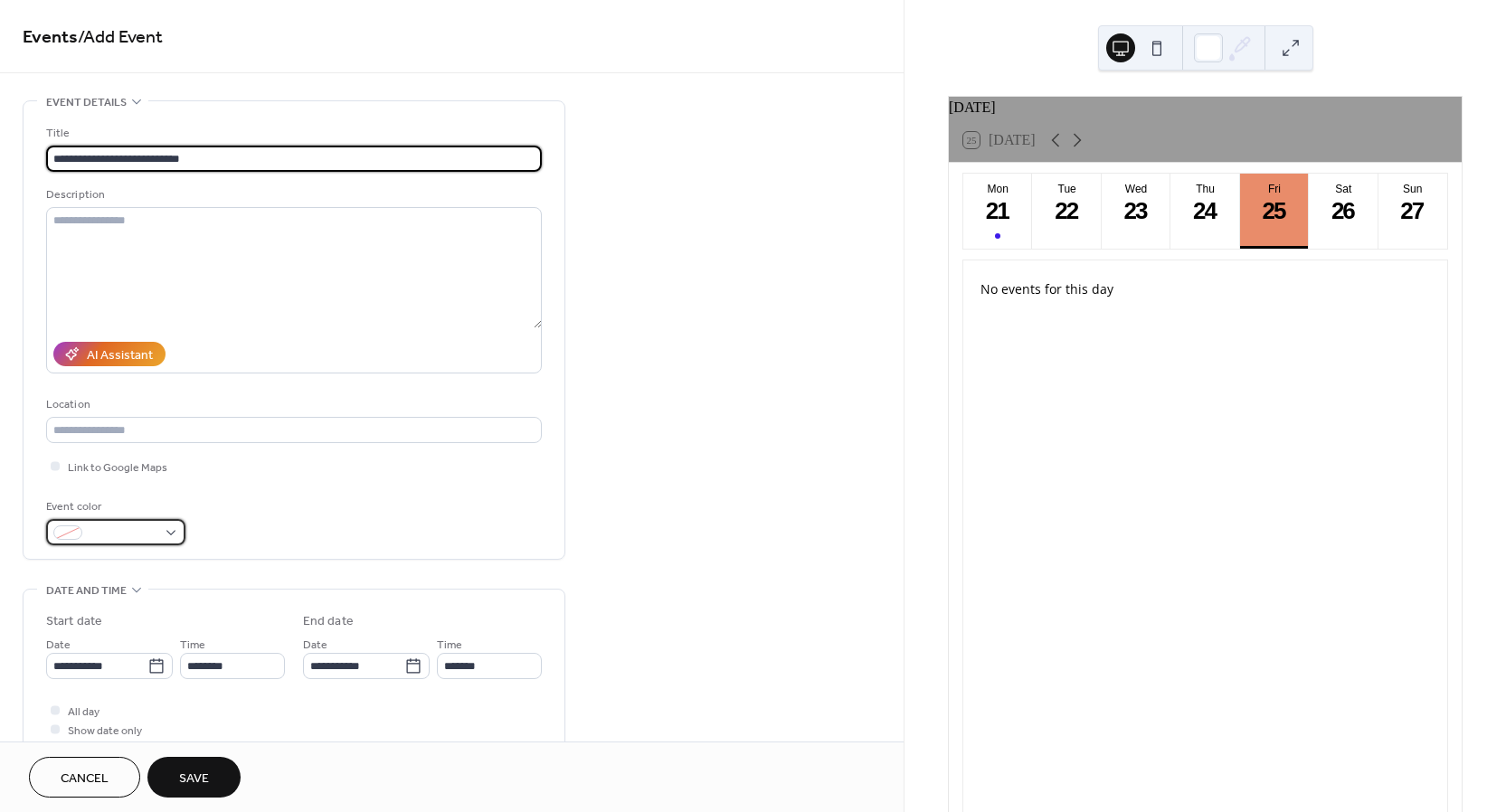 click at bounding box center (116, 532) 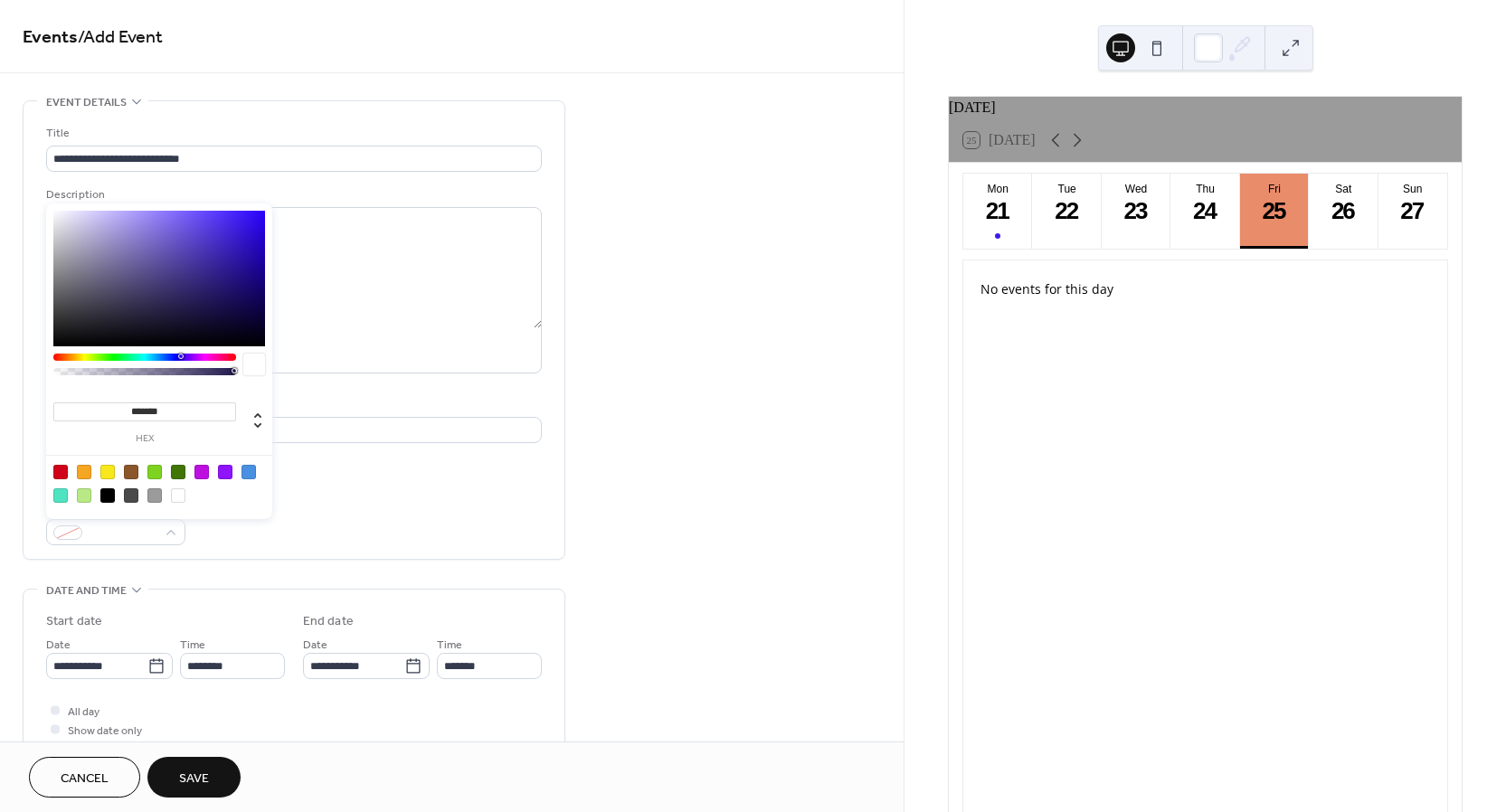 type on "*******" 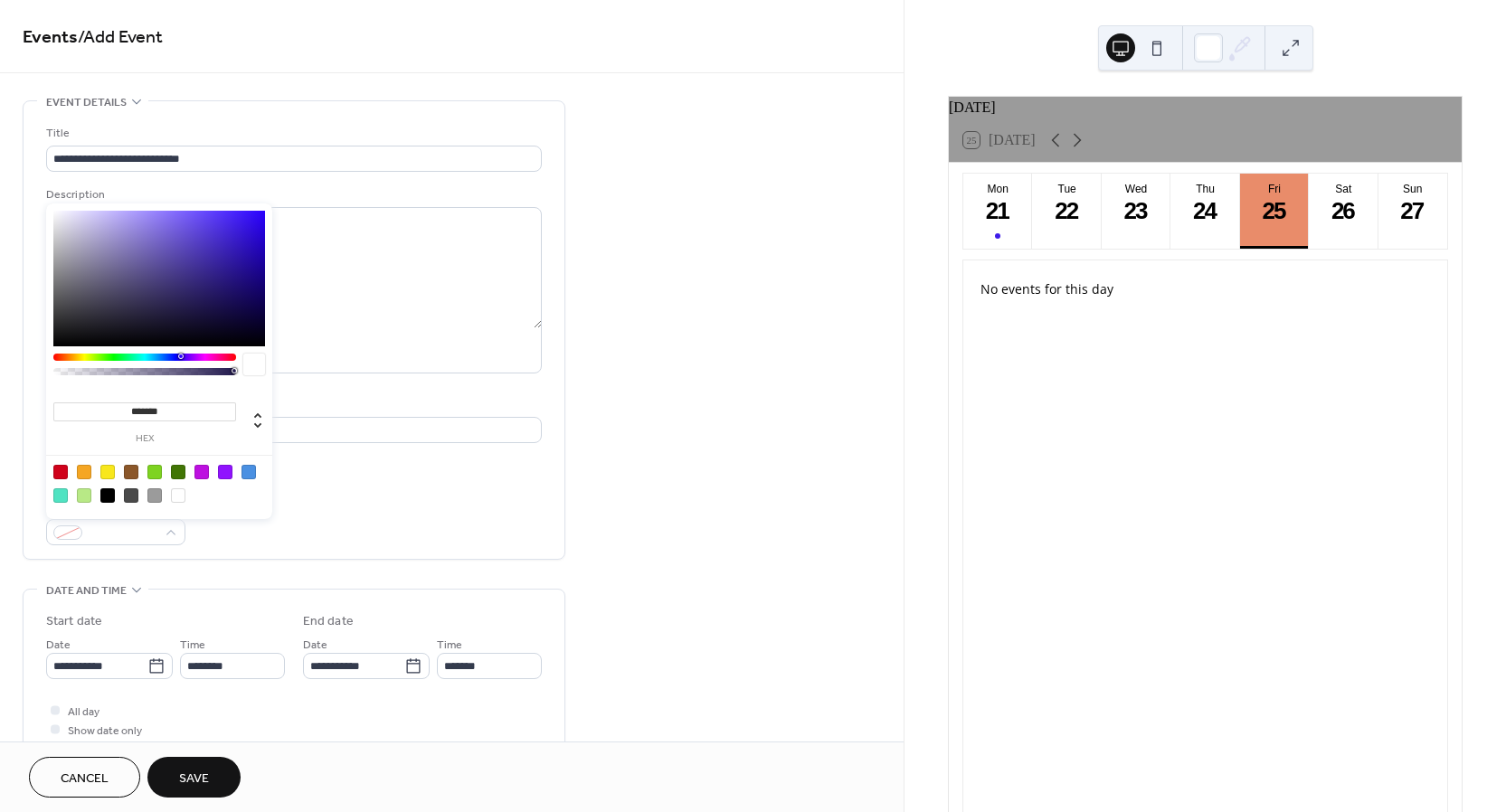 click at bounding box center [159, 279] 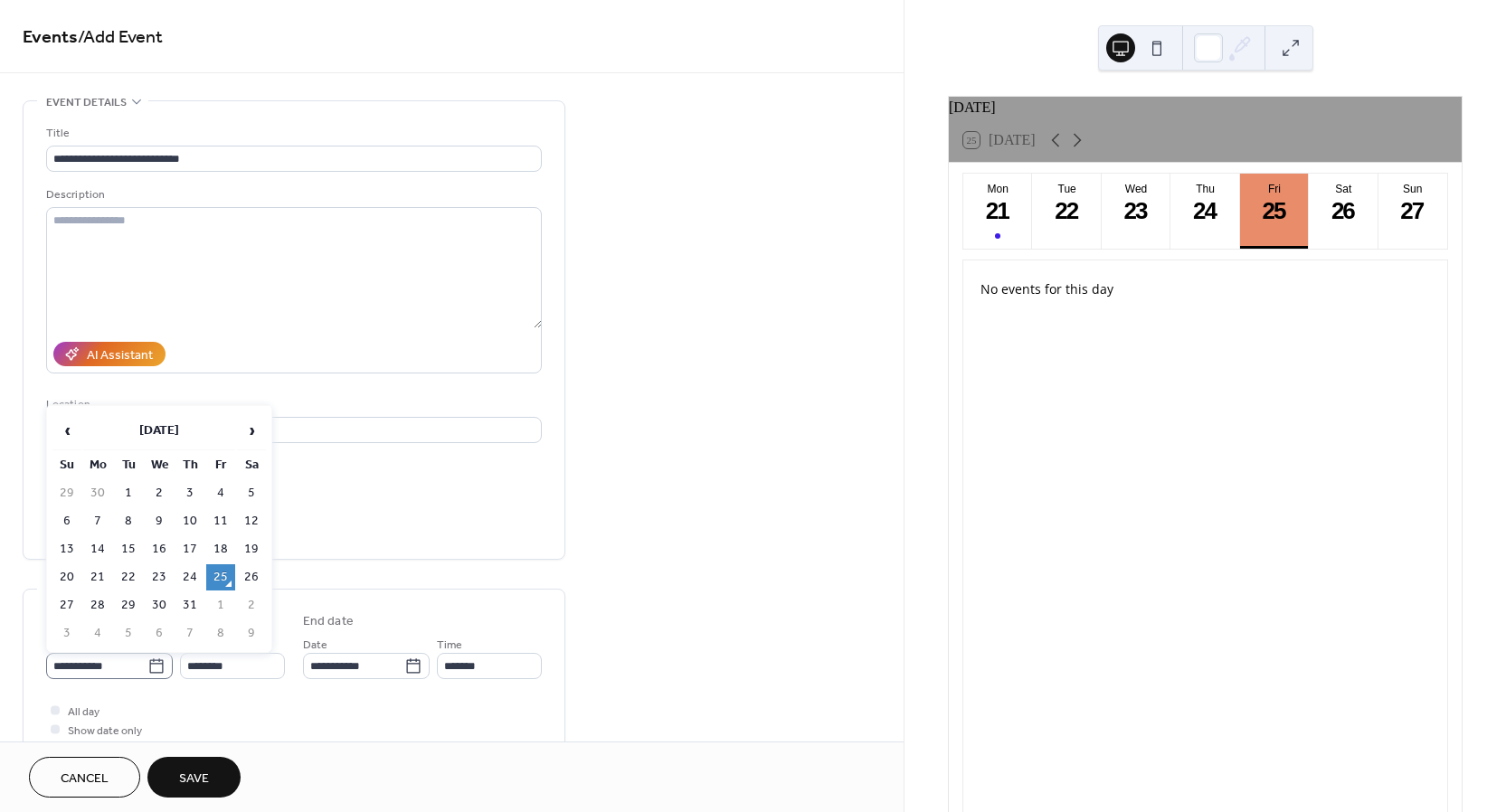 click 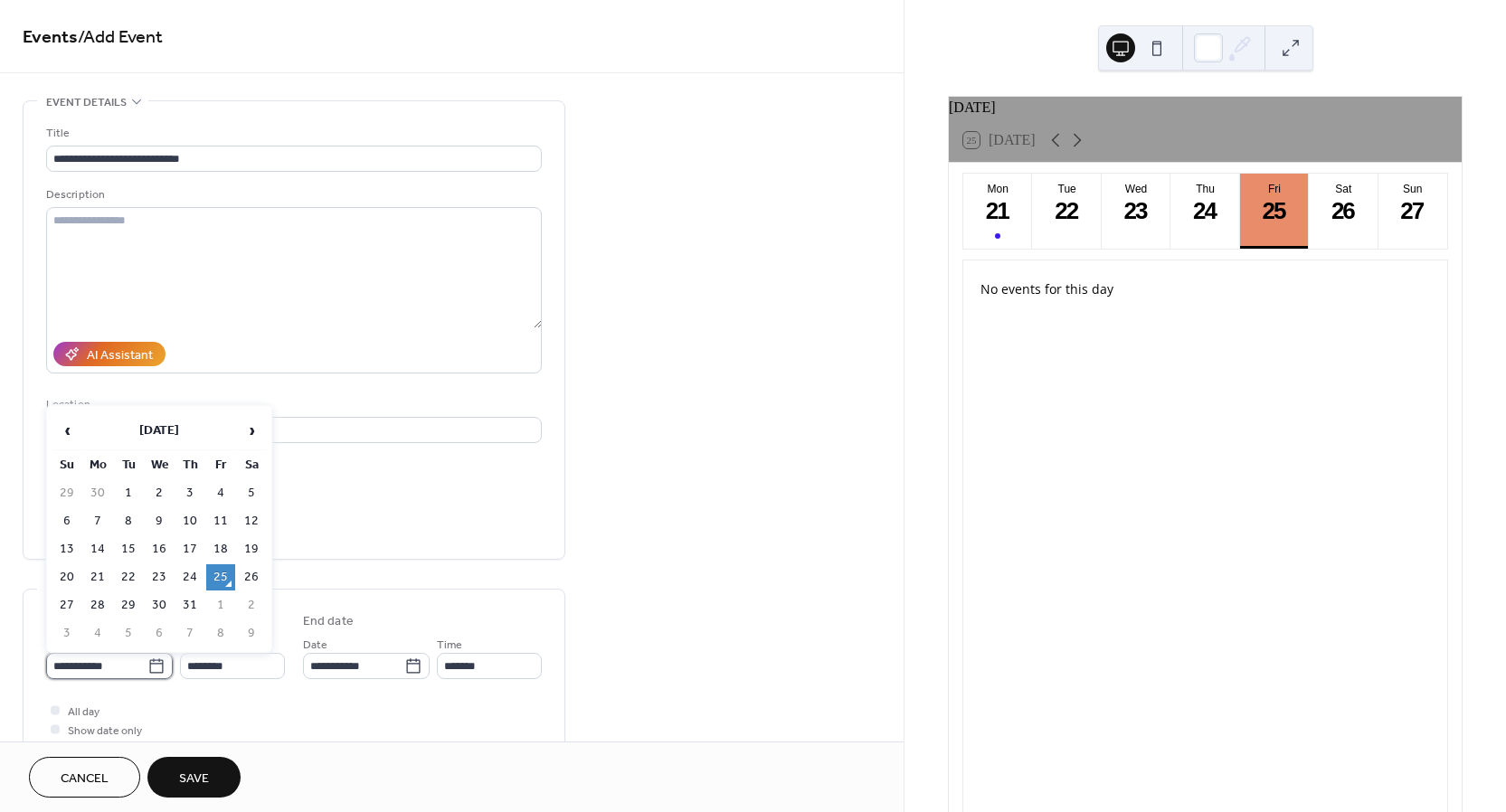 click on "**********" at bounding box center (97, 666) 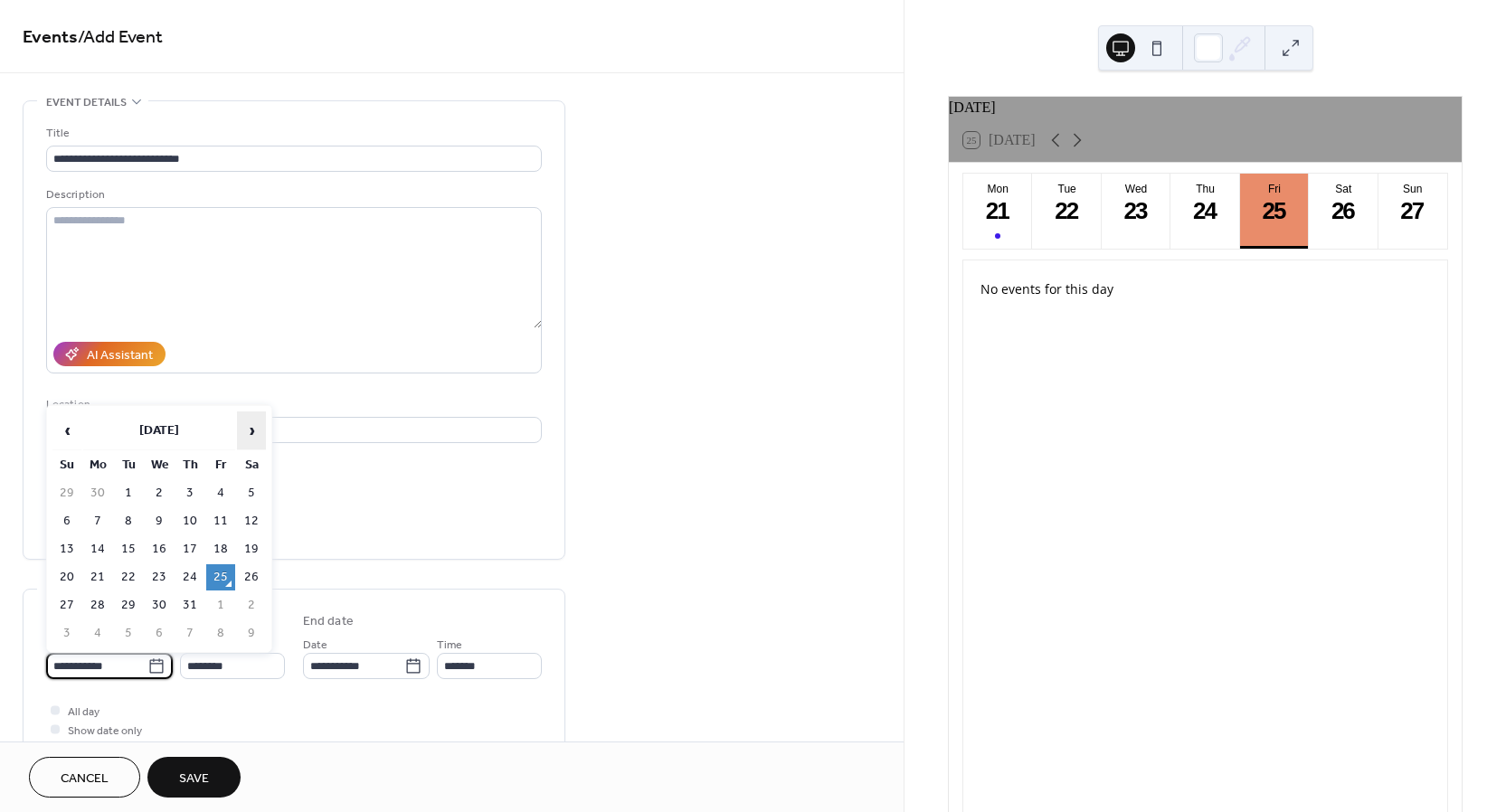 click on "›" at bounding box center (251, 430) 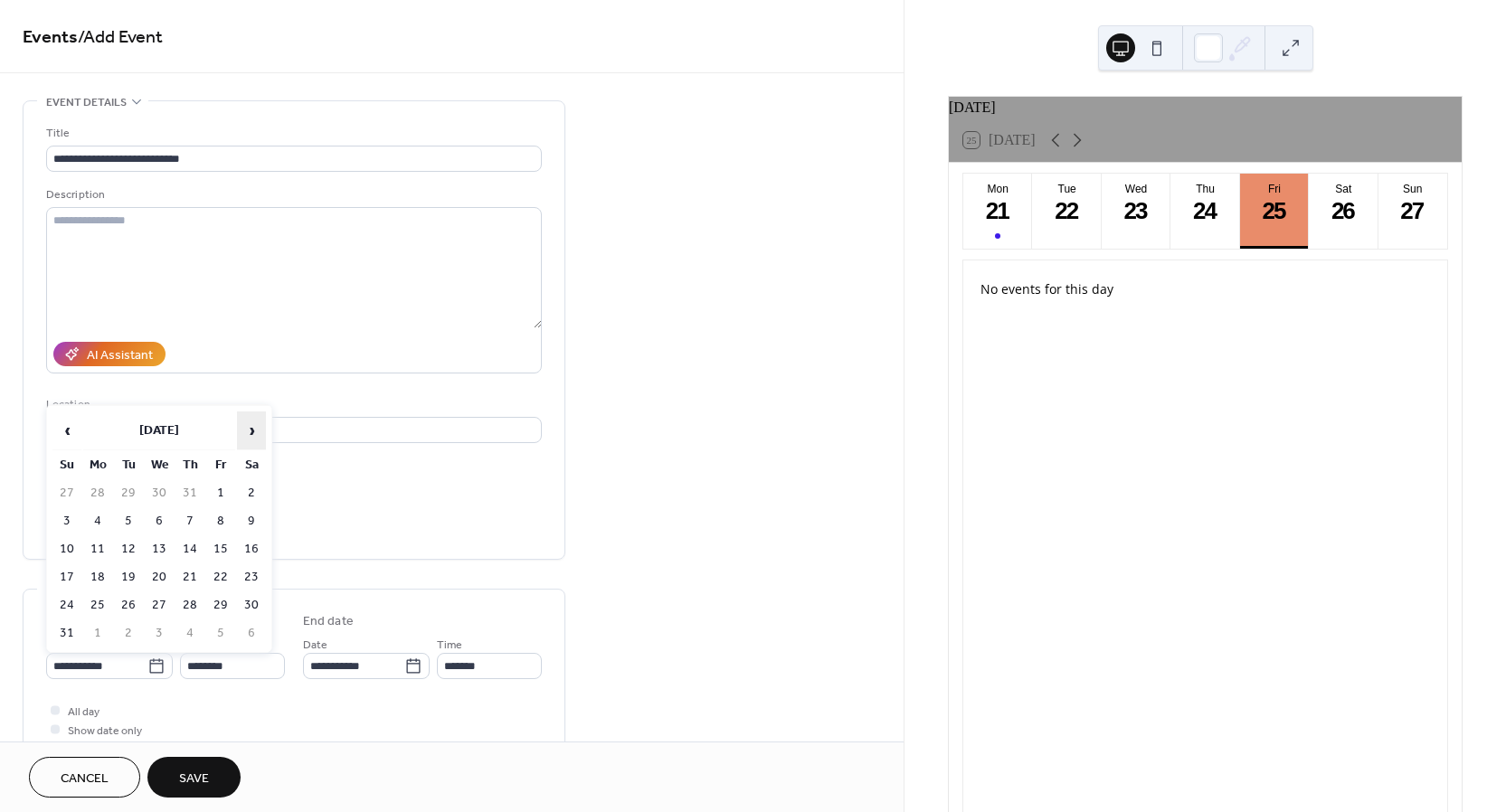 click on "›" at bounding box center [251, 430] 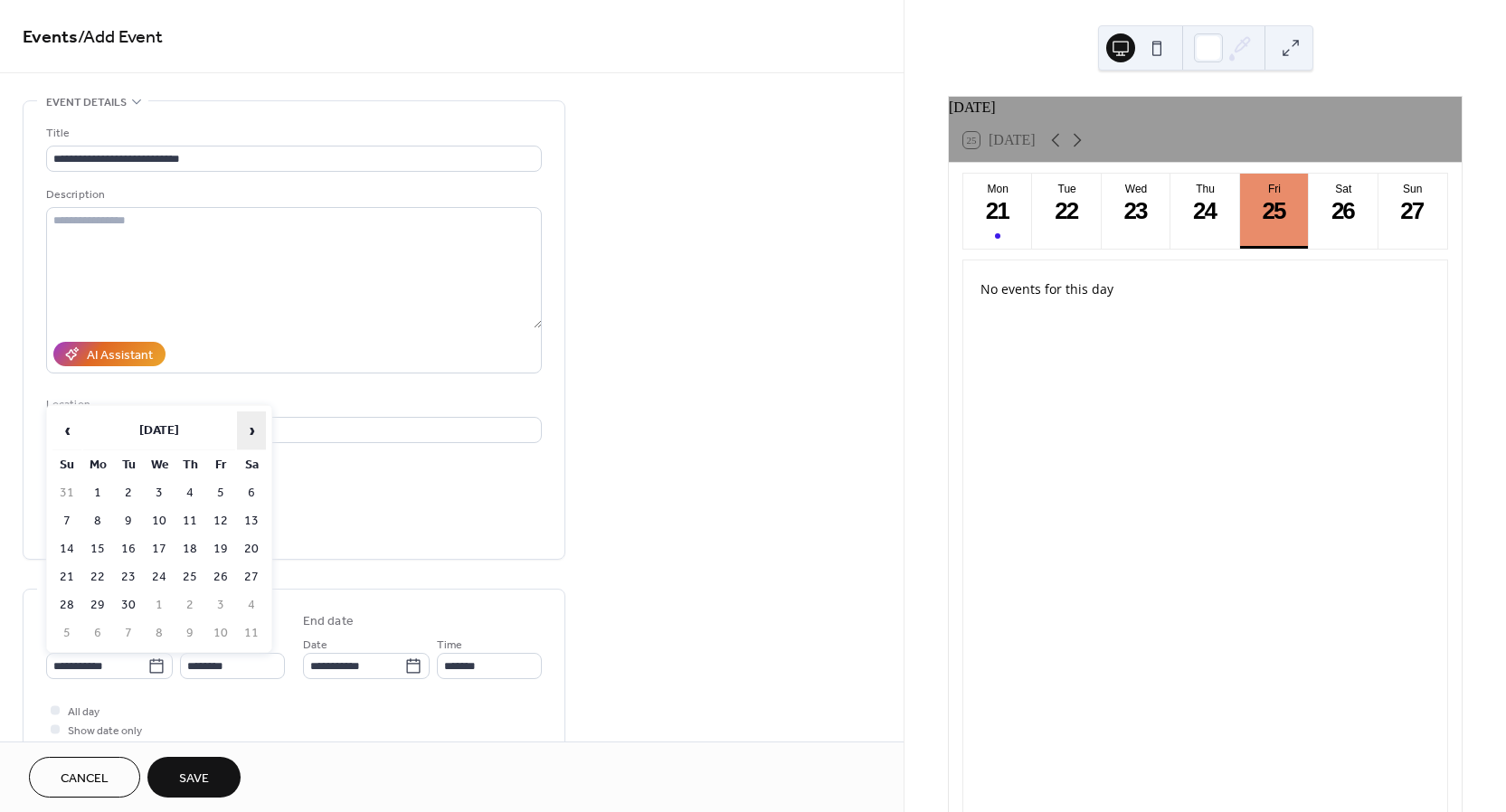 click on "›" at bounding box center [251, 430] 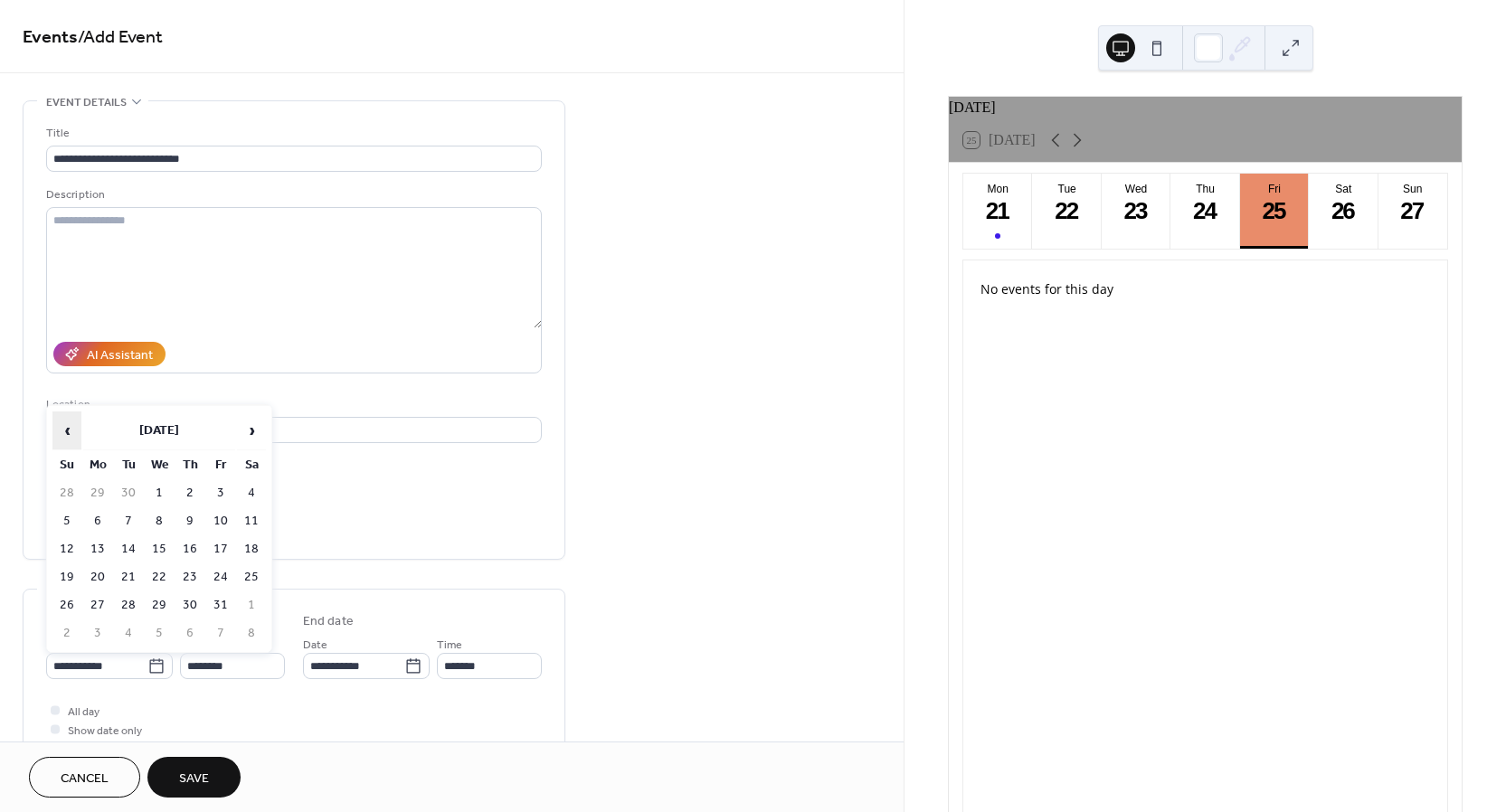 click on "‹" at bounding box center [67, 430] 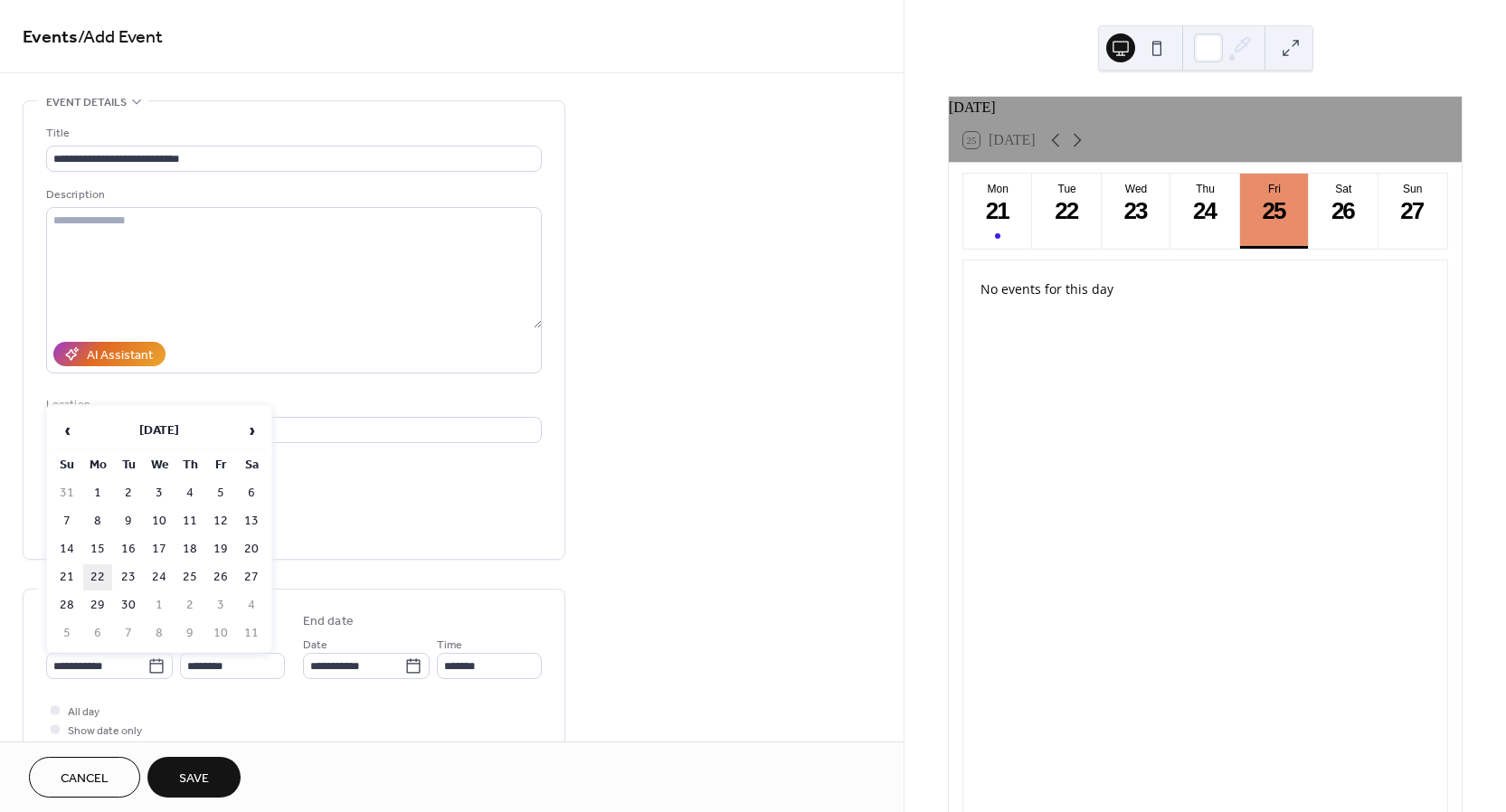 click on "22" at bounding box center [98, 577] 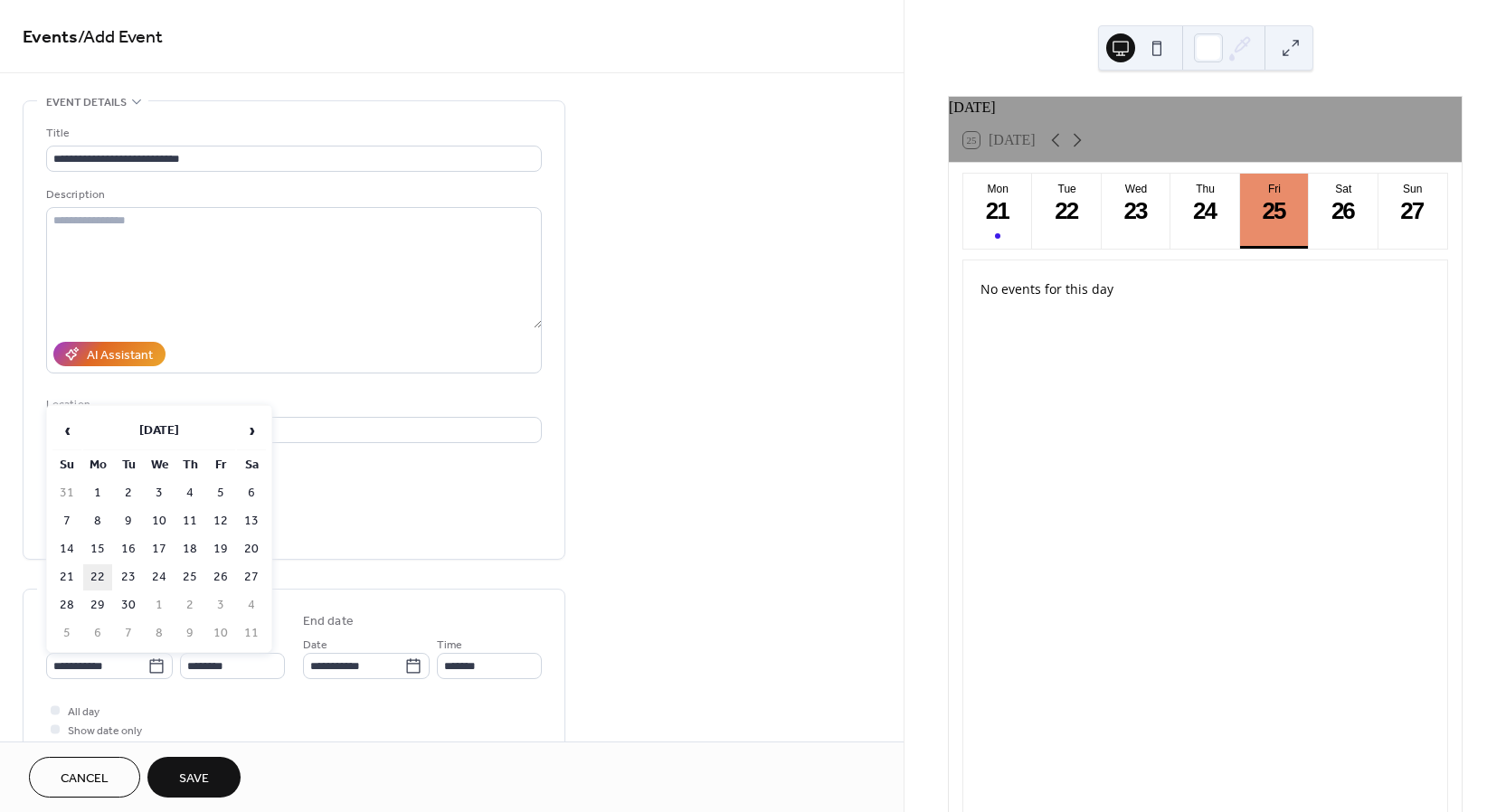 type on "**********" 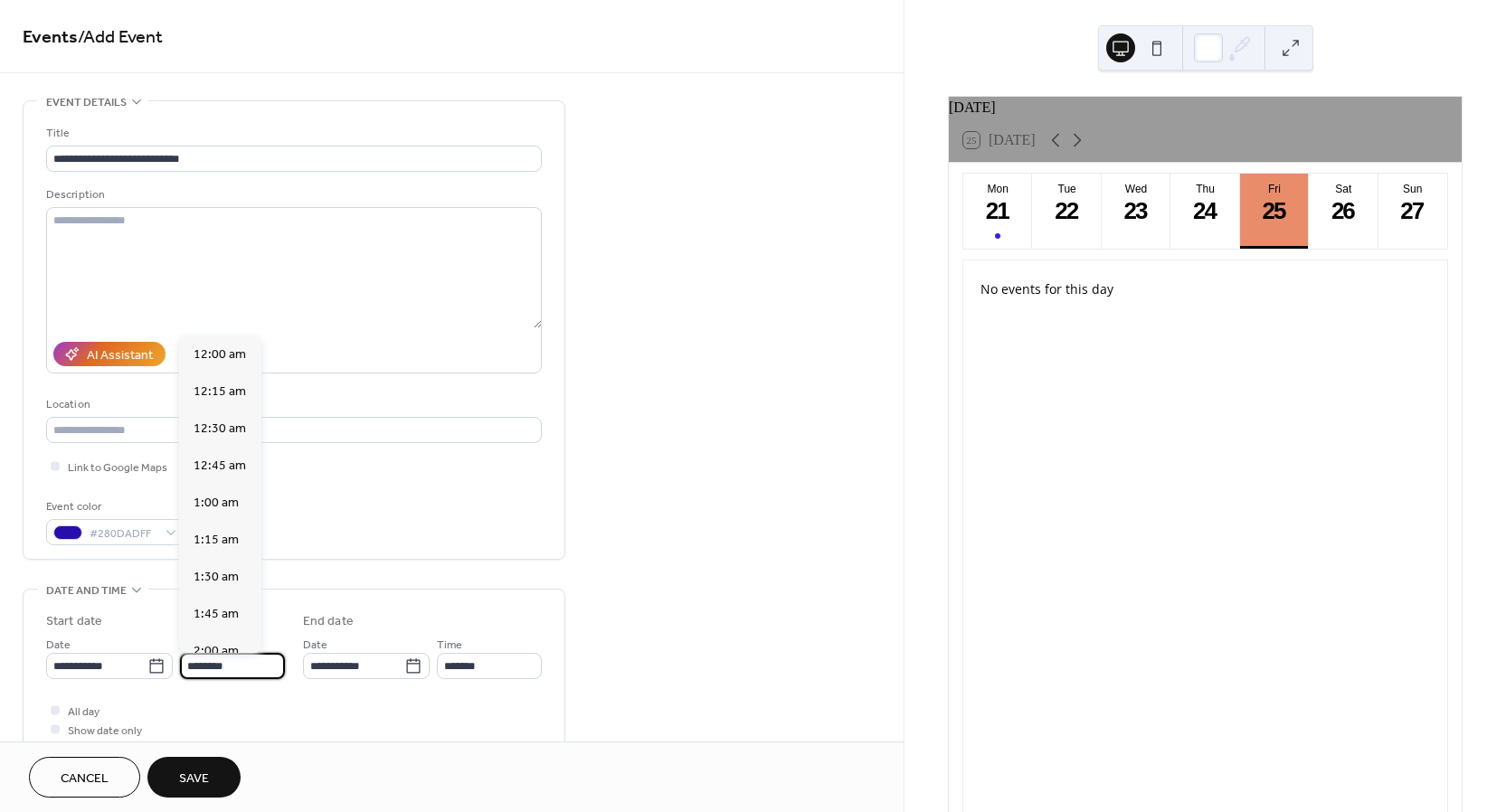 click on "********" at bounding box center [232, 666] 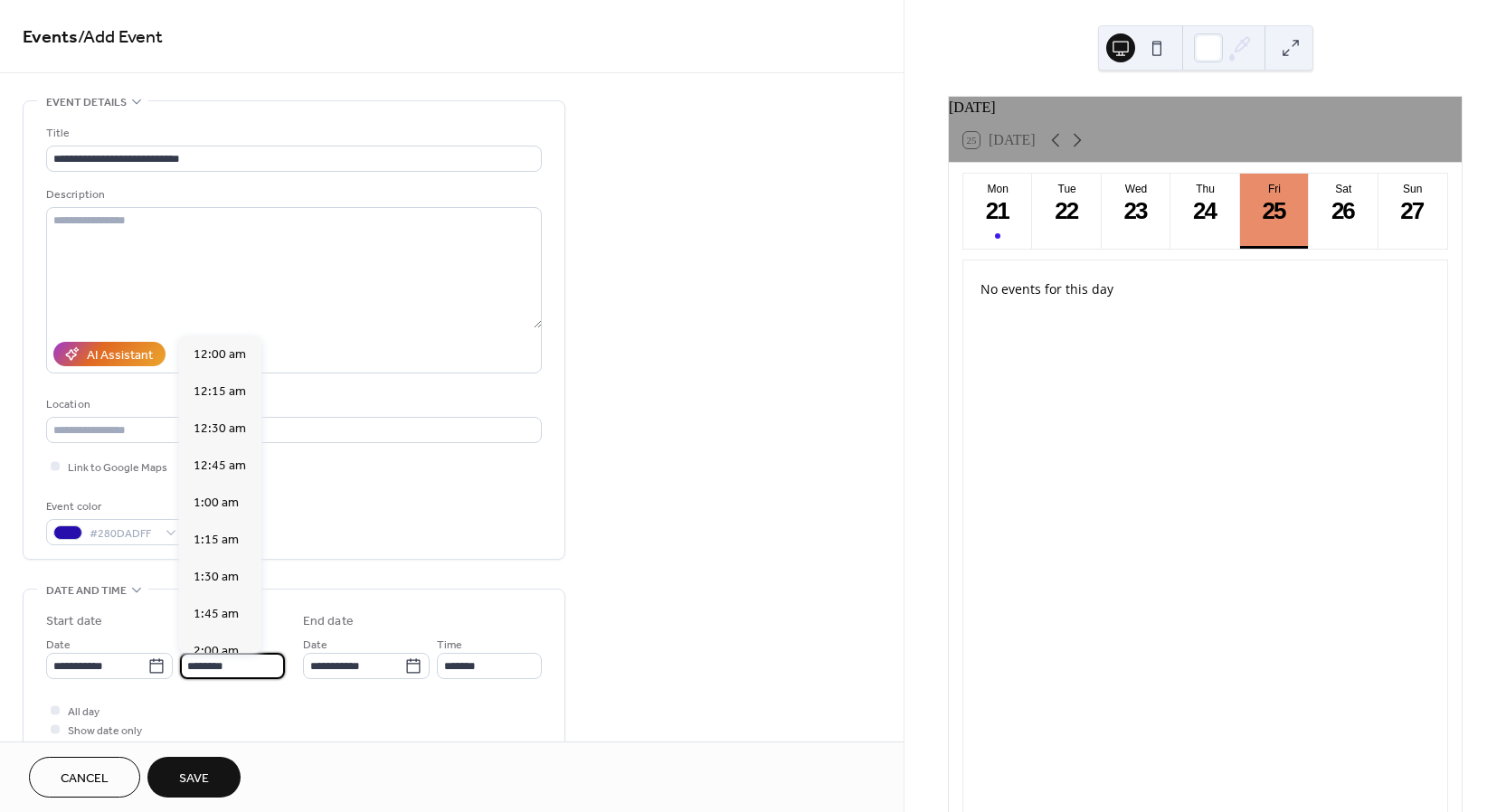 scroll, scrollTop: 1780, scrollLeft: 0, axis: vertical 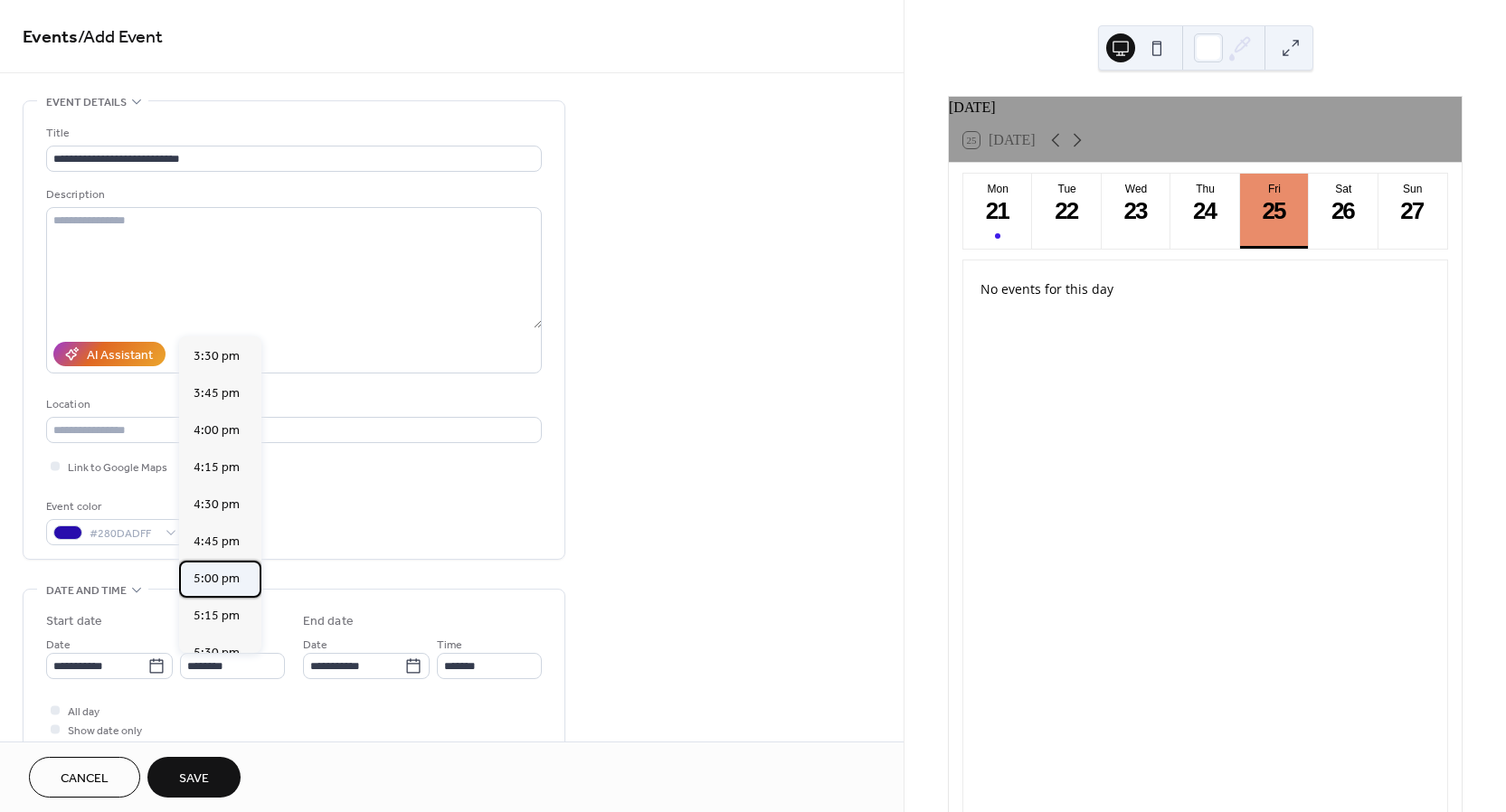 click on "5:00 pm" at bounding box center (216, 579) 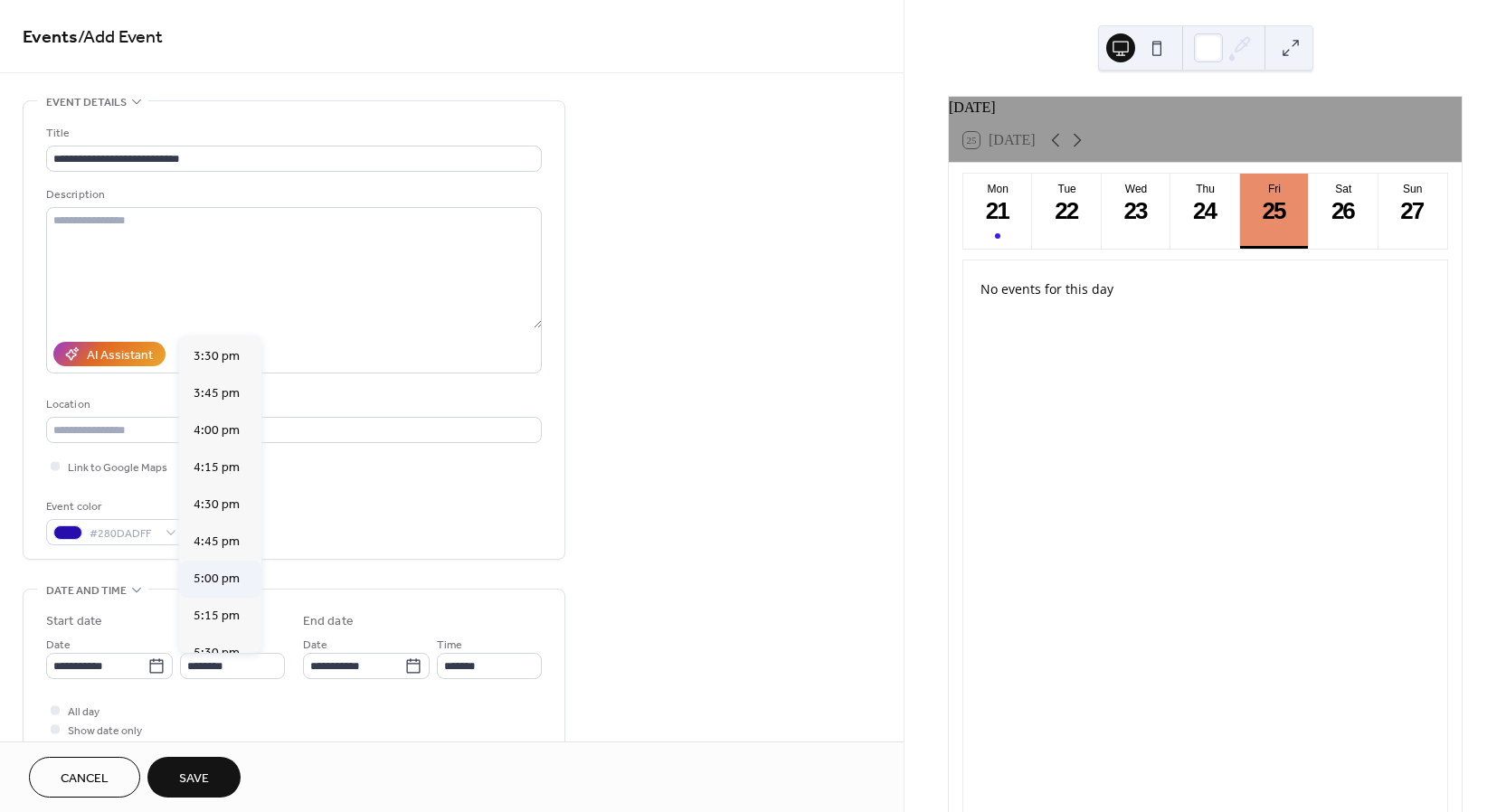type on "*******" 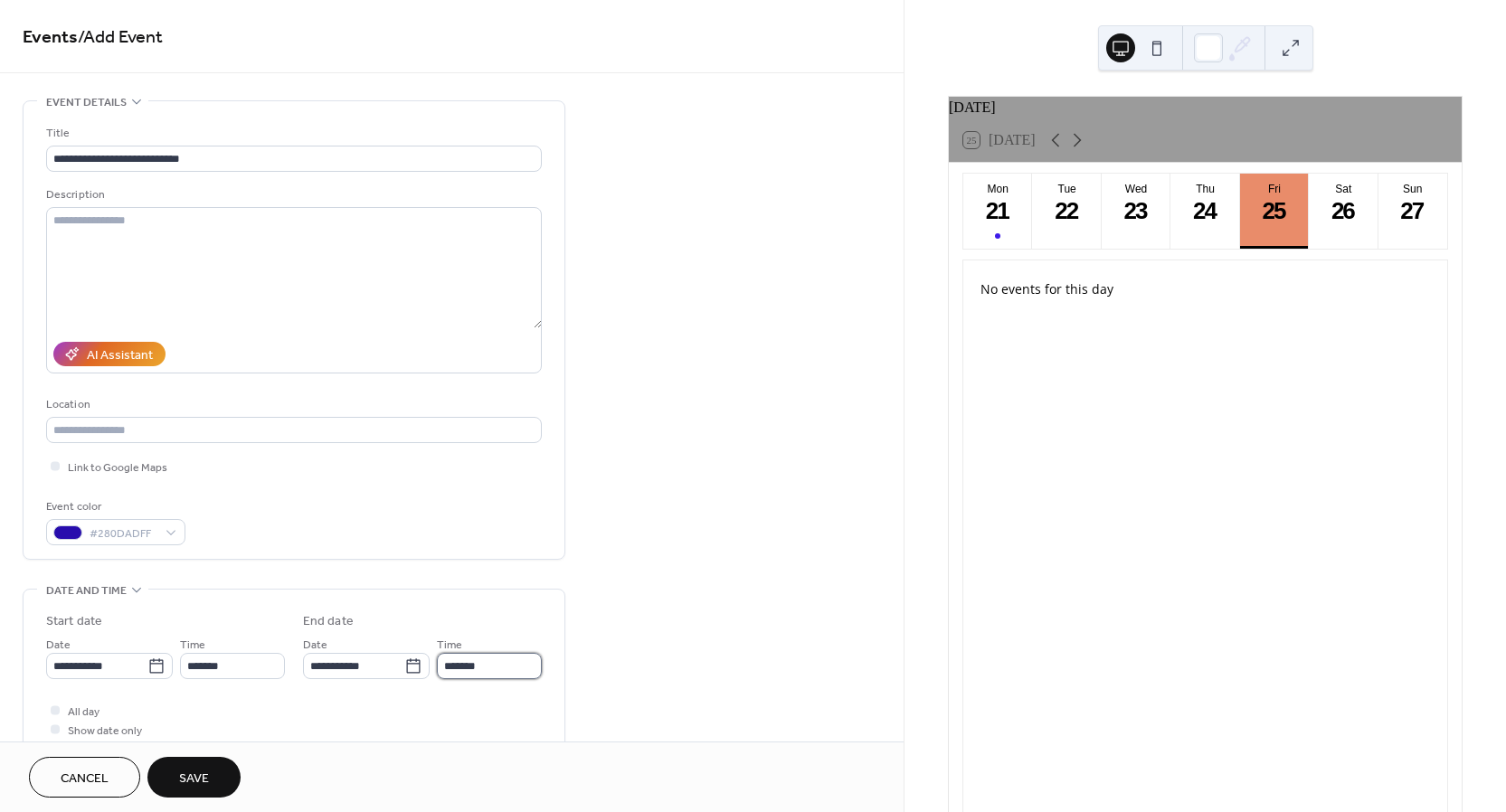 click on "*******" at bounding box center [489, 666] 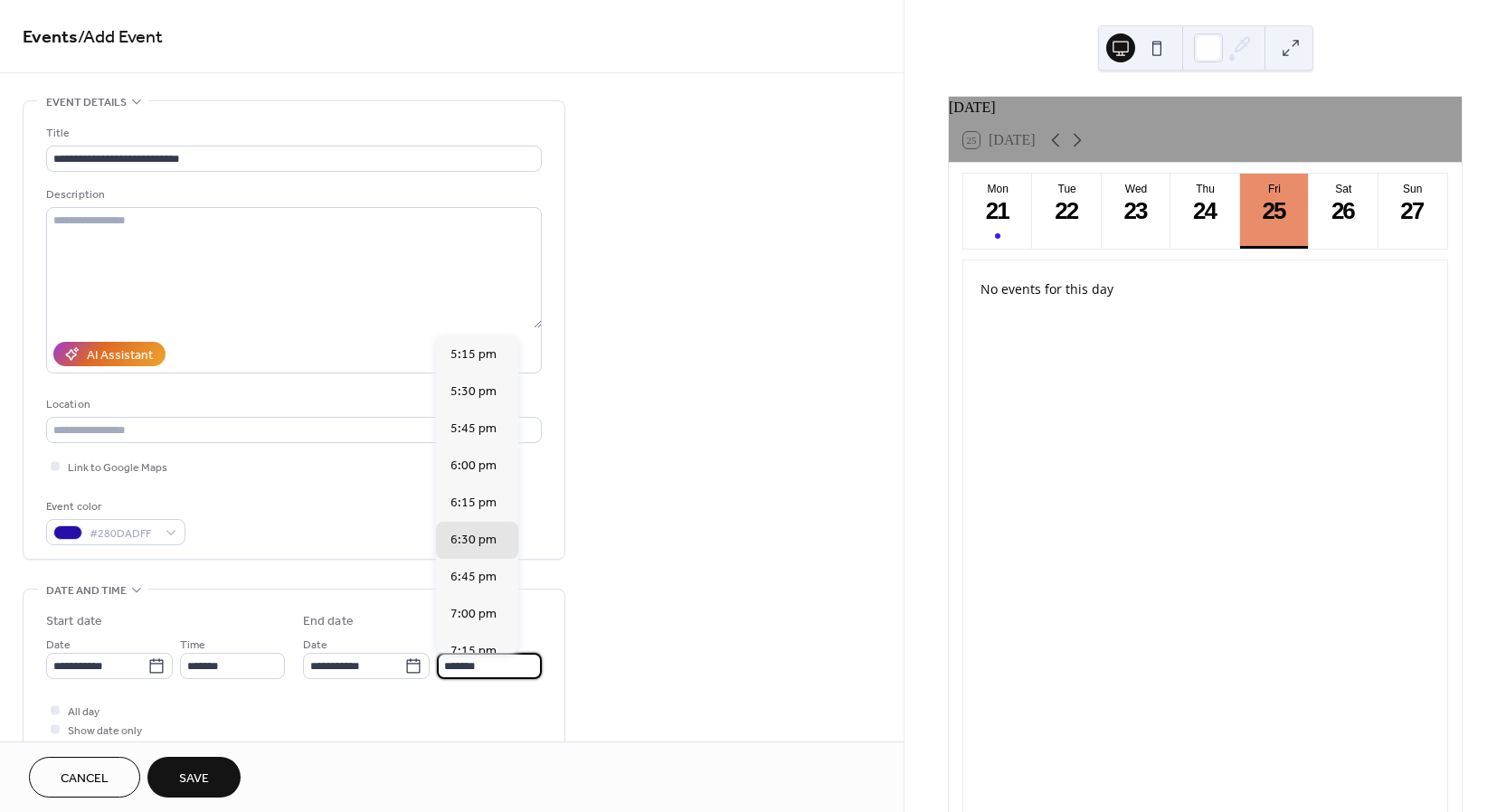 type on "*******" 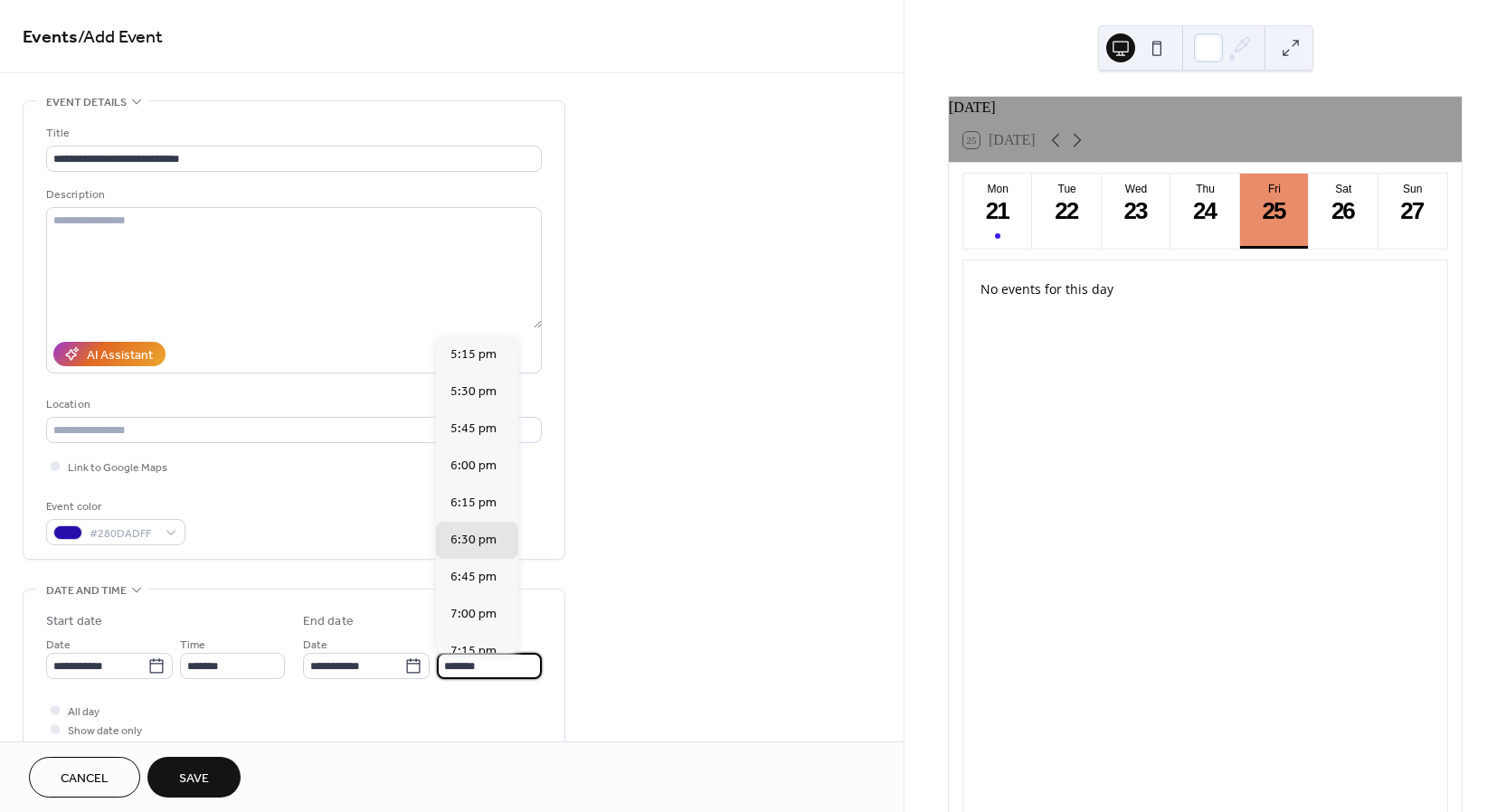 click on "Save" at bounding box center [194, 777] 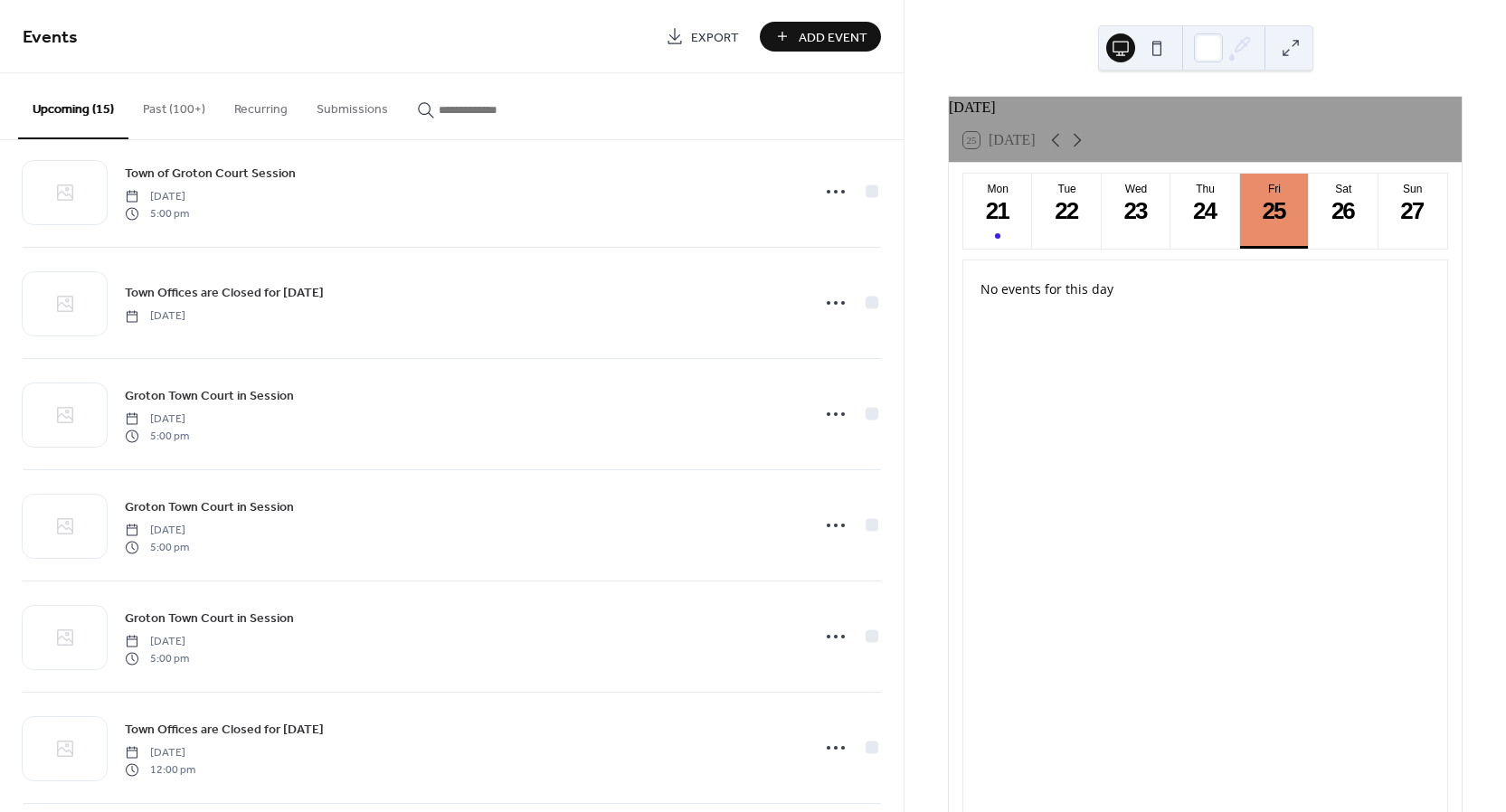 scroll, scrollTop: 700, scrollLeft: 0, axis: vertical 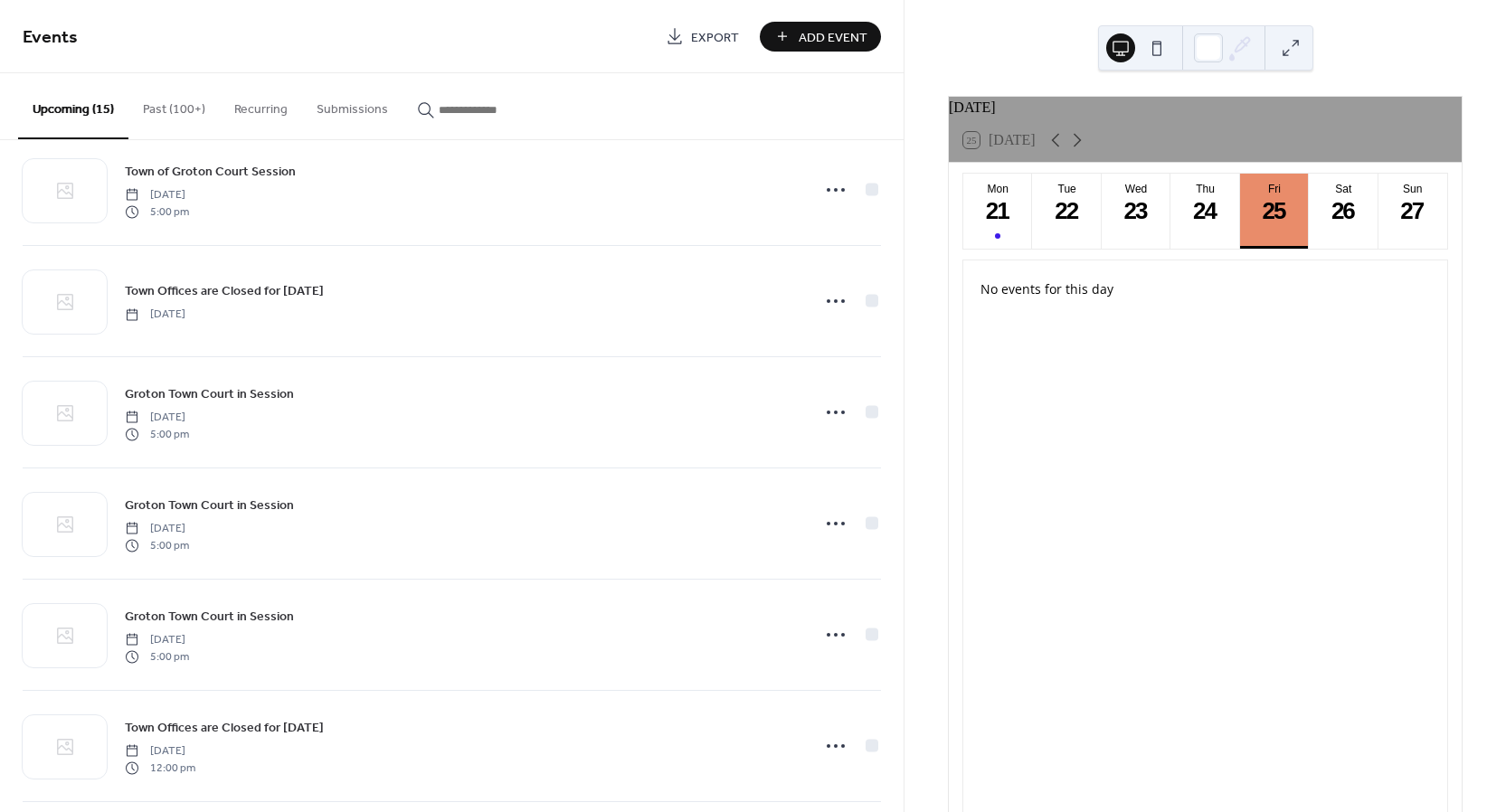 click on "Add Event" at bounding box center [833, 37] 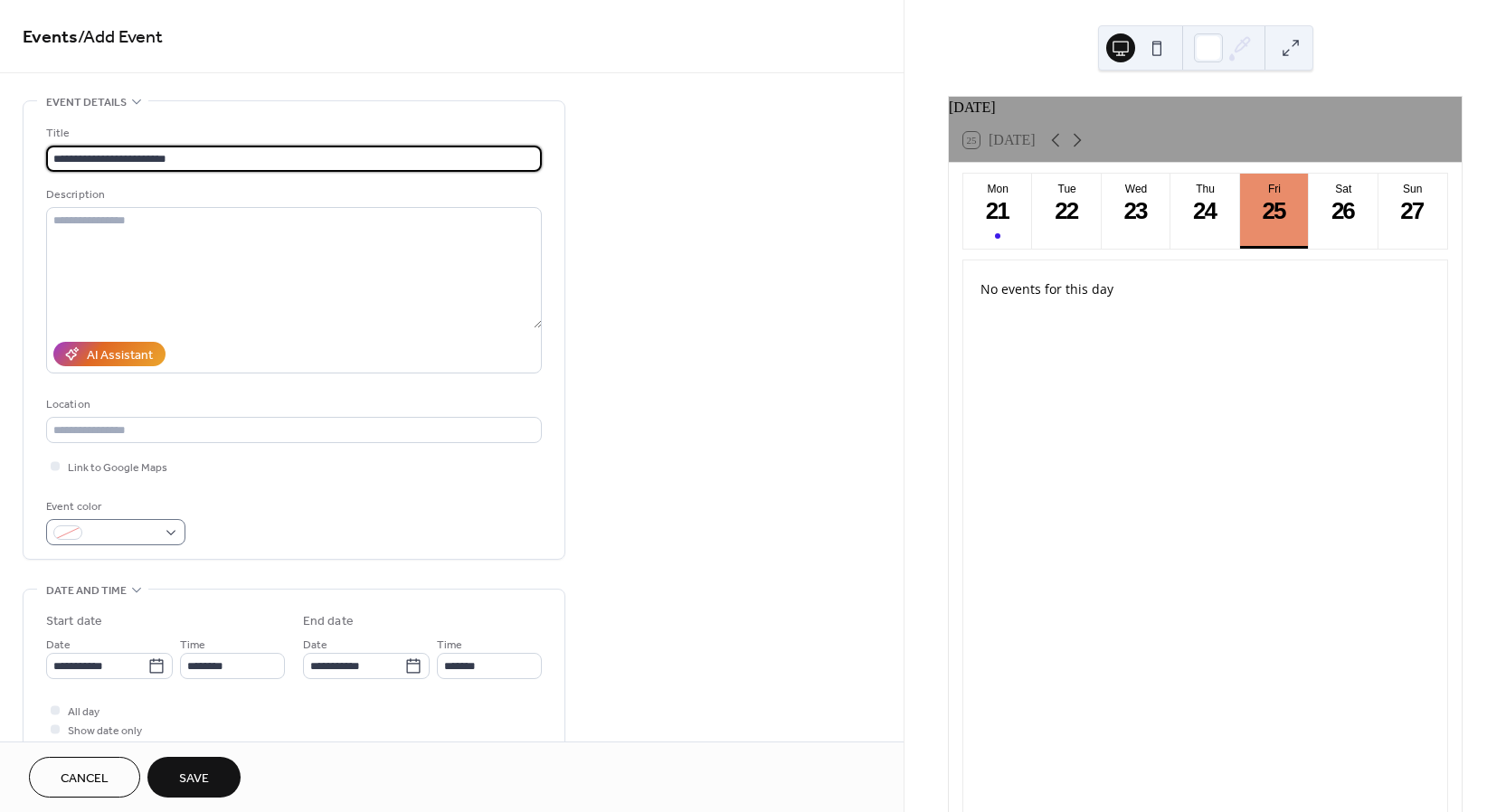 type on "**********" 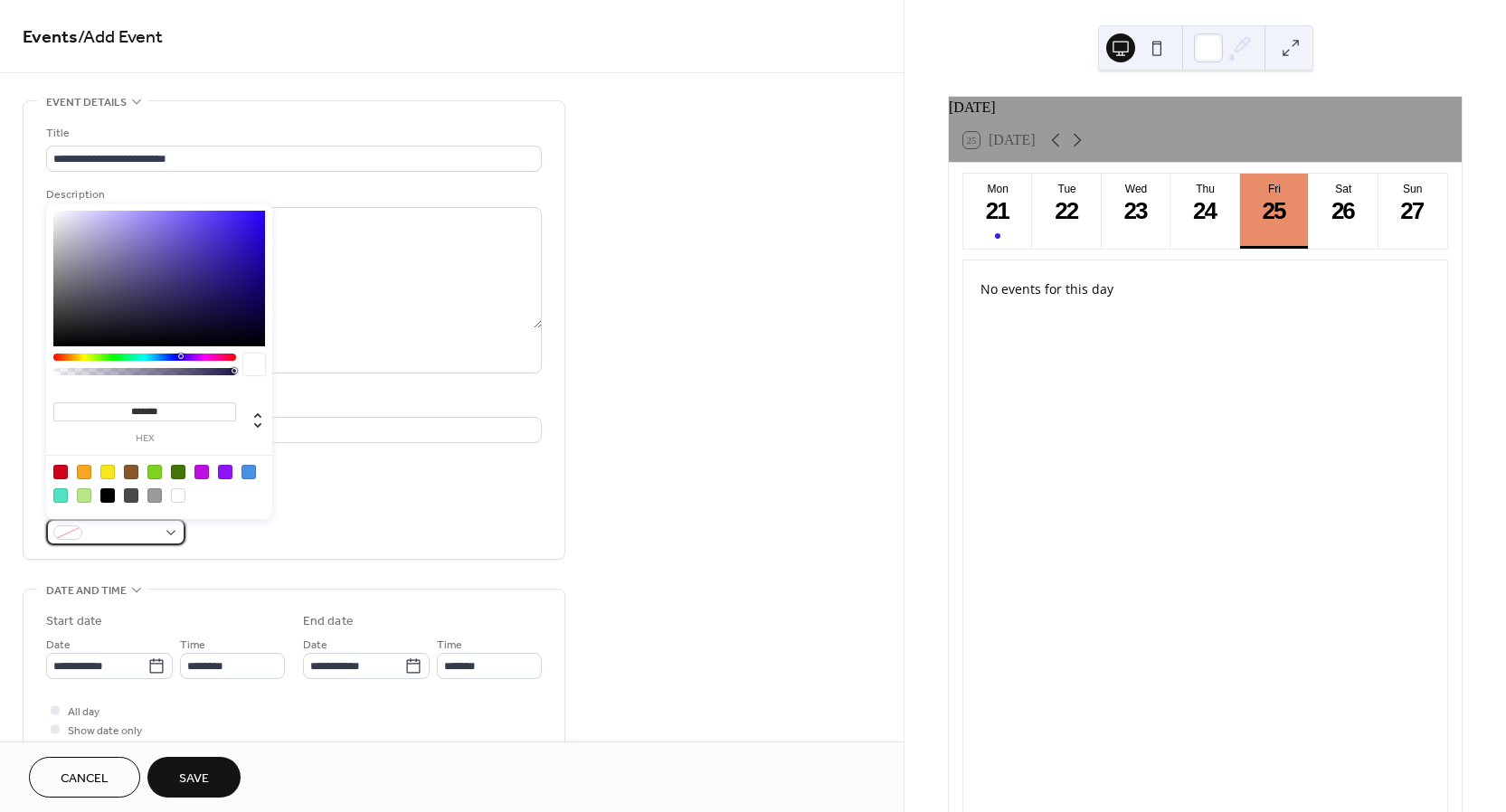 click at bounding box center (116, 532) 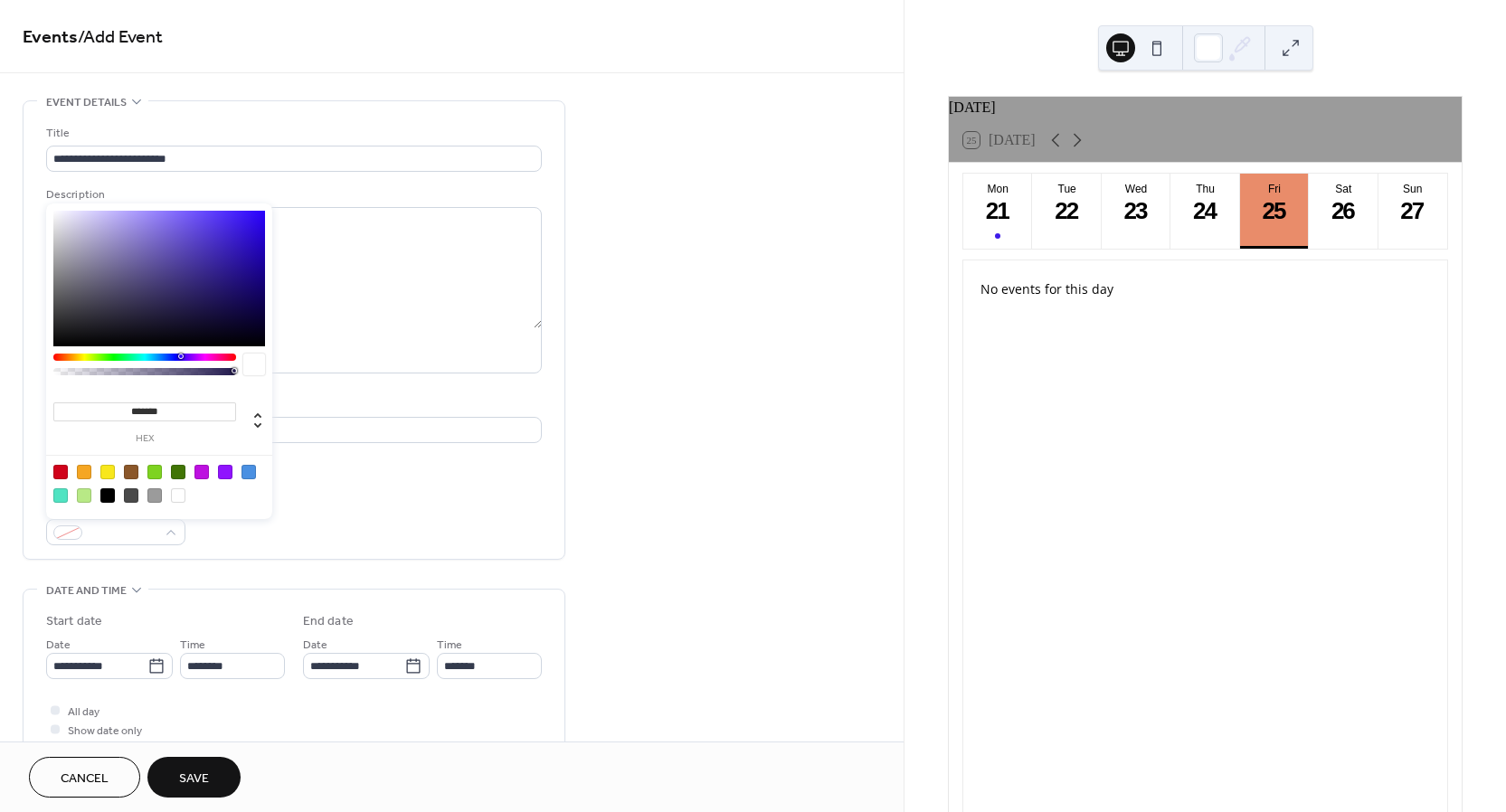 click at bounding box center [61, 472] 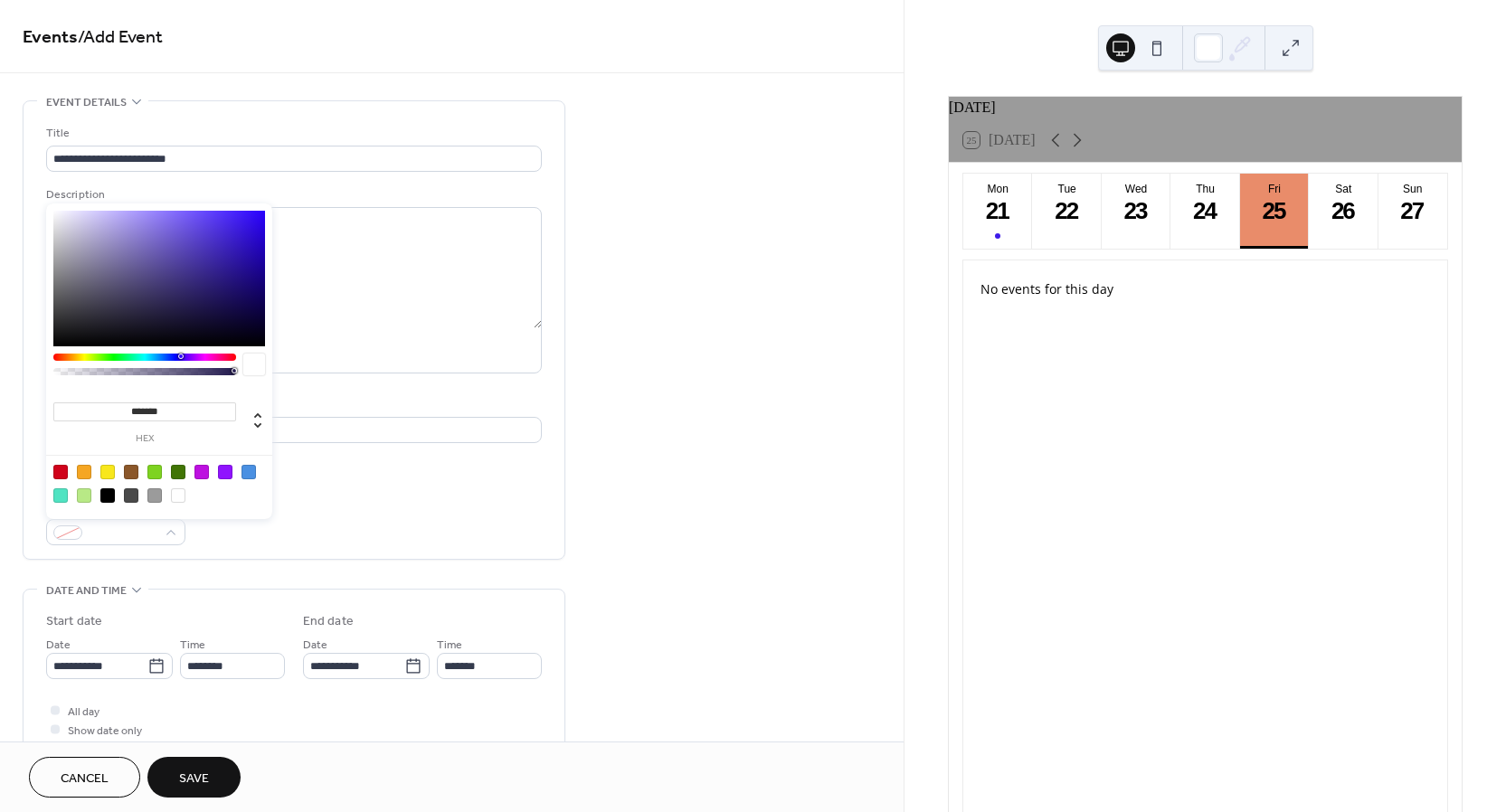 type on "*******" 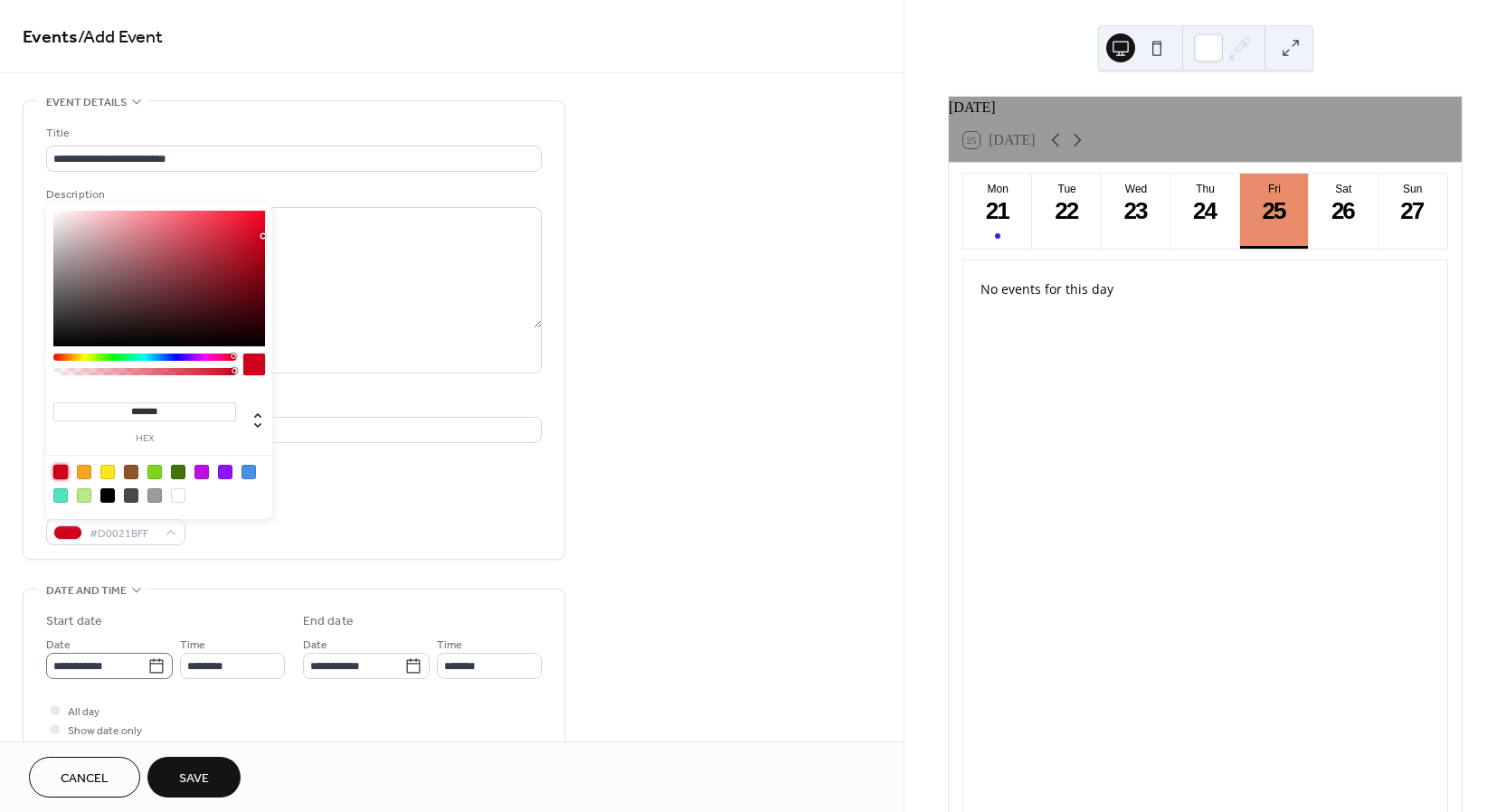 click 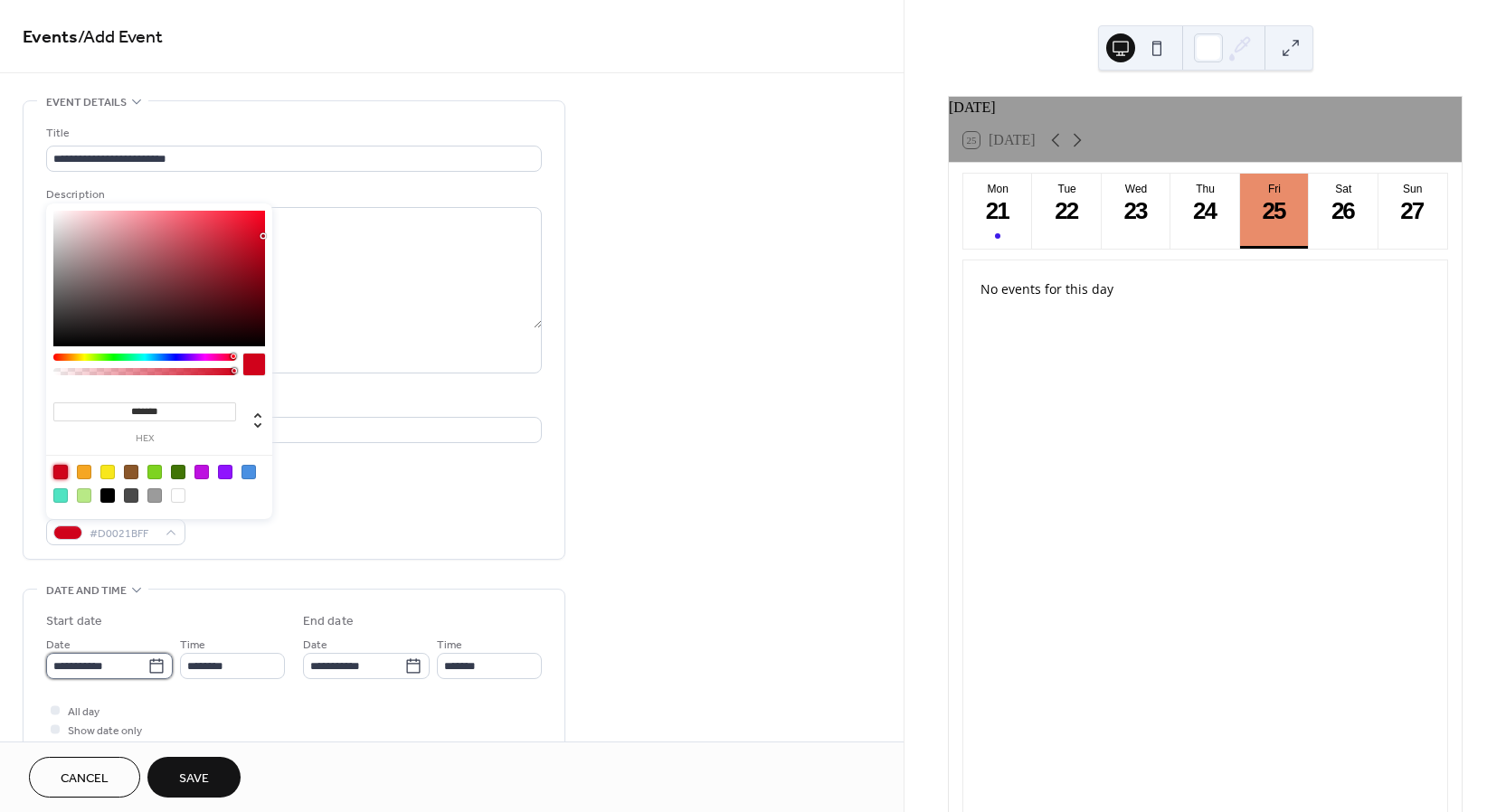 click on "**********" at bounding box center [97, 666] 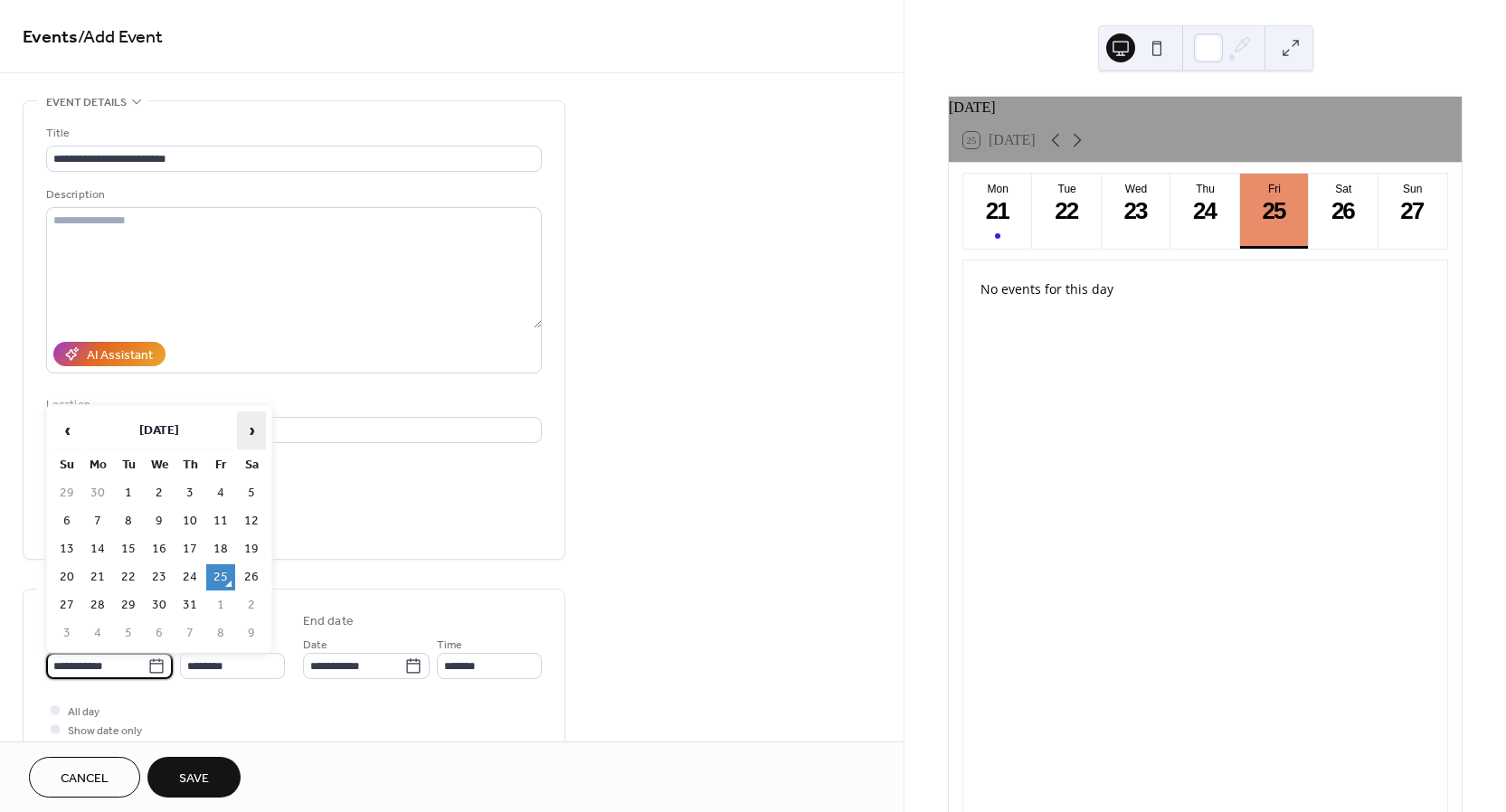 click on "›" at bounding box center [251, 430] 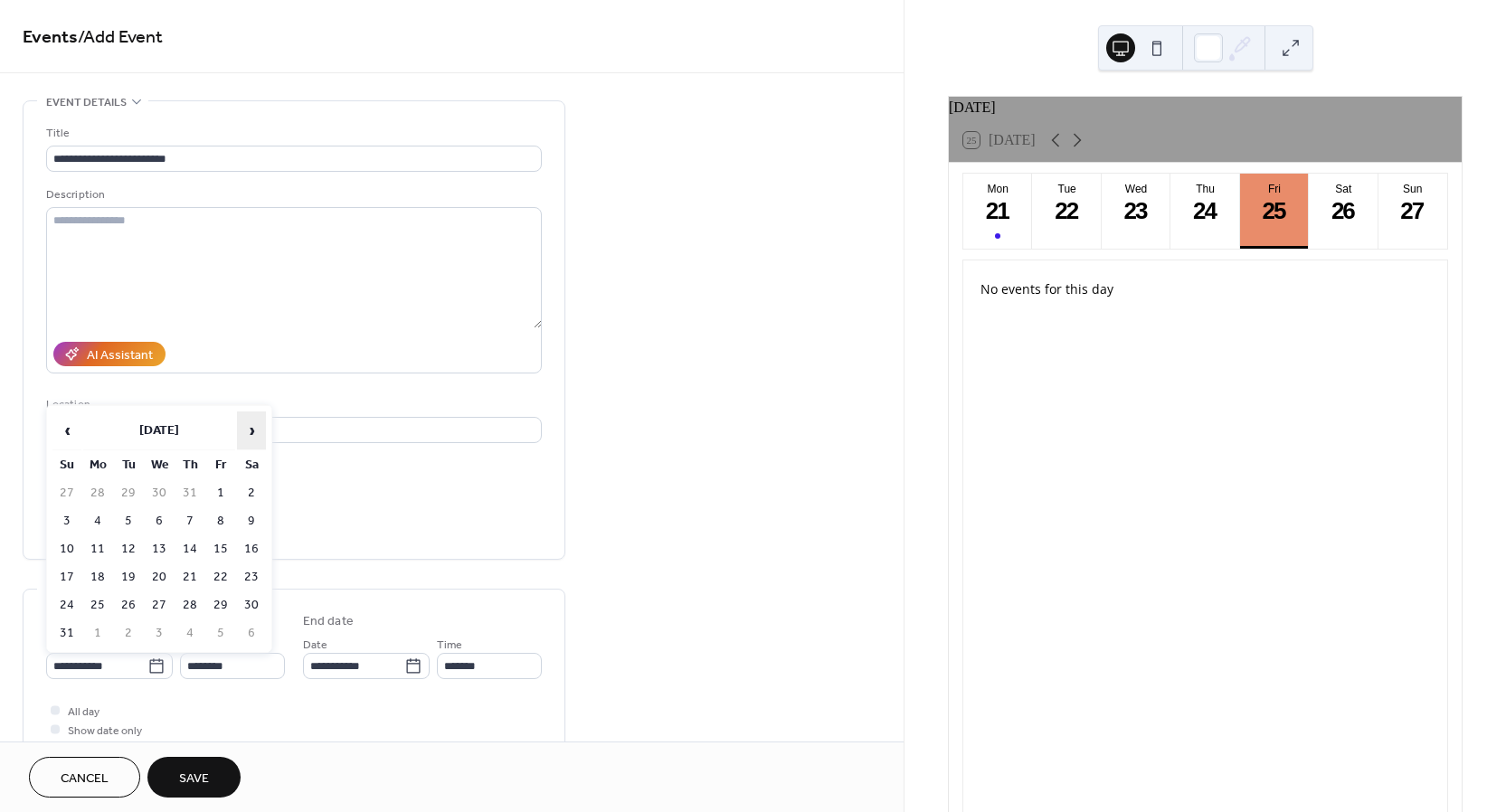click on "›" at bounding box center [251, 430] 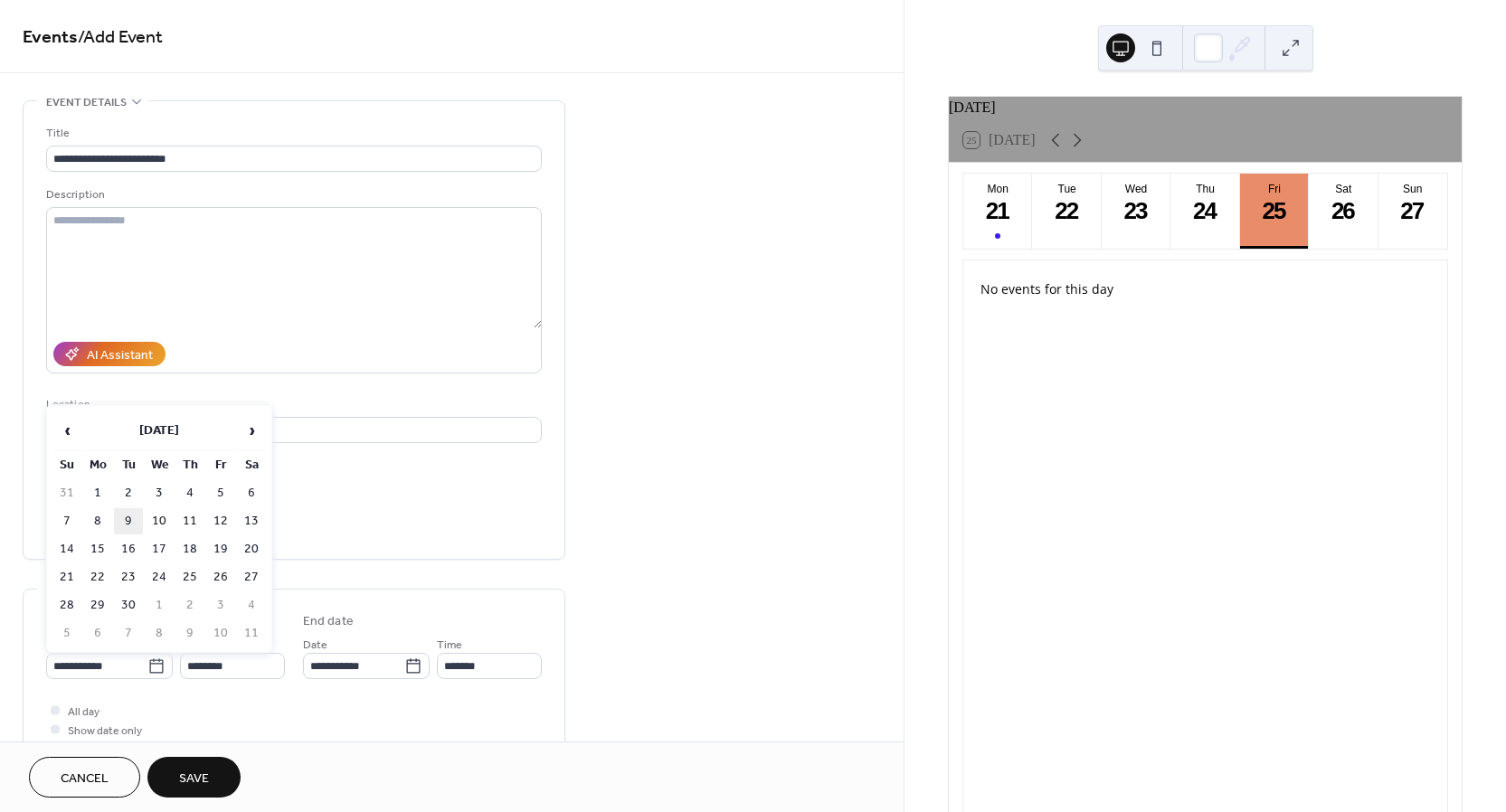 click on "9" at bounding box center (128, 521) 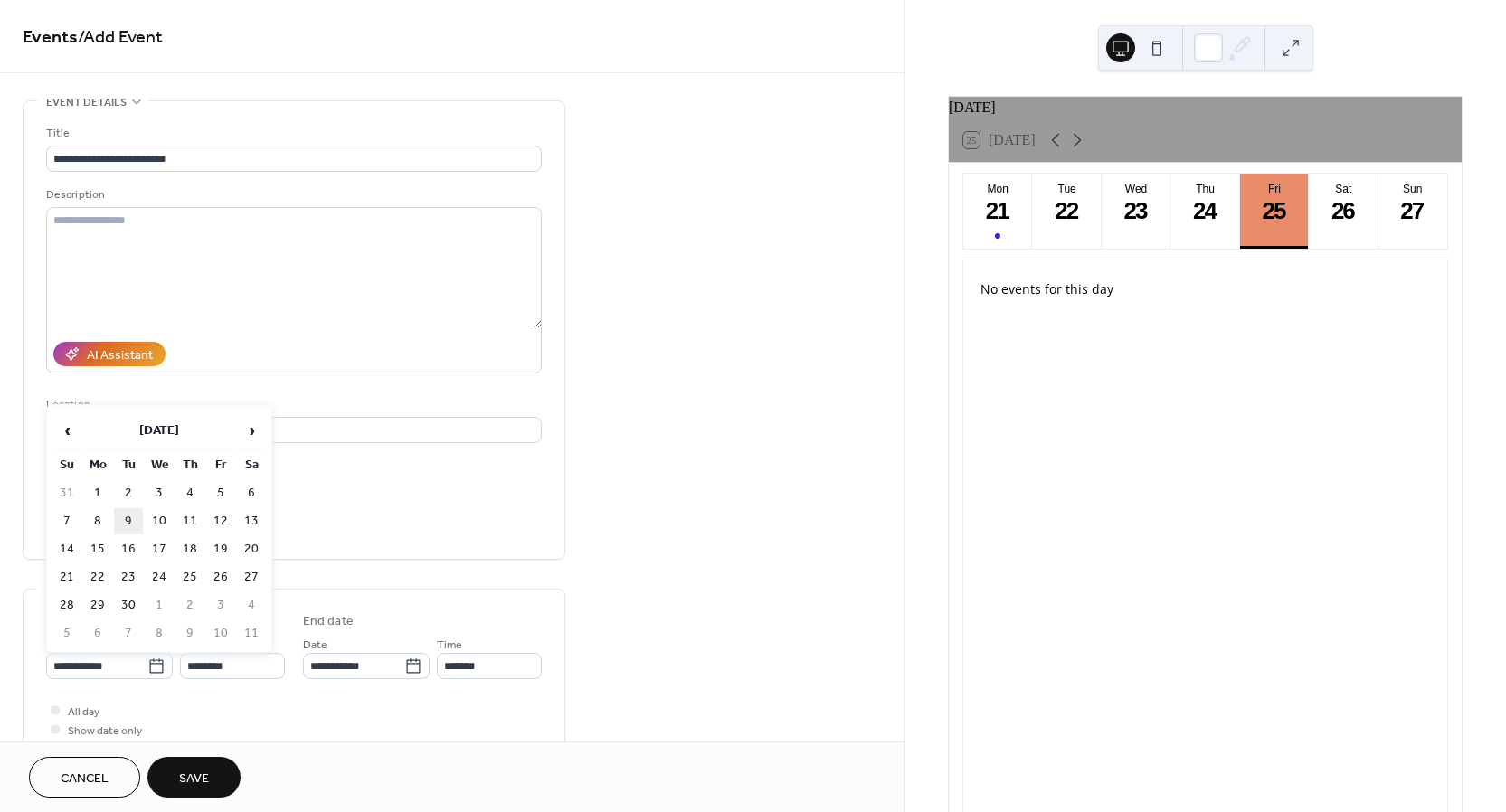 type on "**********" 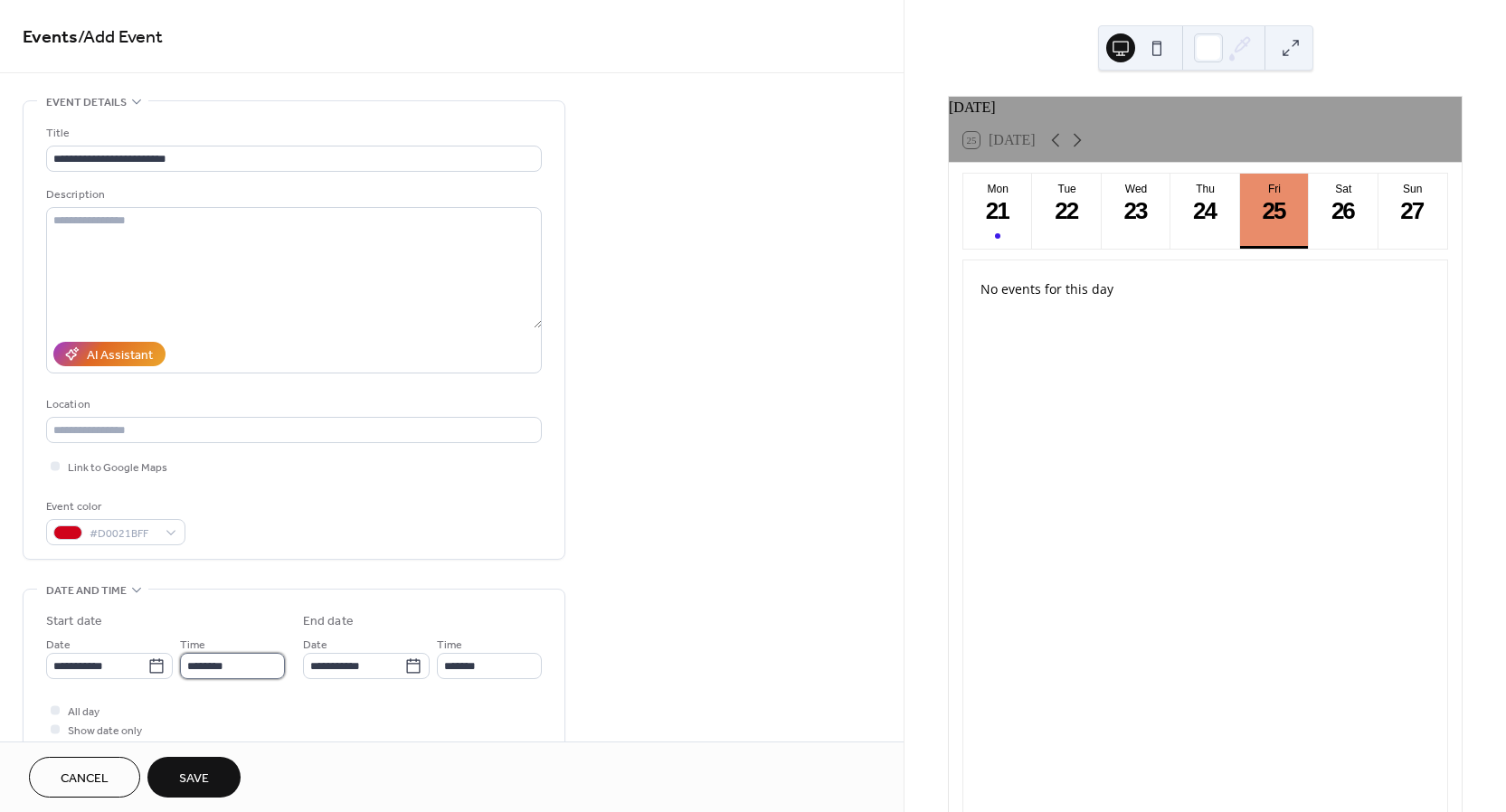 click on "********" at bounding box center (232, 666) 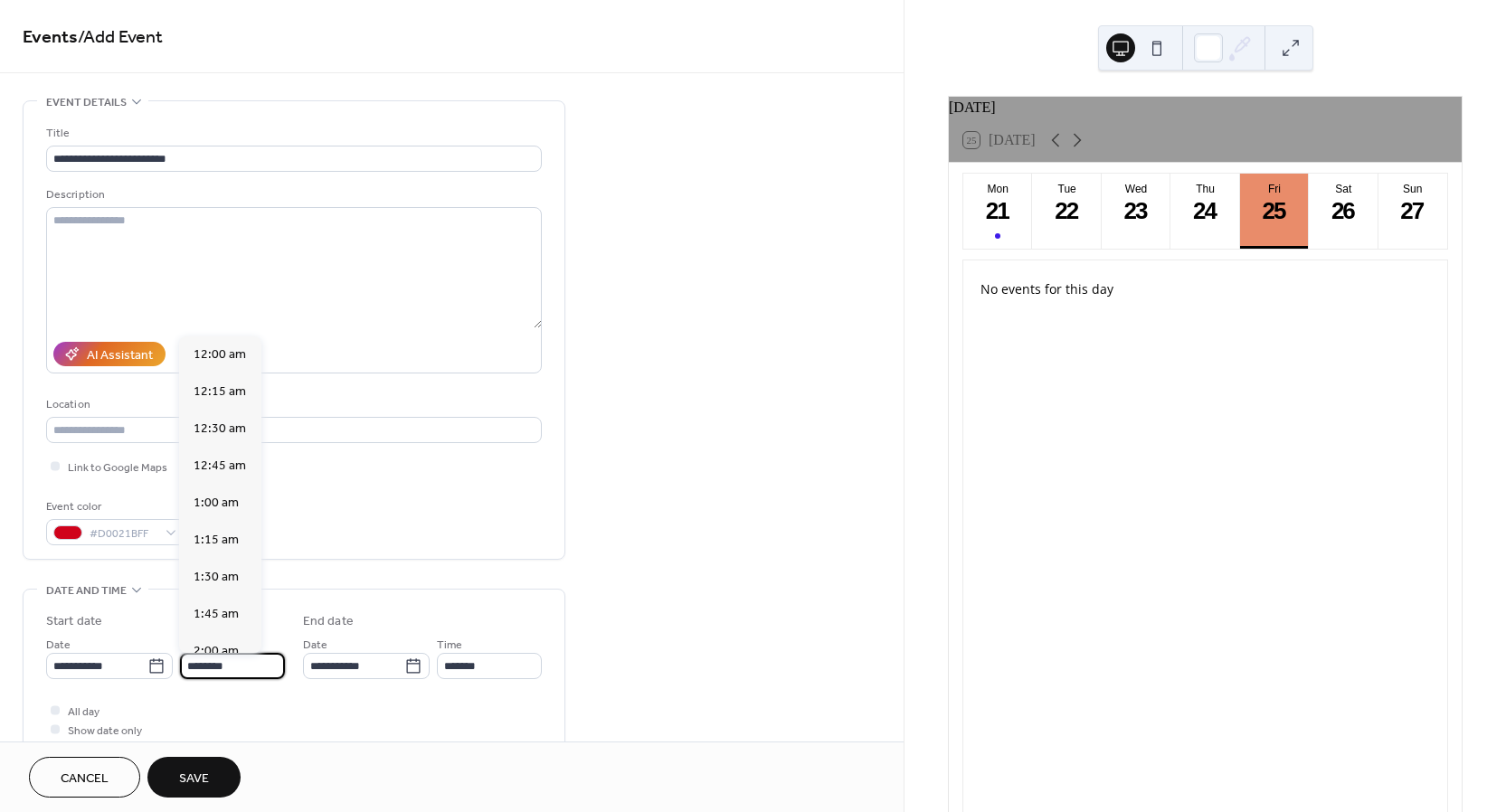 scroll, scrollTop: 1780, scrollLeft: 0, axis: vertical 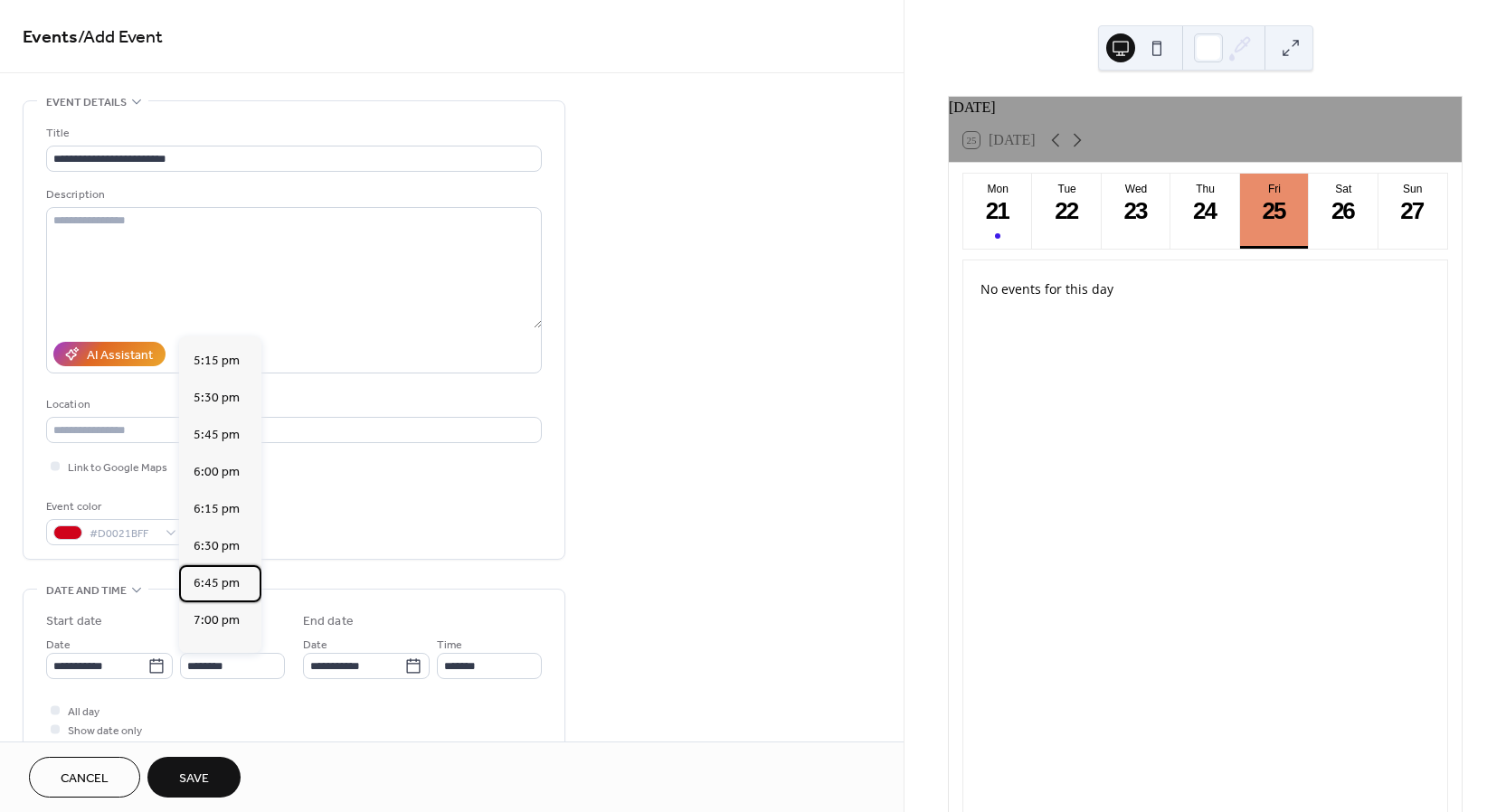click on "12:00 am 12:15 am 12:30 am 12:45 am 1:00 am 1:15 am 1:30 am 1:45 am 2:00 am 2:15 am 2:30 am 2:45 am 3:00 am 3:15 am 3:30 am 3:45 am 4:00 am 4:15 am 4:30 am 4:45 am 5:00 am 5:15 am 5:30 am 5:45 am 6:00 am 6:15 am 6:30 am 6:45 am 7:00 am 7:15 am 7:30 am 7:45 am 8:00 am 8:15 am 8:30 am 8:45 am 9:00 am 9:15 am 9:30 am 9:45 am 10:00 am 10:15 am 10:30 am 10:45 am 11:00 am 11:15 am 11:30 am 11:45 am 12:00 pm 12:15 pm 12:30 pm 12:45 pm 1:00 pm 1:15 pm 1:30 pm 1:45 pm 2:00 pm 2:15 pm 2:30 pm 2:45 pm 3:00 pm 3:15 pm 3:30 pm 3:45 pm 4:00 pm 4:15 pm 4:30 pm 4:45 pm 5:00 pm 5:15 pm 5:30 pm 5:45 pm 6:00 pm 6:15 pm 6:30 pm 6:45 pm 7:00 pm 7:15 pm 7:30 pm 7:45 pm 8:00 pm 8:15 pm 8:30 pm 8:45 pm 9:00 pm 9:15 pm 9:30 pm 9:45 pm 10:00 pm 10:15 pm 10:30 pm 10:45 pm 11:00 pm 11:15 pm 11:30 pm 11:45 pm" at bounding box center [220, 495] 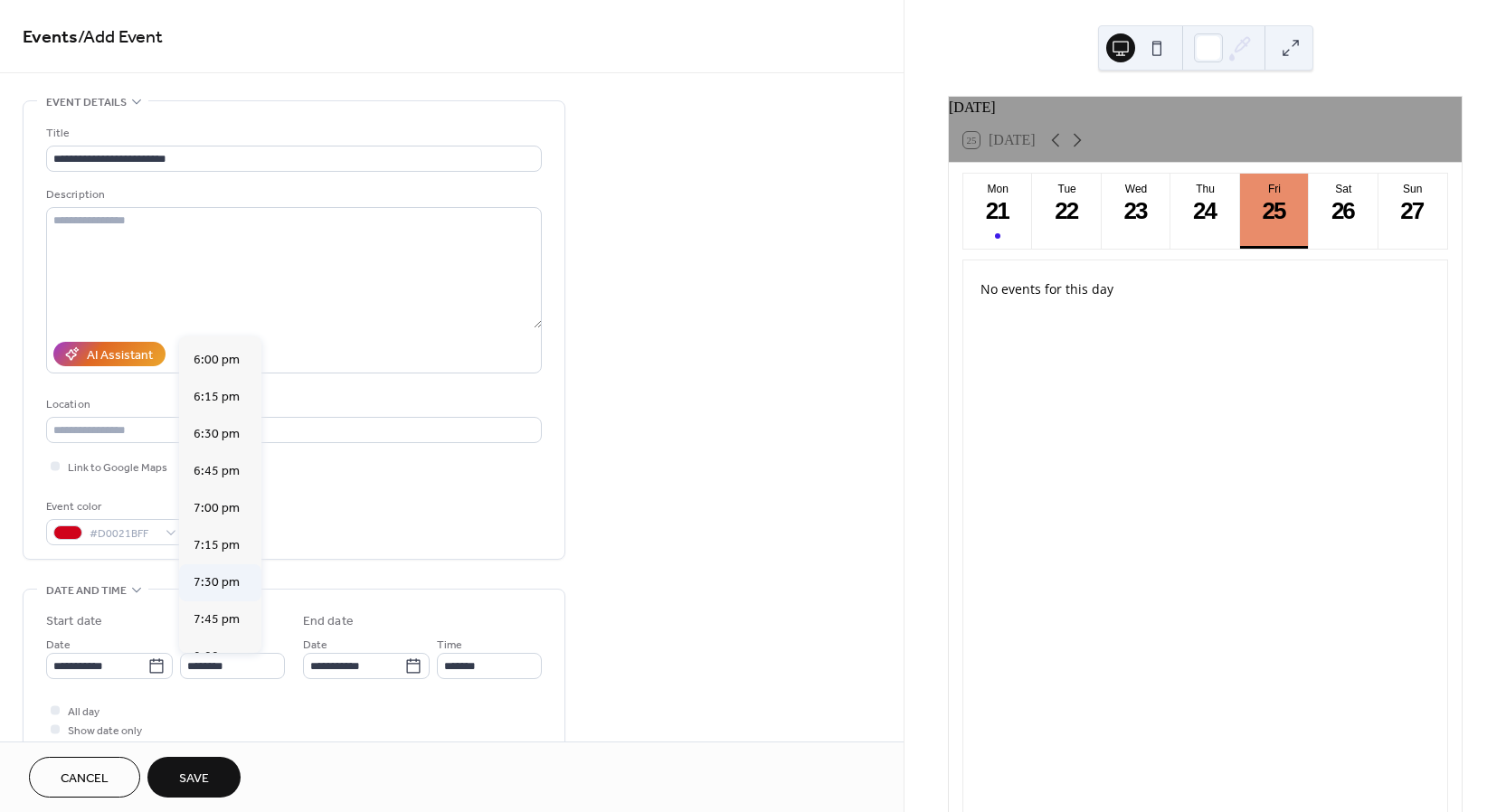 scroll, scrollTop: 2673, scrollLeft: 0, axis: vertical 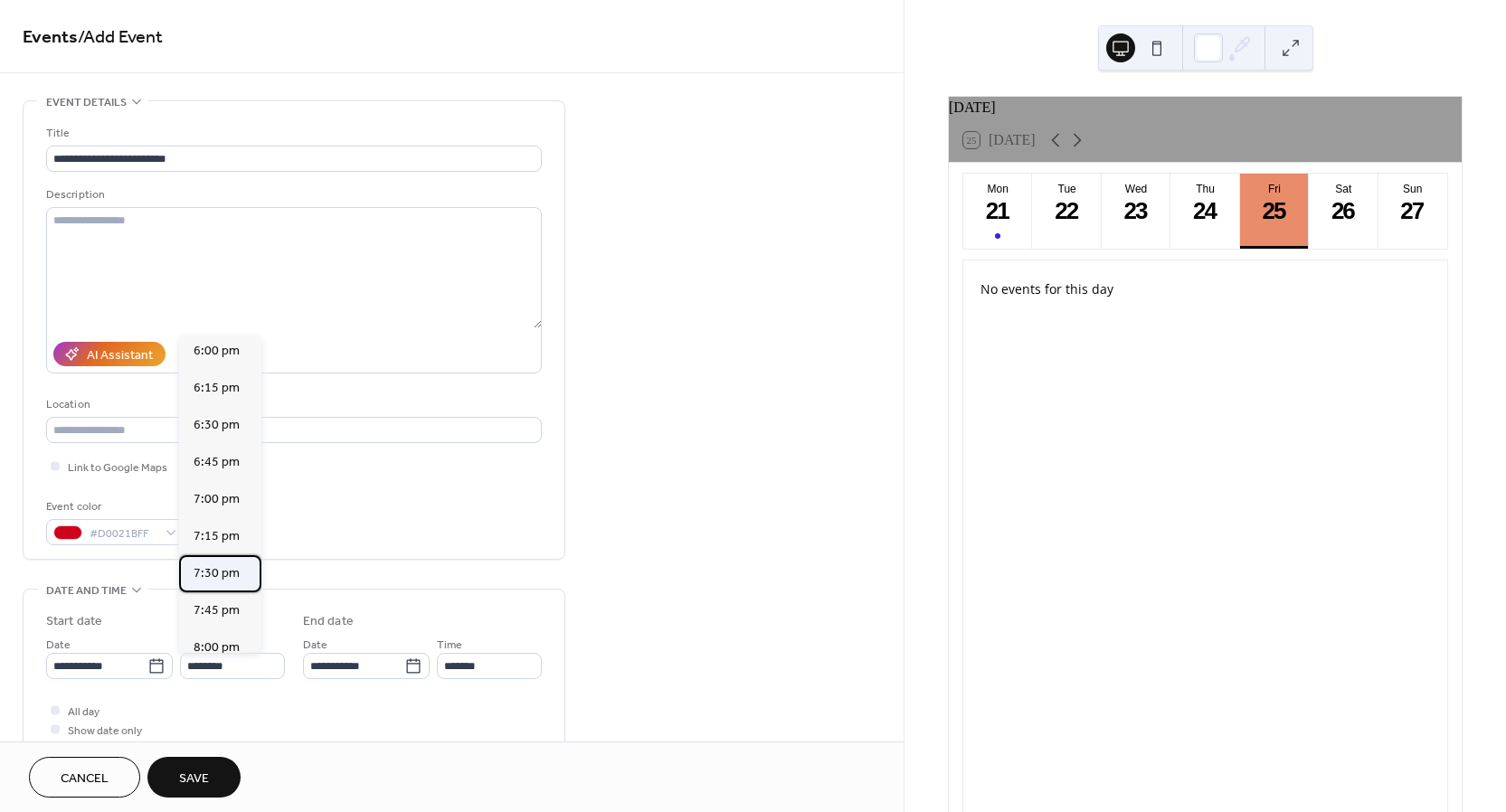 click on "7:30 pm" at bounding box center (216, 573) 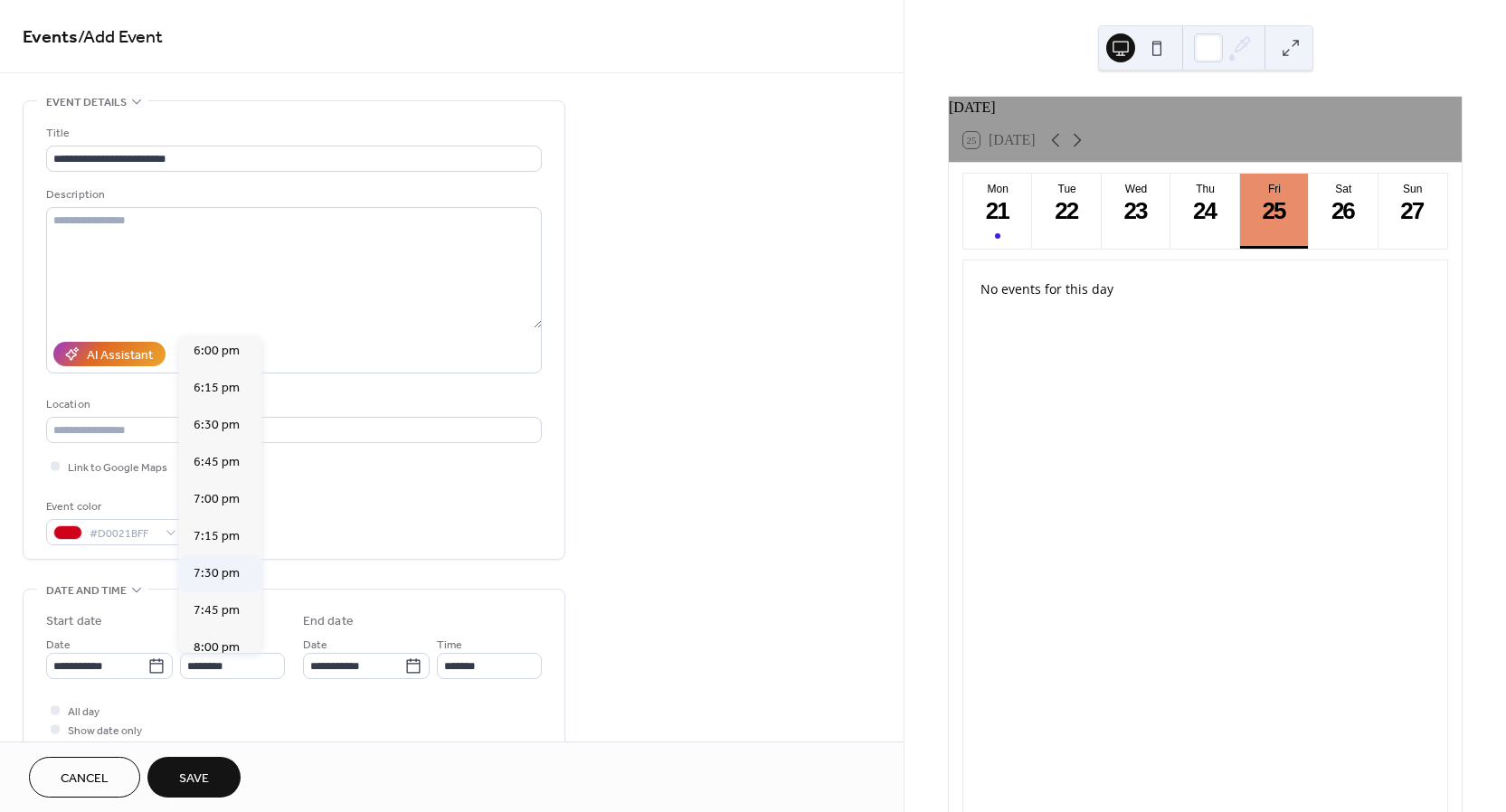 type on "*******" 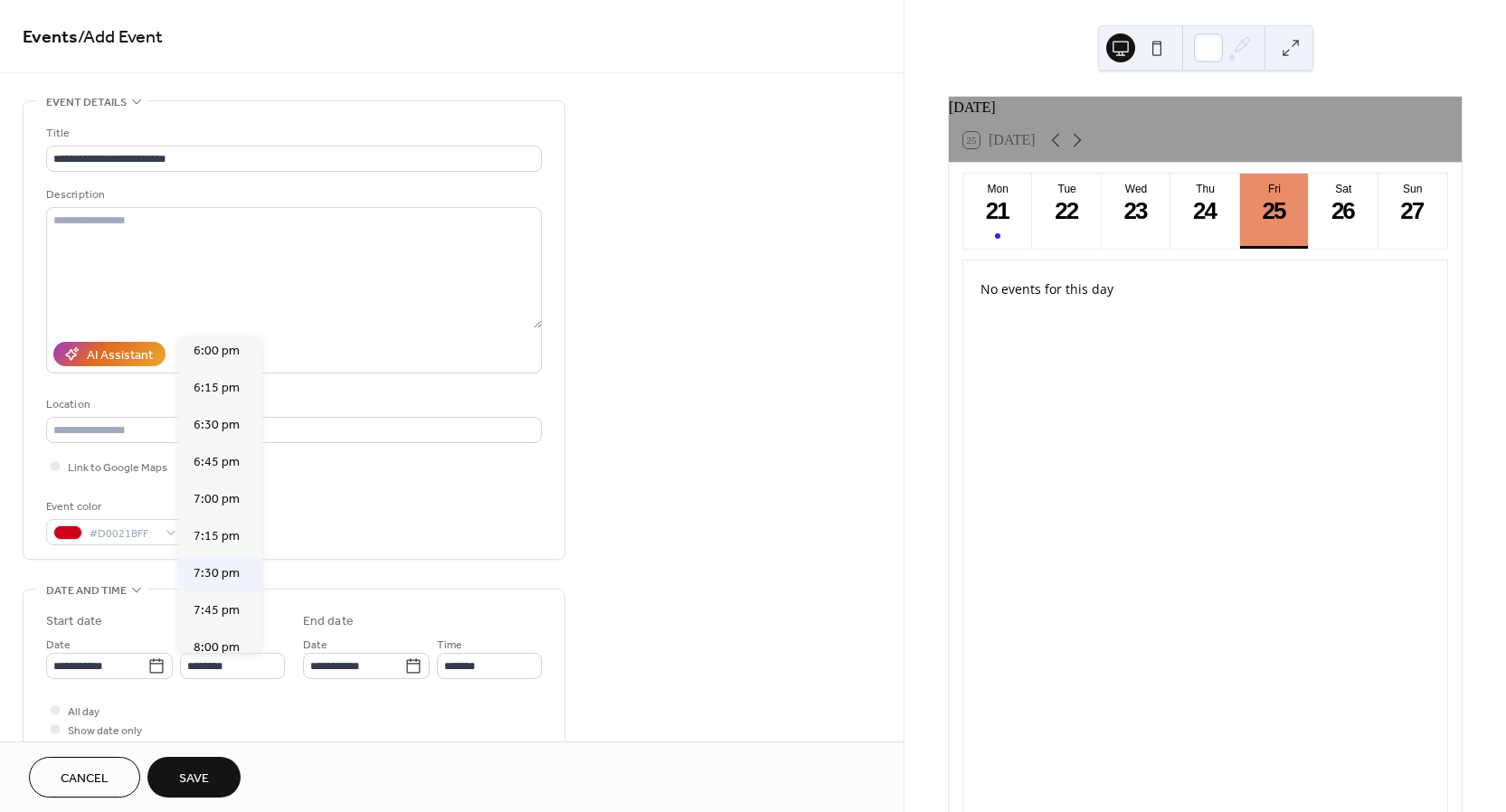 type on "*******" 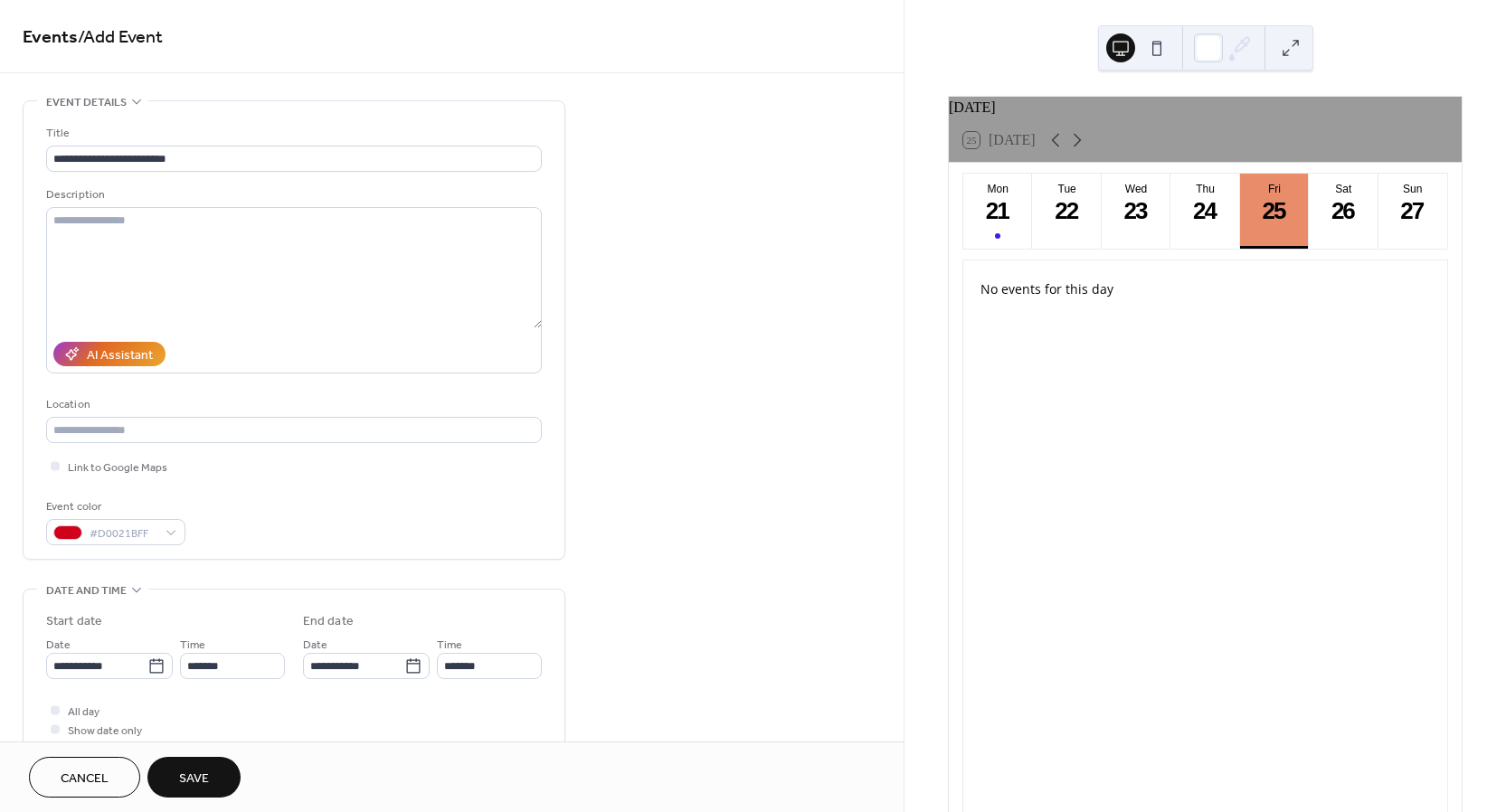 click on "Save" at bounding box center (194, 779) 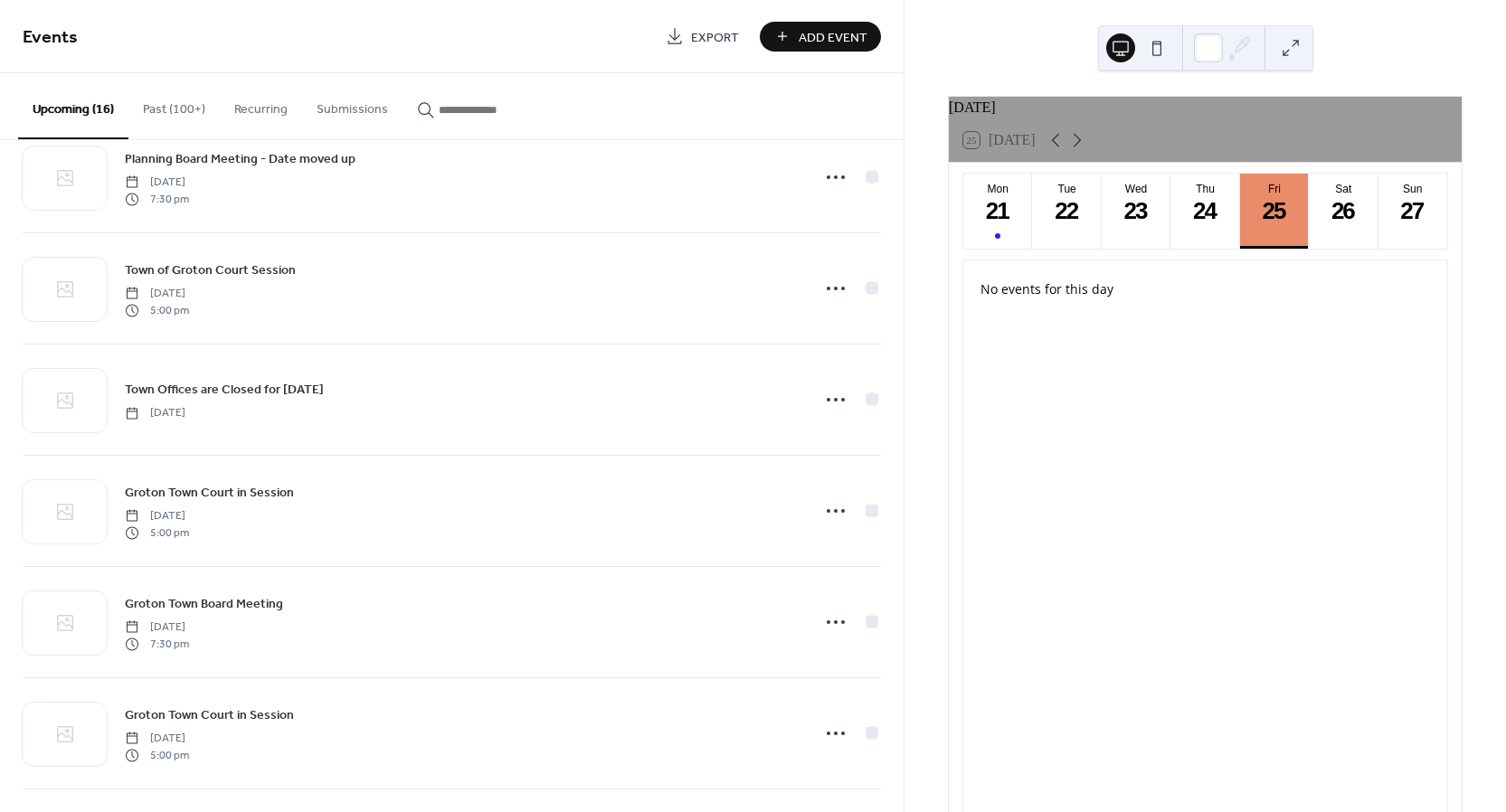 scroll, scrollTop: 604, scrollLeft: 0, axis: vertical 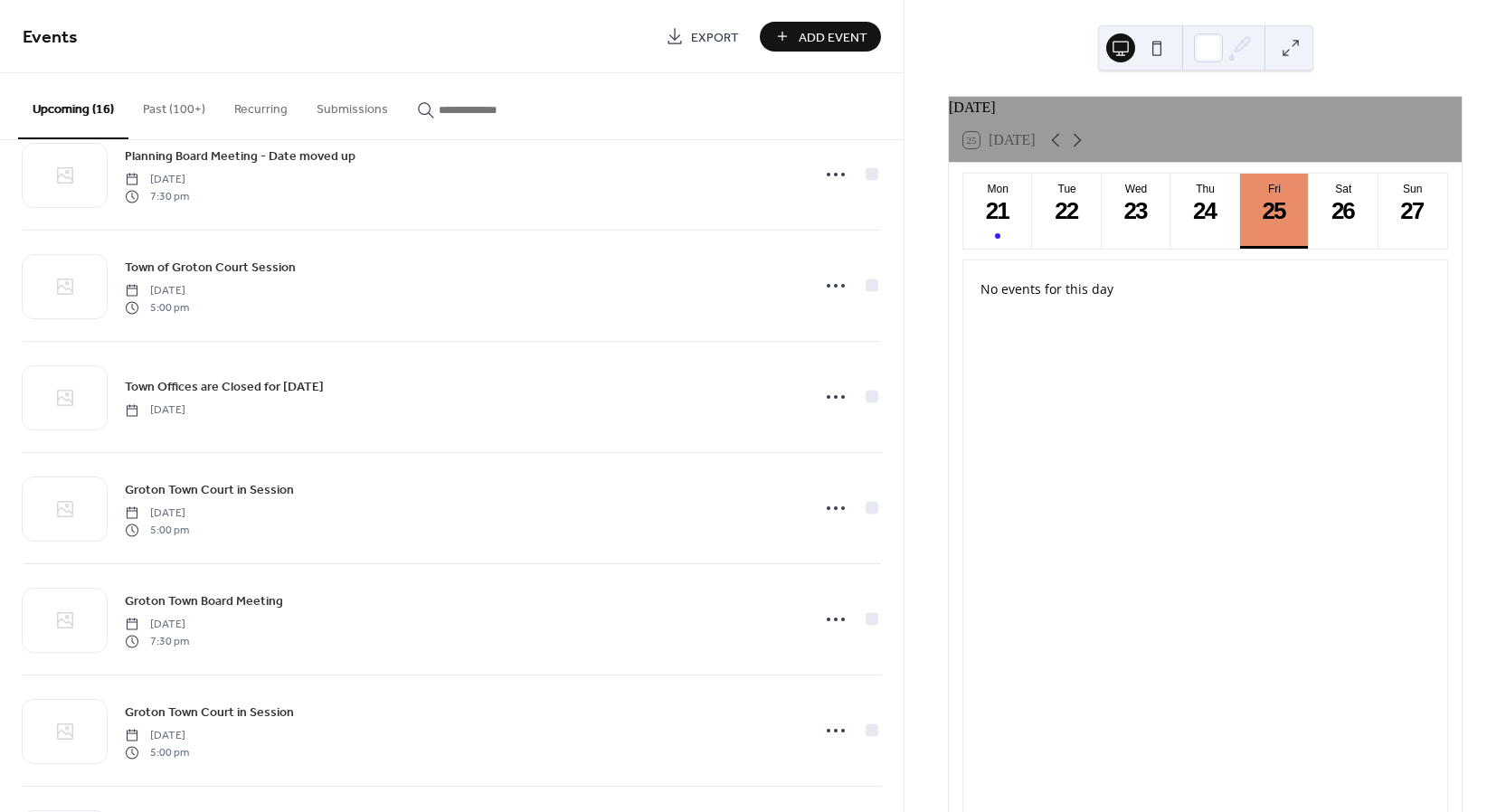 click on "Add Event" at bounding box center [820, 36] 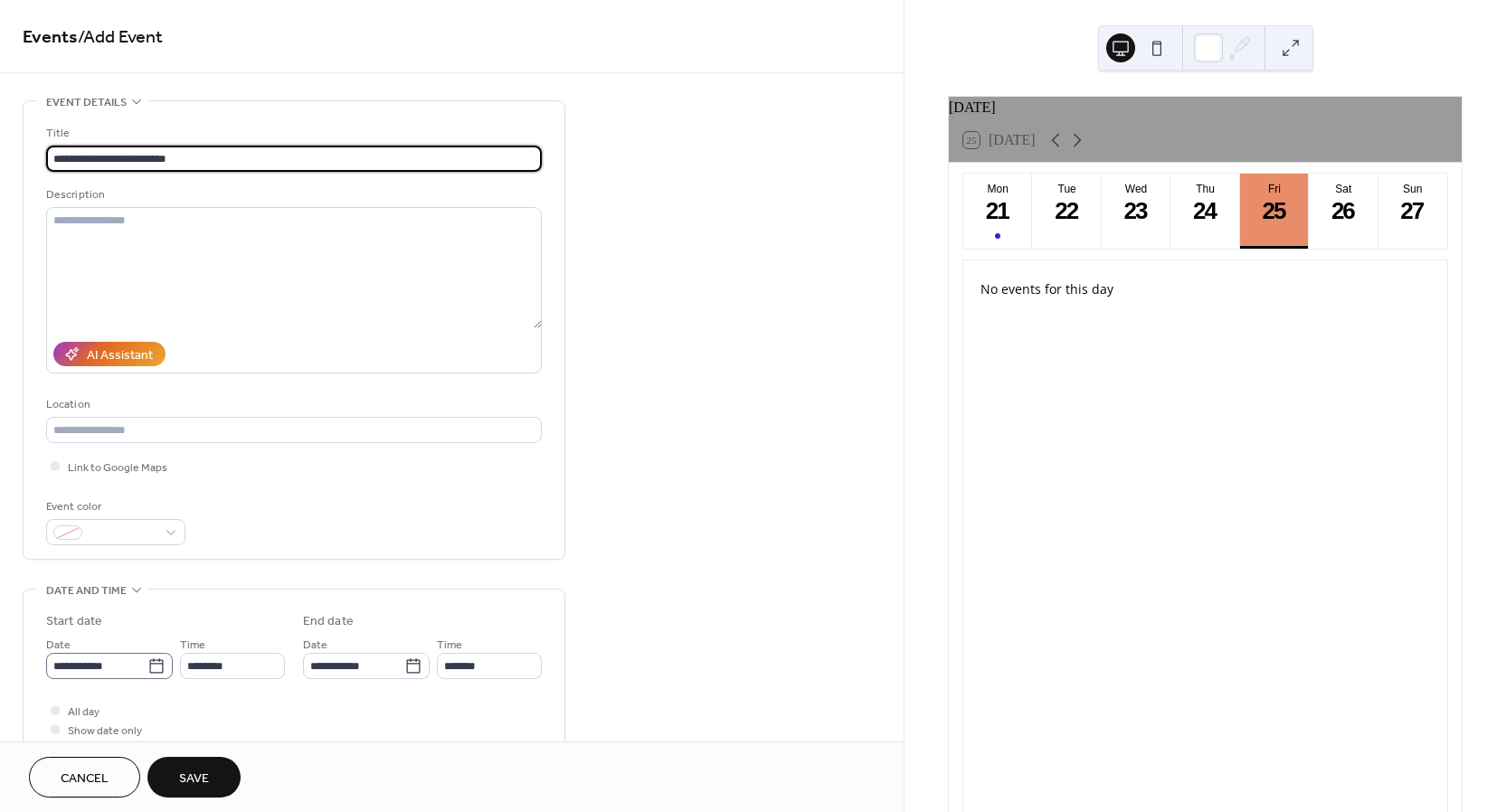 type on "**********" 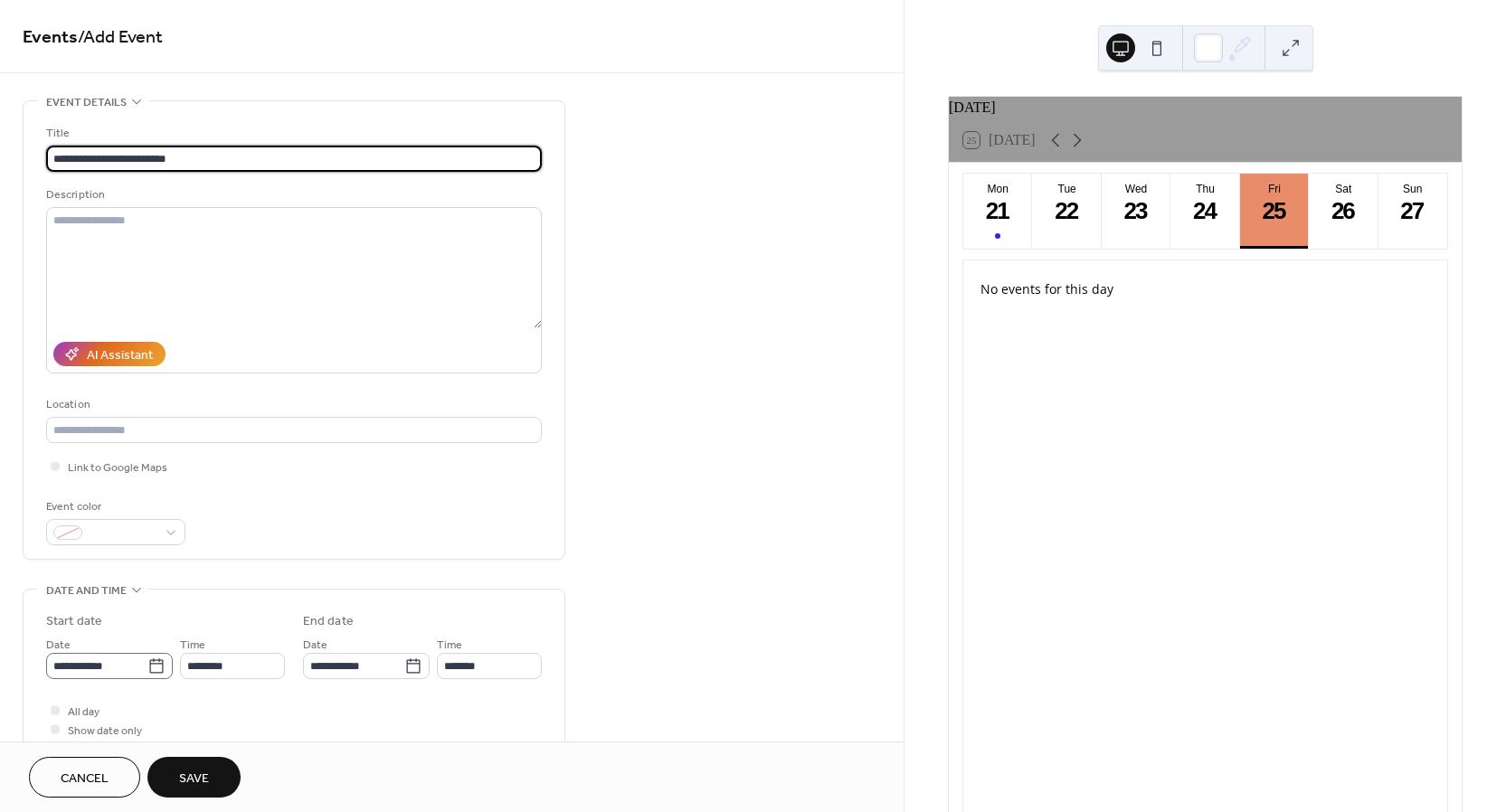 click 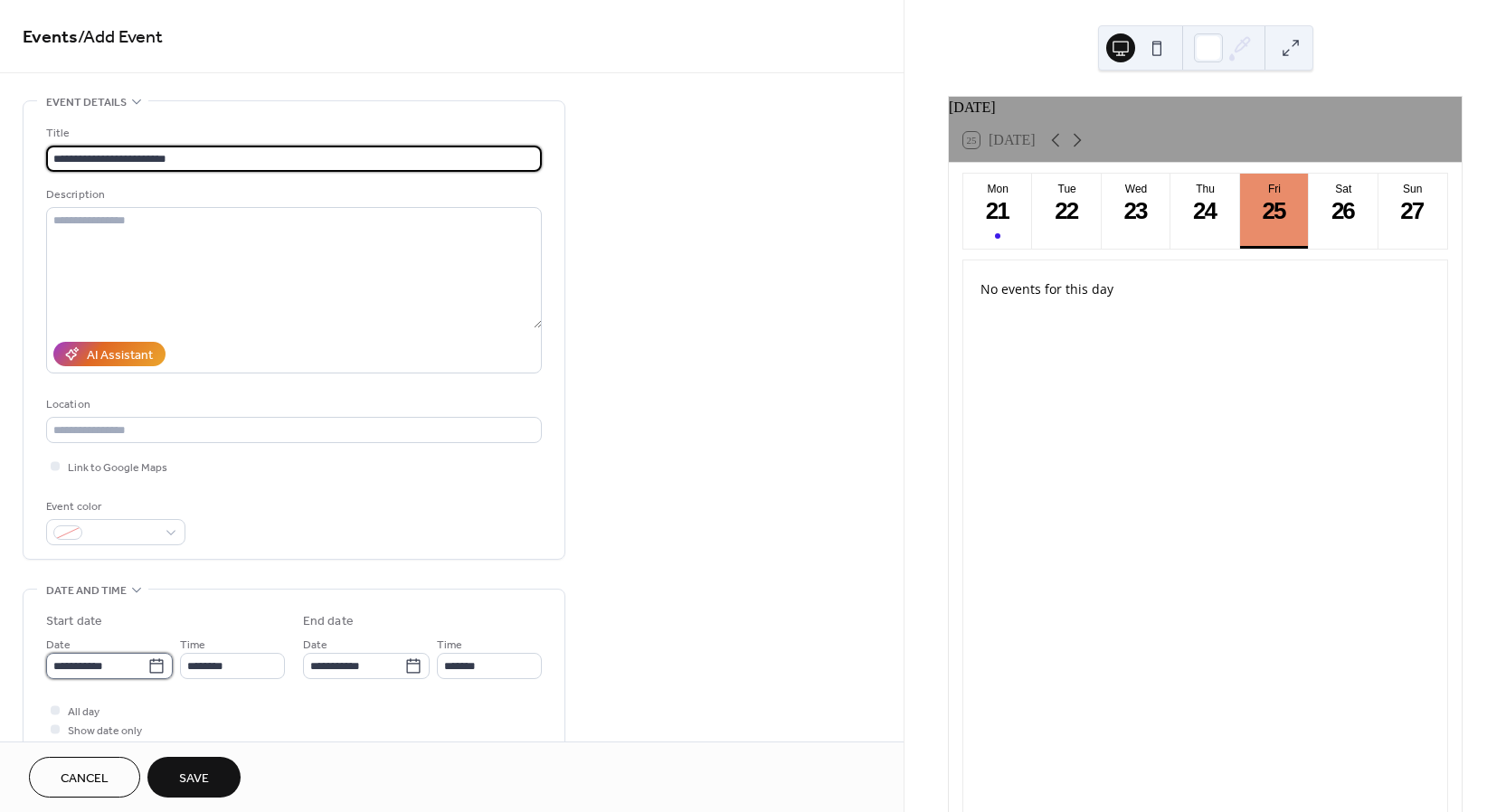 click on "**********" at bounding box center (97, 666) 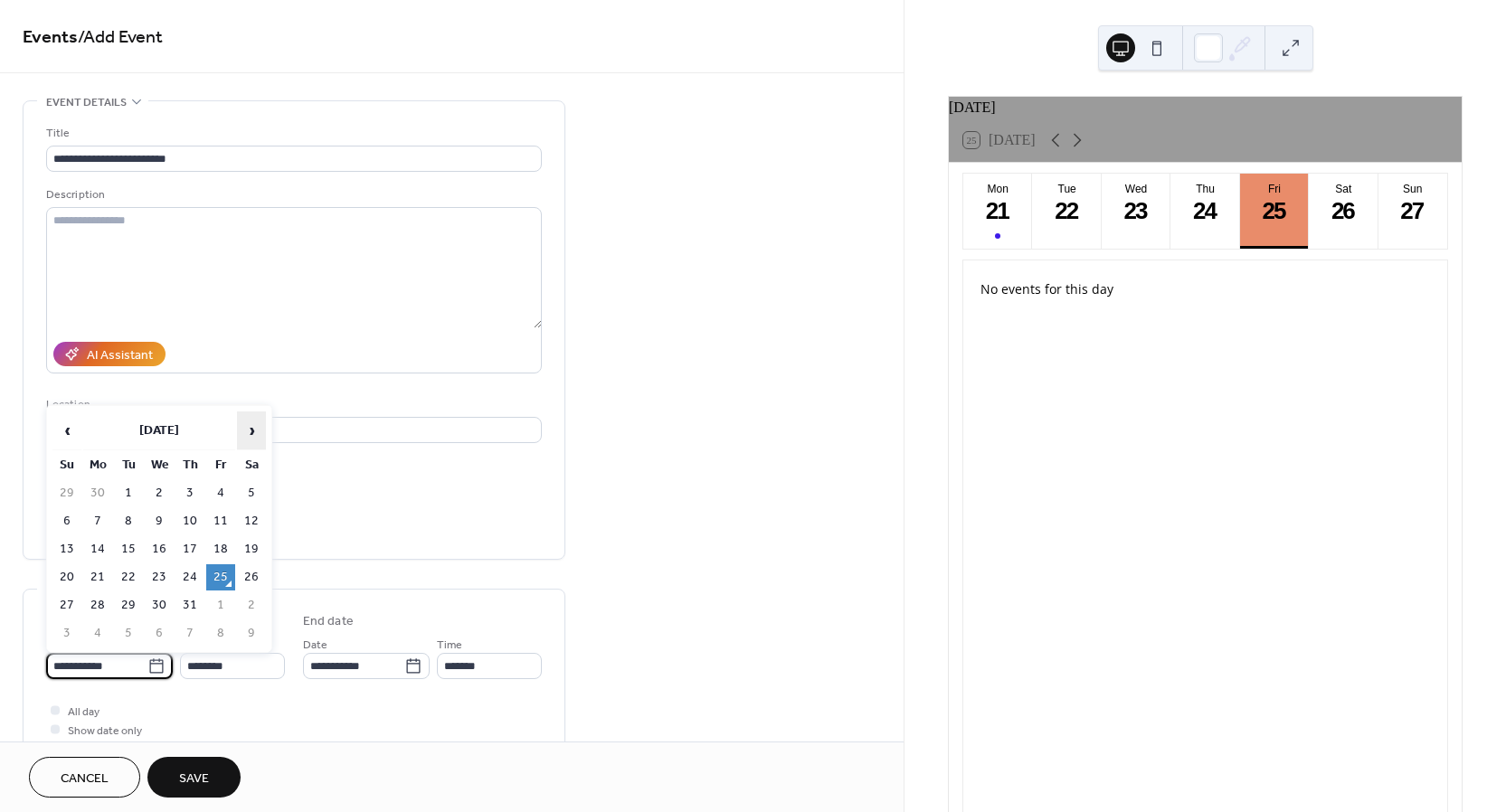 click on "›" at bounding box center (251, 430) 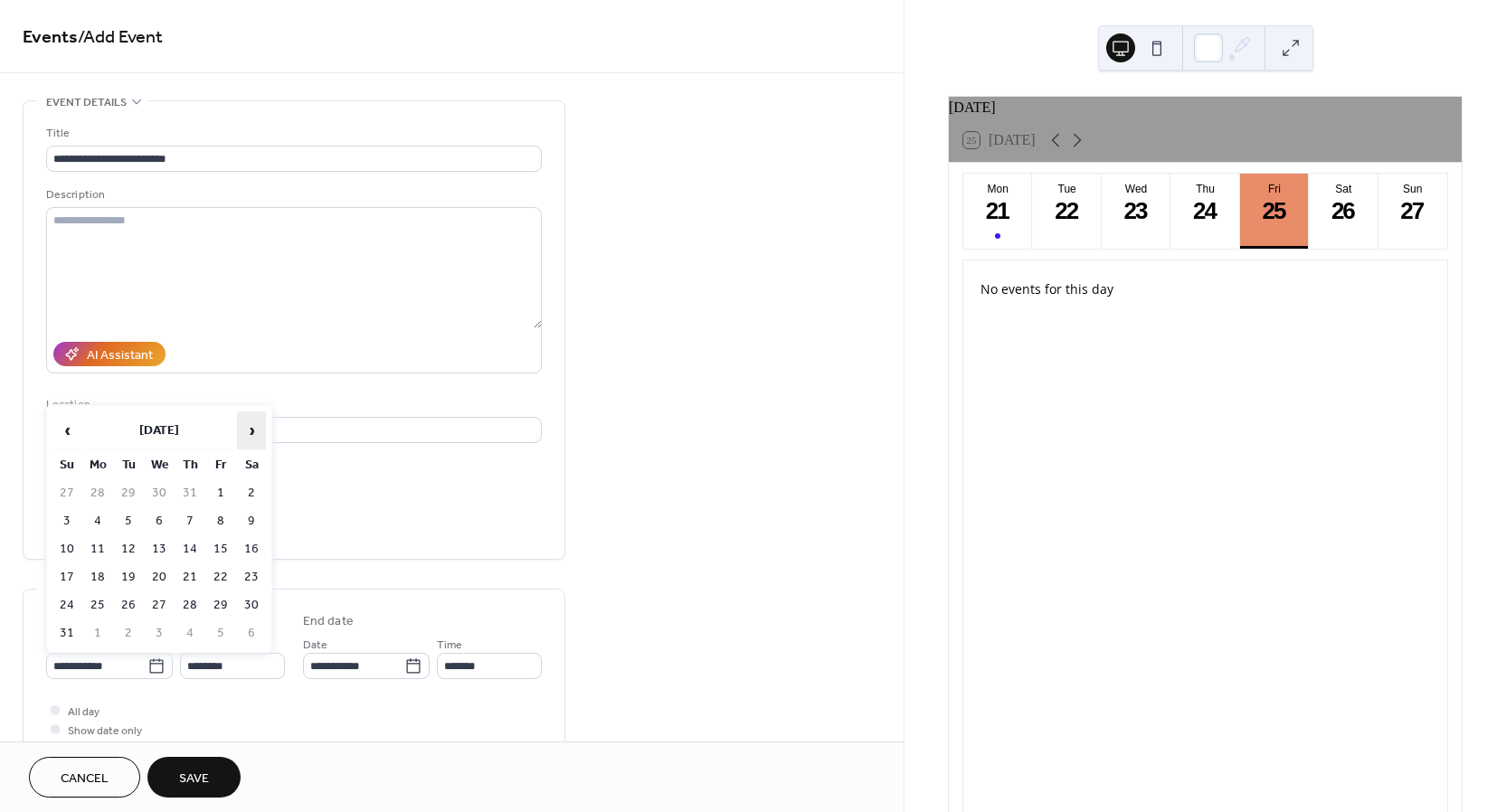 click on "›" at bounding box center [251, 430] 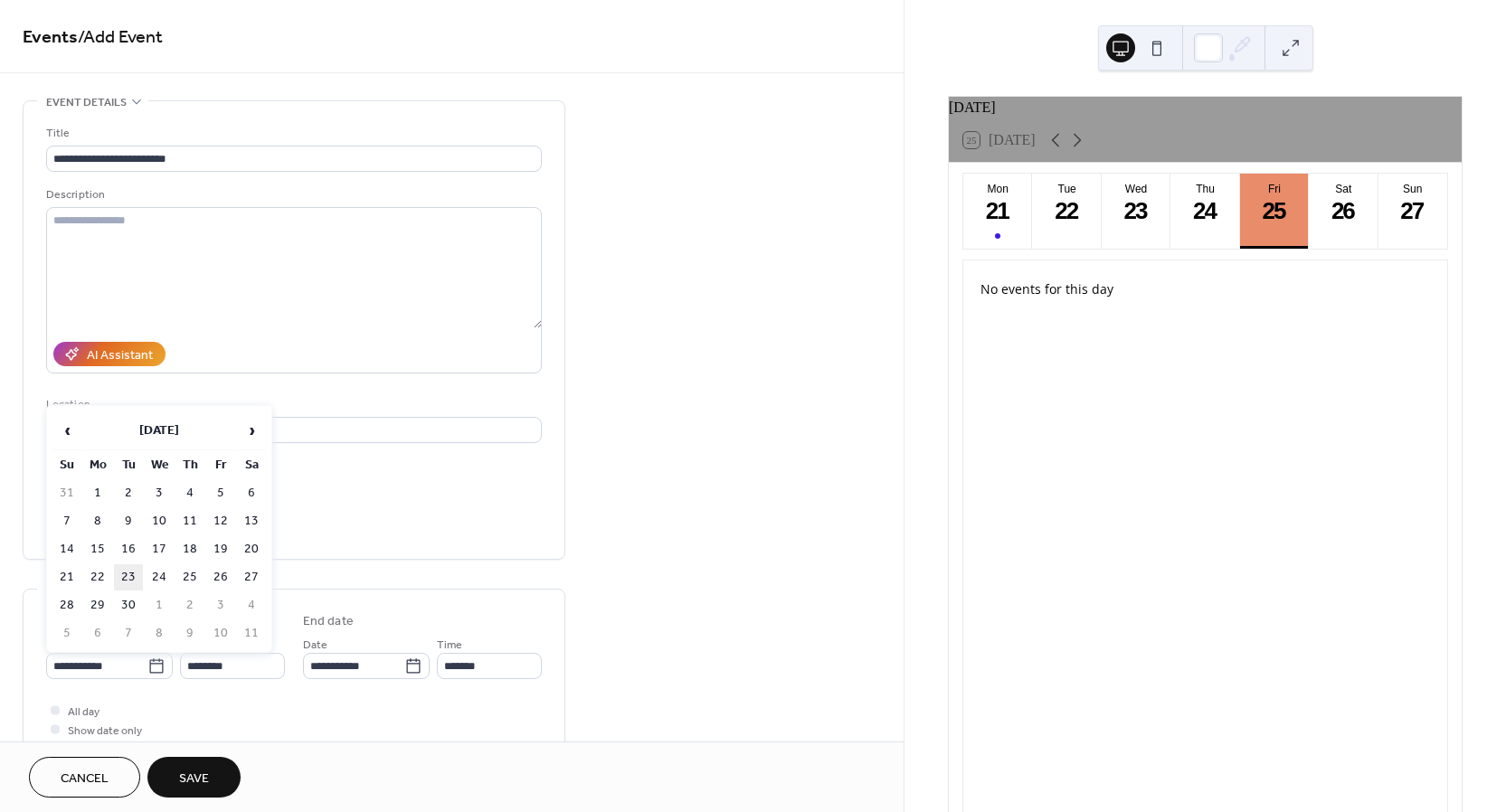 click on "23" at bounding box center (128, 577) 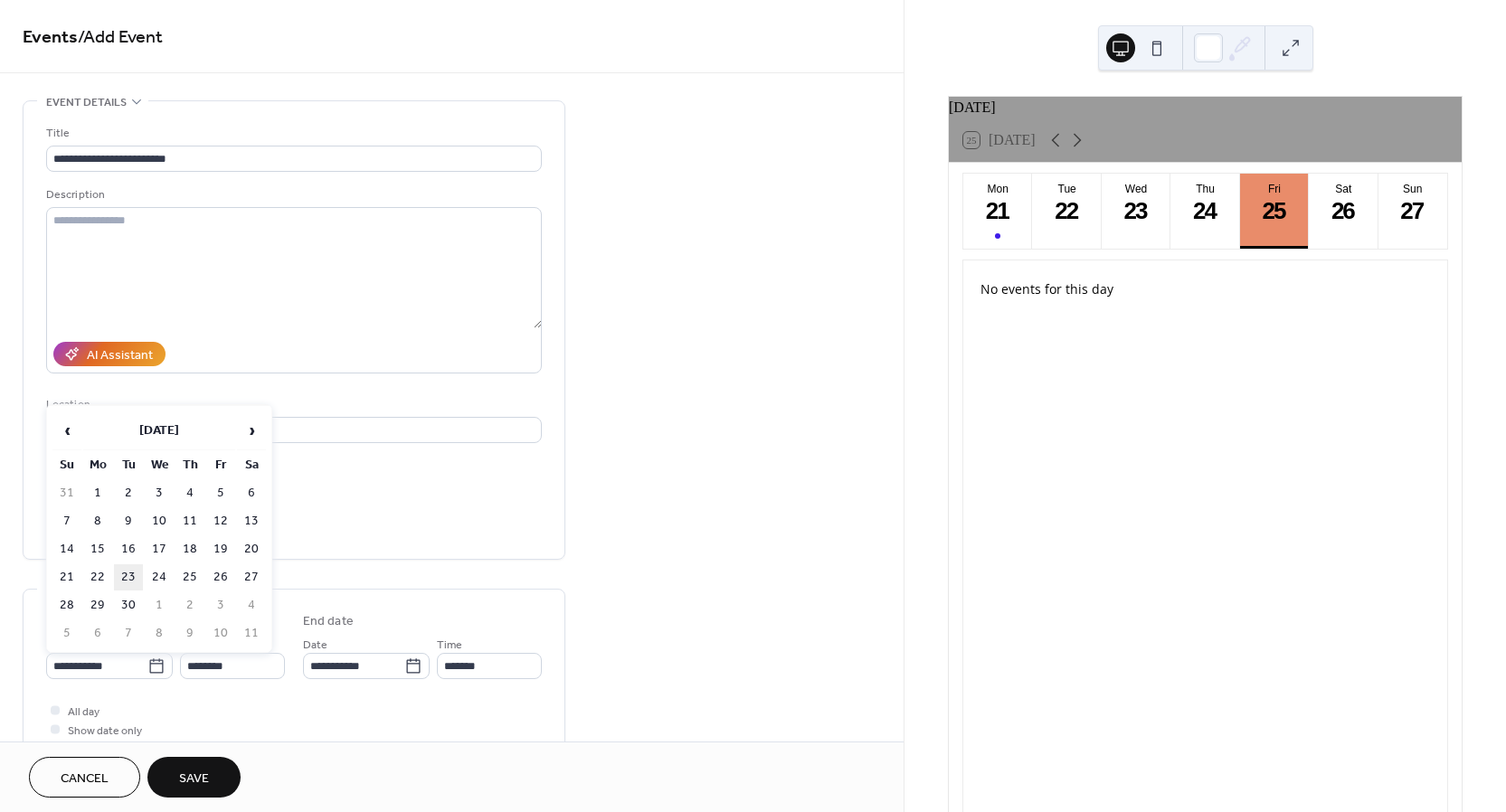 type on "**********" 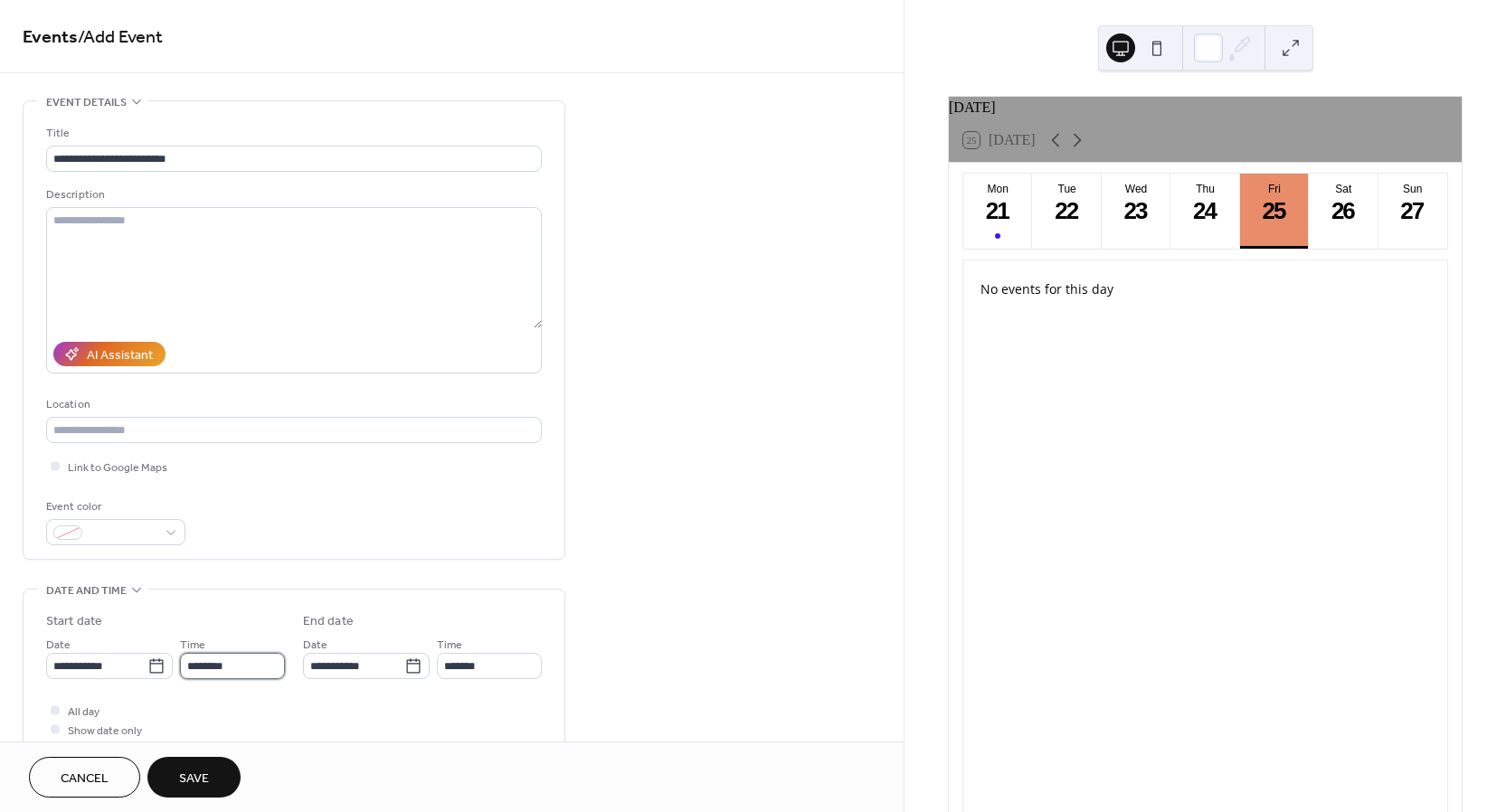 click on "********" at bounding box center (232, 666) 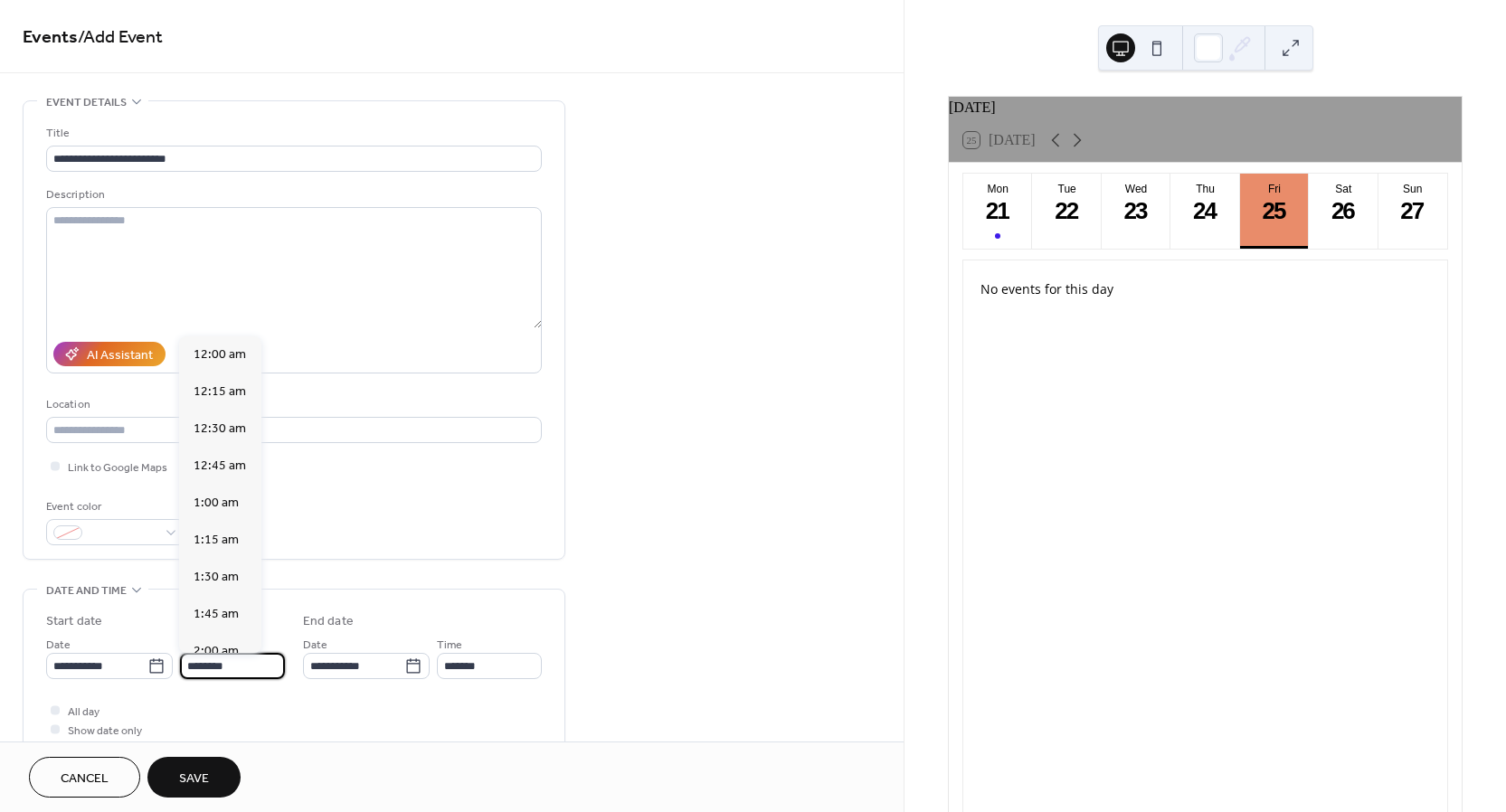 scroll, scrollTop: 1780, scrollLeft: 0, axis: vertical 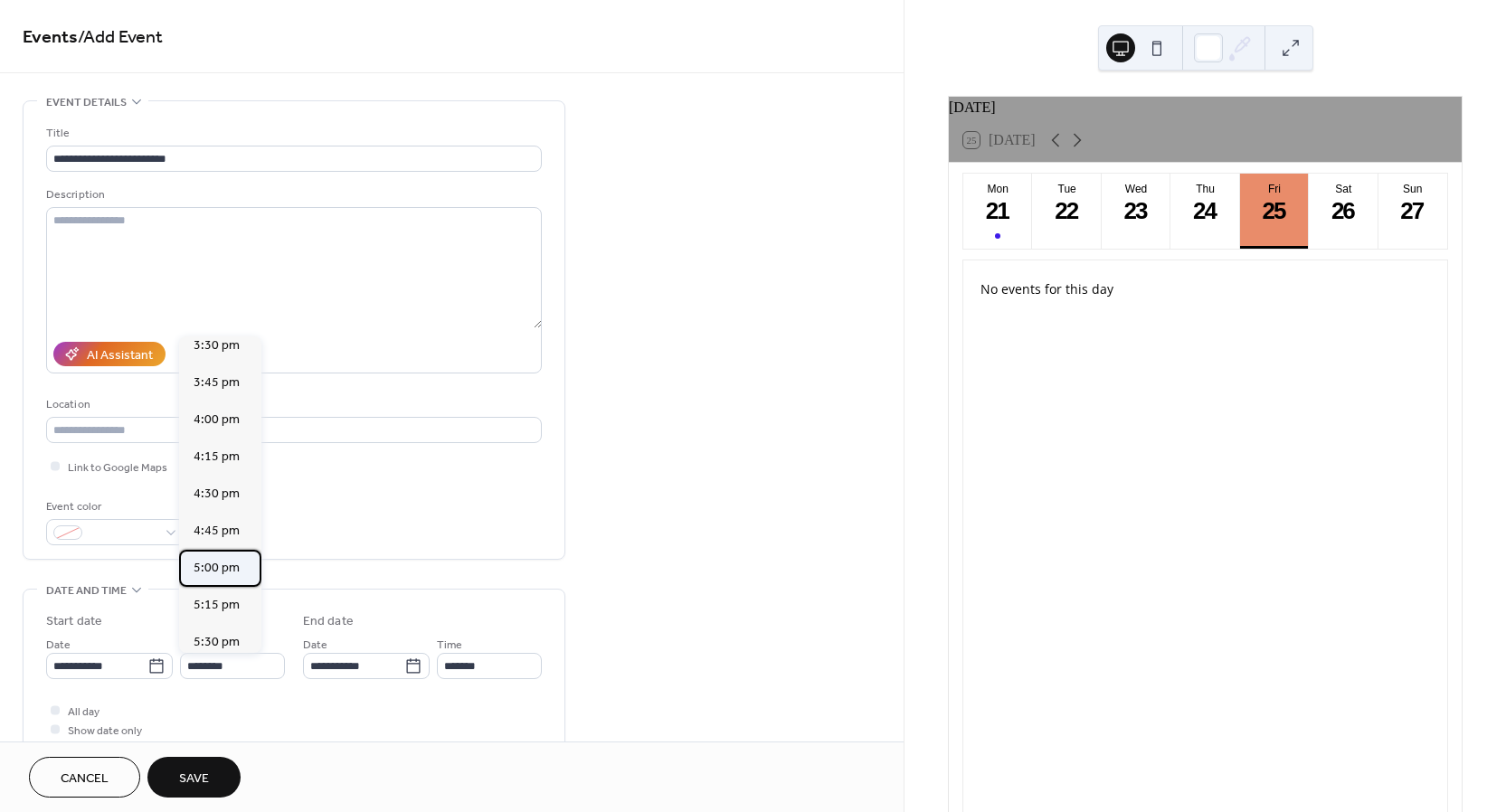 click on "5:00 pm" at bounding box center (216, 568) 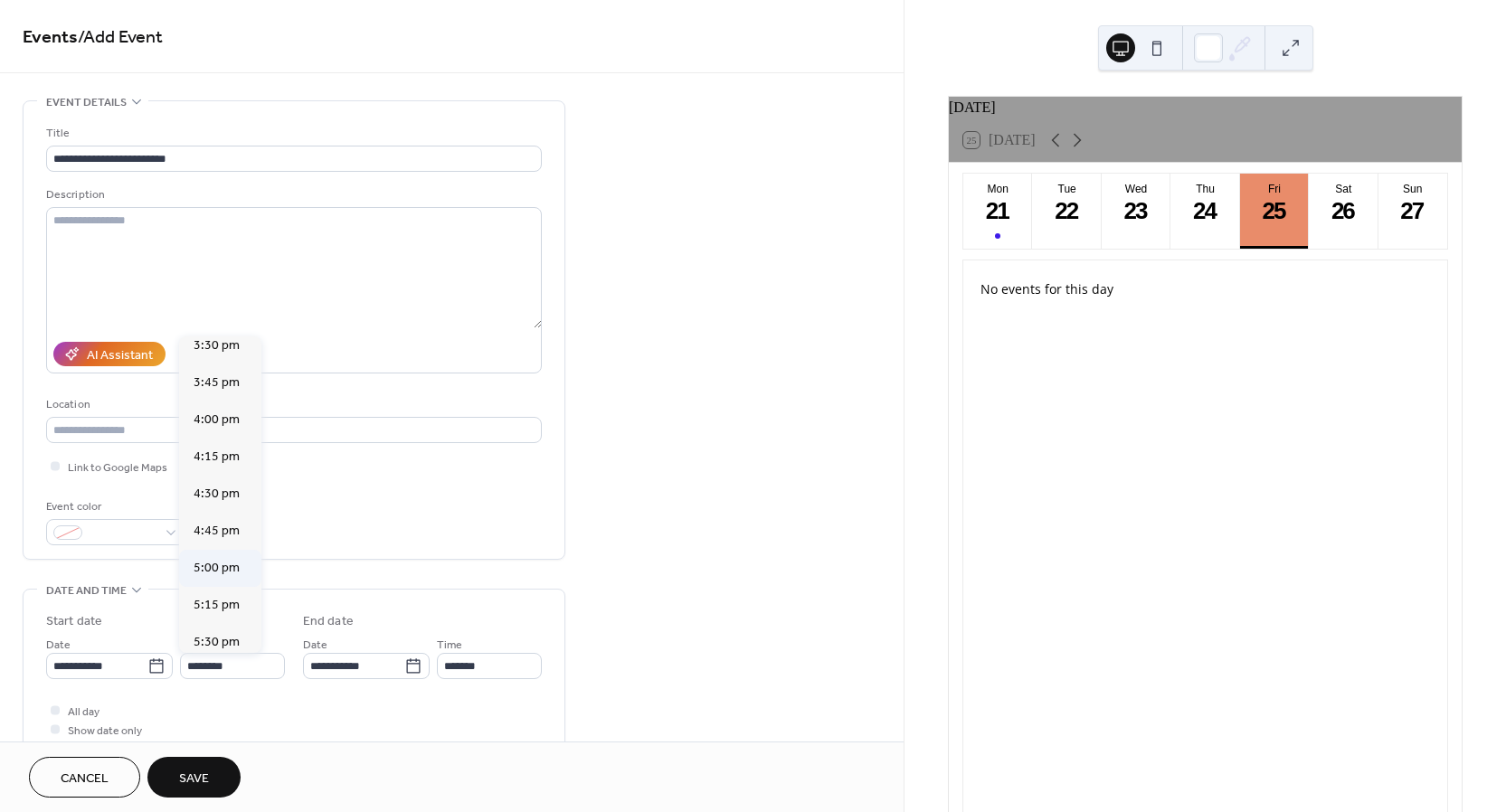 type on "*******" 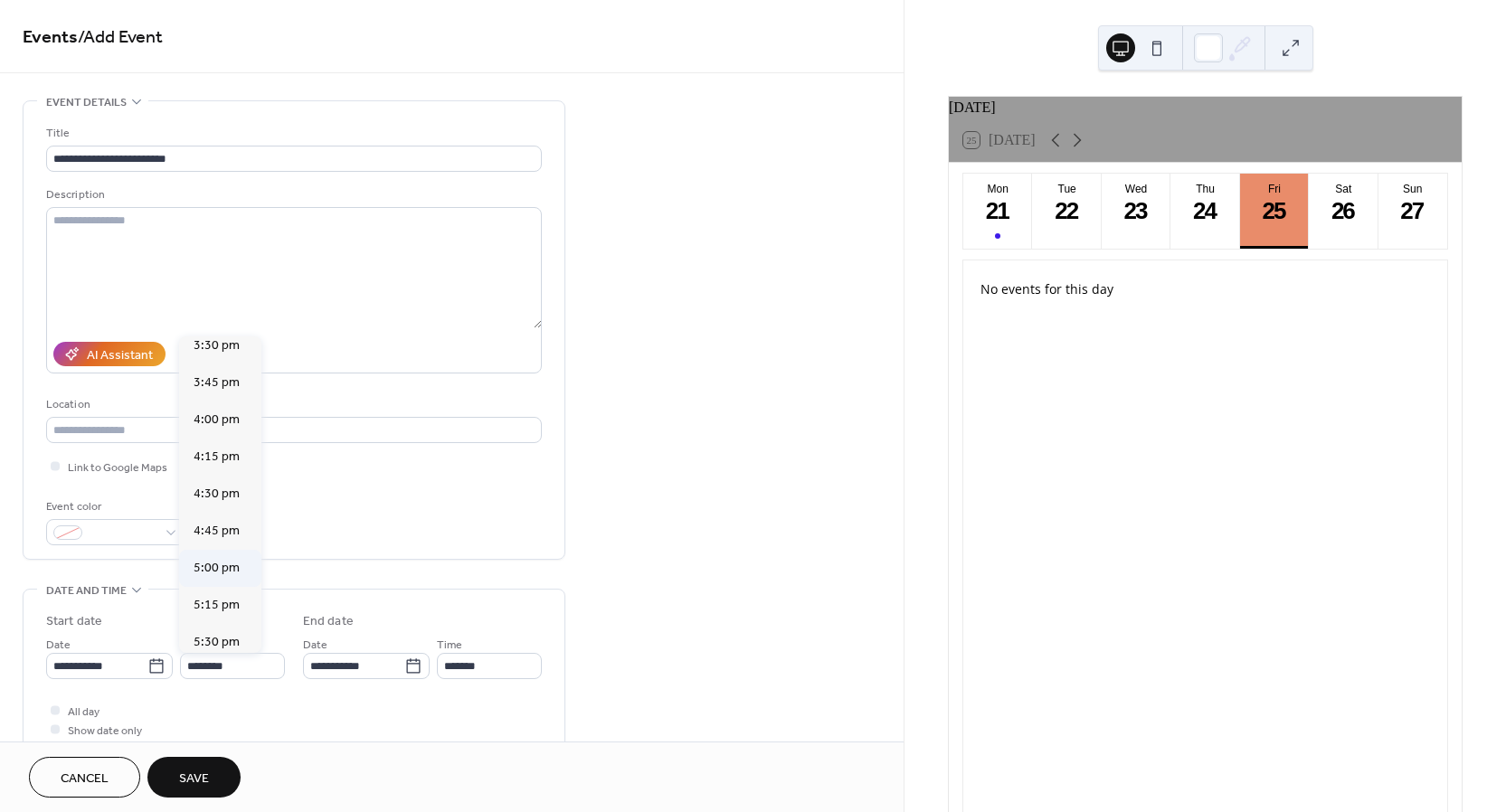 type on "*******" 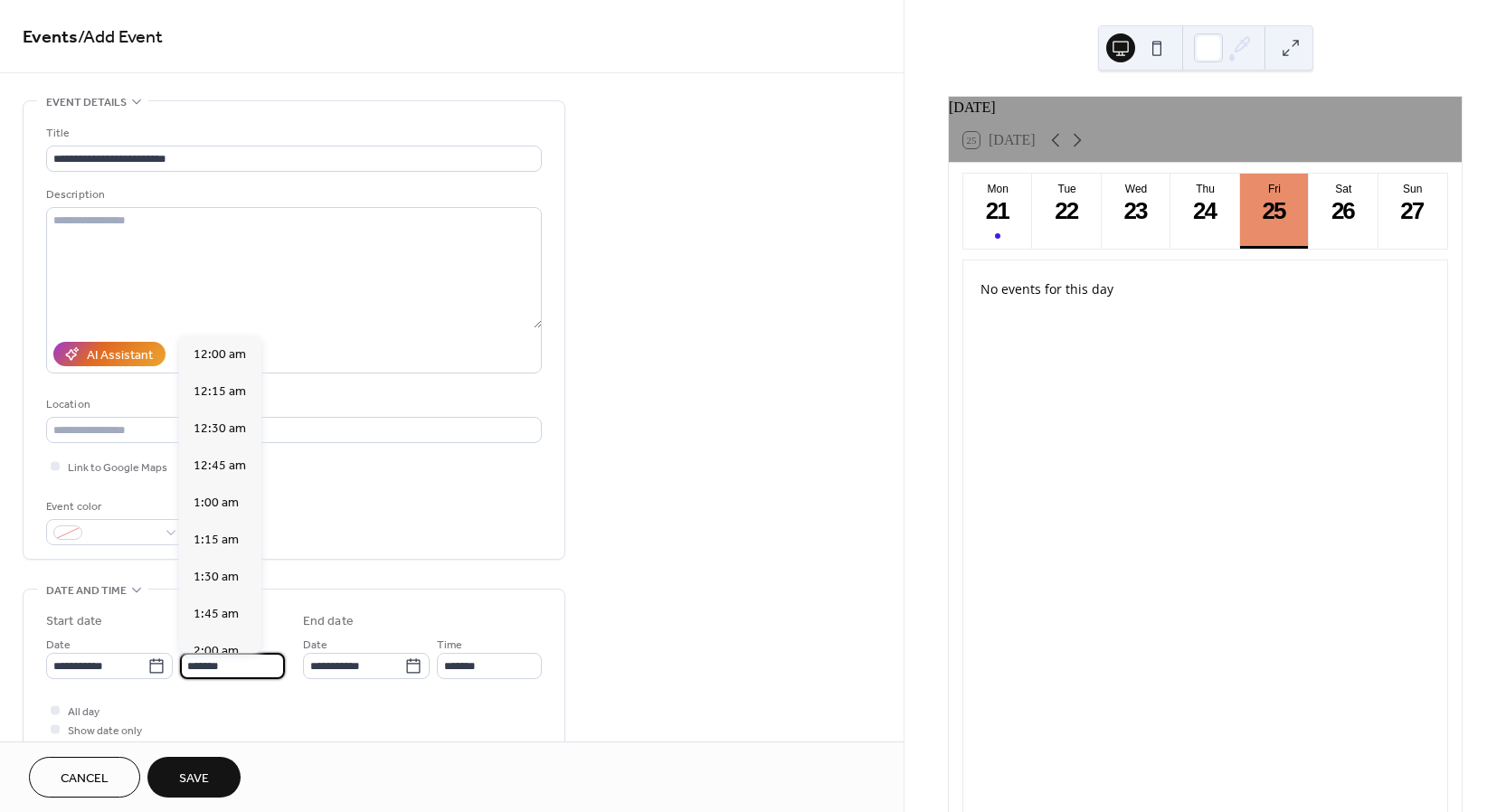click on "*******" at bounding box center [232, 666] 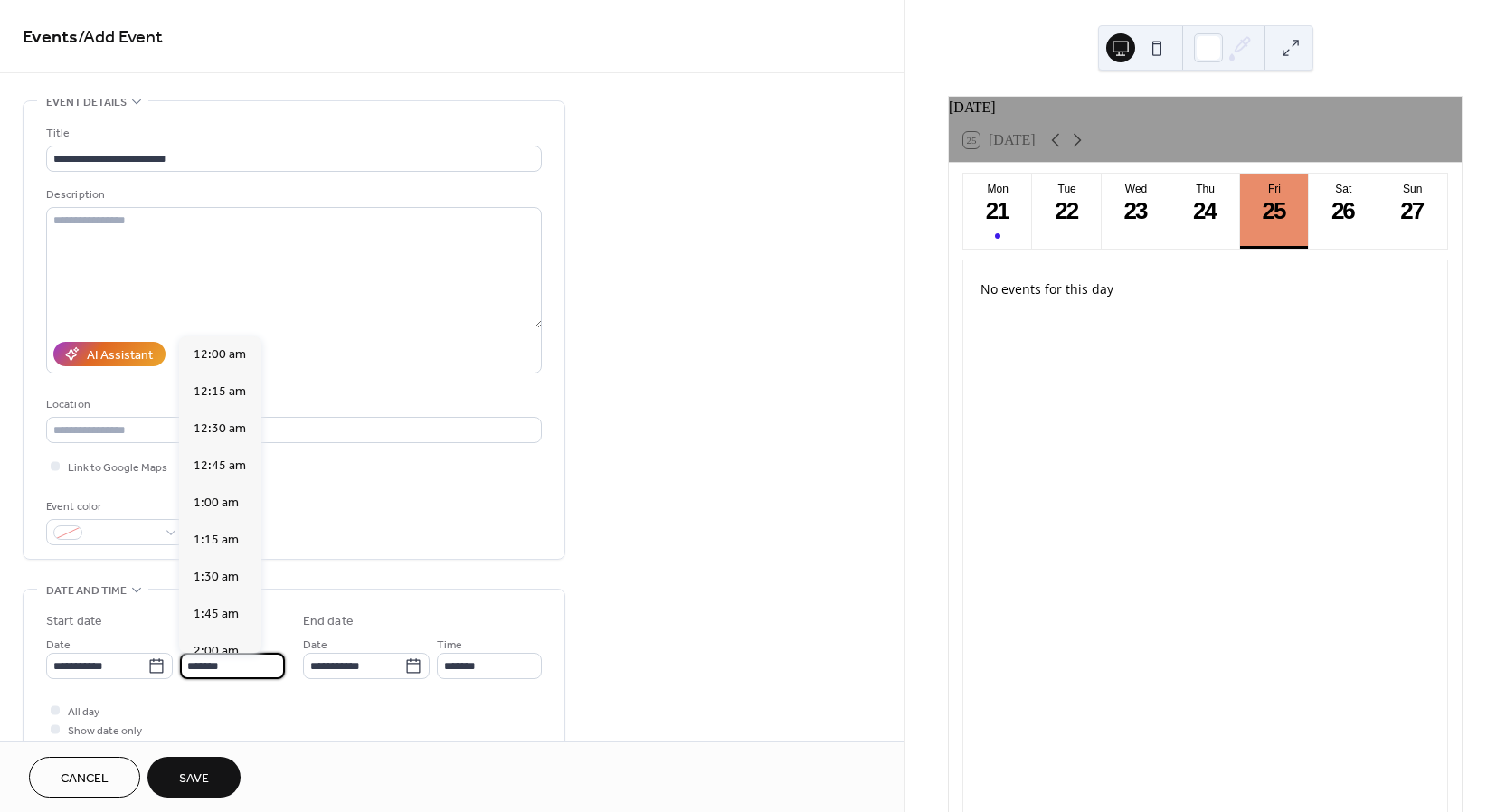 scroll, scrollTop: 2521, scrollLeft: 0, axis: vertical 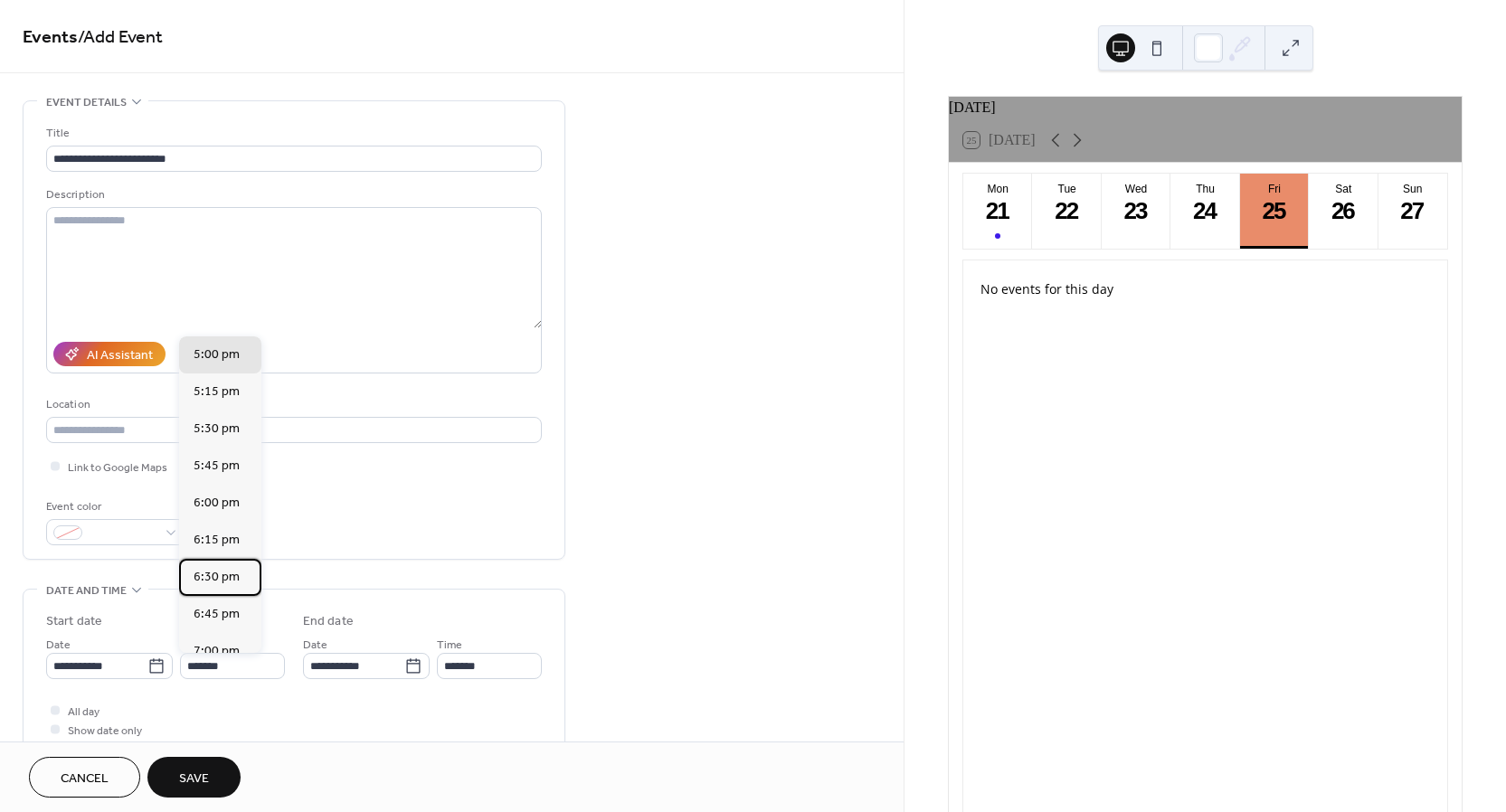 drag, startPoint x: 258, startPoint y: 576, endPoint x: 259, endPoint y: 590, distance: 14.035669 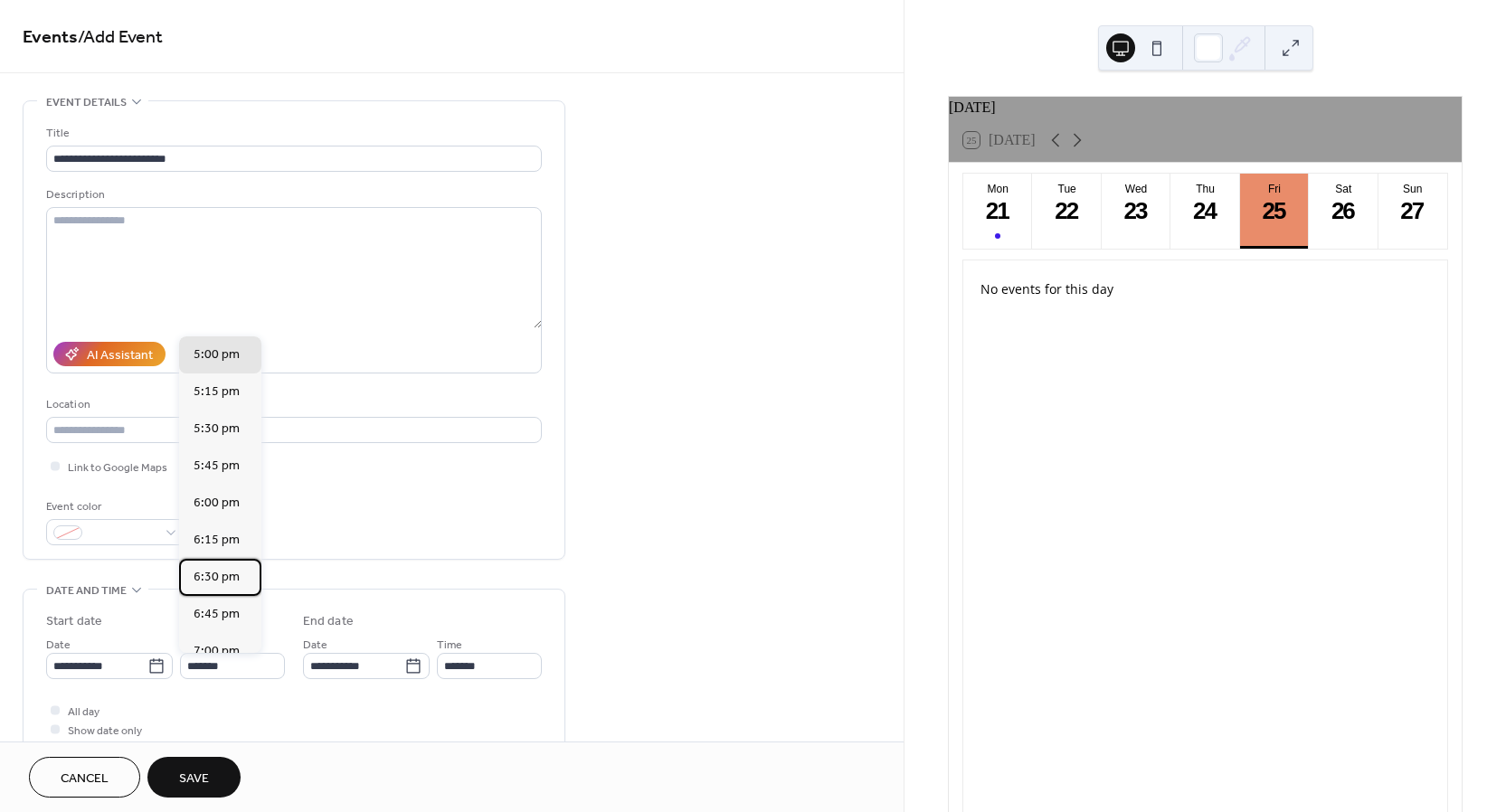 click on "12:00 am 12:15 am 12:30 am 12:45 am 1:00 am 1:15 am 1:30 am 1:45 am 2:00 am 2:15 am 2:30 am 2:45 am 3:00 am 3:15 am 3:30 am 3:45 am 4:00 am 4:15 am 4:30 am 4:45 am 5:00 am 5:15 am 5:30 am 5:45 am 6:00 am 6:15 am 6:30 am 6:45 am 7:00 am 7:15 am 7:30 am 7:45 am 8:00 am 8:15 am 8:30 am 8:45 am 9:00 am 9:15 am 9:30 am 9:45 am 10:00 am 10:15 am 10:30 am 10:45 am 11:00 am 11:15 am 11:30 am 11:45 am 12:00 pm 12:15 pm 12:30 pm 12:45 pm 1:00 pm 1:15 pm 1:30 pm 1:45 pm 2:00 pm 2:15 pm 2:30 pm 2:45 pm 3:00 pm 3:15 pm 3:30 pm 3:45 pm 4:00 pm 4:15 pm 4:30 pm 4:45 pm 5:00 pm 5:15 pm 5:30 pm 5:45 pm 6:00 pm 6:15 pm 6:30 pm 6:45 pm 7:00 pm 7:15 pm 7:30 pm 7:45 pm 8:00 pm 8:15 pm 8:30 pm 8:45 pm 9:00 pm 9:15 pm 9:30 pm 9:45 pm 10:00 pm 10:15 pm 10:30 pm 10:45 pm 11:00 pm 11:15 pm 11:30 pm 11:45 pm" at bounding box center (220, 495) 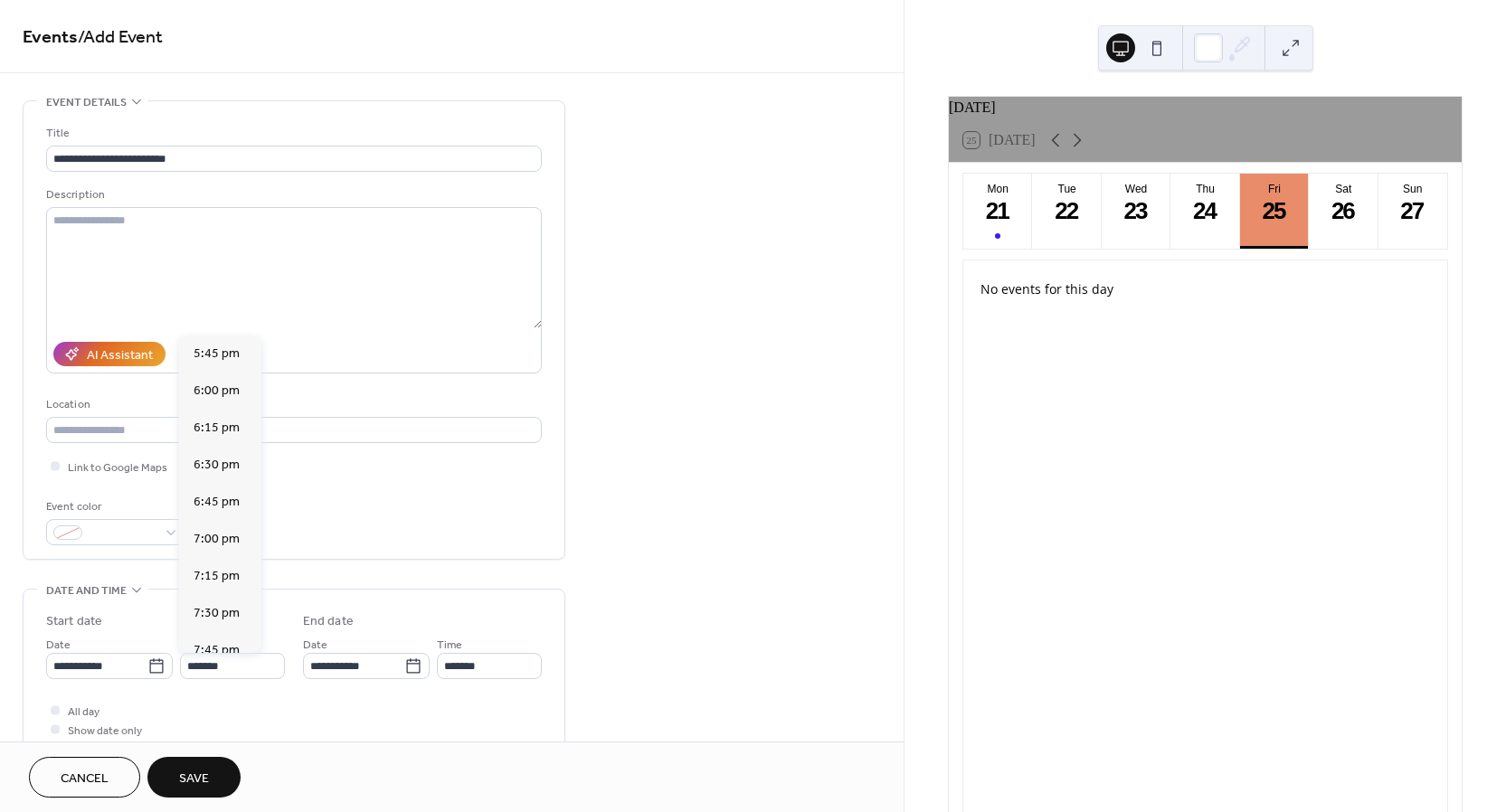 scroll, scrollTop: 2795, scrollLeft: 0, axis: vertical 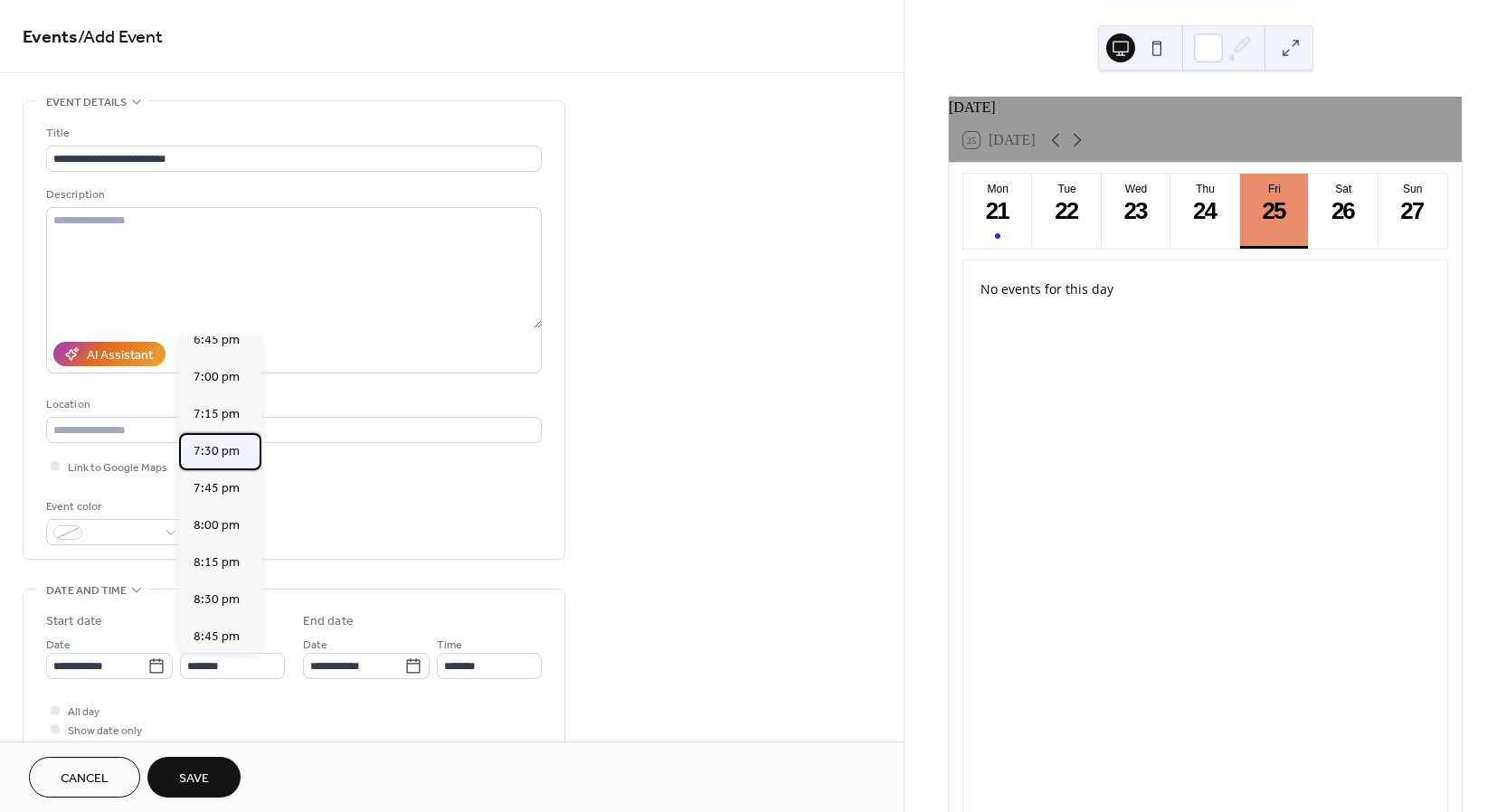 click on "7:30 pm" at bounding box center (220, 451) 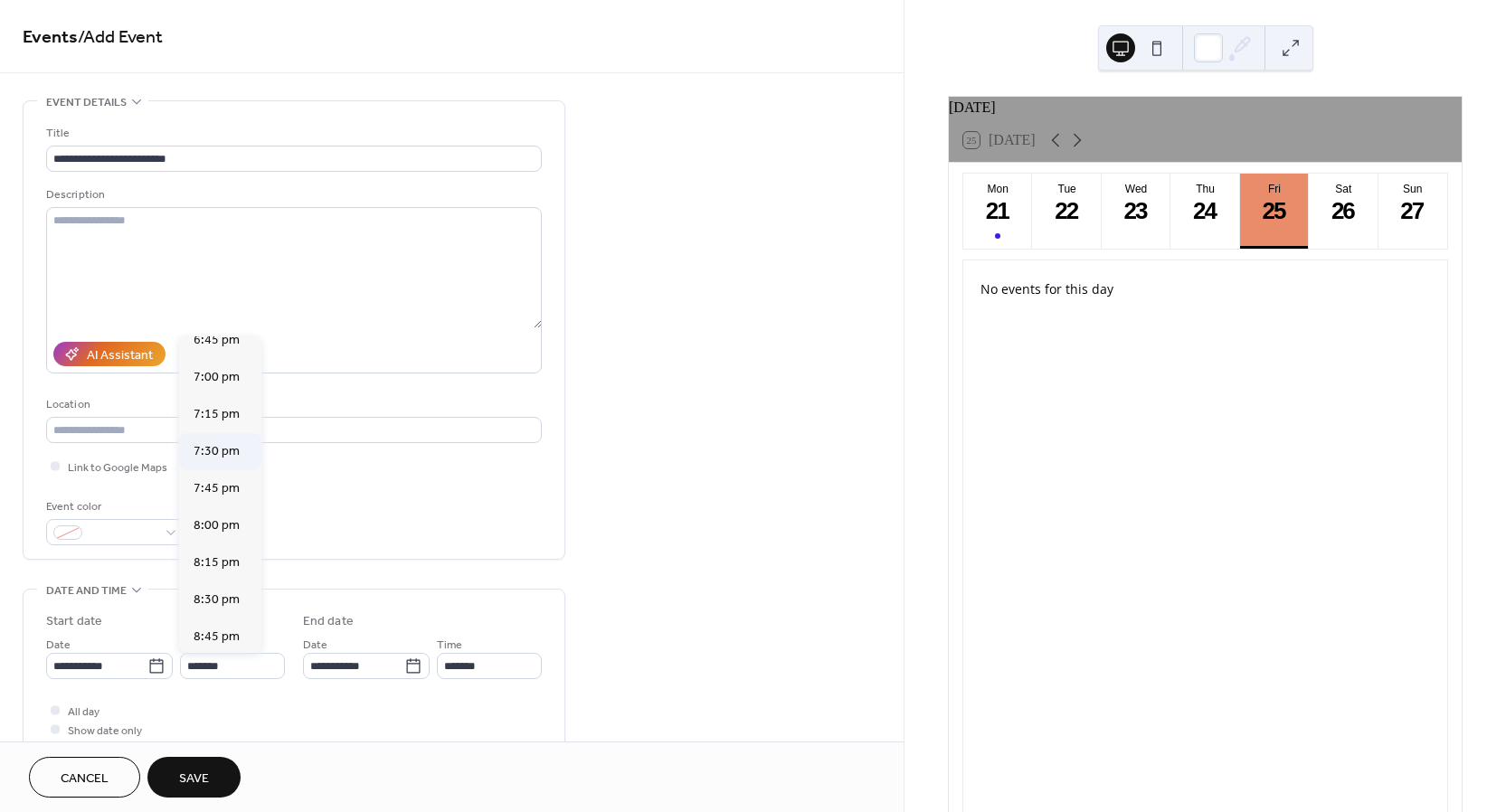 type on "*******" 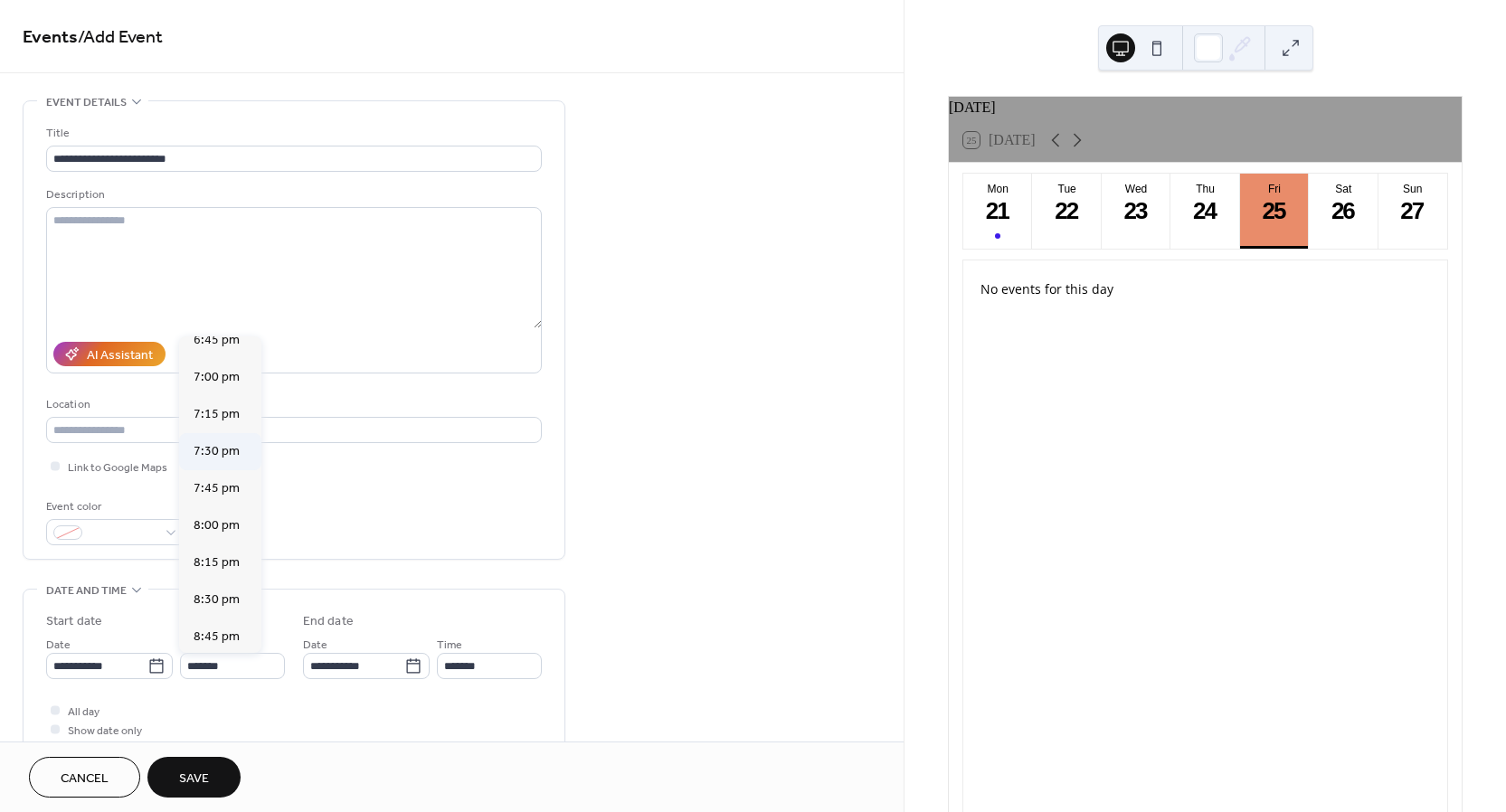type on "*******" 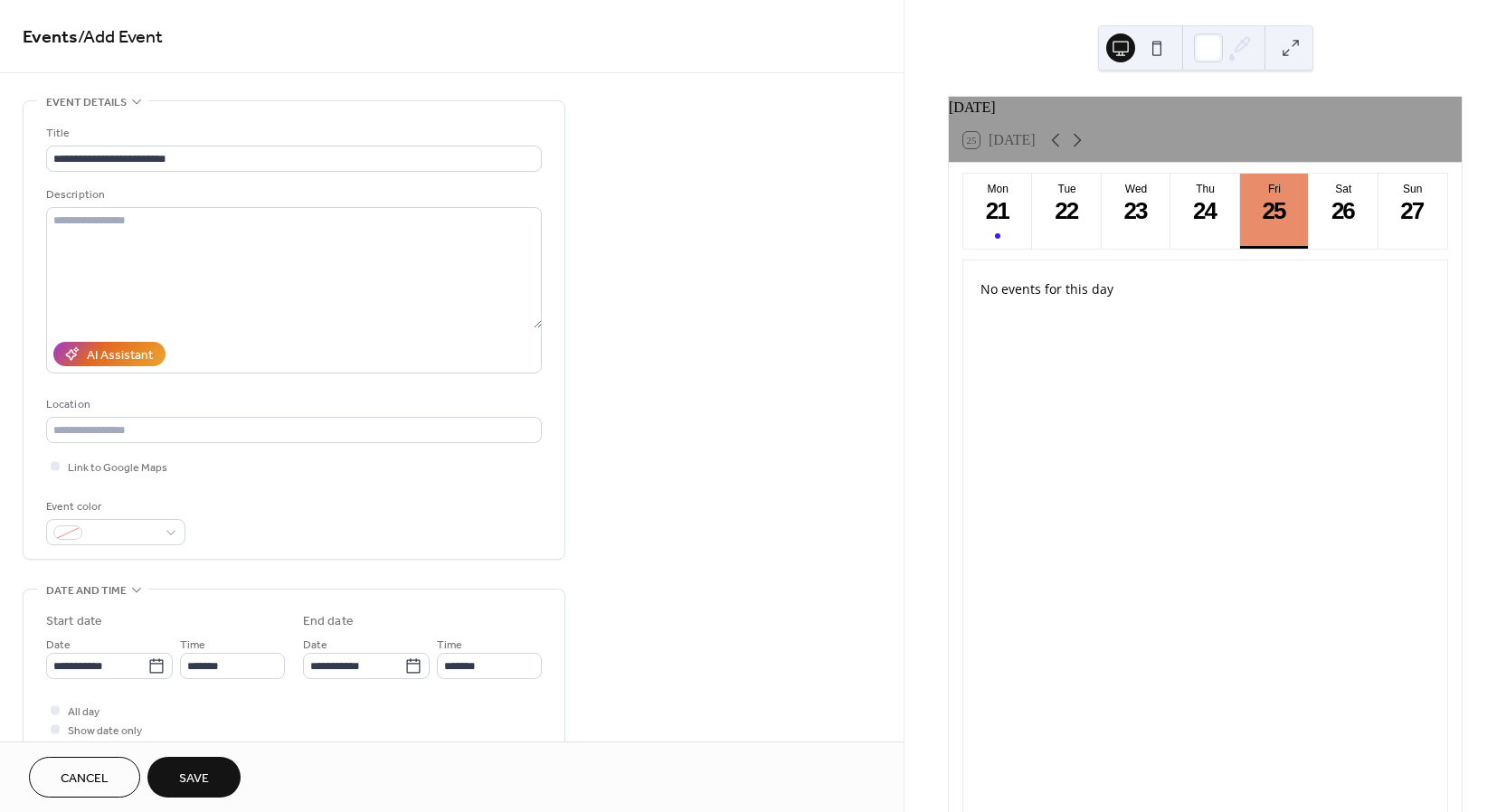 click on "Save" at bounding box center (194, 779) 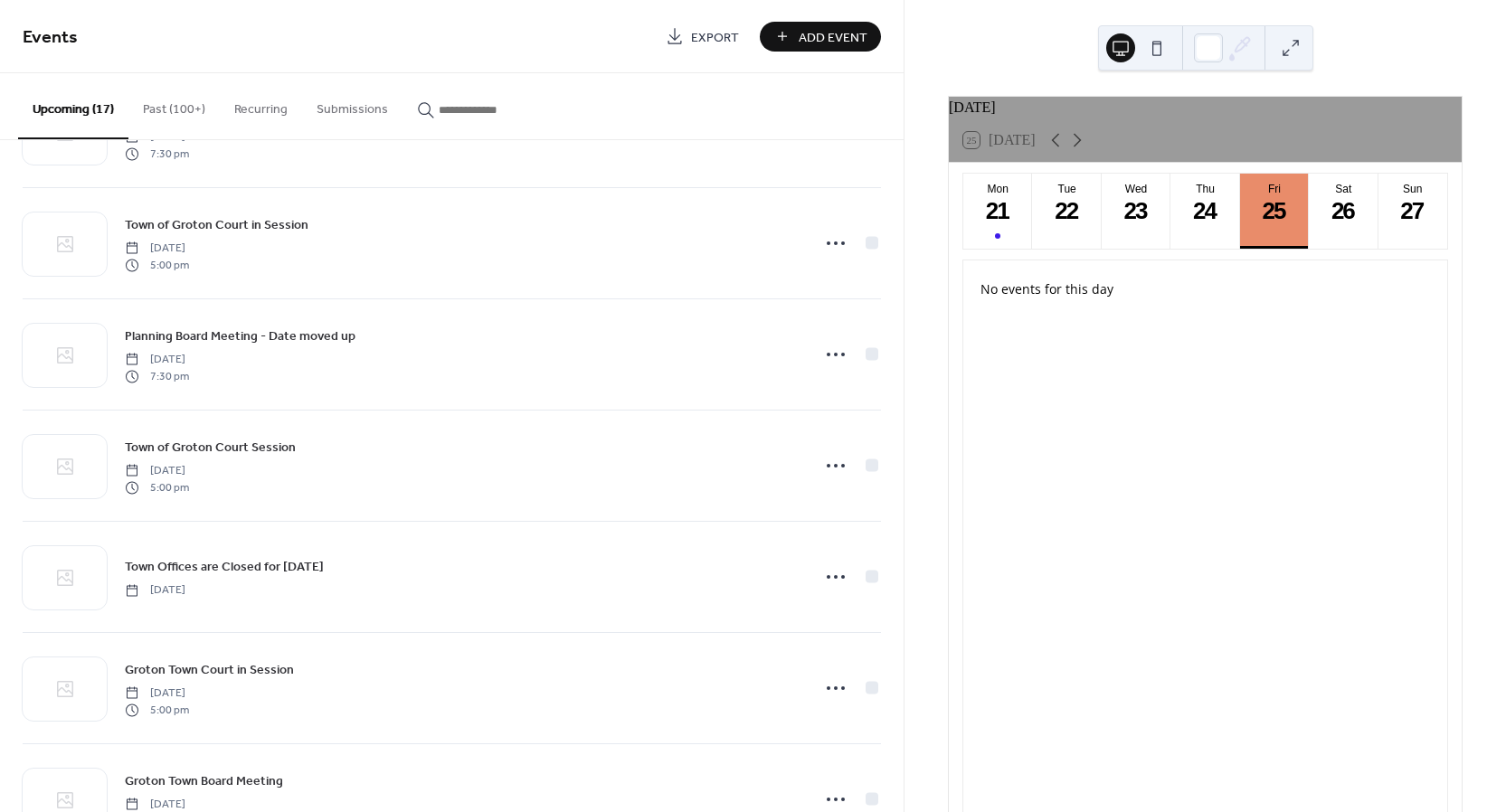 scroll, scrollTop: 90, scrollLeft: 0, axis: vertical 